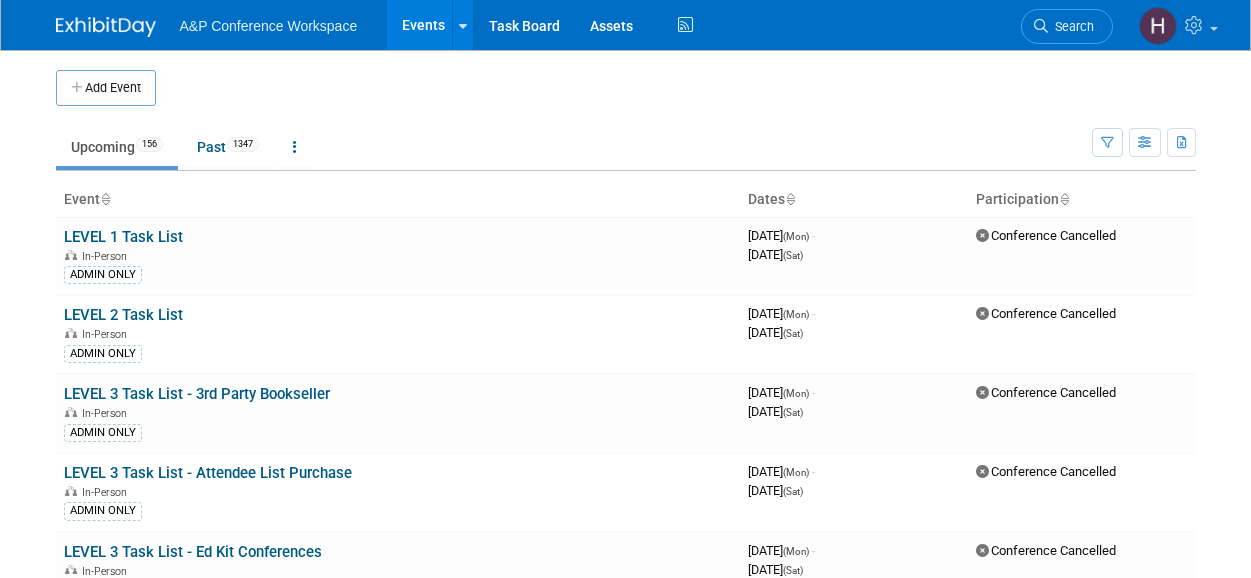 scroll, scrollTop: 0, scrollLeft: 0, axis: both 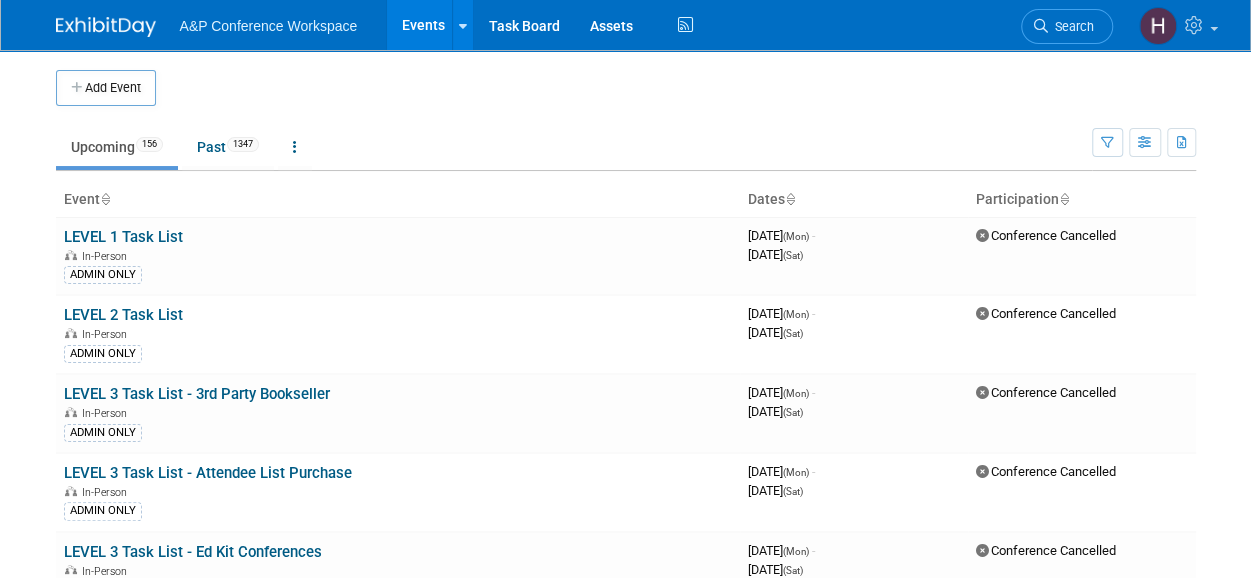click on "Search" at bounding box center [1067, 24] 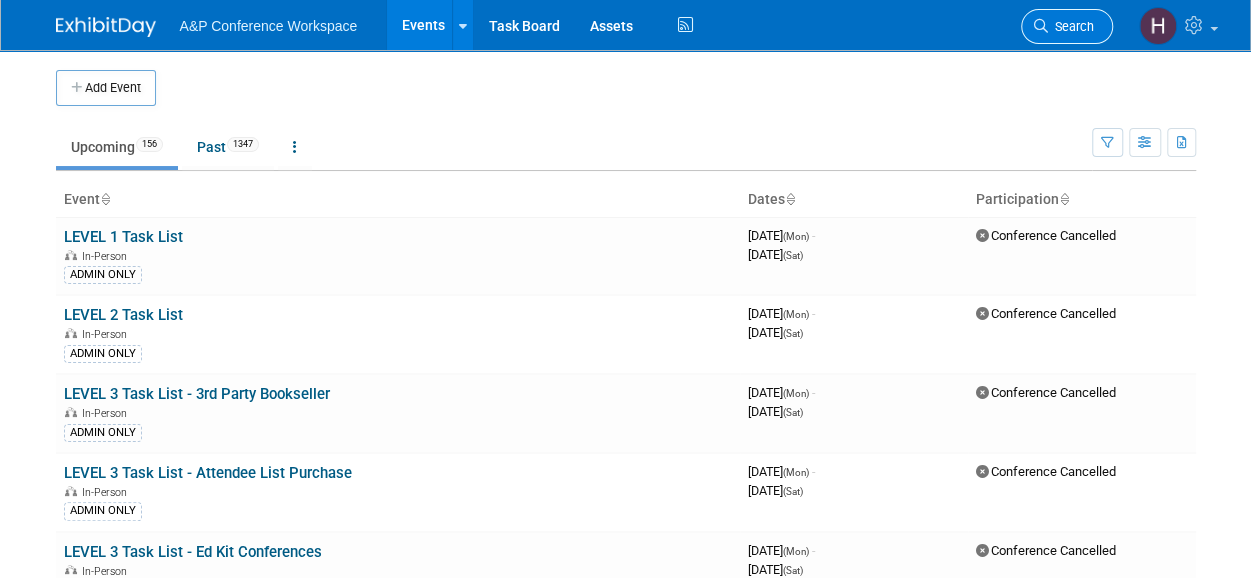 click on "Search" at bounding box center [1071, 26] 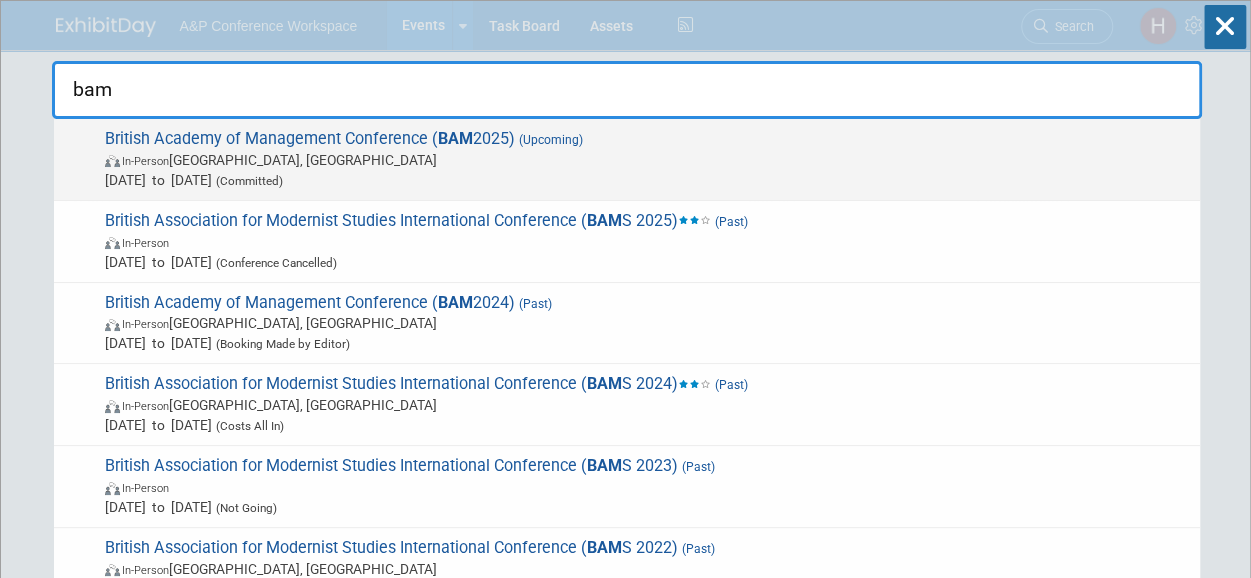 type on "bam" 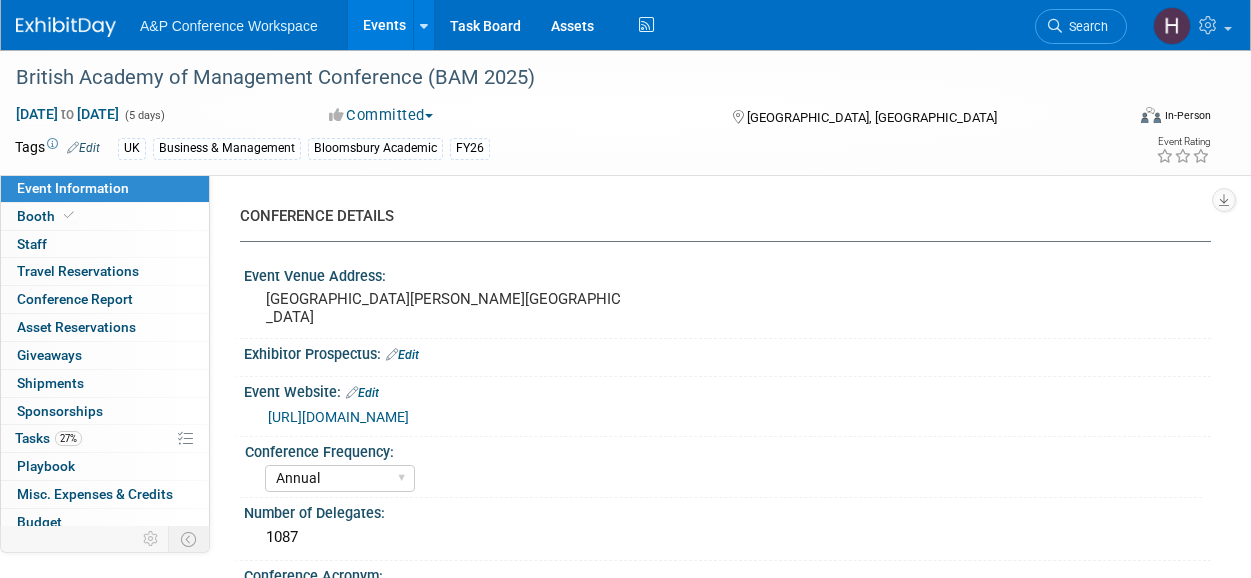 select on "Annual" 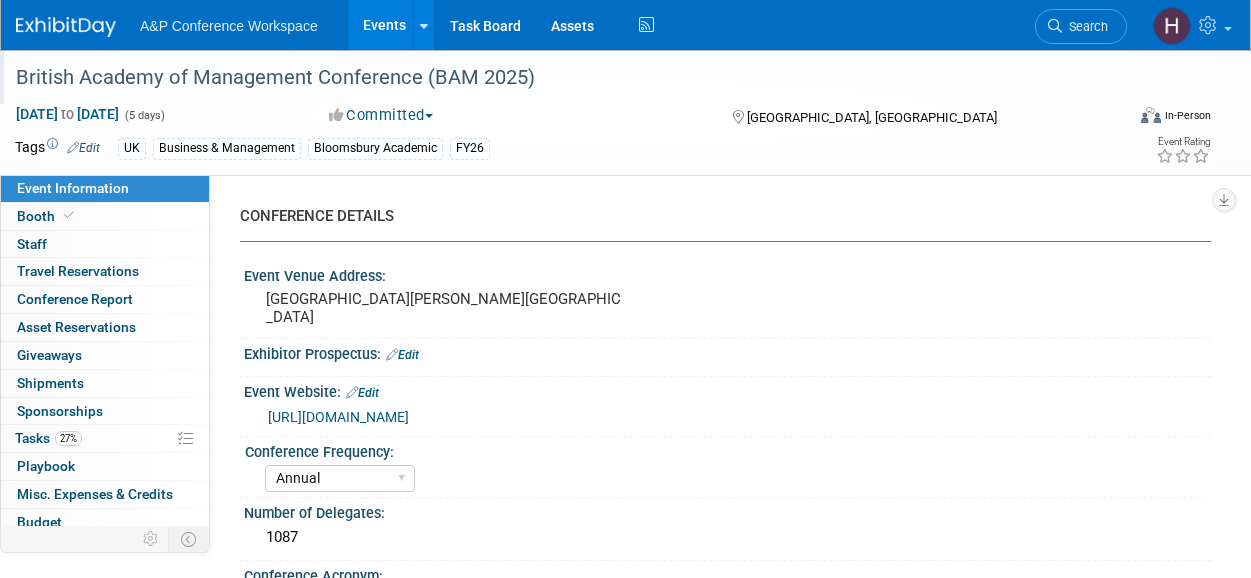 scroll, scrollTop: 0, scrollLeft: 0, axis: both 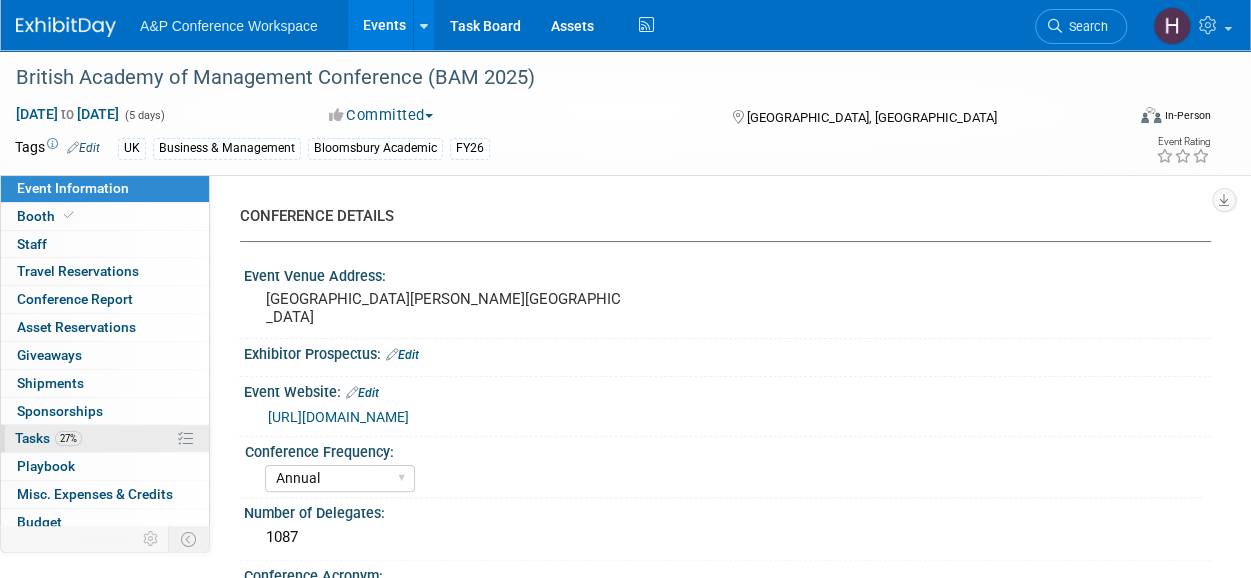 click on "27%" at bounding box center [68, 438] 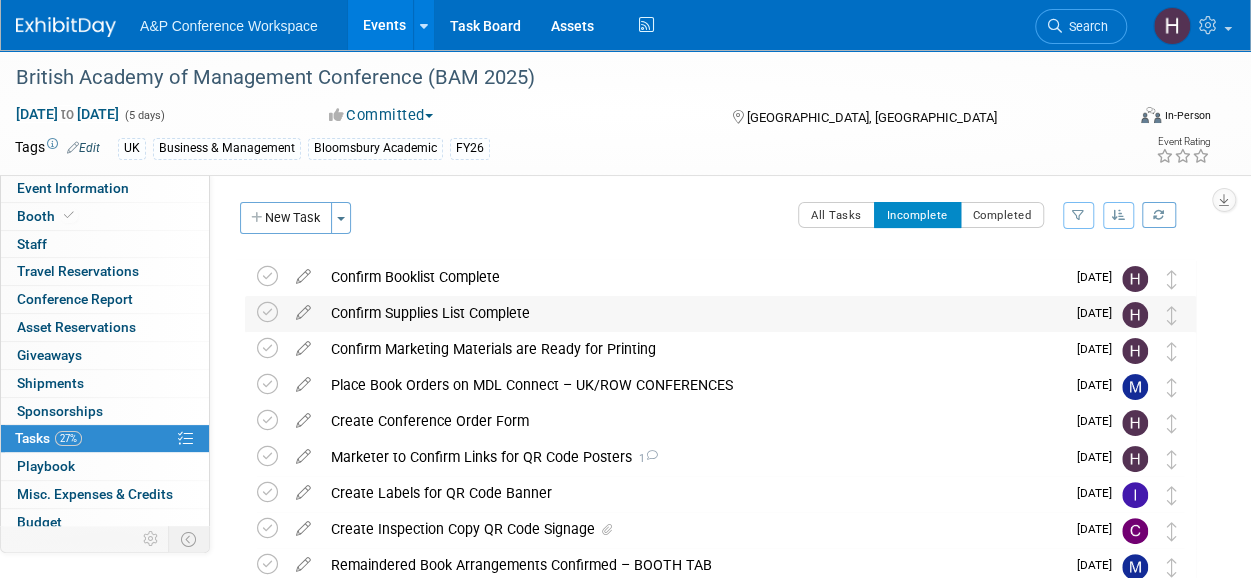click on "Confirm Supplies List Complete" at bounding box center [693, 313] 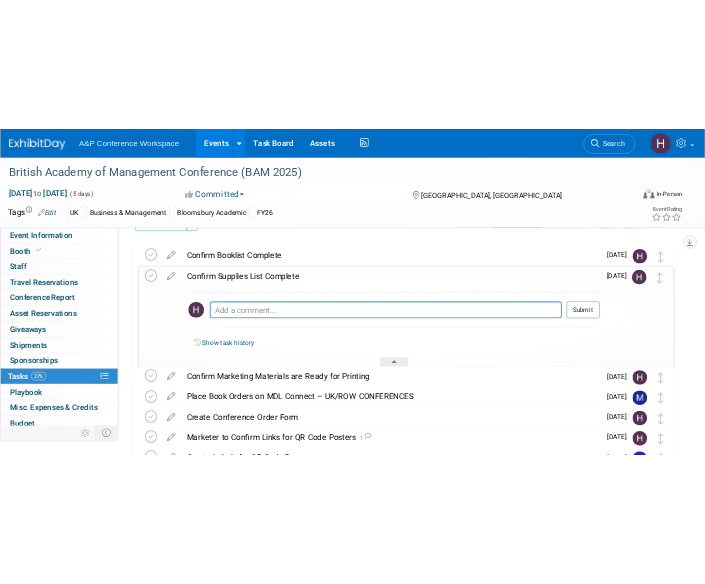 scroll, scrollTop: 0, scrollLeft: 0, axis: both 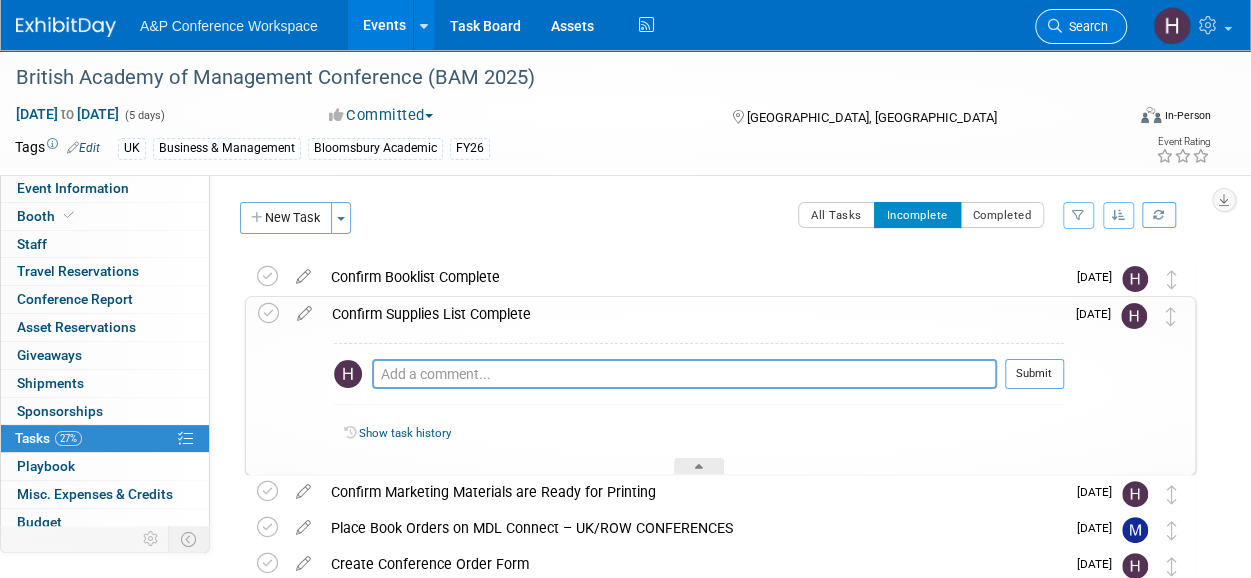 click on "Search" at bounding box center (1081, 26) 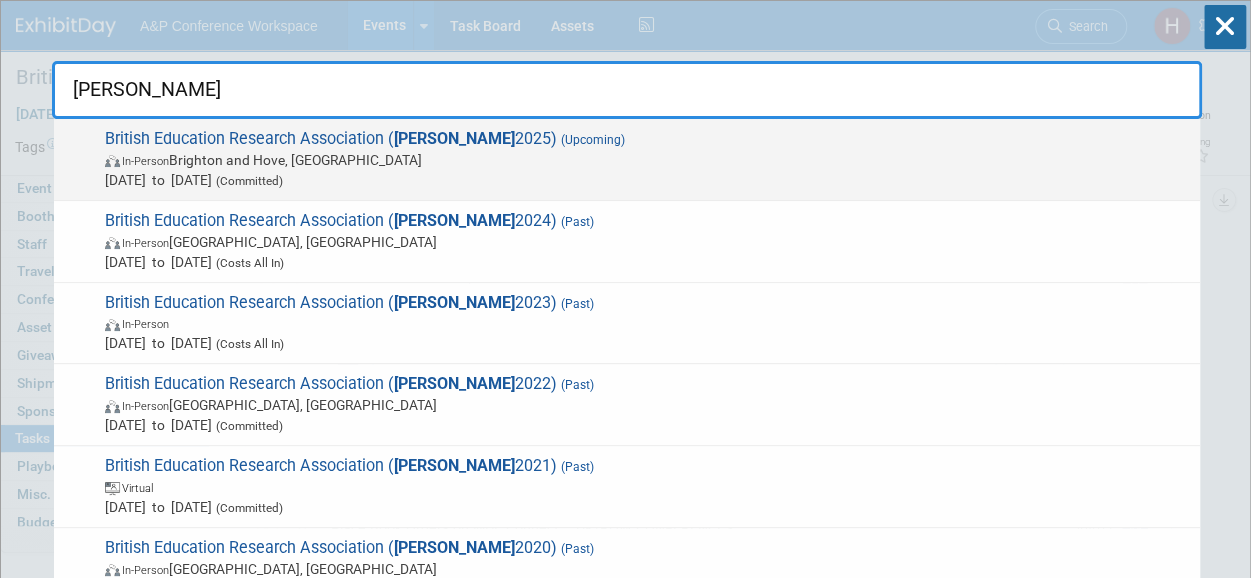 type on "bera" 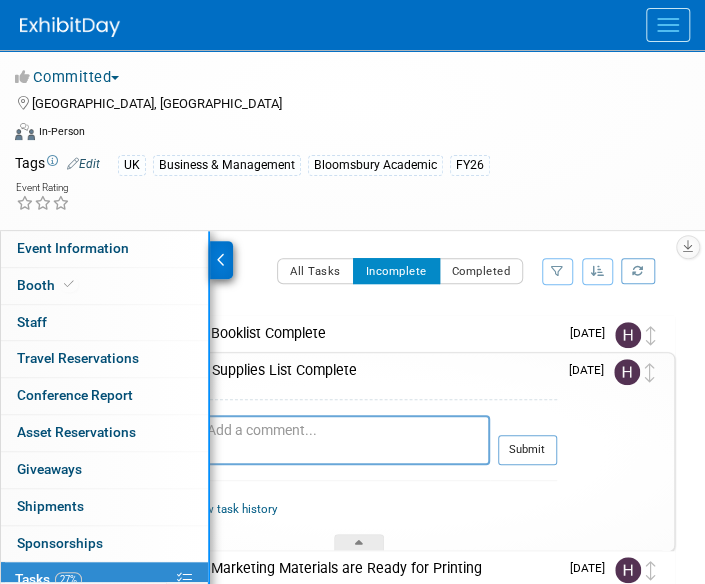 scroll, scrollTop: 86, scrollLeft: 0, axis: vertical 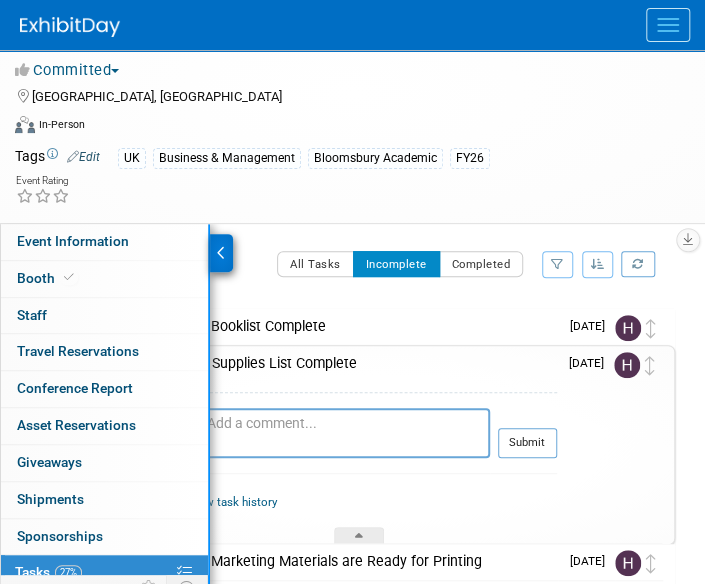click at bounding box center [221, 253] 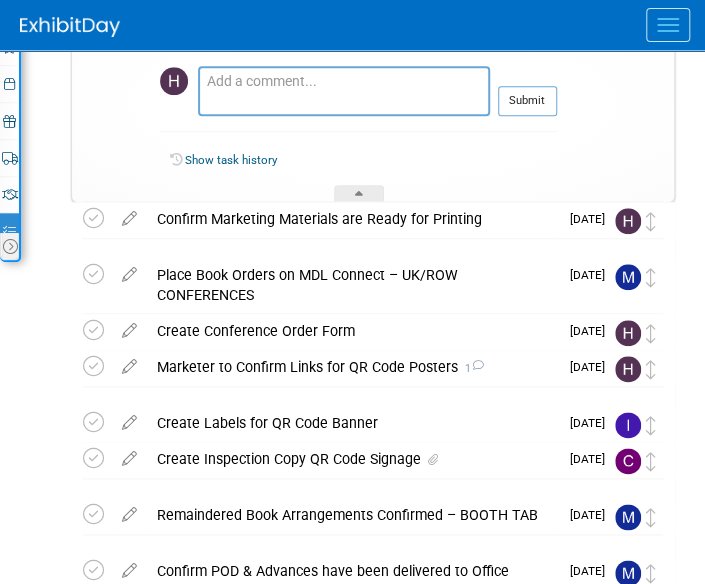 scroll, scrollTop: 441, scrollLeft: 0, axis: vertical 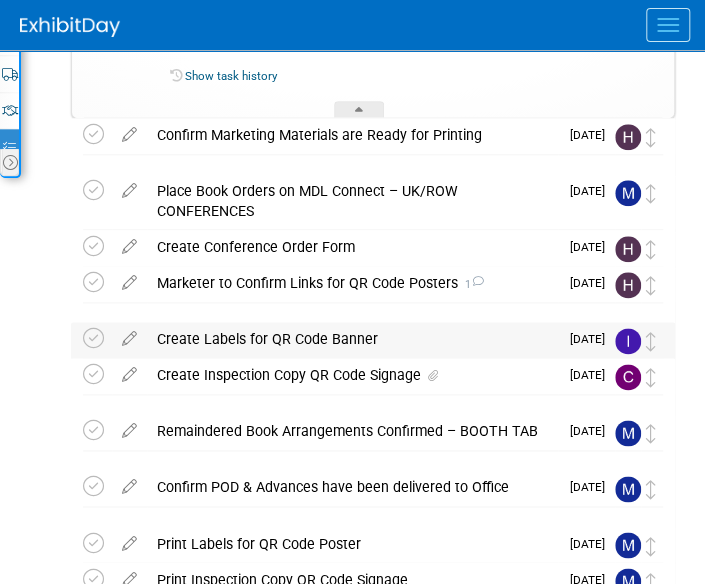click on "Create Labels for QR Code Banner" at bounding box center [352, 339] 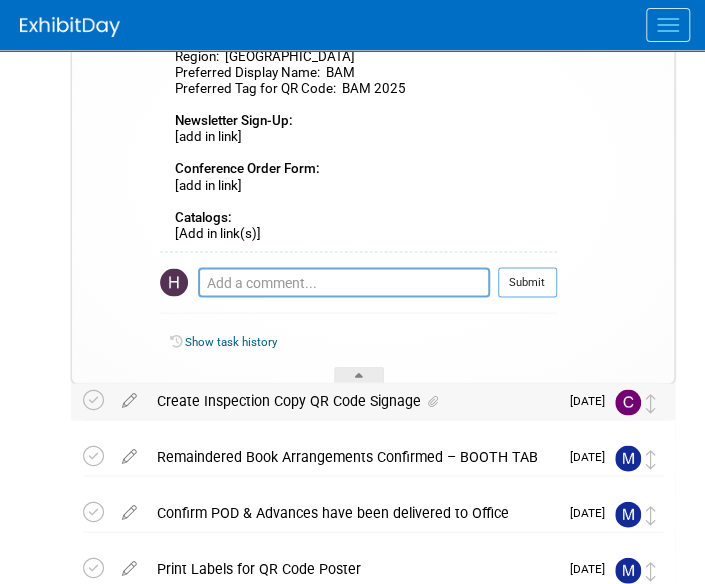 scroll, scrollTop: 870, scrollLeft: 0, axis: vertical 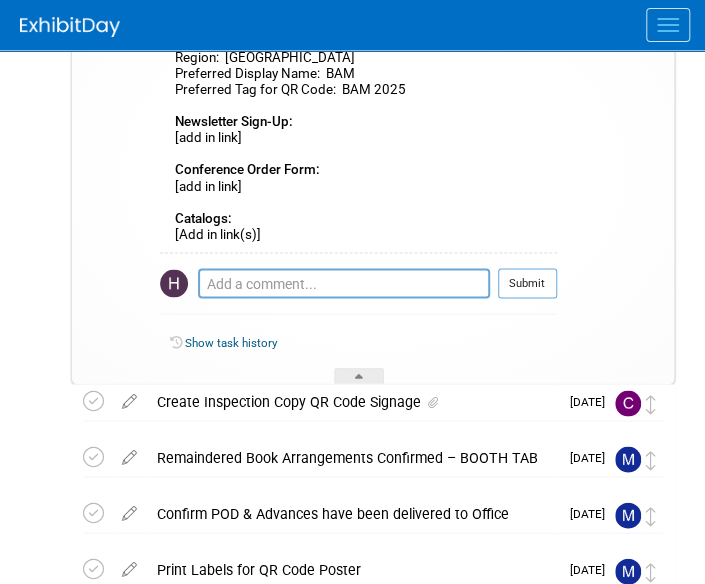click on "British Academy of Management Conference (BAM 2025)
Canterbury, United Kingdom
Sep 1, 2025   to   Sep 5, 2025
(Going)
Confirm Booklist Complete
Pro tip: Press Ctrl-Enter to submit comment.
Submit
Show task history
Jul 23
Confirm Supplies List Complete
Pro tip: Press Ctrl-Enter to submit comment.
Submit
Show task history
Jul 23
Confirm Marketing Materials are Ready for Printing
Pro tip: Press Ctrl-Enter to submit comment.
Submit
Show task history
Jul 30
Place Book Orders on MDL Connect – UK/ROW CONFERENCES
Pro tip: Press Ctrl-Enter to submit comment." at bounding box center (368, 291) 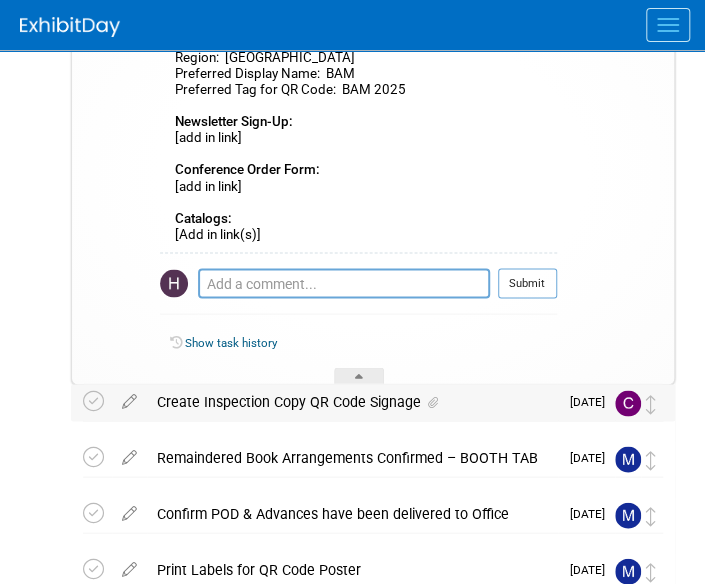 click on "Create Inspection Copy QR Code Signage" at bounding box center [352, 401] 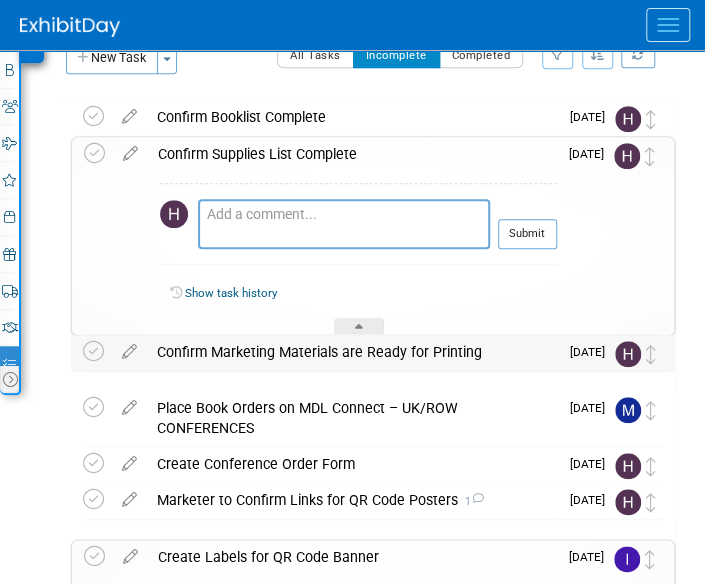 scroll, scrollTop: 411, scrollLeft: 0, axis: vertical 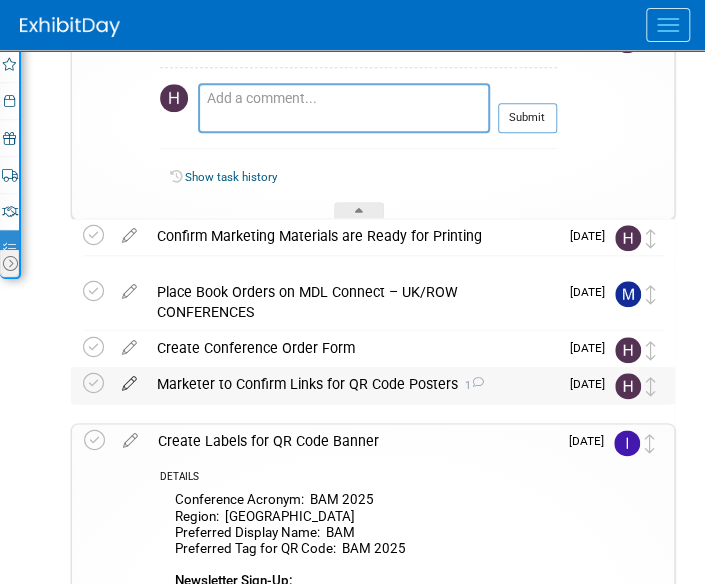 click at bounding box center (129, 379) 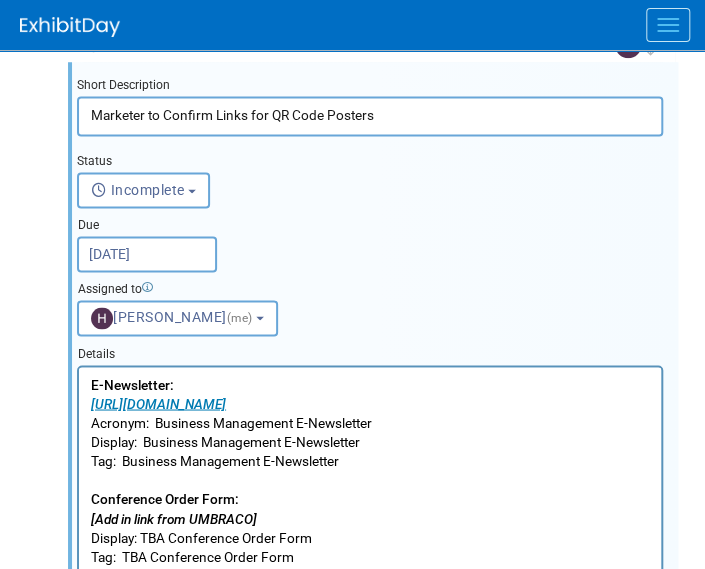 scroll, scrollTop: 708, scrollLeft: 0, axis: vertical 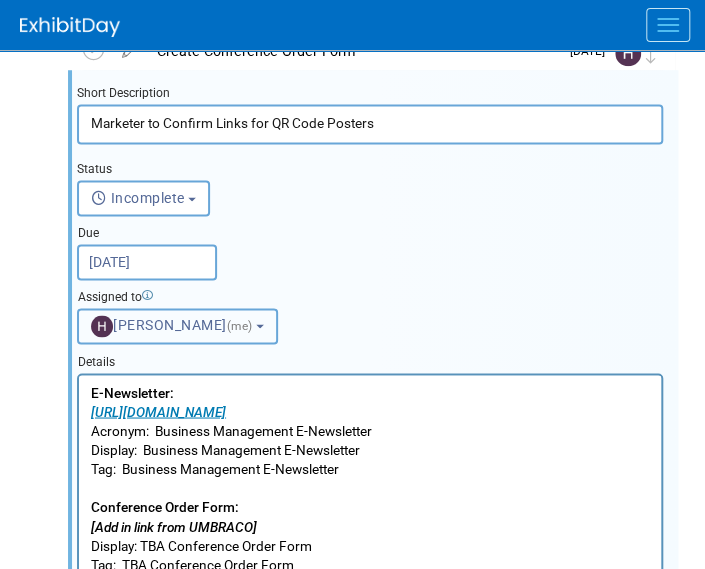click on "Hannah Siegel
(me)" at bounding box center [177, 326] 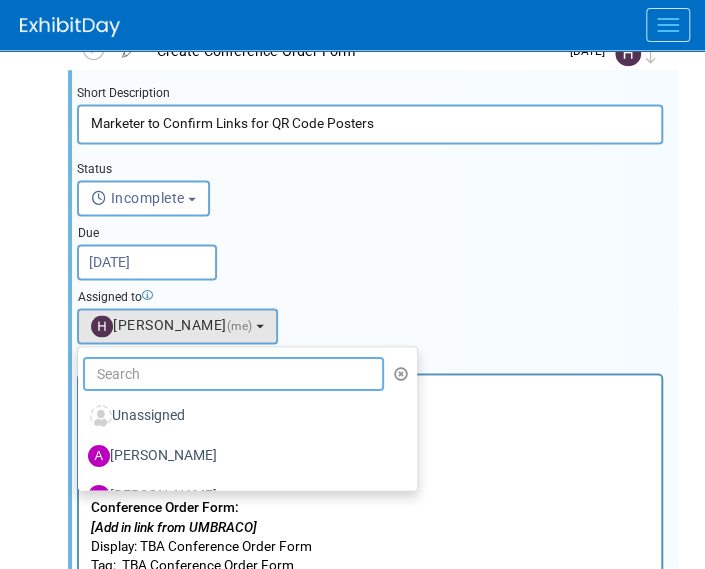 click at bounding box center (233, 374) 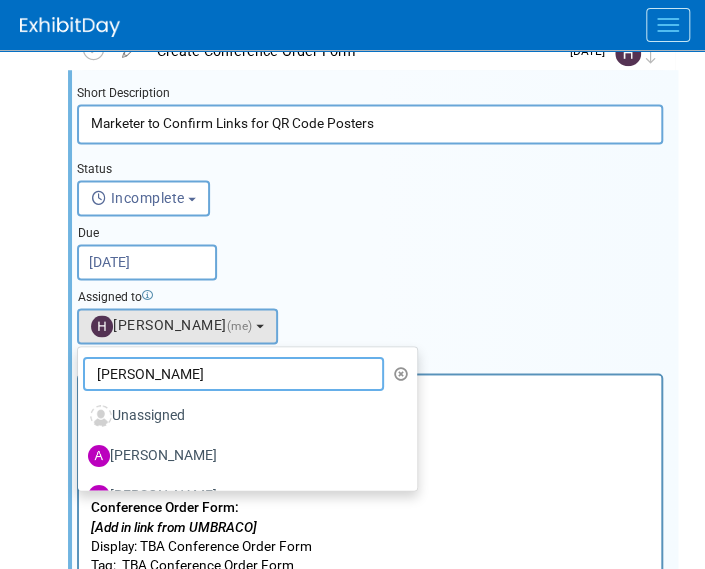 type on "lianna" 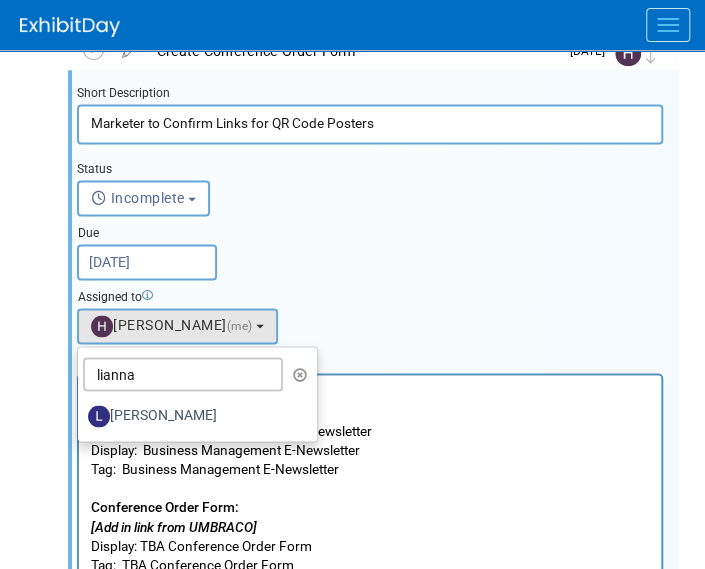 click on "[PERSON_NAME]" at bounding box center [192, 416] 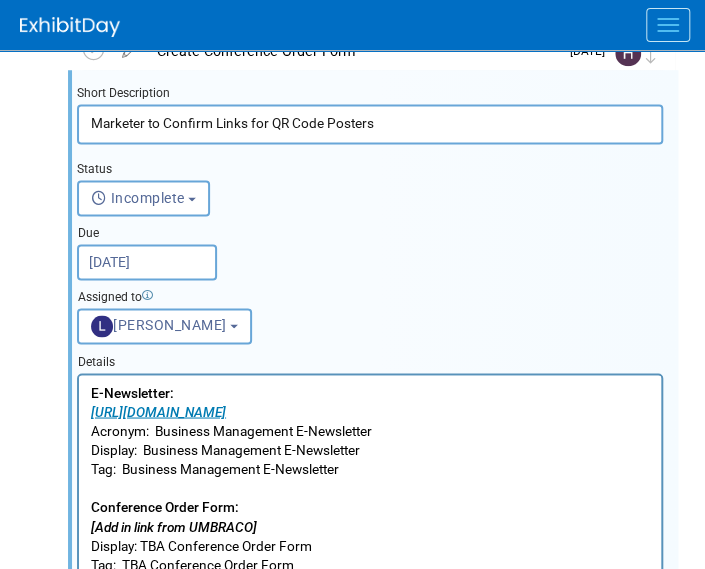 select on "951dfe0e-0636-4a83-99d1-103a12255113" 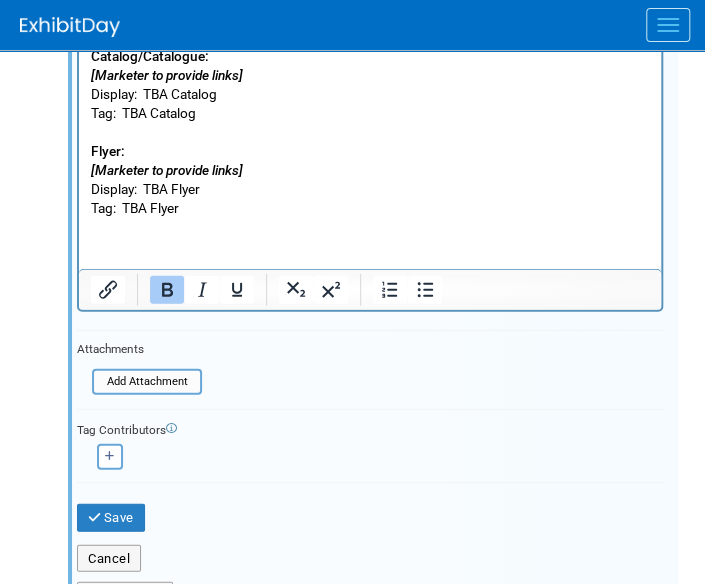 scroll, scrollTop: 1256, scrollLeft: 0, axis: vertical 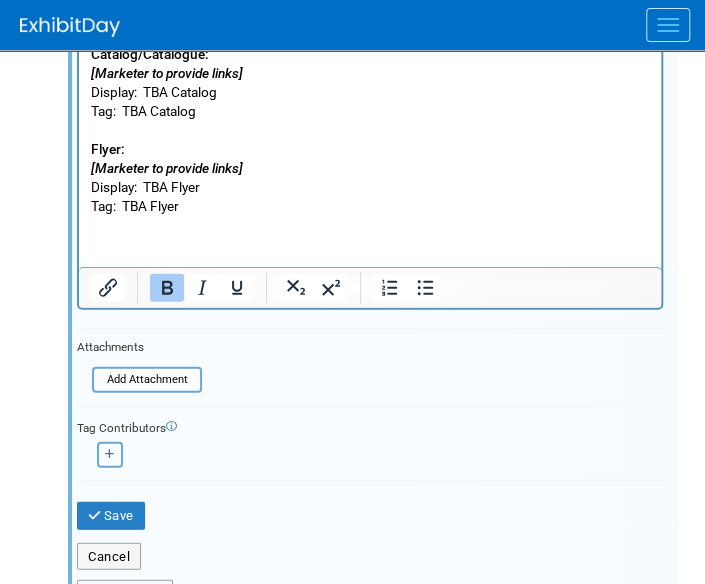 click at bounding box center [110, 454] 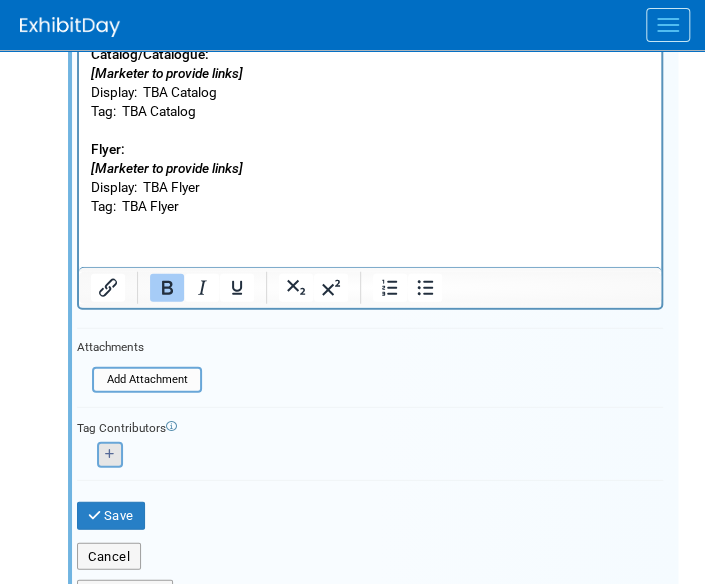 select 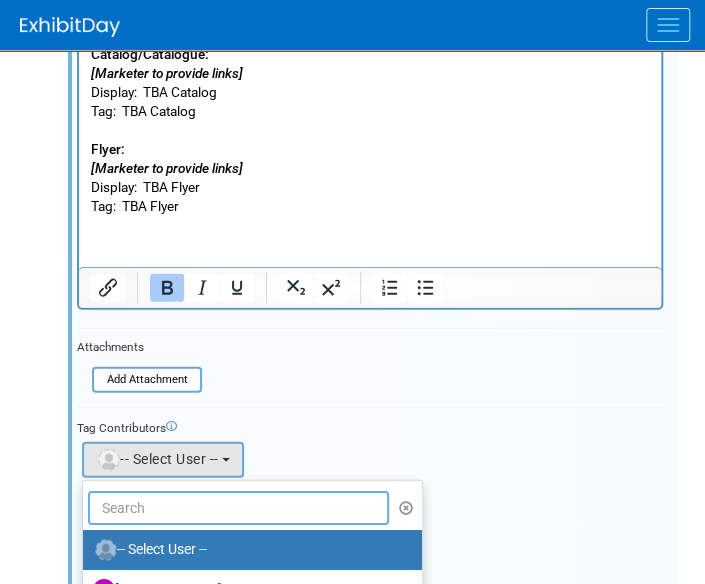 click at bounding box center [238, 508] 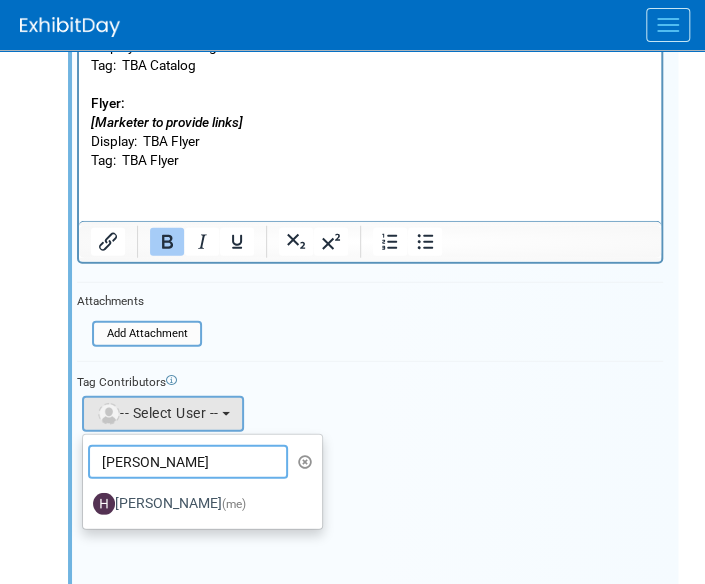 type on "hannah" 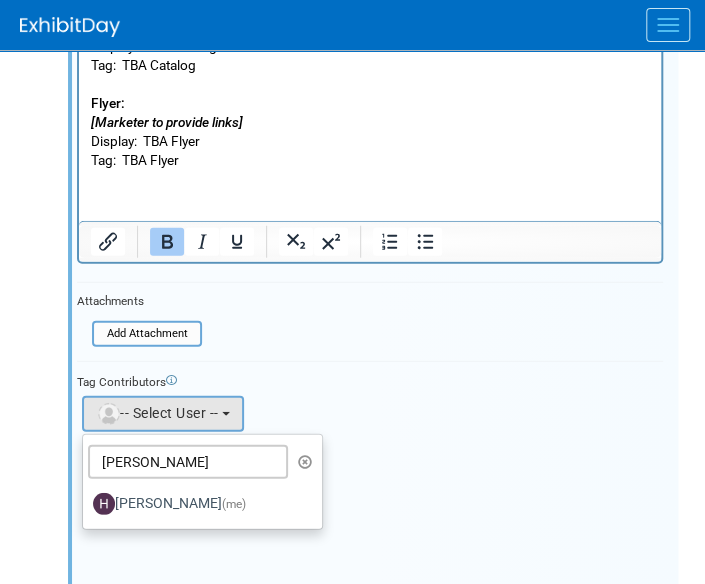 click on "Hannah Siegel
(me)" at bounding box center (197, 504) 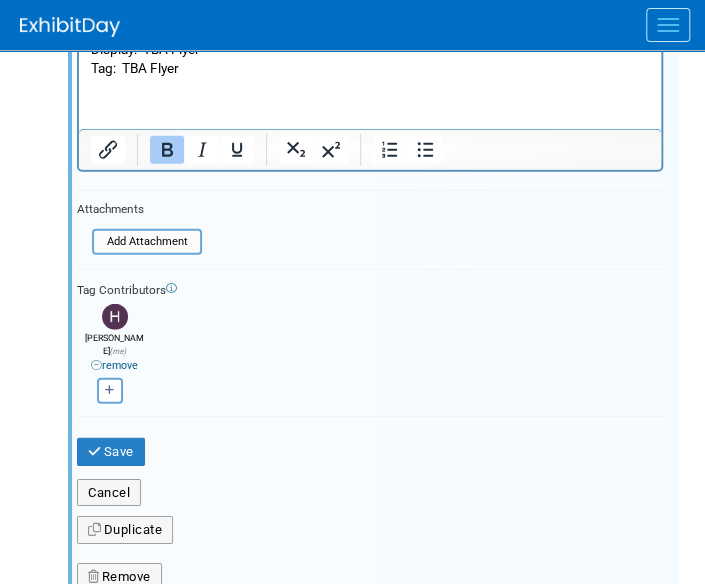 scroll, scrollTop: 1398, scrollLeft: 0, axis: vertical 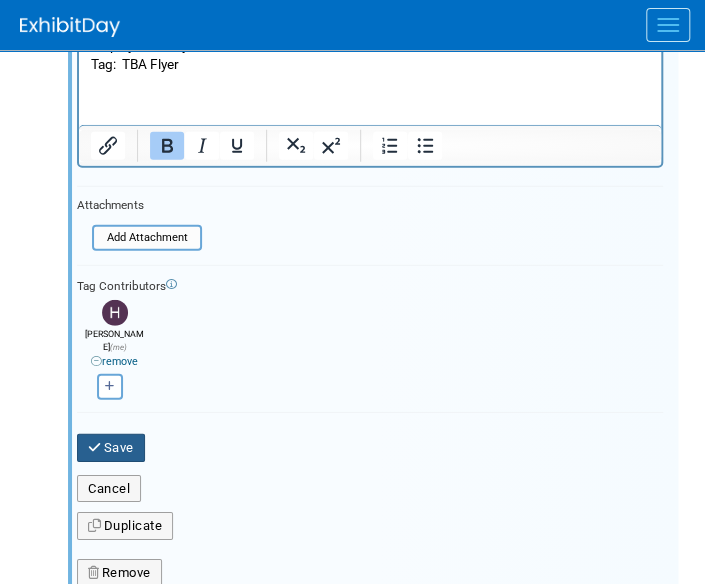 click at bounding box center [96, 447] 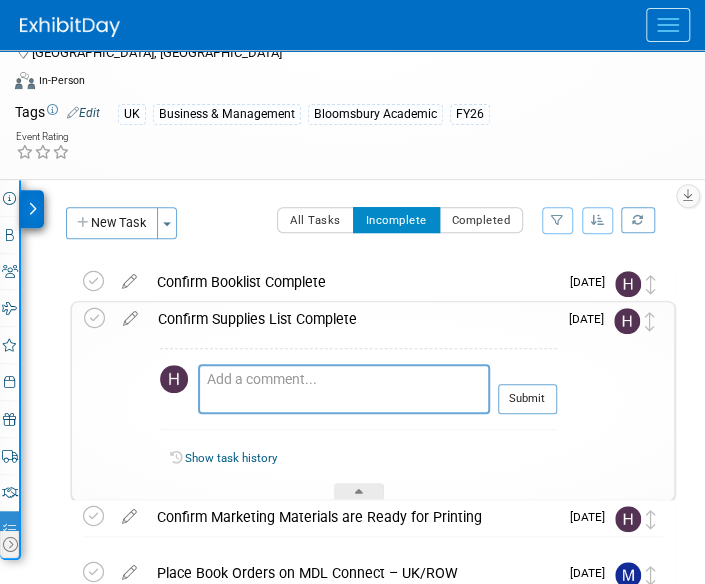 scroll, scrollTop: 0, scrollLeft: 0, axis: both 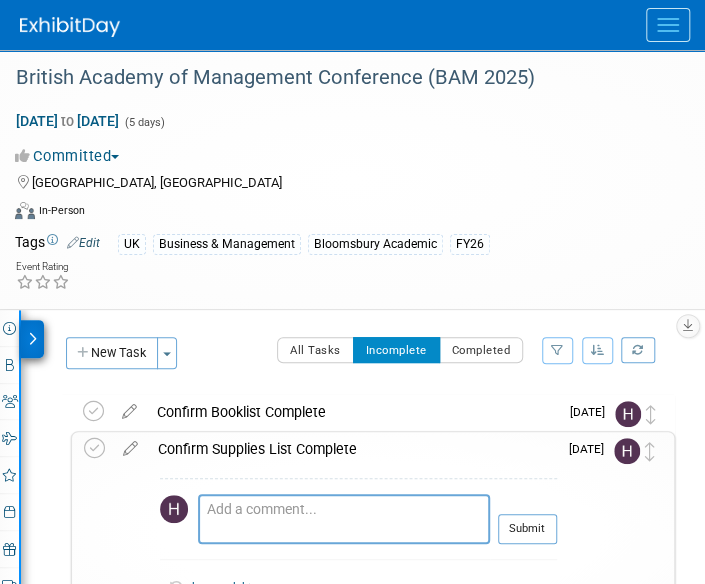 click at bounding box center (362, 25) 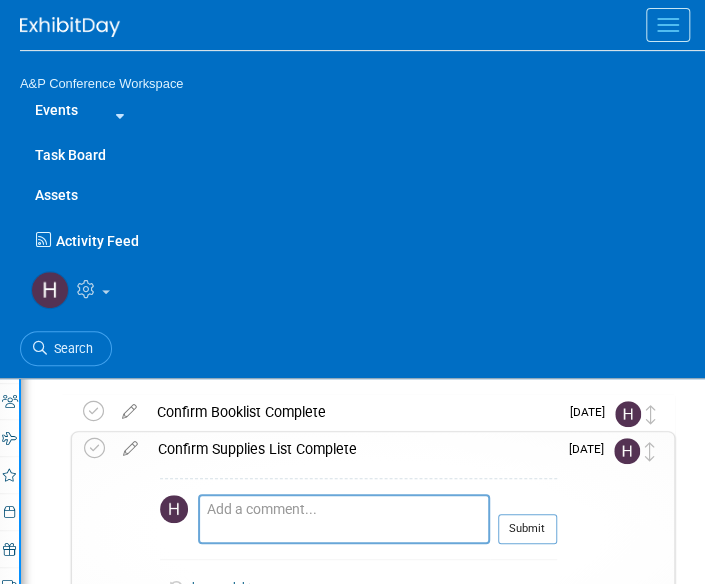 click on "Search" at bounding box center [362, 346] 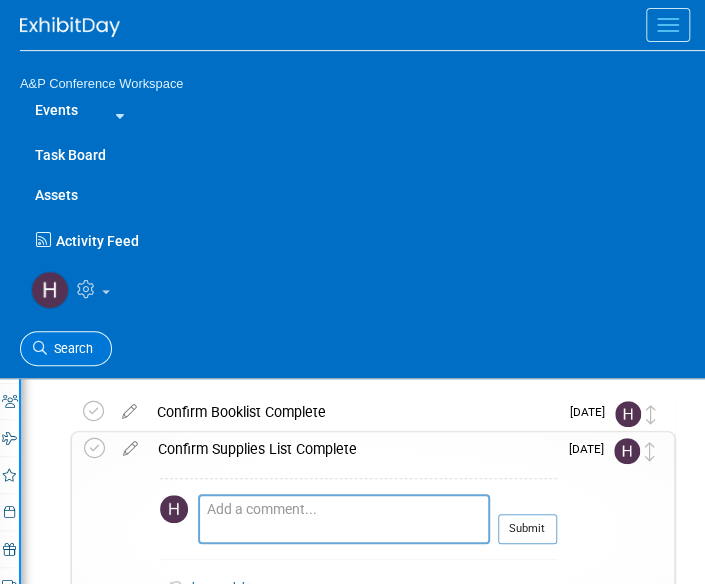 click on "Search" at bounding box center [66, 348] 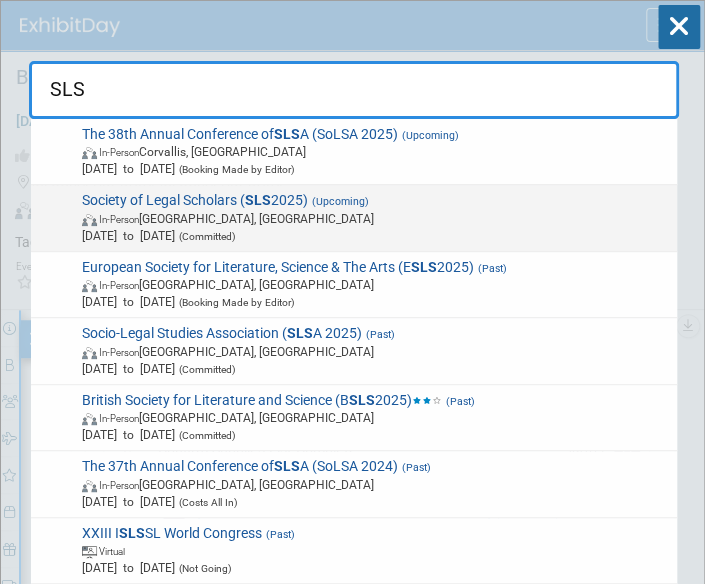 type on "SLS" 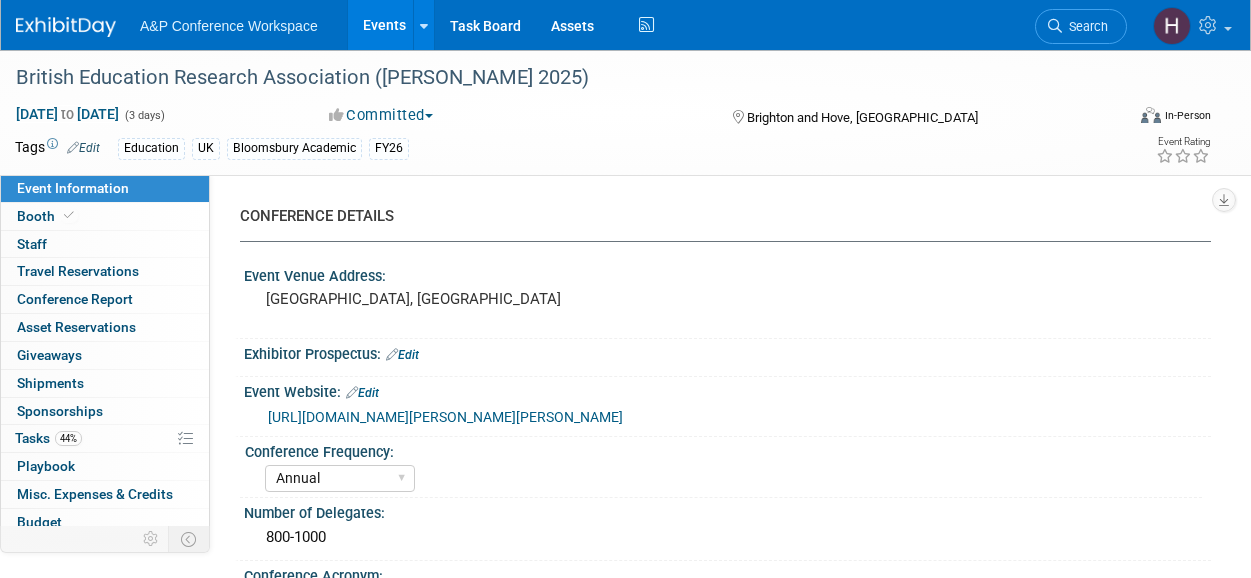 select on "Annual" 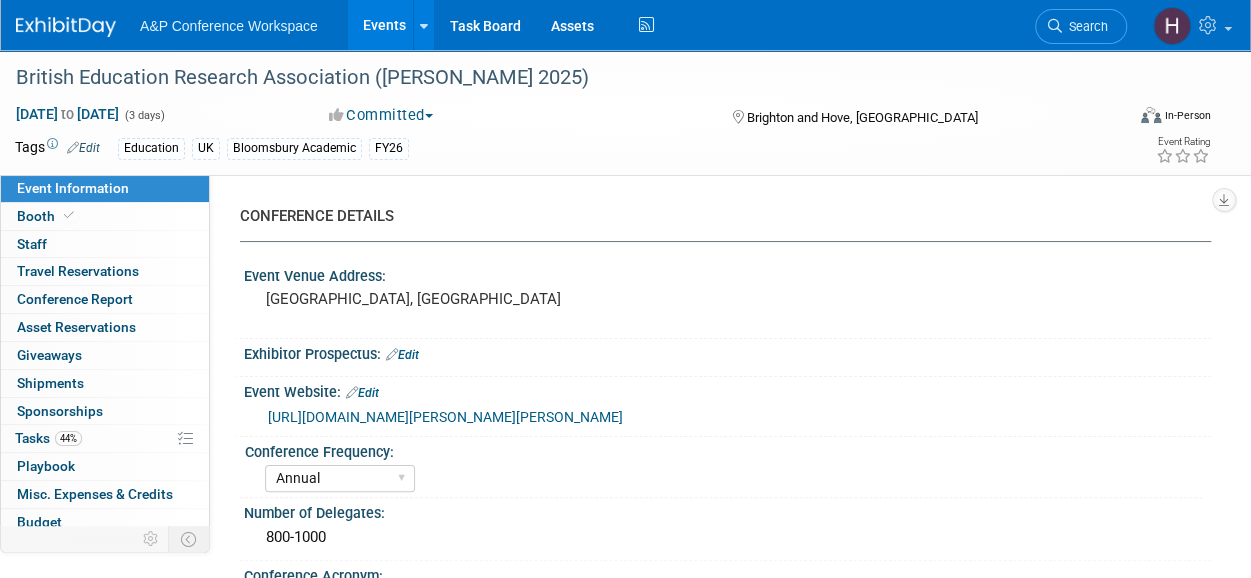 scroll, scrollTop: 0, scrollLeft: 0, axis: both 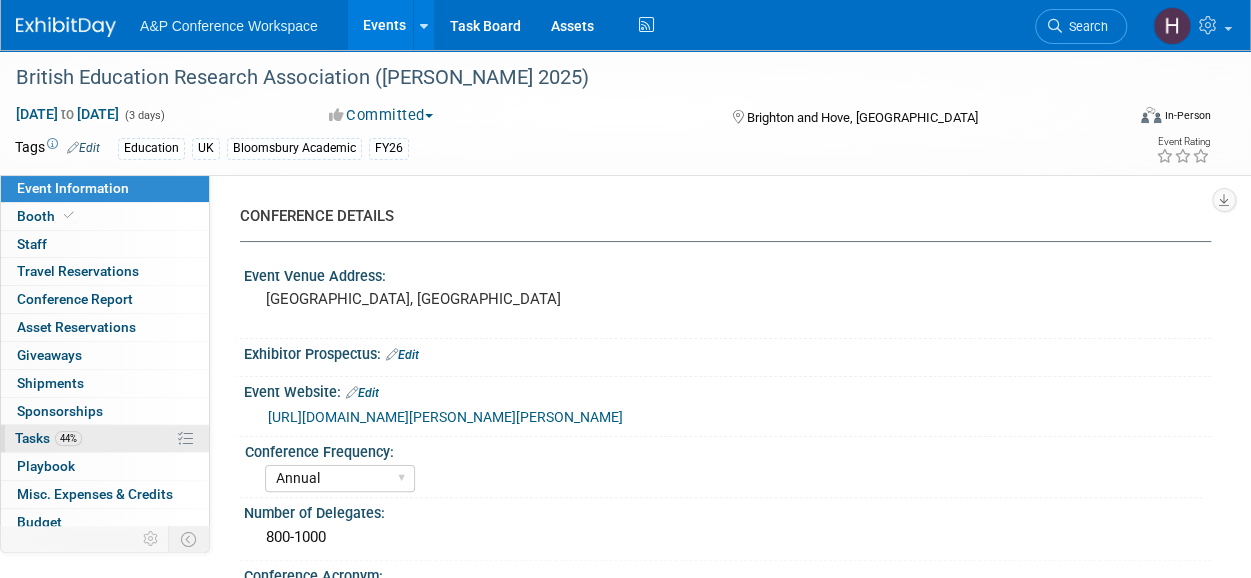 click on "44%" at bounding box center (68, 438) 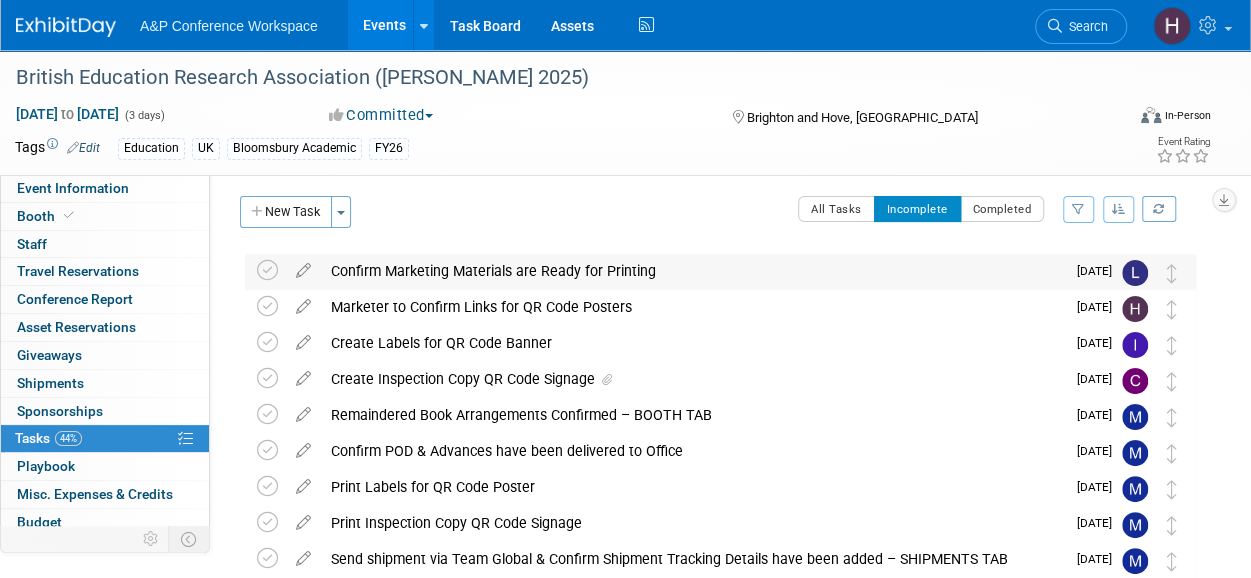 scroll, scrollTop: 8, scrollLeft: 0, axis: vertical 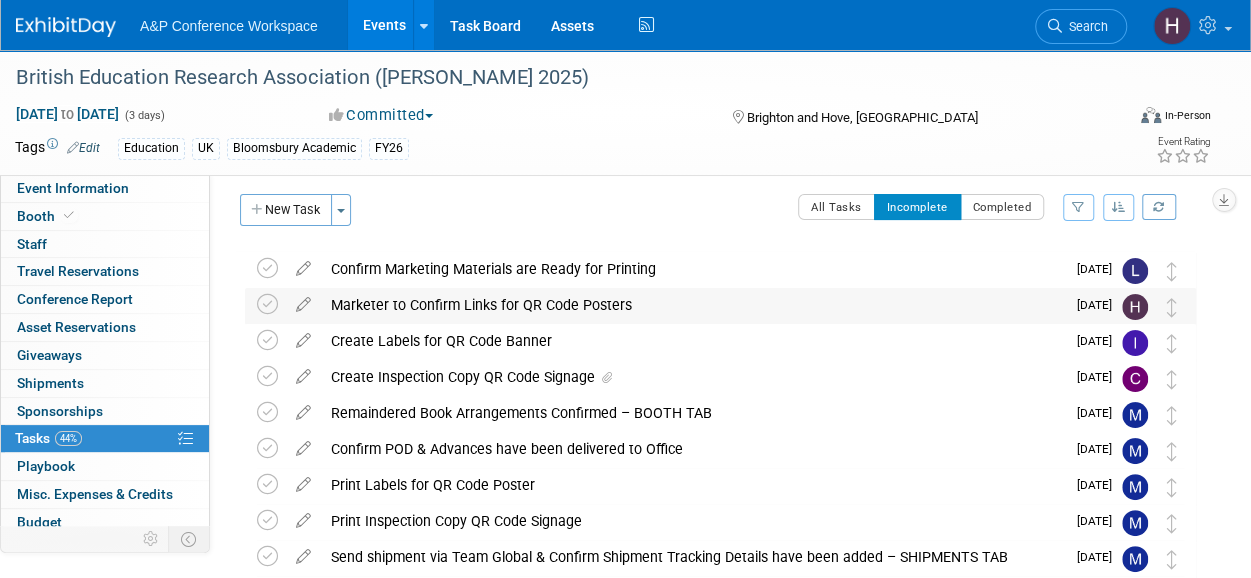 click on "Marketer to Confirm Links for QR Code Posters" at bounding box center (693, 305) 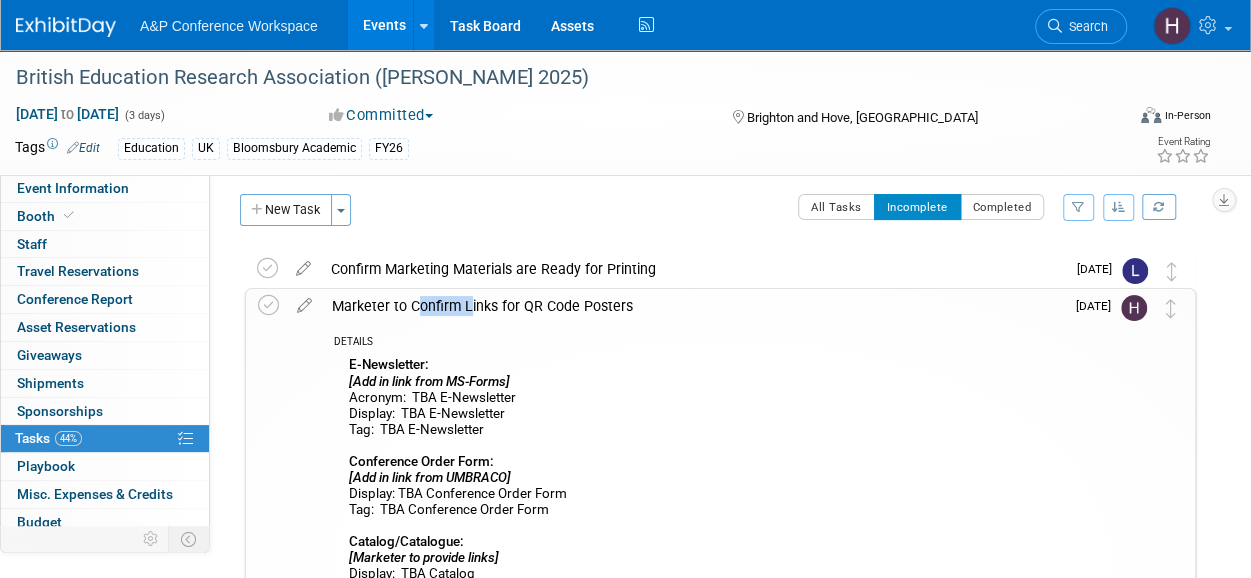 click on "Marketer to Confirm Links for QR Code Posters" at bounding box center (693, 306) 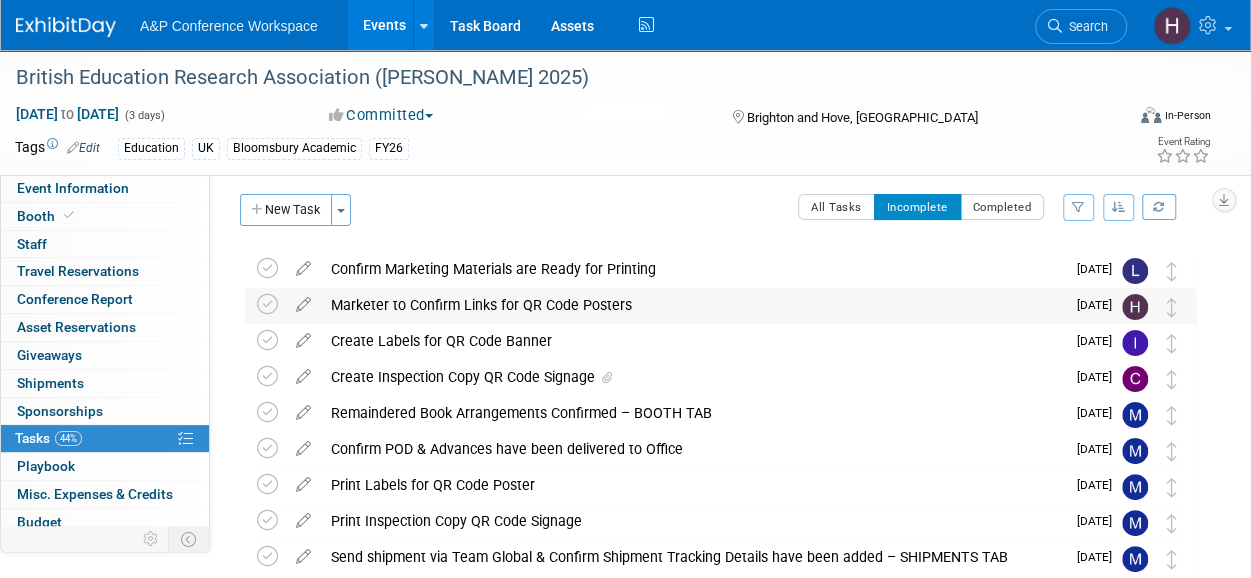 click on "Marketer to Confirm Links for QR Code Posters" at bounding box center (693, 305) 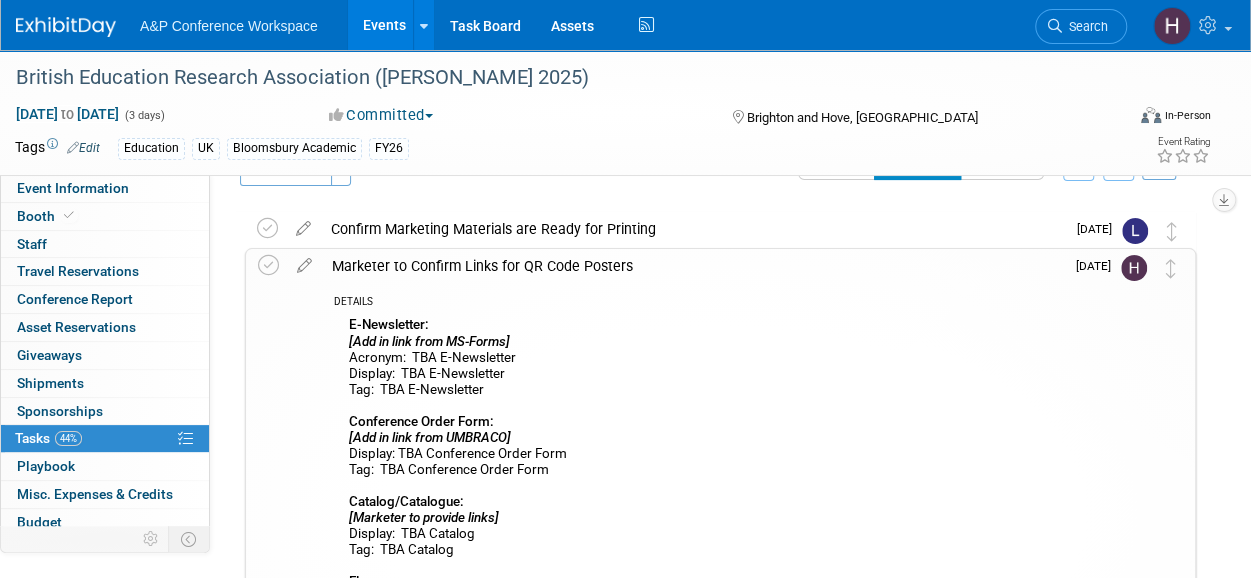 scroll, scrollTop: 46, scrollLeft: 0, axis: vertical 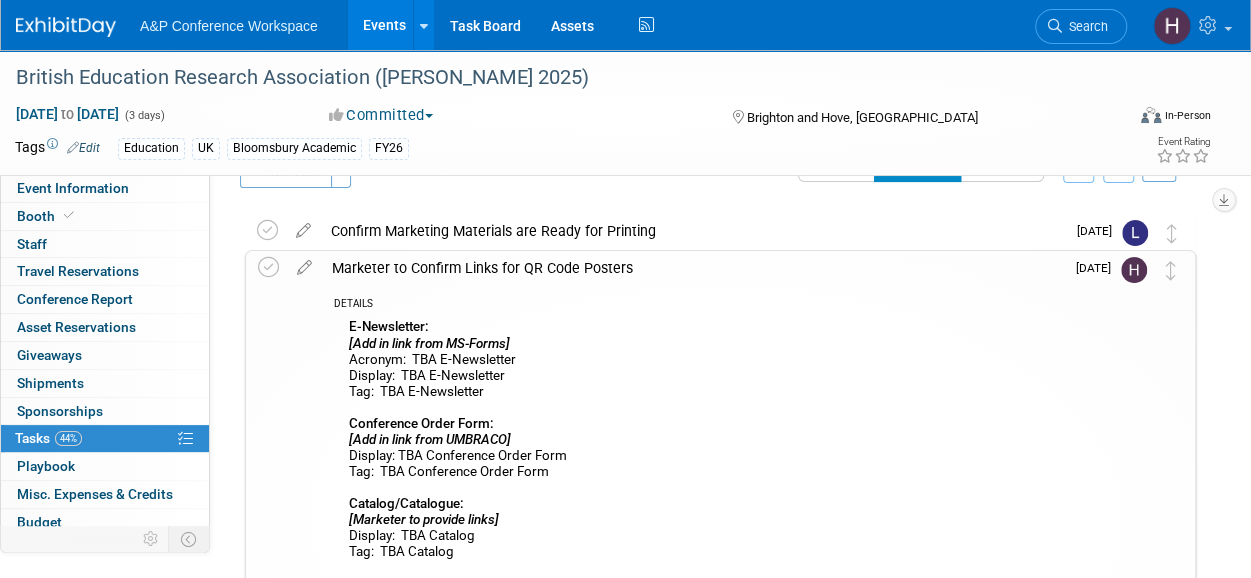 click on "E-Newsletter: [Add in link from MS-Forms] Acronym:  TBA E-Newsletter Display:  TBA E-Newsletter Tag:  TBA E-Newsletter Conference Order Form: [Add in link from UMBRACO] Display: TBA Conference Order Form Tag:  TBA Conference Order Form Catalog/Catalogue: [Marketer to provide links] Display:  TBA Catalog Tag:  TBA Catalog Flyer: [Marketer to provide links] Display:  TBA Flyer Tag:  TBA Flyer" at bounding box center [699, 482] 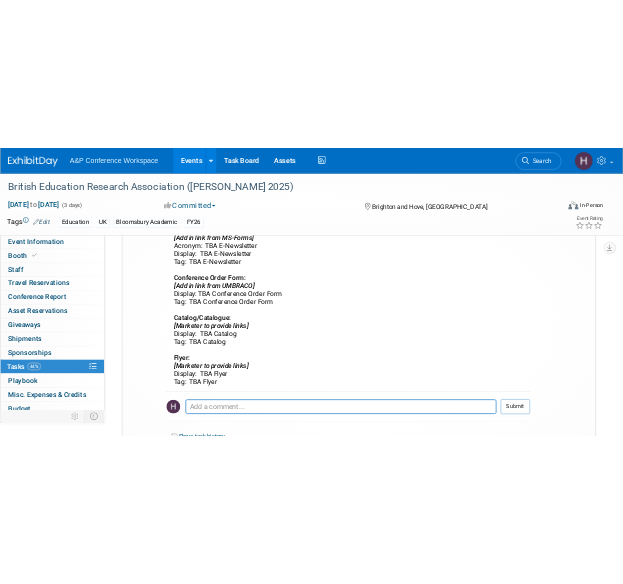 scroll, scrollTop: 200, scrollLeft: 0, axis: vertical 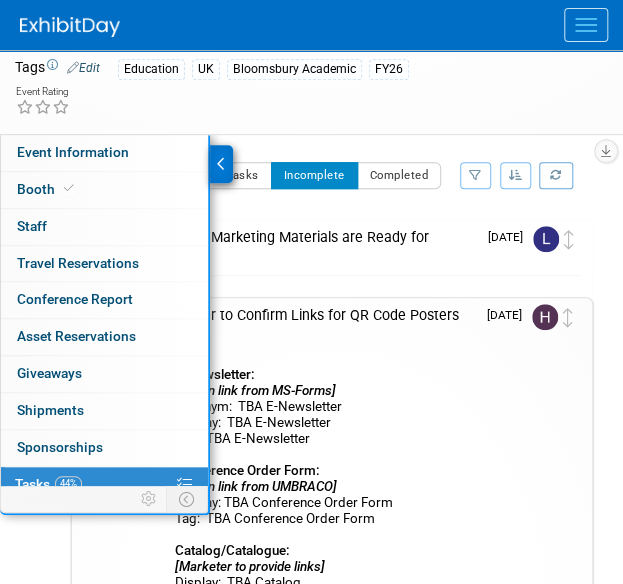 click at bounding box center (545, 623) 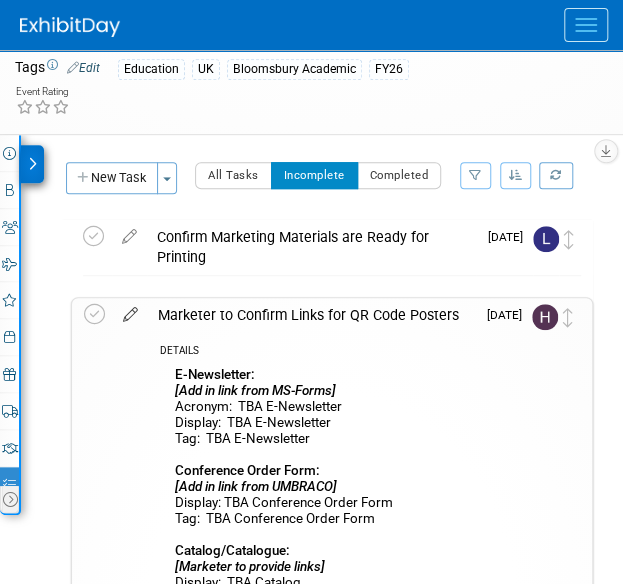 click at bounding box center [130, 310] 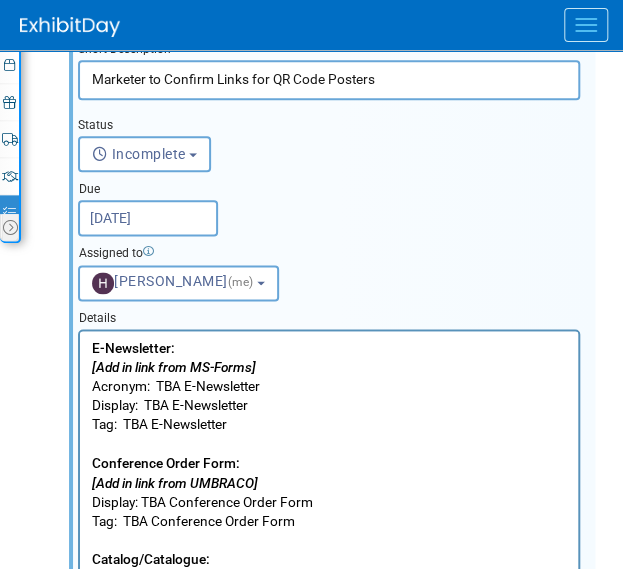 scroll, scrollTop: 484, scrollLeft: 0, axis: vertical 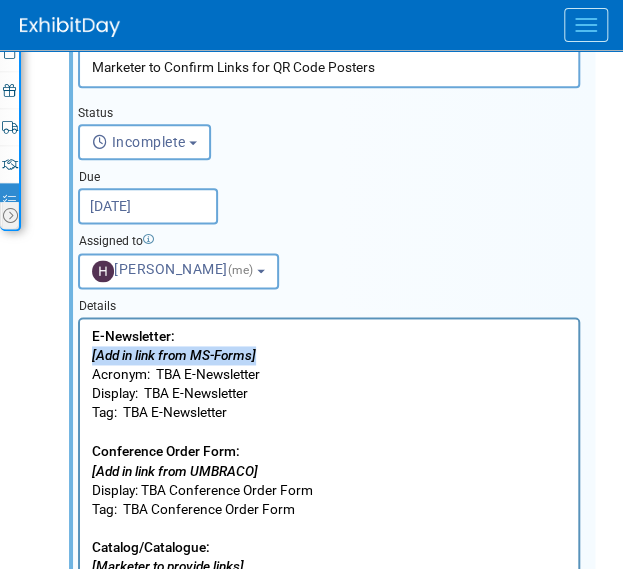 drag, startPoint x: 264, startPoint y: 351, endPoint x: 57, endPoint y: 351, distance: 207 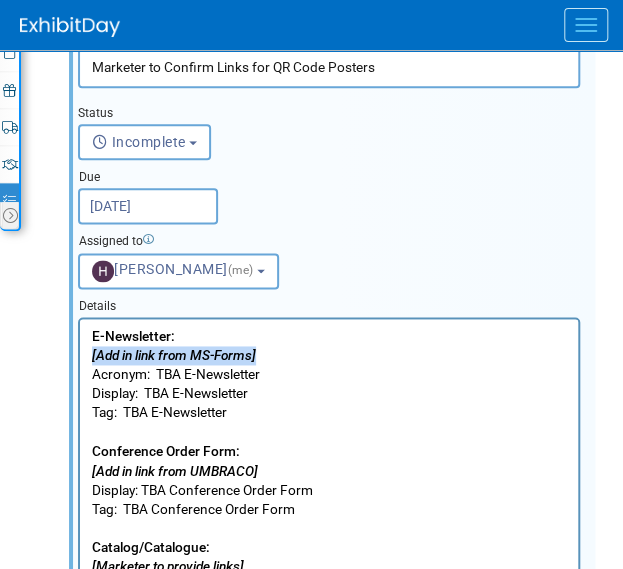 click on "E-Newsletter: [Add in link from MS-Forms] Acronym:  TBA E-Newsletter Display:  TBA E-Newsletter Tag:  TBA E-Newsletter Conference Order Form: [Add in link from UMBRACO] Display: TBA Conference Order Form Tag:  TBA Conference Order Form Catalog/Catalogue: [Marketer to provide links] Display:  TBA Catalog Tag:  TBA Catalog Flyer: [Marketer to provide links] Display:  TBA Flyer Tag:  TBA Flyer" at bounding box center [329, 514] 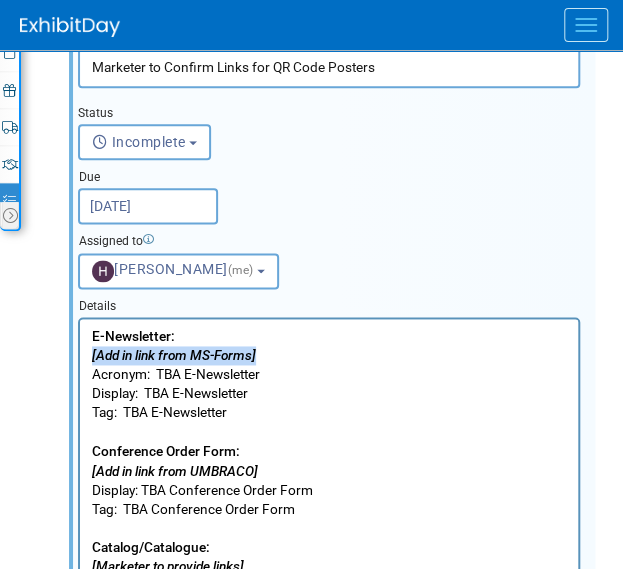type 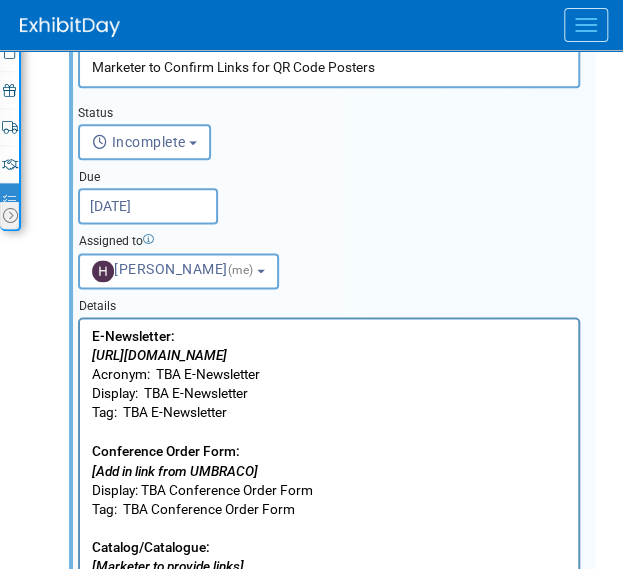 click on "British Education Research Association (BERA 2025)
Brighton and Hove, United Kingdom
Sep 9, 2025   to   Sep 11, 2025
(Going)
Confirm Marketing Materials are Ready for Printing
Pro tip: Press Ctrl-Enter to submit comment.
Submit
Show task history
Jul 30
Short Description
Marketer to Confirm Links for QR Code Posters" at bounding box center (322, 1043) 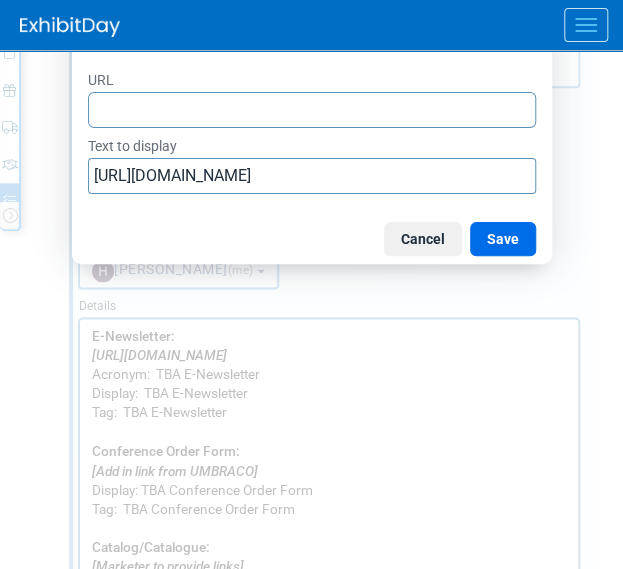 type on "https://www.bloomsbury.com/uk/newsletters/academic-education-newsletter/" 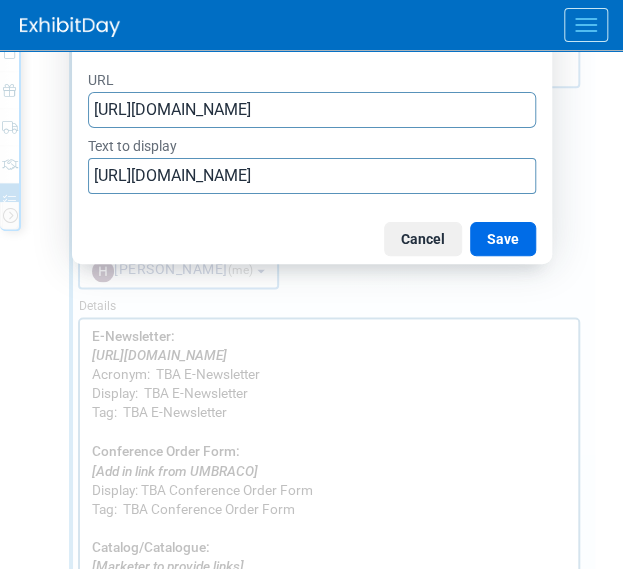 scroll, scrollTop: 0, scrollLeft: 124, axis: horizontal 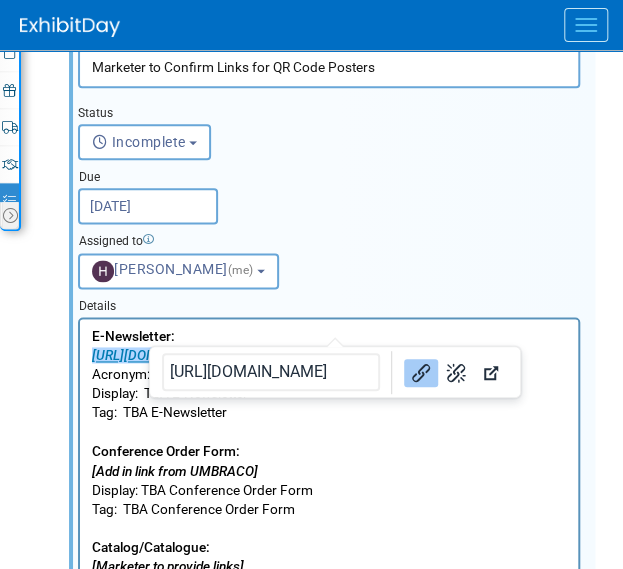 click on "E-Newsletter: https://www.bloomsbury.com/uk/newsletters/academic-education-newsletter/ Acronym:  TBA E-Newsletter Display:  TBA E-Newsletter Tag:  TBA E-Newsletter Conference Order Form: [Add in link from UMBRACO] Display: TBA Conference Order Form Tag:  TBA Conference Order Form Catalog/Catalogue: [Marketer to provide links] Display:  TBA Catalog Tag:  TBA Catalog Flyer: [Marketer to provide links] Display:  TBA Flyer Tag:  TBA Flyer" at bounding box center [329, 518] 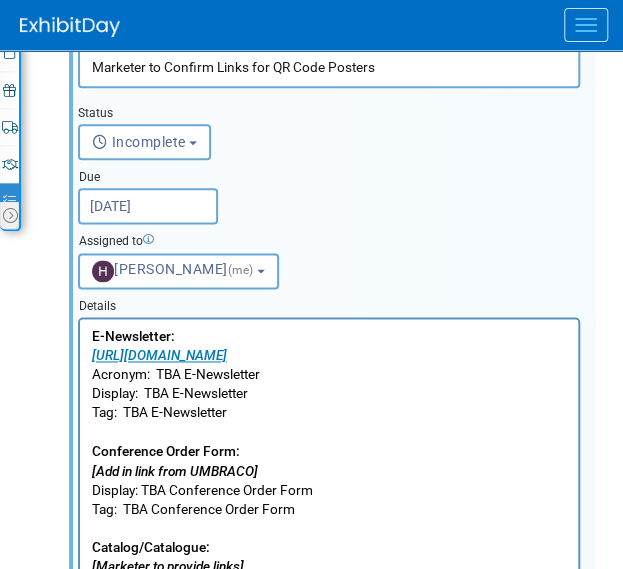 click on "E-Newsletter: https://www.bloomsbury.com/uk/newsletters/academic-education-newsletter/ Acronym:  TBA E-Newsletter Display:  TBA E-Newsletter Tag:  TBA E-Newsletter Conference Order Form: [Add in link from UMBRACO] Display: TBA Conference Order Form Tag:  TBA Conference Order Form Catalog/Catalogue: [Marketer to provide links] Display:  TBA Catalog Tag:  TBA Catalog Flyer: [Marketer to provide links] Display:  TBA Flyer Tag:  TBA Flyer" at bounding box center [329, 518] 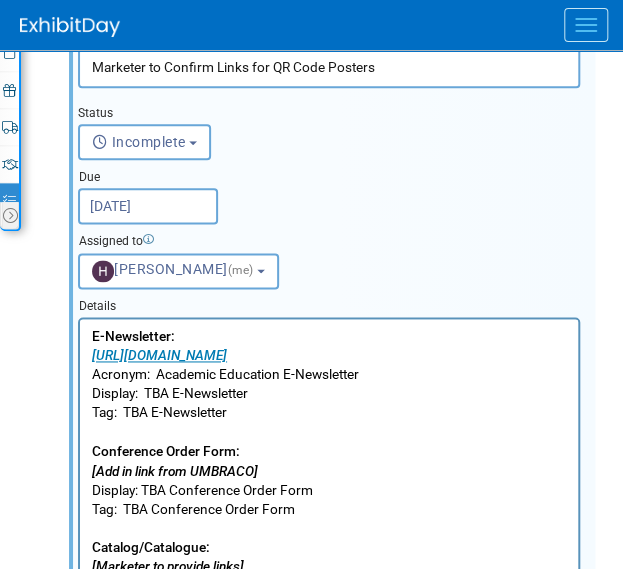 click on "E-Newsletter: https://www.bloomsbury.com/uk/newsletters/academic-education-newsletter/ Acronym:  Academic Education E-Newsletter Display:  TBA E-Newsletter Tag:  TBA E-Newsletter Conference Order Form: [Add in link from UMBRACO] Display: TBA Conference Order Form Tag:  TBA Conference Order Form Catalog/Catalogue: [Marketer to provide links] Display:  TBA Catalog Tag:  TBA Catalog Flyer: [Marketer to provide links] Display:  TBA Flyer Tag:  TBA Flyer" at bounding box center [329, 518] 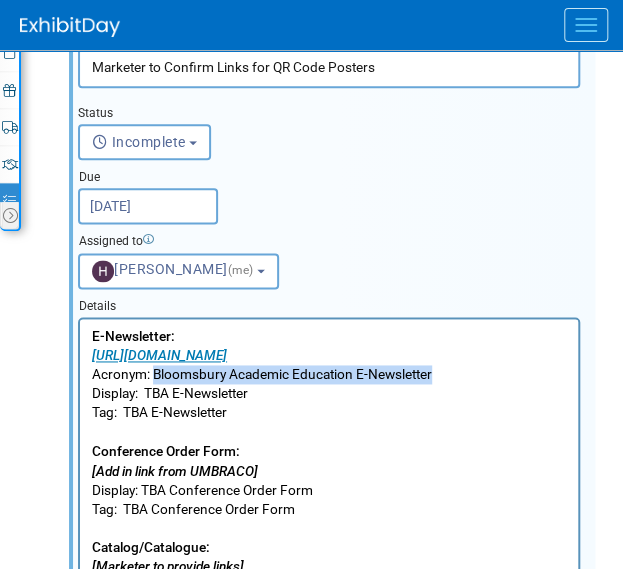drag, startPoint x: 469, startPoint y: 365, endPoint x: 156, endPoint y: 373, distance: 313.10223 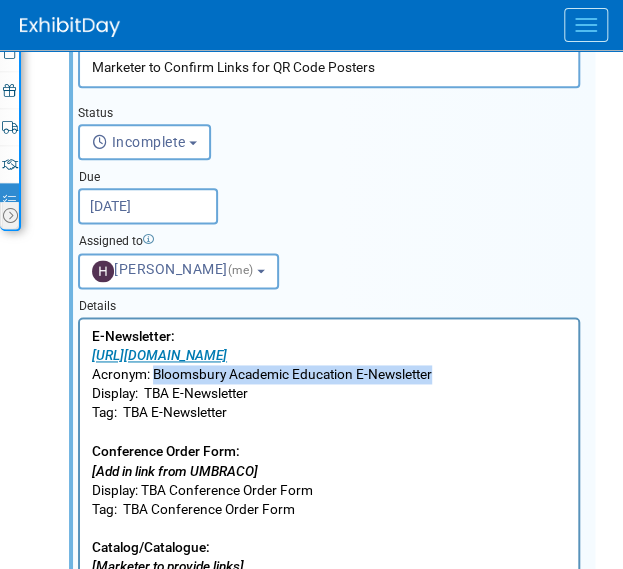 click on "E-Newsletter: https://www.bloomsbury.com/uk/newsletters/academic-education-newsletter/ Acronym: Bloomsbury Academic Education E-Newsletter Display:  TBA E-Newsletter Tag:  TBA E-Newsletter Conference Order Form: [Add in link from UMBRACO] Display: TBA Conference Order Form Tag:  TBA Conference Order Form Catalog/Catalogue: [Marketer to provide links] Display:  TBA Catalog Tag:  TBA Catalog Flyer: [Marketer to provide links] Display:  TBA Flyer Tag:  TBA Flyer" at bounding box center [329, 518] 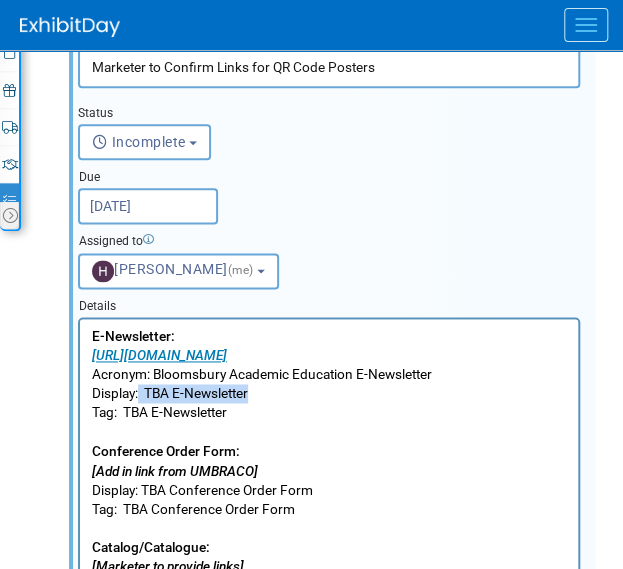 drag, startPoint x: 292, startPoint y: 386, endPoint x: 139, endPoint y: 397, distance: 153.39491 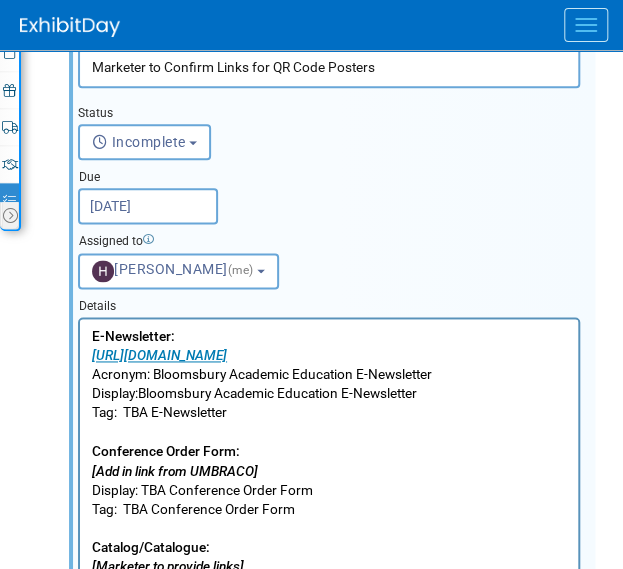click on "E-Newsletter: https://www.bloomsbury.com/uk/newsletters/academic-education-newsletter/ Acronym: Bloomsbury Academic Education E-Newsletter Display:Bloomsbury Academic Education E-Newsletter Tag:  TBA E-Newsletter Conference Order Form: [Add in link from UMBRACO] Display: TBA Conference Order Form Tag:  TBA Conference Order Form Catalog/Catalogue: [Marketer to provide links] Display:  TBA Catalog Tag:  TBA Catalog Flyer: [Marketer to provide links] Display:  TBA Flyer Tag:  TBA Flyer" at bounding box center [329, 518] 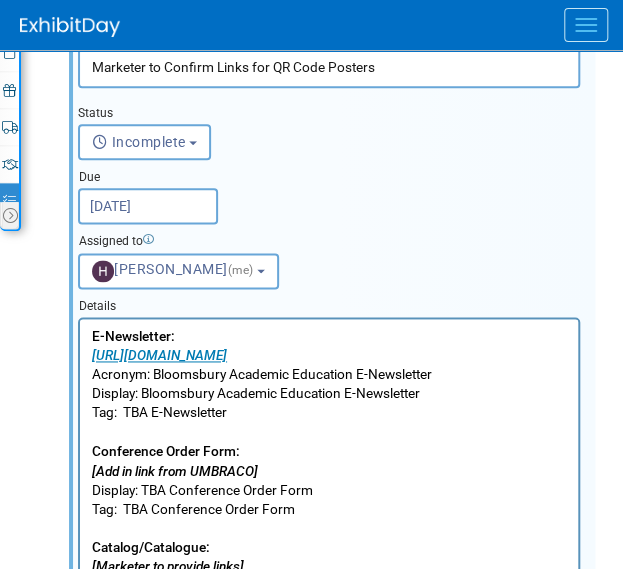 click on "E-Newsletter: https://www.bloomsbury.com/uk/newsletters/academic-education-newsletter/ Acronym: Bloomsbury Academic Education E-Newsletter Display: Bloomsbury Academic Education E-Newsletter Tag:  TBA E-Newsletter Conference Order Form: [Add in link from UMBRACO] Display: TBA Conference Order Form Tag:  TBA Conference Order Form Catalog/Catalogue: [Marketer to provide links] Display:  TBA Catalog Tag:  TBA Catalog Flyer: [Marketer to provide links] Display:  TBA Flyer Tag:  TBA Flyer" at bounding box center [329, 518] 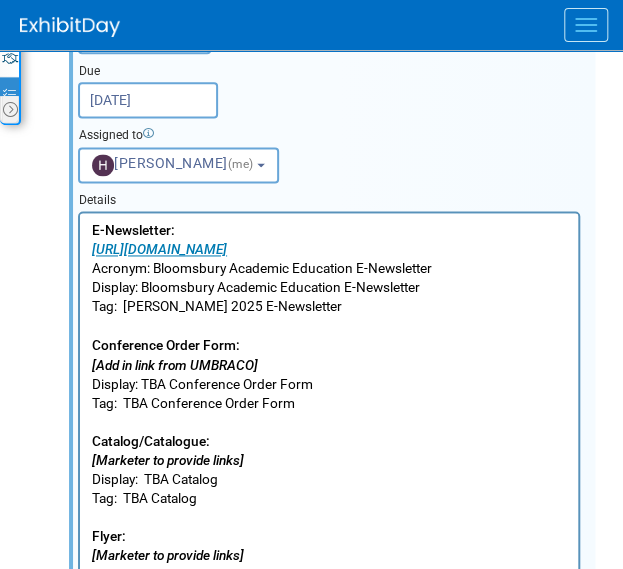 scroll, scrollTop: 592, scrollLeft: 0, axis: vertical 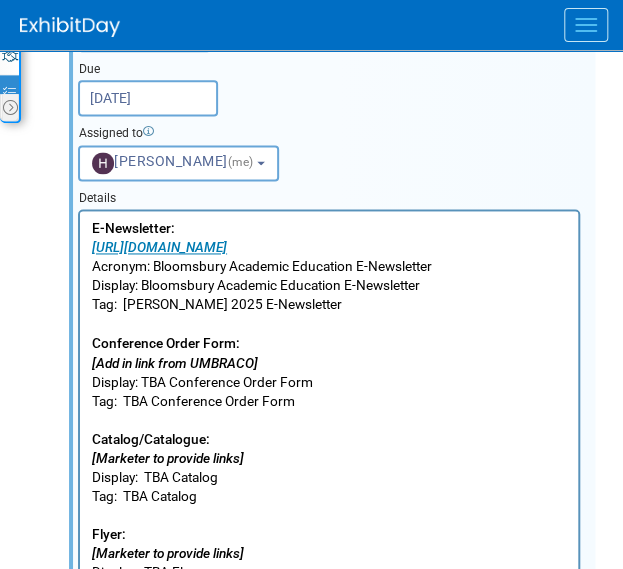 click on "E-Newsletter: https://www.bloomsbury.com/uk/newsletters/academic-education-newsletter/ Acronym: Bloomsbury Academic Education E-Newsletter Display: Bloomsbury Academic Education E-Newsletter Tag:  BERA 2025 E-Newsletter Conference Order Form: [Add in link from UMBRACO] Display: TBA Conference Order Form Tag:  TBA Conference Order Form Catalog/Catalogue: [Marketer to provide links] Display:  TBA Catalog Tag:  TBA Catalog Flyer: [Marketer to provide links] Display:  TBA Flyer Tag:  TBA Flyer" at bounding box center [329, 409] 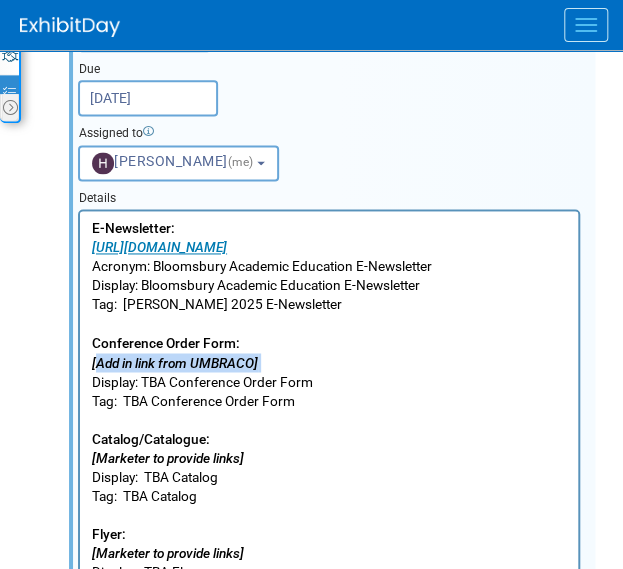 drag, startPoint x: 267, startPoint y: 358, endPoint x: 97, endPoint y: 364, distance: 170.10585 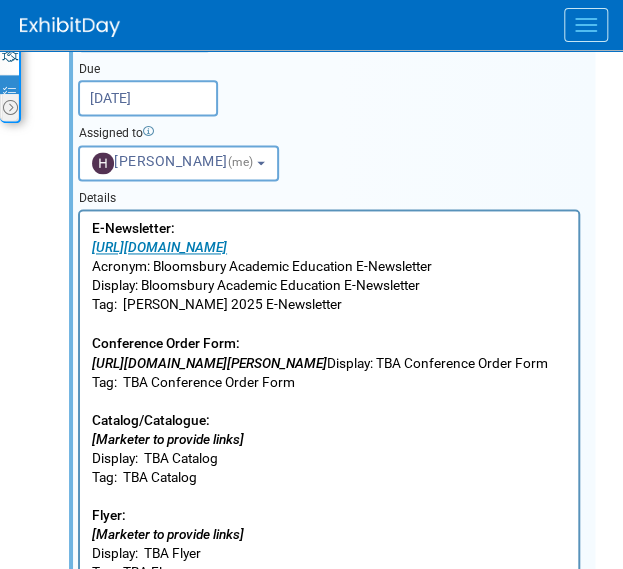 click on "E-Newsletter: https://www.bloomsbury.com/uk/newsletters/academic-education-newsletter/ Acronym: Bloomsbury Academic Education E-Newsletter Display: Bloomsbury Academic Education E-Newsletter Tag:  BERA 2025 E-Newsletter Conference Order Form: https://www.bloomsbury.com/media/ccjgtp0d/bera-2025-conference-order-form.pdf Display: TBA Conference Order Form Tag:  TBA Conference Order Form Catalog/Catalogue: [Marketer to provide links] Display:  TBA Catalog Tag:  TBA Catalog Flyer: [Marketer to provide links] Display:  TBA Flyer Tag:  TBA Flyer" at bounding box center (329, 399) 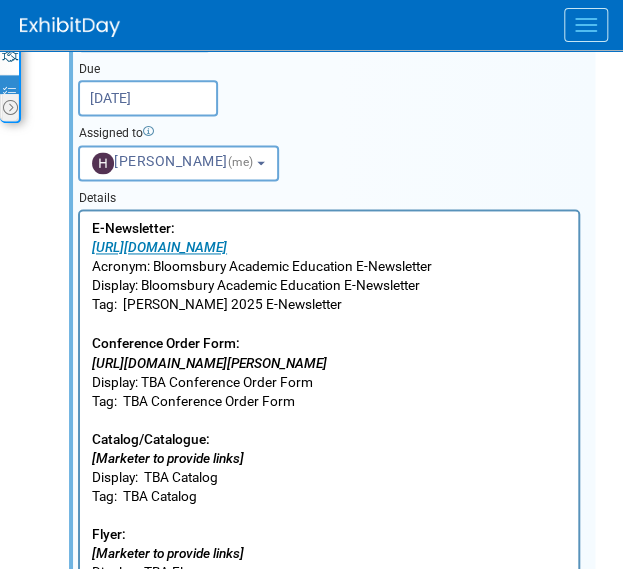 drag, startPoint x: 144, startPoint y: 382, endPoint x: 150, endPoint y: 537, distance: 155.11609 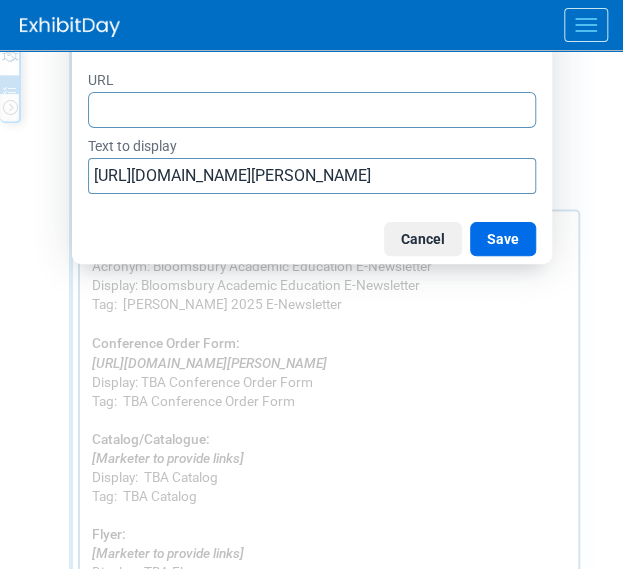 type on "https://www.bloomsbury.com/media/ccjgtp0d/bera-2025-conference-order-form.pdf" 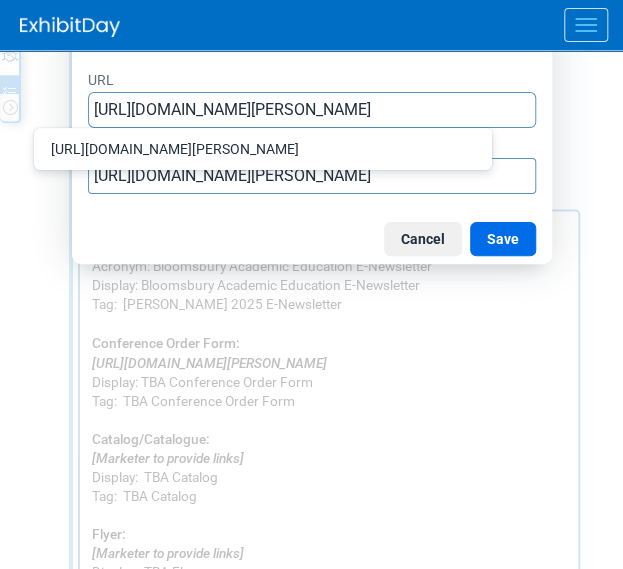 scroll, scrollTop: 0, scrollLeft: 165, axis: horizontal 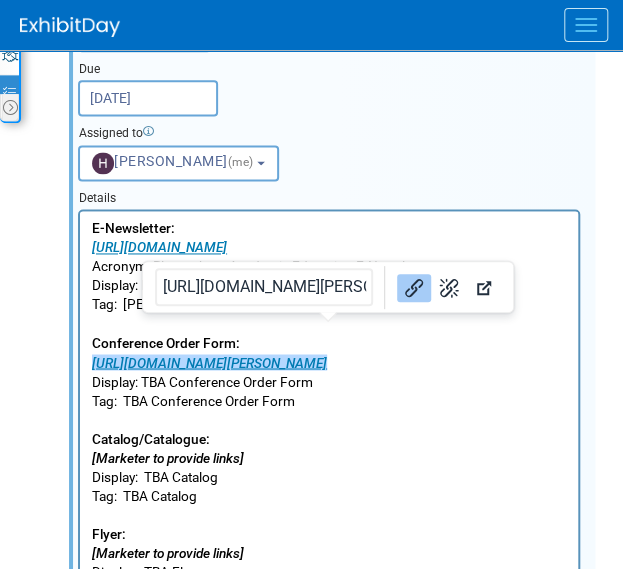 click on "Display: TBA Conference Order Form Tag:  TBA Conference Order Form Catalog/Catalogue: [Marketer to provide links] Display:  TBA Catalog Tag:  TBA Catalog Flyer: [Marketer to provide links] Display:  TBA Flyer Tag:  TBA Flyer" at bounding box center [329, 485] 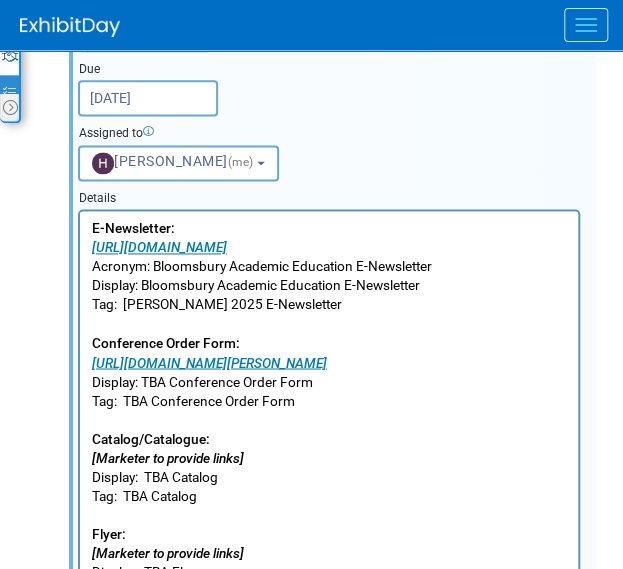 click on "Display: TBA Conference Order Form Tag:  TBA Conference Order Form Catalog/Catalogue: [Marketer to provide links] Display:  TBA Catalog Tag:  TBA Catalog Flyer: [Marketer to provide links] Display:  TBA Flyer Tag:  TBA Flyer" at bounding box center (329, 485) 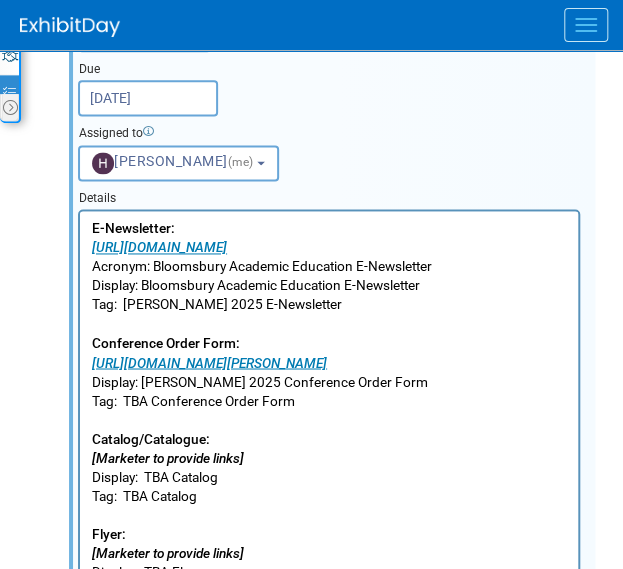 click on "Display: BERA 2025 Conference Order Form Tag:  TBA Conference Order Form Catalog/Catalogue: [Marketer to provide links] Display:  TBA Catalog Tag:  TBA Catalog Flyer: [Marketer to provide links] Display:  TBA Flyer Tag:  TBA Flyer" at bounding box center [329, 485] 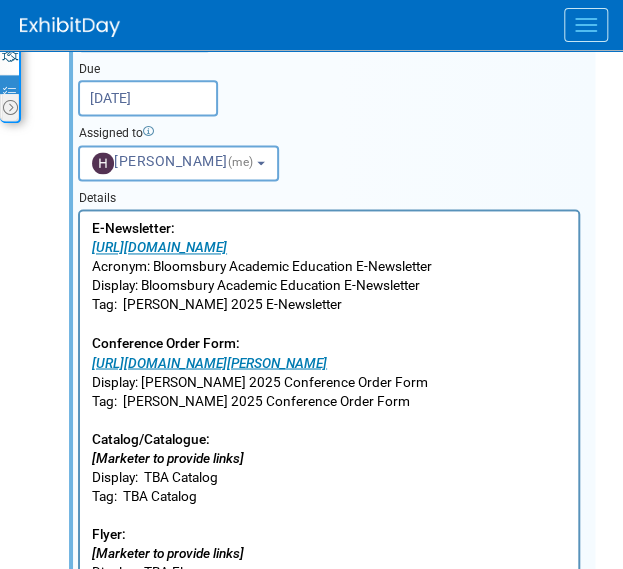 click on "Catalog/Catalogue:" at bounding box center [151, 437] 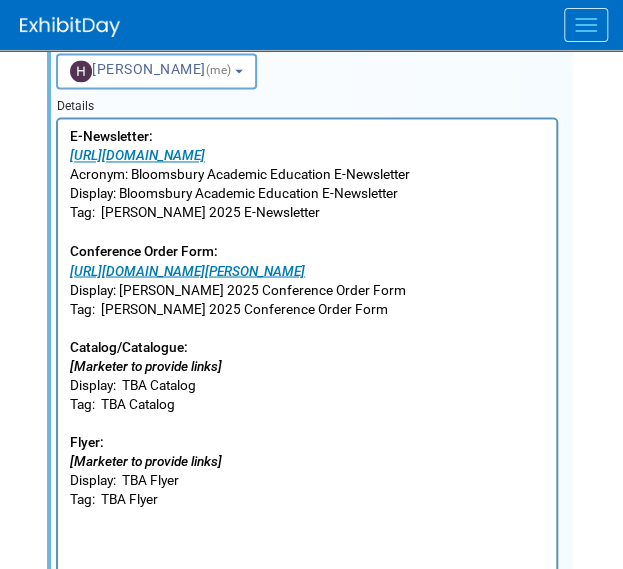 scroll, scrollTop: 664, scrollLeft: 0, axis: vertical 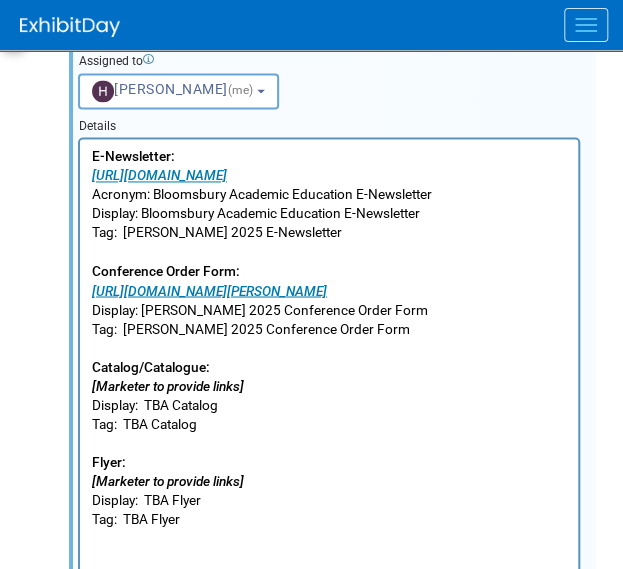 click on "Display: BERA 2025 Conference Order Form Tag:  BERA 2025 Conference Order Form Catalog/Catalogue: [Marketer to provide links] Display:  TBA Catalog Tag:  TBA Catalog Flyer: [Marketer to provide links] Display:  TBA Flyer Tag:  TBA Flyer" at bounding box center [329, 413] 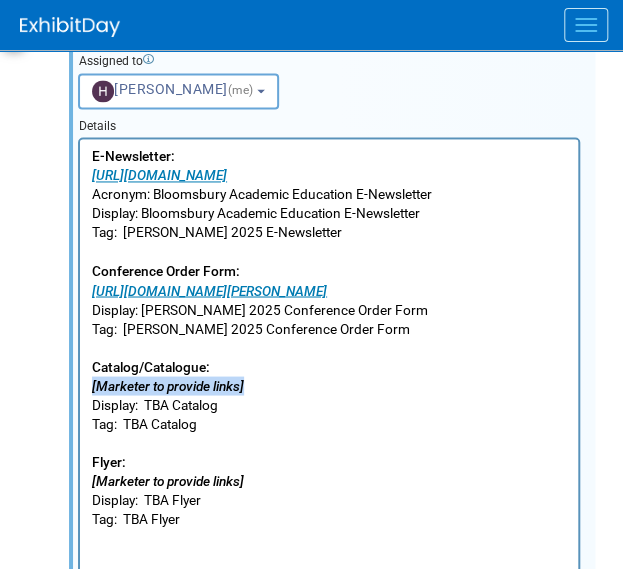 drag, startPoint x: 261, startPoint y: 410, endPoint x: 87, endPoint y: 407, distance: 174.02586 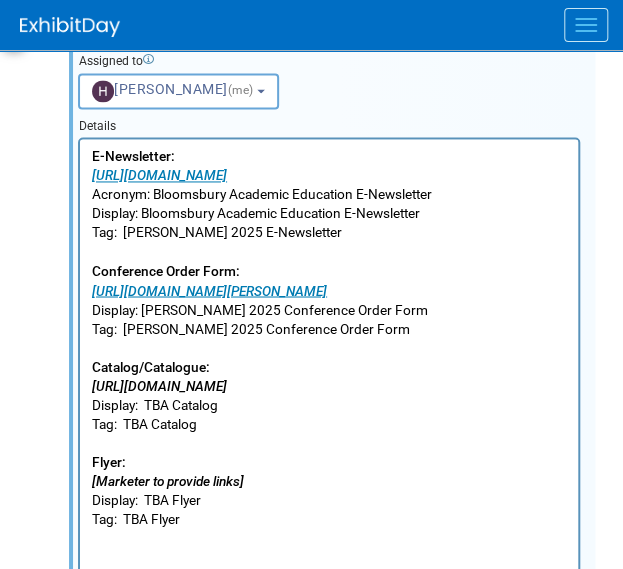 drag, startPoint x: 319, startPoint y: 417, endPoint x: 81, endPoint y: 398, distance: 238.7572 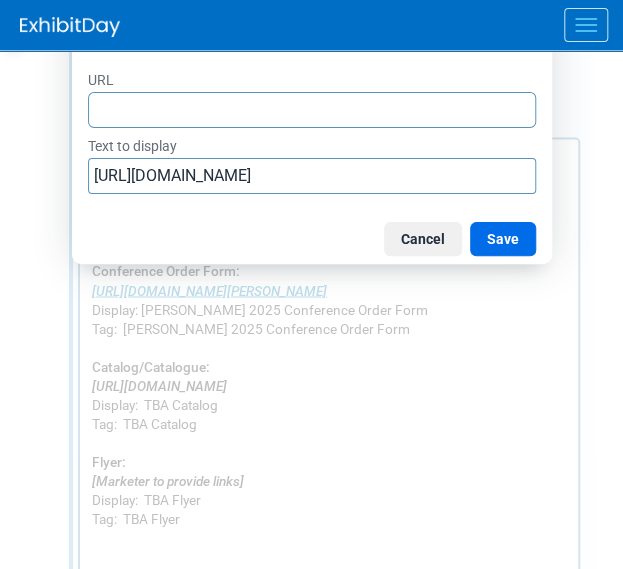 type on "https://www.bloomsbury.com/media/mpala44m/academic-new-books-catalogue-july-september-2025.pdf" 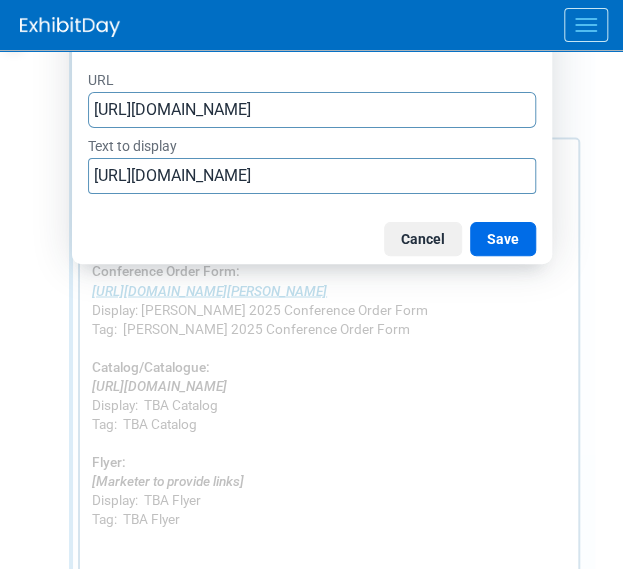 scroll, scrollTop: 0, scrollLeft: 319, axis: horizontal 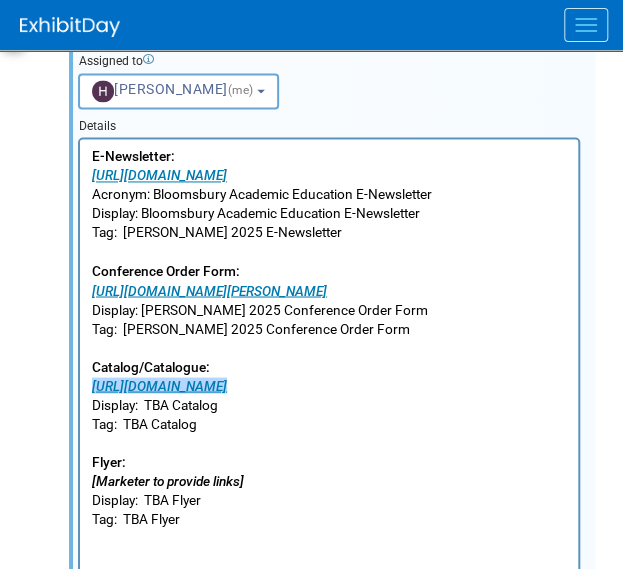 click on "Display: BERA 2025 Conference Order Form Tag:  BERA 2025 Conference Order Form Catalog/Catalogue: https://www.bloomsbury.com/media/mpala44m/academic-new-books-catalogue-july-september-2025.pdf Display:  TBA Catalog Tag:  TBA Catalog Flyer: [Marketer to provide links] Display:  TBA Flyer Tag:  TBA Flyer" at bounding box center (329, 413) 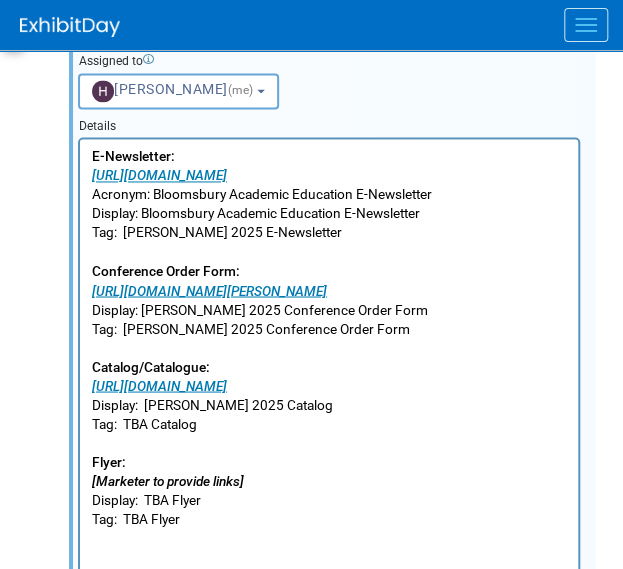 click on "Display: BERA 2025 Conference Order Form Tag:  BERA 2025 Conference Order Form Catalog/Catalogue: https://www.bloomsbury.com/media/mpala44m/academic-new-books-catalogue-july-september-2025.pdf Display:  BERA 2025 Catalog Tag:  TBA Catalog Flyer: [Marketer to provide links] Display:  TBA Flyer Tag:  TBA Flyer" at bounding box center (329, 413) 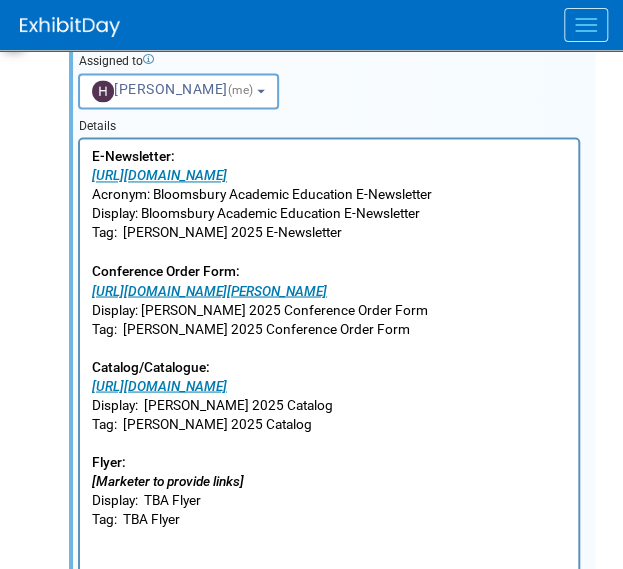 click on "Display: BERA 2025 Conference Order Form Tag:  BERA 2025 Conference Order Form Catalog/Catalogue: https://www.bloomsbury.com/media/mpala44m/academic-new-books-catalogue-july-september-2025.pdf Display:  BERA 2025 Catalog Tag:  BERA 2025 Catalog Flyer: [Marketer to provide links] Display:  TBA Flyer Tag:  TBA Flyer" at bounding box center (329, 413) 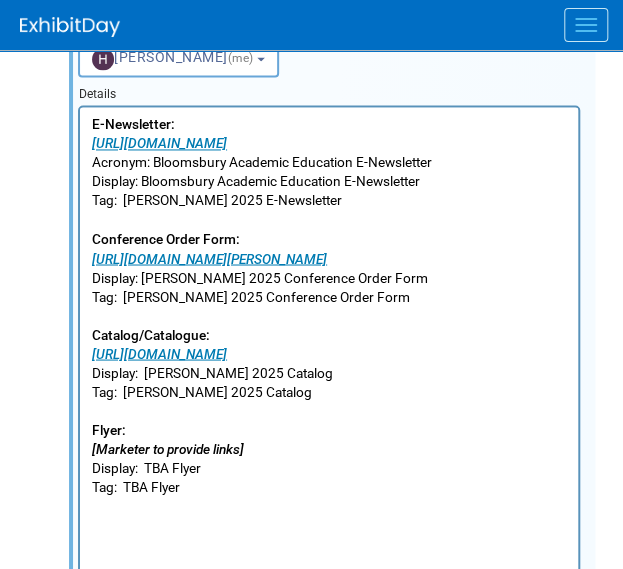 scroll, scrollTop: 702, scrollLeft: 0, axis: vertical 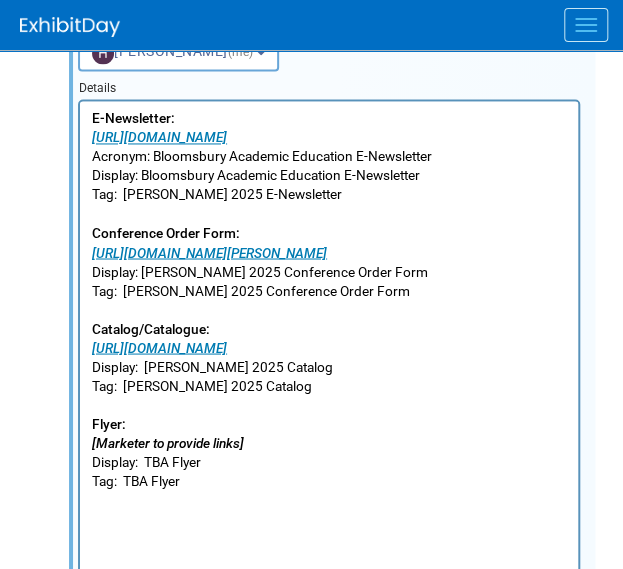 drag, startPoint x: 244, startPoint y: 425, endPoint x: 229, endPoint y: 428, distance: 15.297058 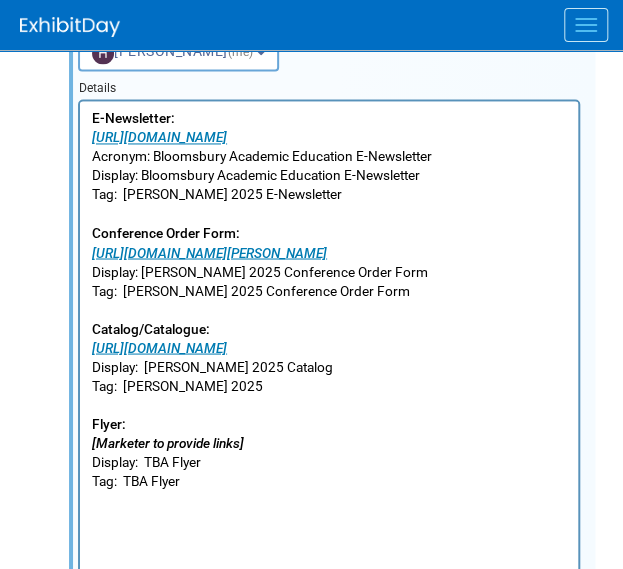 click on "Display: BERA 2025 Conference Order Form Tag:  BERA 2025 Conference Order Form Catalog/Catalogue: https://www.bloomsbury.com/media/mpala44m/academic-new-books-catalogue-july-september-2025.pdf Display:  BERA 2025 Catalog Tag:  BERA 2025 Flyer: [Marketer to provide links] Display:  TBA Flyer Tag:  TBA Flyer" at bounding box center (329, 375) 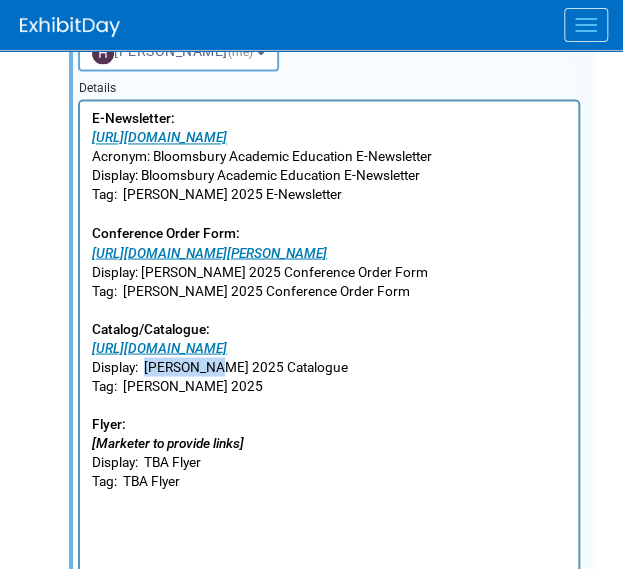 drag, startPoint x: 215, startPoint y: 402, endPoint x: 145, endPoint y: 409, distance: 70.34913 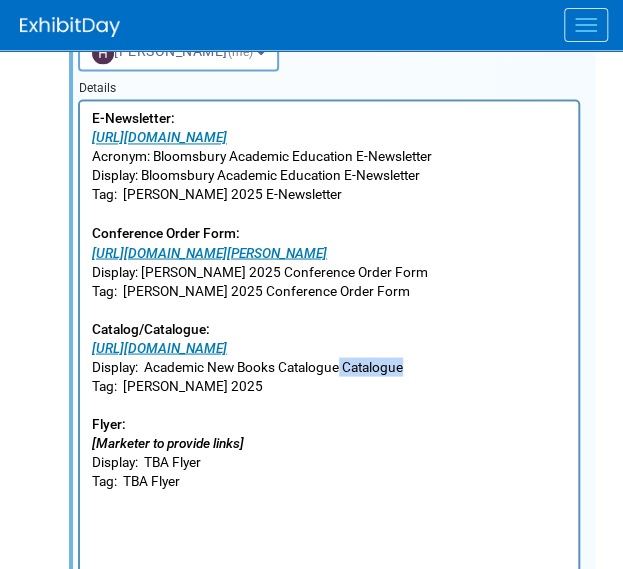 drag, startPoint x: 465, startPoint y: 411, endPoint x: 343, endPoint y: 412, distance: 122.0041 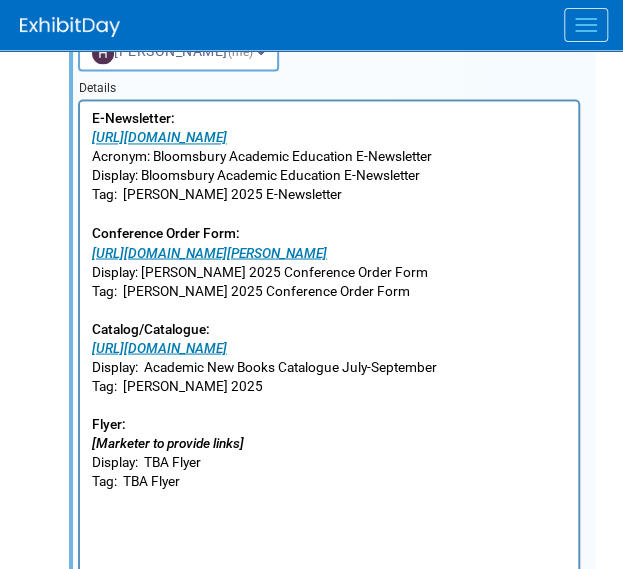 click on "Display: BERA 2025 Conference Order Form Tag:  BERA 2025 Conference Order Form Catalog/Catalogue: https://www.bloomsbury.com/media/mpala44m/academic-new-books-catalogue-july-september-2025.pdf Display:  Academic New Books Catalogue July-September Tag:  BERA 2025 Flyer: [Marketer to provide links] Display:  TBA Flyer Tag:  TBA Flyer" at bounding box center (329, 375) 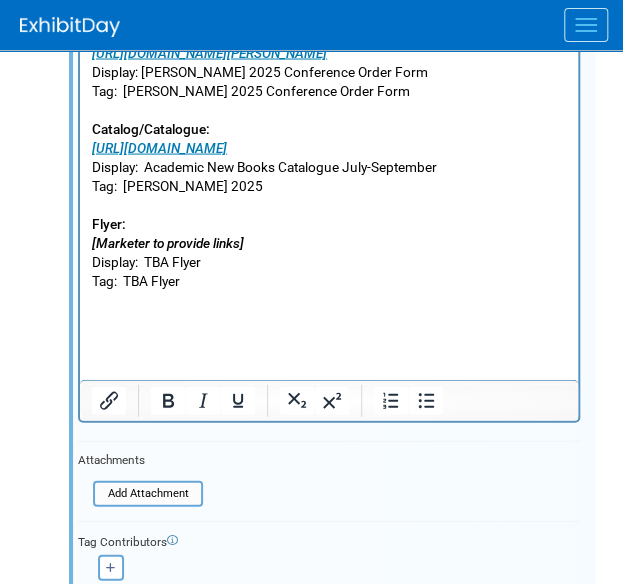 scroll, scrollTop: 882, scrollLeft: 0, axis: vertical 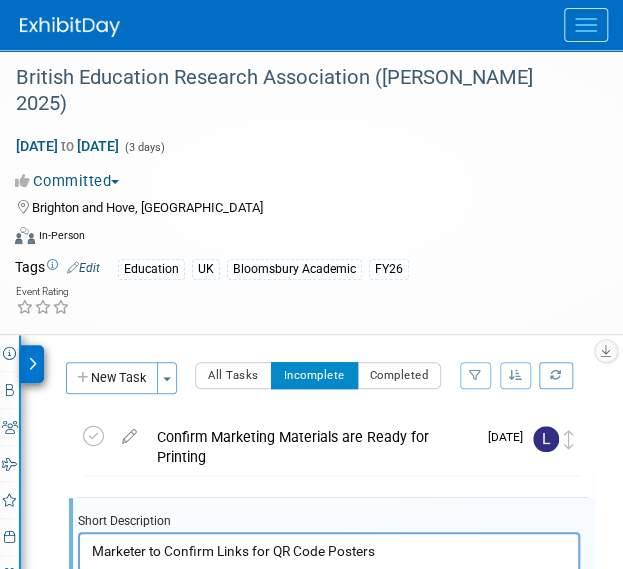 drag, startPoint x: 197, startPoint y: 1217, endPoint x: 28, endPoint y: 417, distance: 817.6558 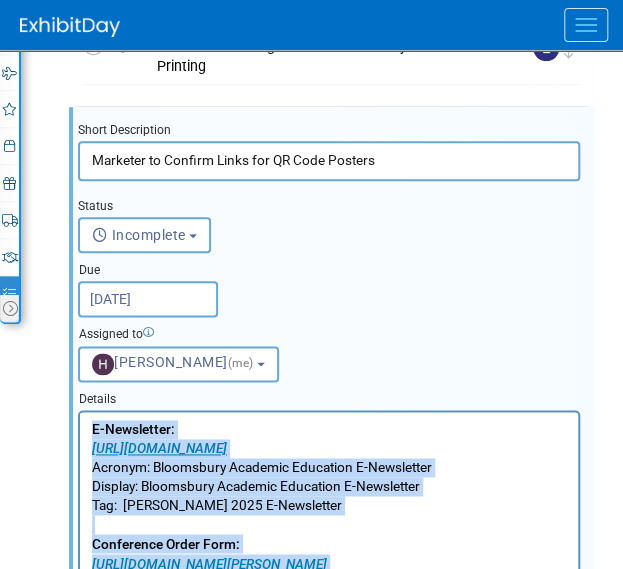 scroll, scrollTop: 448, scrollLeft: 0, axis: vertical 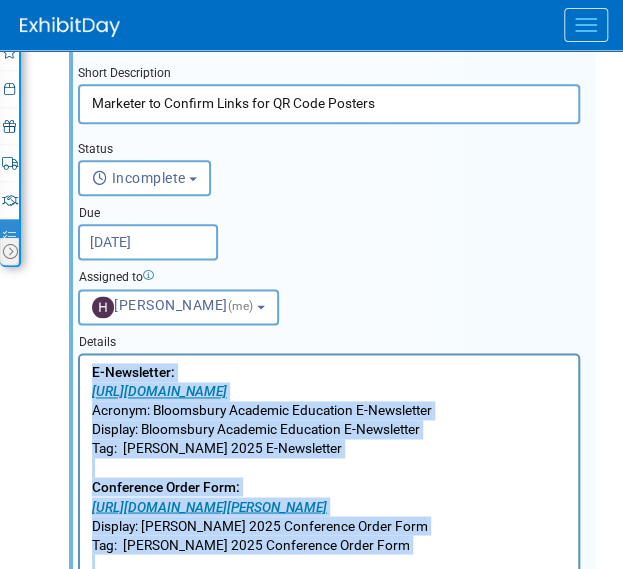 copy on "E-Newsletter: https://www.bloomsbury.com/uk/newsletters/academic-education-newsletter/ Acronym: Bloomsbury Academic Education E-Newsletter Display: Bloomsbury Academic Education E-Newsletter Tag:  BERA 2025 E-Newsletter Conference Order Form: https://www.bloomsbury.com/media/ccjgtp0d/bera-2025-conference-order-form.pdf Display: BERA 2025 Conference Order Form Tag:  BERA 2025 Conference Order Form Catalog/Catalogue: https://www.bloomsbury.com/media/mpala44m/academic-new-books-catalogue-july-september-2025.pdf Display:  Academic New Books Catalogue July-September Tag:  BERA 2025 Flyer: [Marketer to provide links] Display:  TBA Flyer Tag:  TBA Flyer" 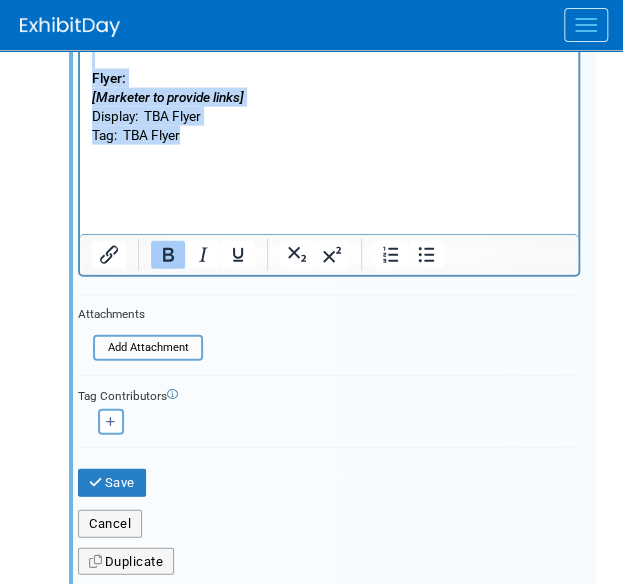 scroll, scrollTop: 1045, scrollLeft: 0, axis: vertical 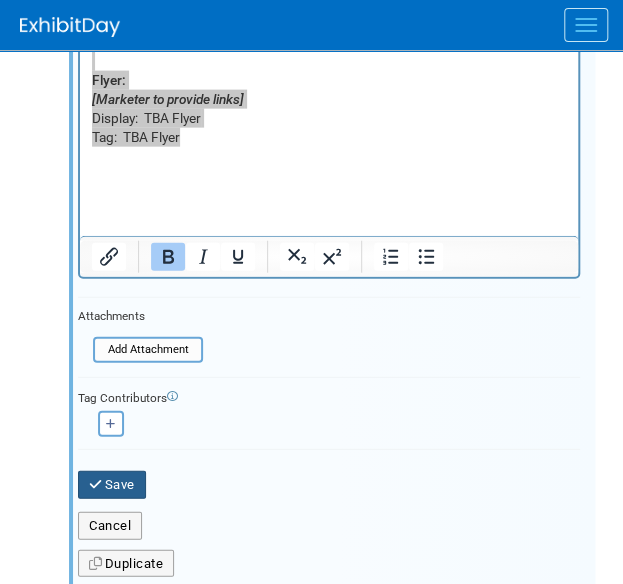 click on "Save" at bounding box center (112, 485) 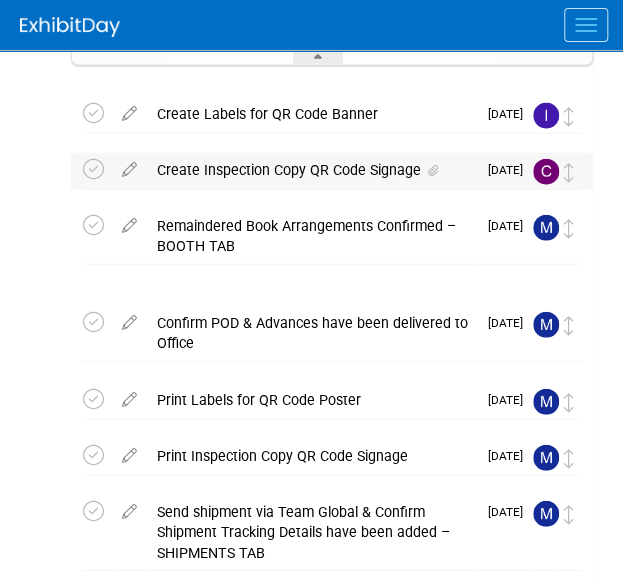 click on "Create Inspection Copy QR Code Signage" at bounding box center (311, 170) 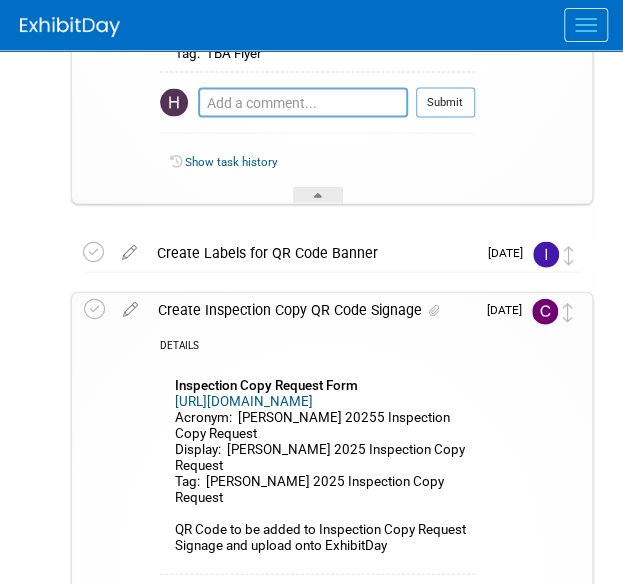 scroll, scrollTop: 906, scrollLeft: 0, axis: vertical 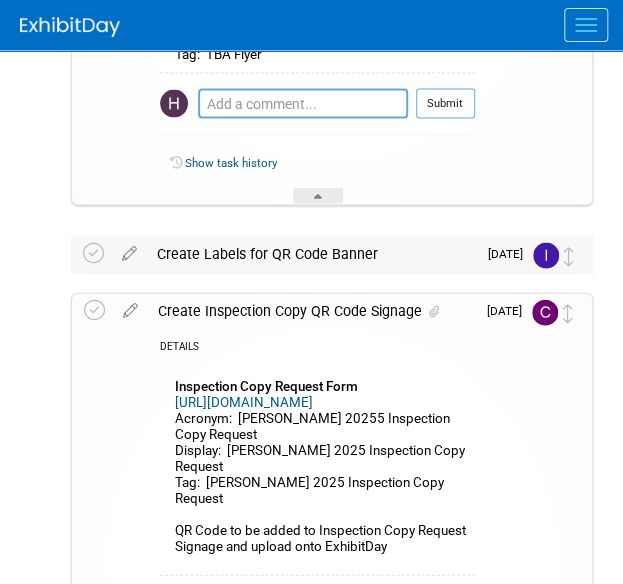 click on "Create Labels for QR Code Banner" at bounding box center [311, 253] 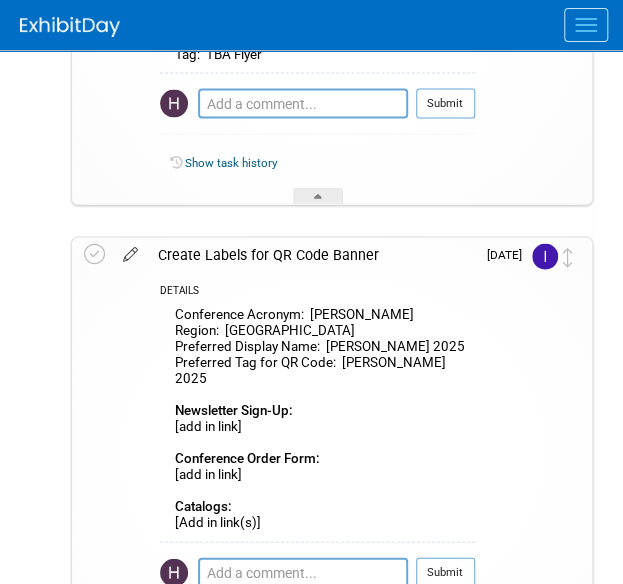 click at bounding box center [130, 249] 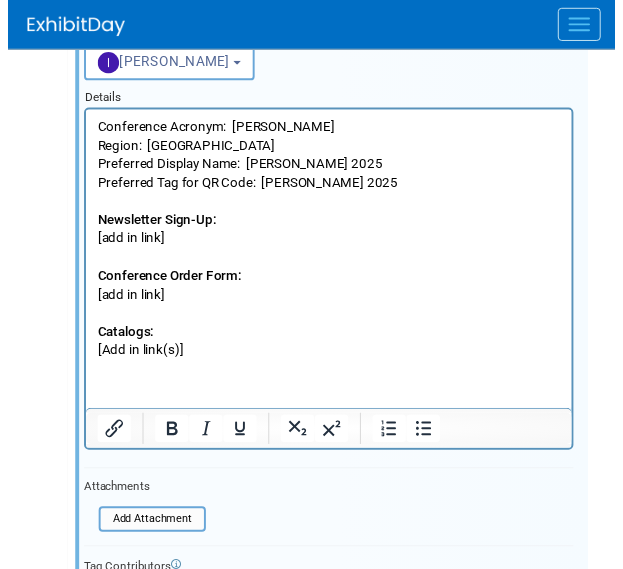 scroll, scrollTop: 1334, scrollLeft: 0, axis: vertical 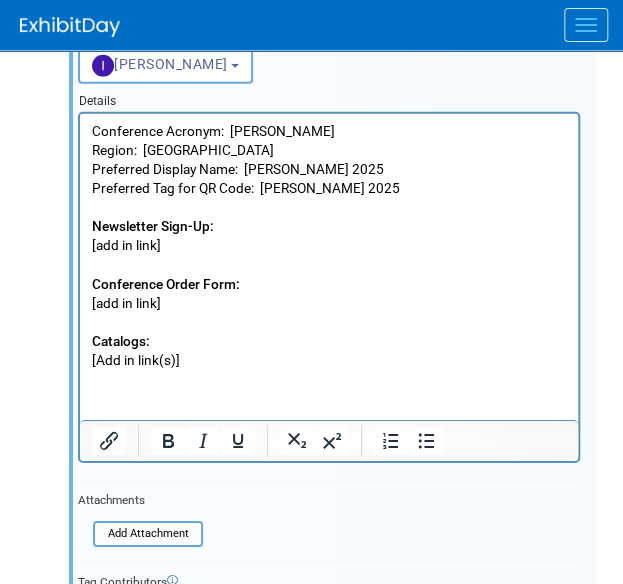 click on "Conference Acronym:  BERA Region:  UK Preferred Display Name:  BERA 2025 Preferred Tag for QR Code:  BERA 2025 Newsletter Sign-Up: [add in link] Conference Order Form: [add in link] Catalogs: [Add in link(s)]" at bounding box center (329, 245) 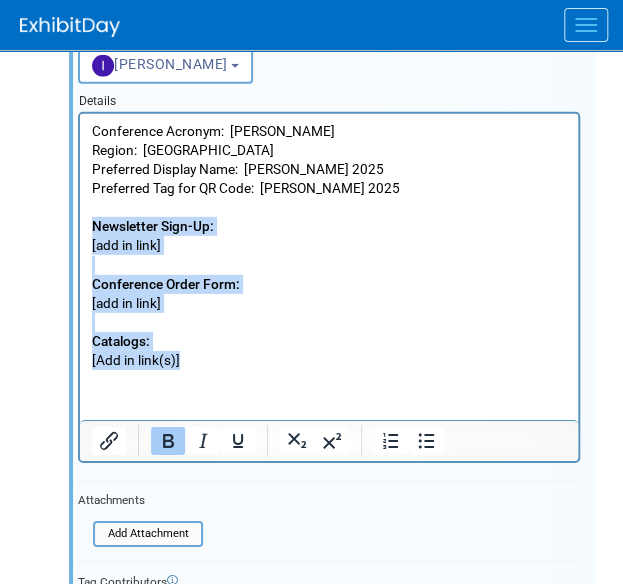 drag, startPoint x: 215, startPoint y: 354, endPoint x: 77, endPoint y: 226, distance: 188.22327 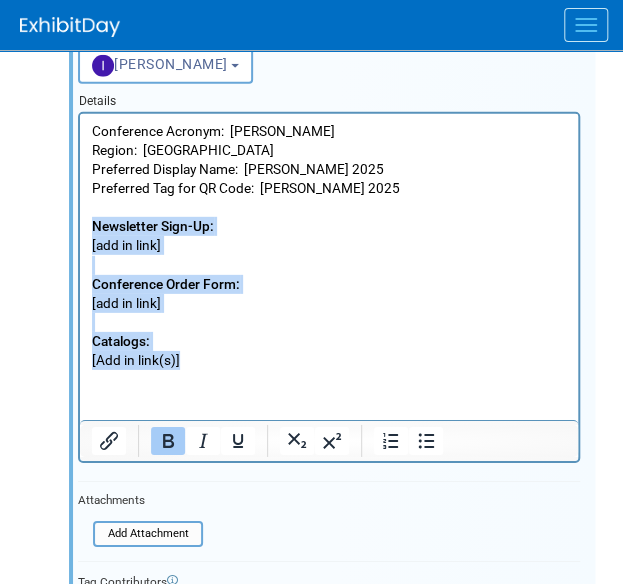 click on "Conference Acronym:  BERA Region:  UK Preferred Display Name:  BERA 2025 Preferred Tag for QR Code:  BERA 2025 Newsletter Sign-Up: [add in link] Conference Order Form: [add in link] Catalogs: [Add in link(s)]" at bounding box center [329, 241] 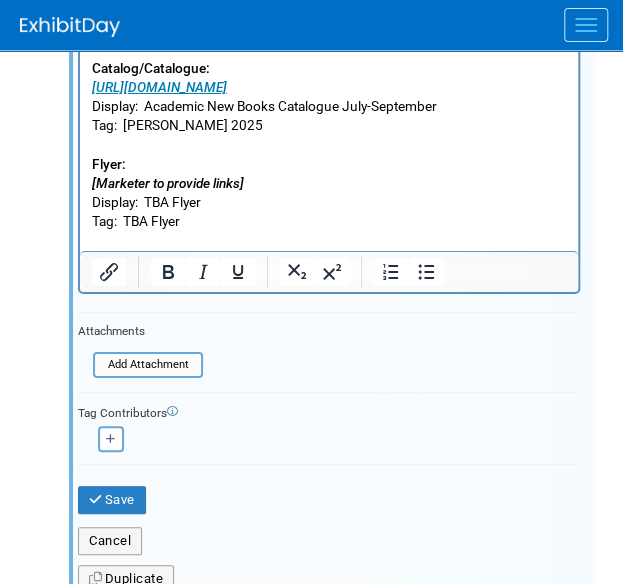 scroll, scrollTop: 1720, scrollLeft: 0, axis: vertical 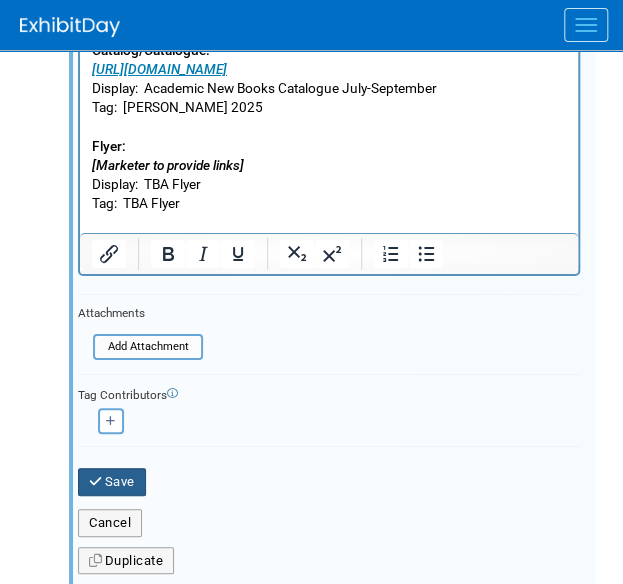 click on "Save" at bounding box center (112, 482) 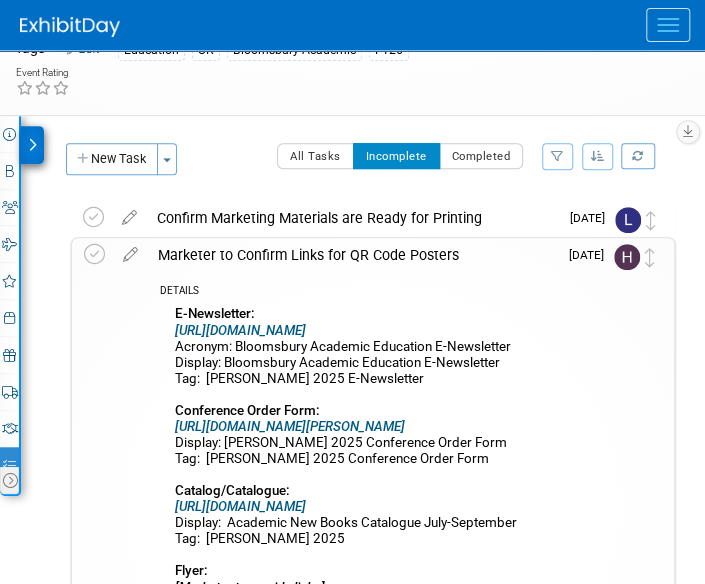 scroll, scrollTop: 0, scrollLeft: 0, axis: both 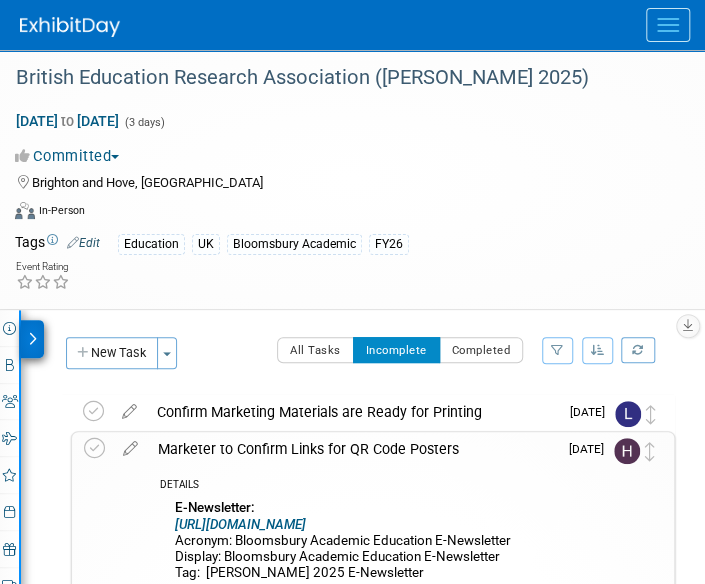 click at bounding box center [32, 339] 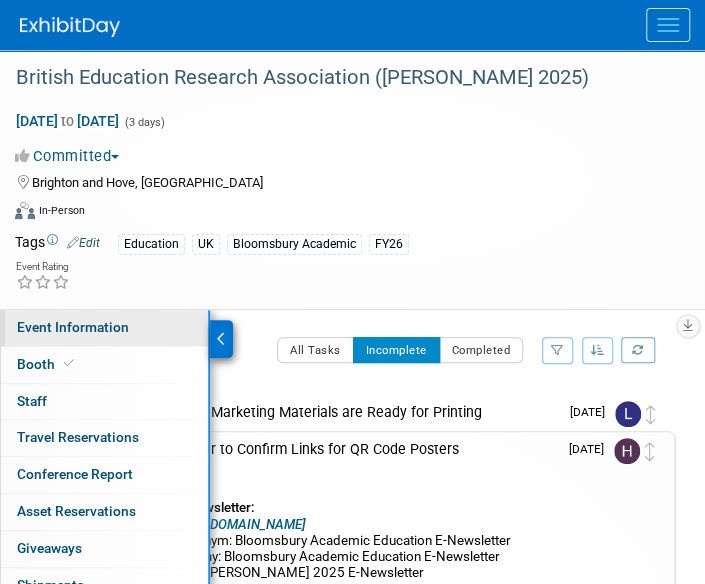 click on "Event Information" at bounding box center [73, 327] 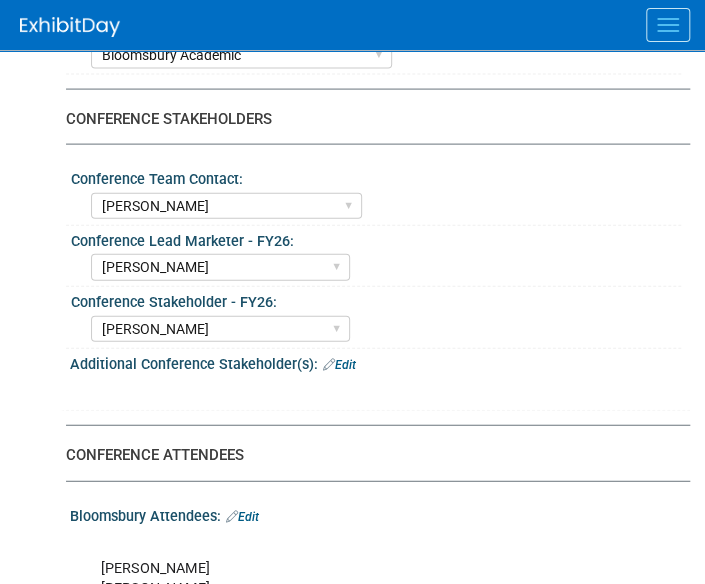scroll, scrollTop: 1159, scrollLeft: 0, axis: vertical 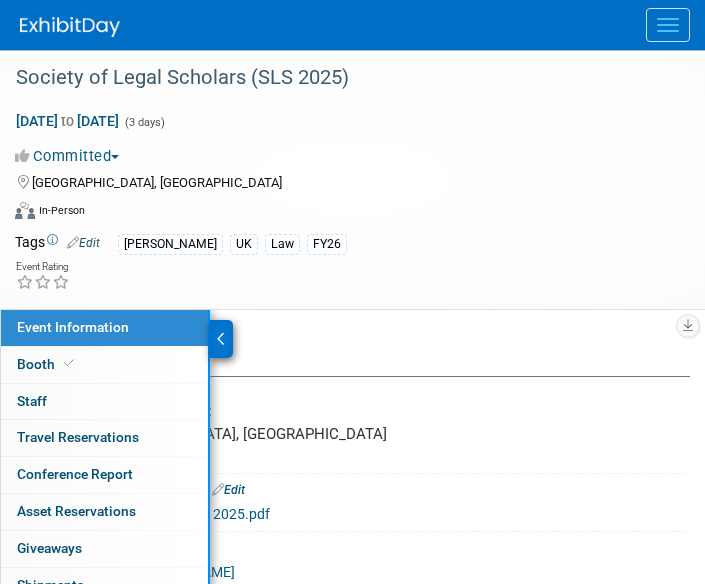 select on "Annual" 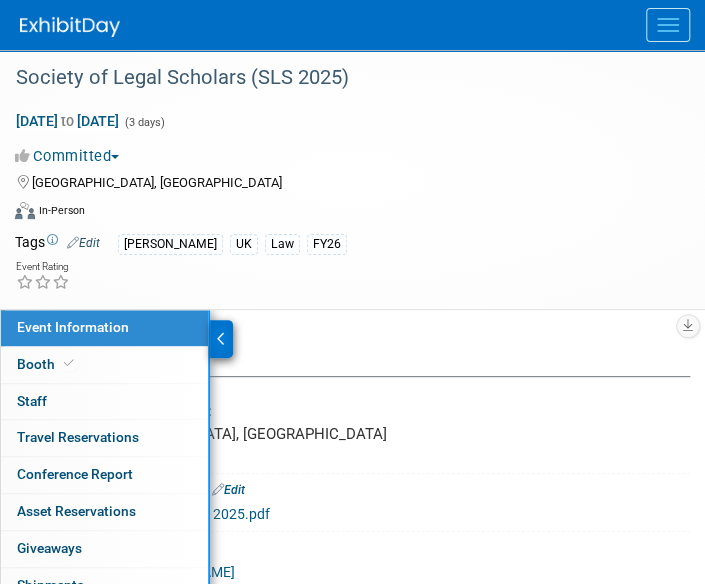 scroll, scrollTop: 0, scrollLeft: 0, axis: both 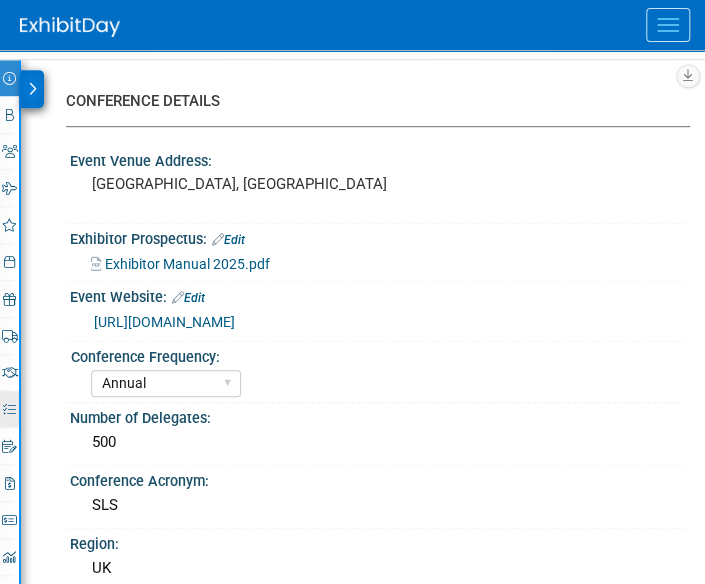 click on "38%
Tasks 38%" at bounding box center (9, 409) 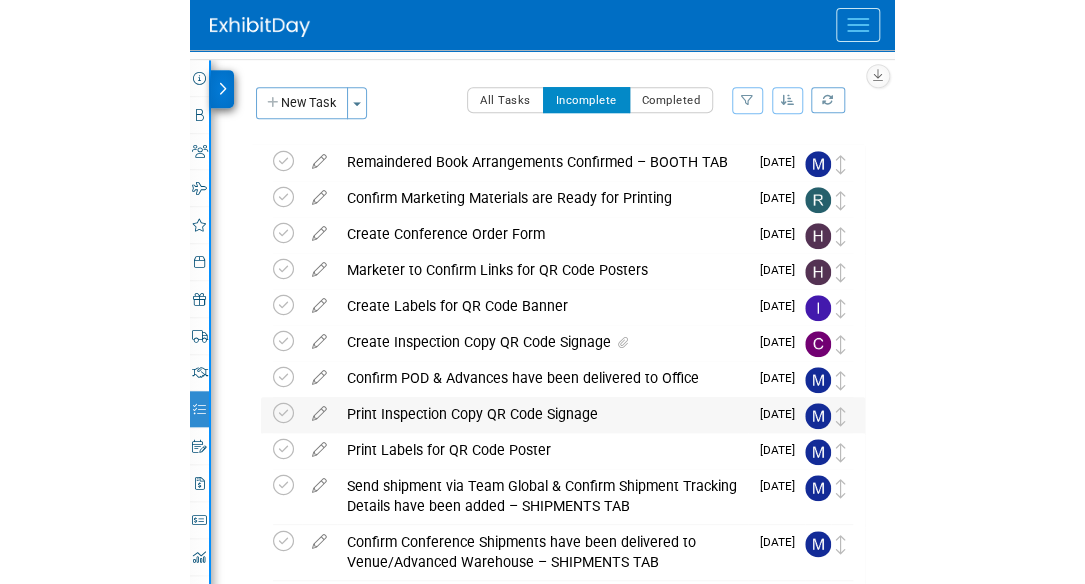 scroll, scrollTop: 0, scrollLeft: 0, axis: both 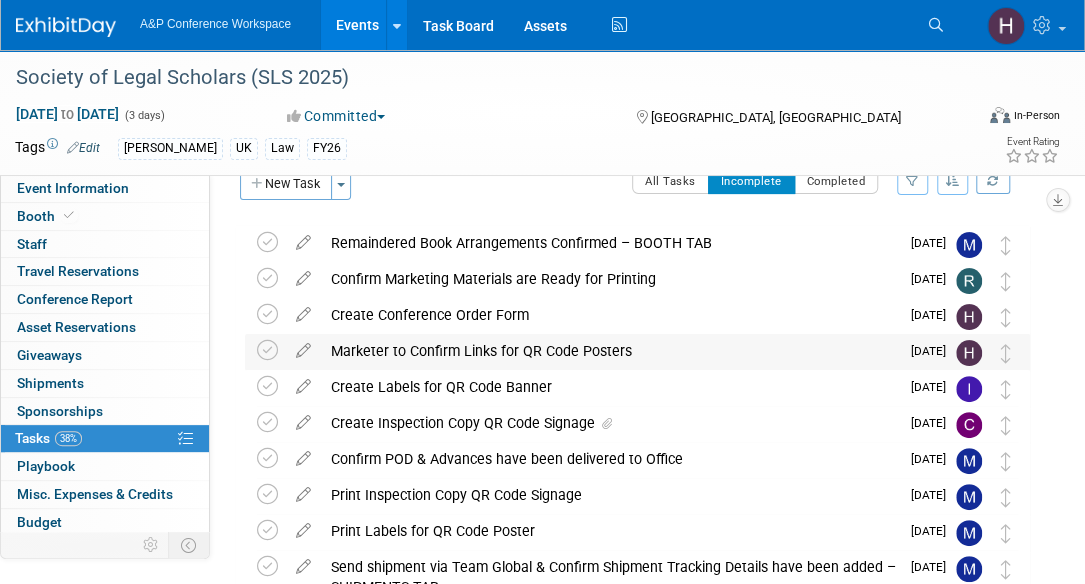 click on "Marketer to Confirm Links for QR Code Posters" at bounding box center (610, 351) 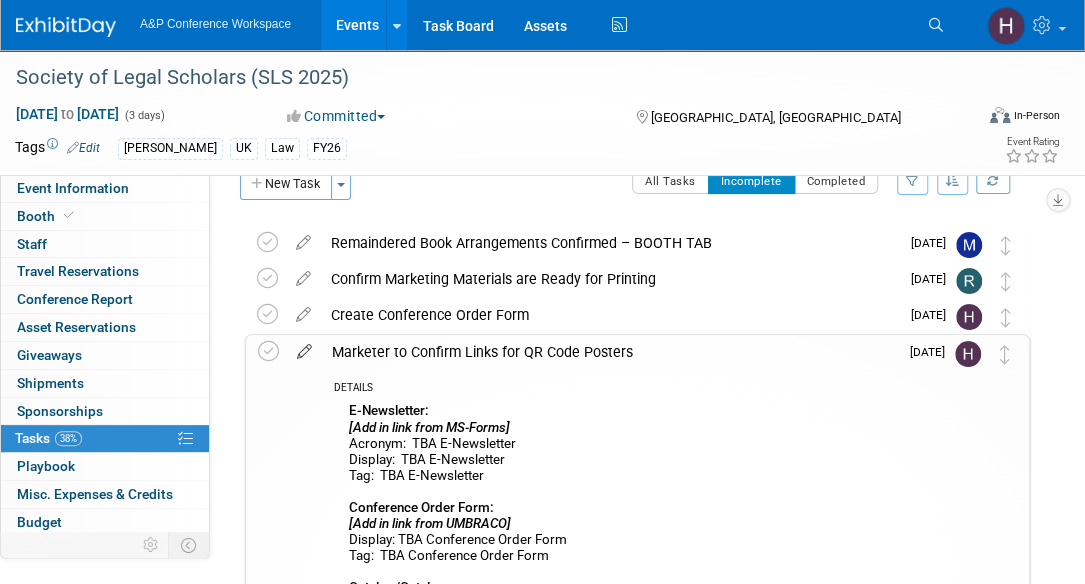 click at bounding box center [304, 347] 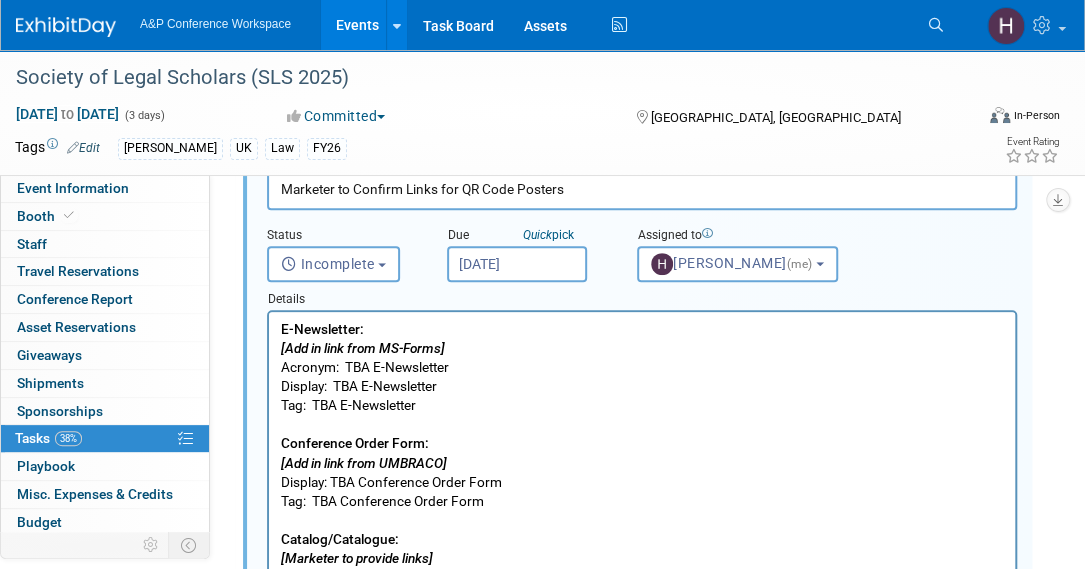 scroll, scrollTop: 240, scrollLeft: 0, axis: vertical 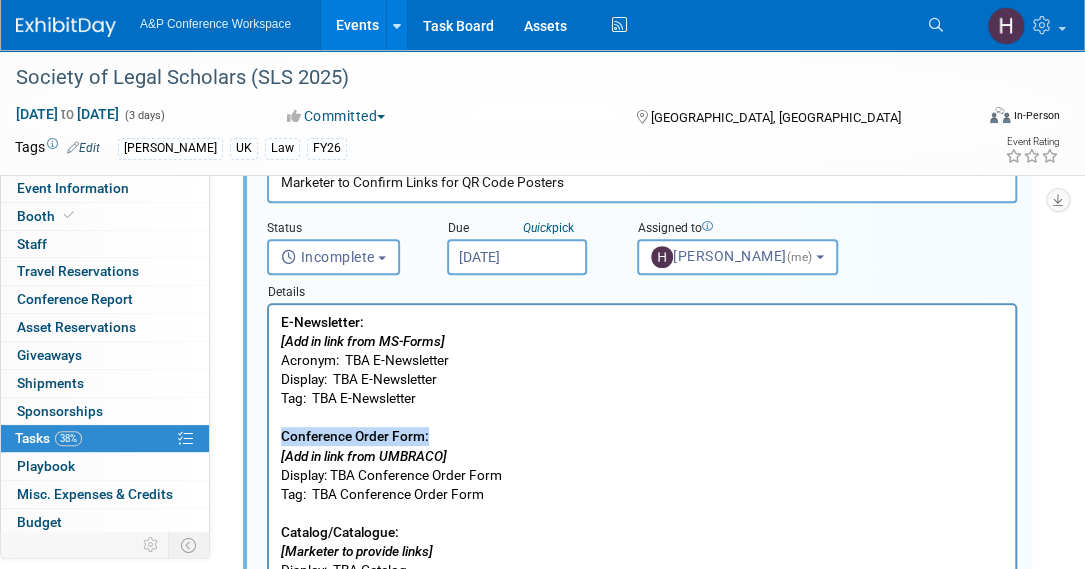 drag, startPoint x: 470, startPoint y: 442, endPoint x: 270, endPoint y: 441, distance: 200.0025 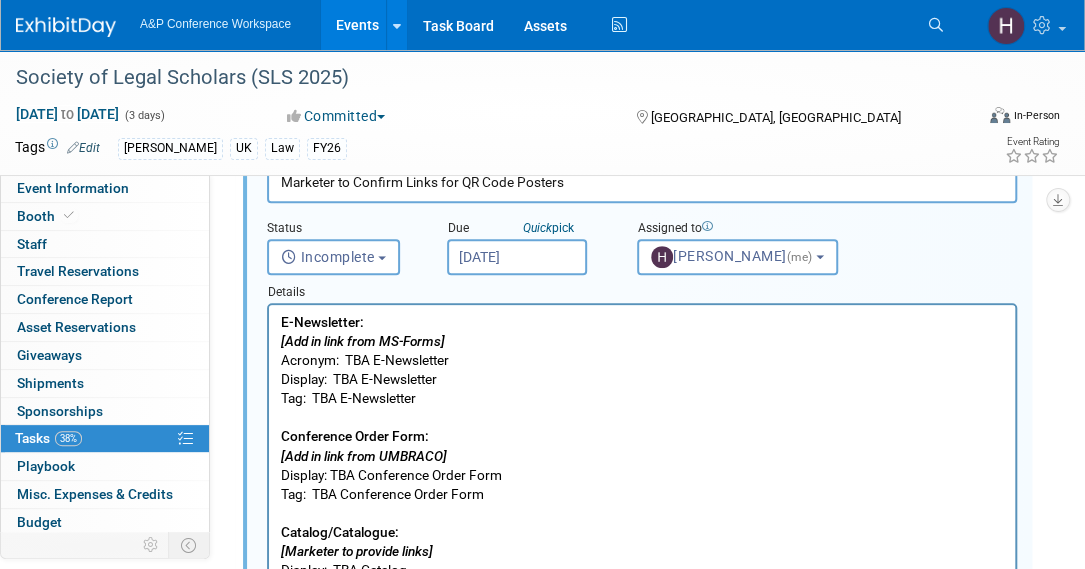 click on "[Add in link from UMBRACO]" at bounding box center [364, 456] 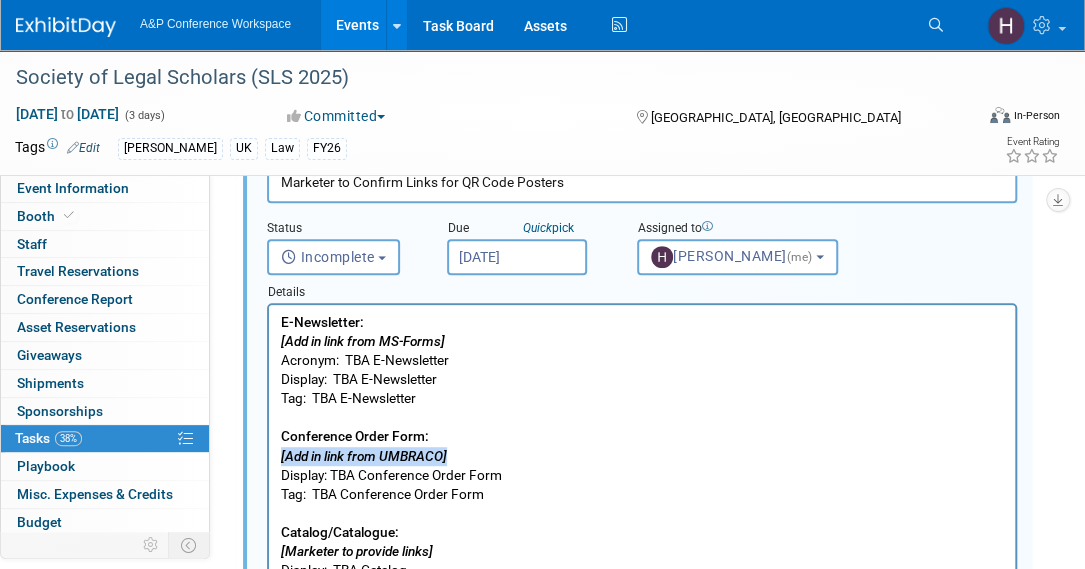 drag, startPoint x: 461, startPoint y: 456, endPoint x: 261, endPoint y: 463, distance: 200.12247 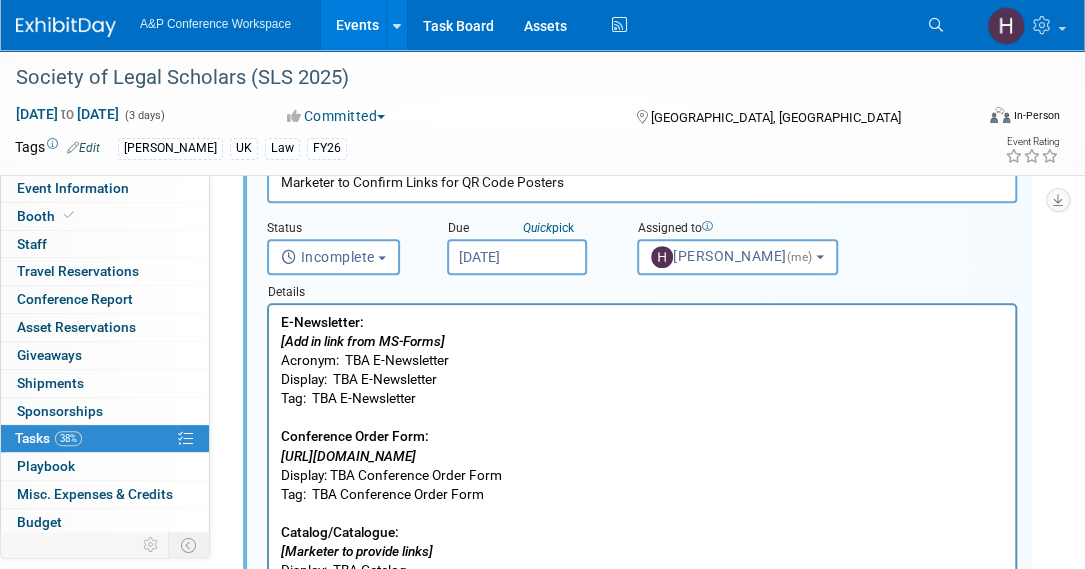 drag, startPoint x: 794, startPoint y: 458, endPoint x: 236, endPoint y: 454, distance: 558.01434 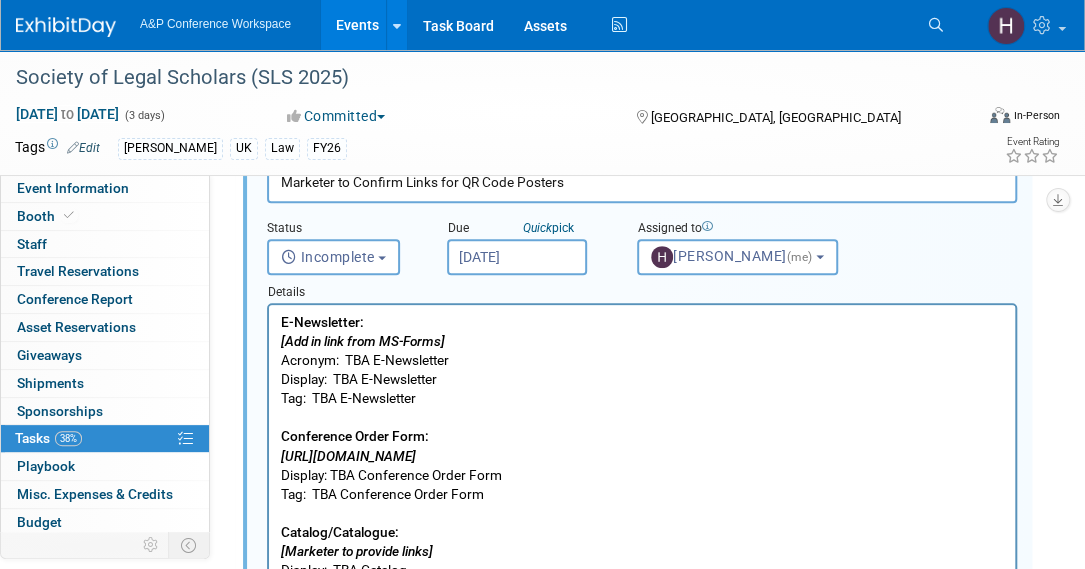 click on "E-Newsletter: [Add in link from MS-Forms] Acronym:  TBA E-Newsletter Display:  TBA E-Newsletter Tag:  TBA E-Newsletter Conference Order Form: https://www.bloomsbury.com/media/4vwpaemn/sls-2025-conference-order-form.pdf Display: TBA Conference Order Form Tag:  TBA Conference Order Form Catalog/Catalogue: [Marketer to provide links] Display:  TBA Catalog Tag:  TBA Catalog Flyer: [Marketer to provide links] Display:  TBA Flyer Tag:  TBA Flyer" at bounding box center [642, 500] 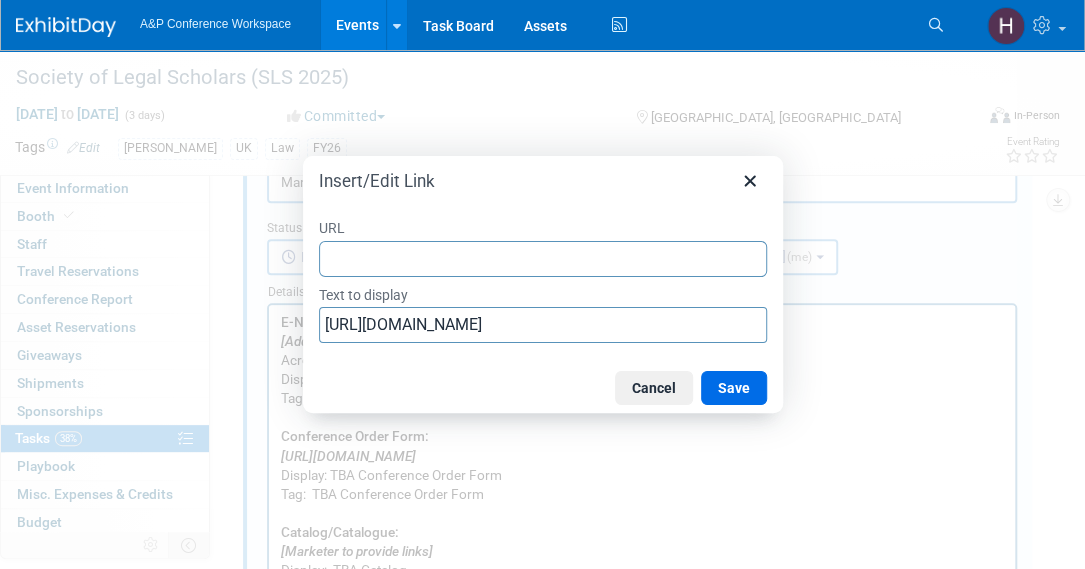 type on "https://www.bloomsbury.com/media/4vwpaemn/sls-2025-conference-order-form.pdf" 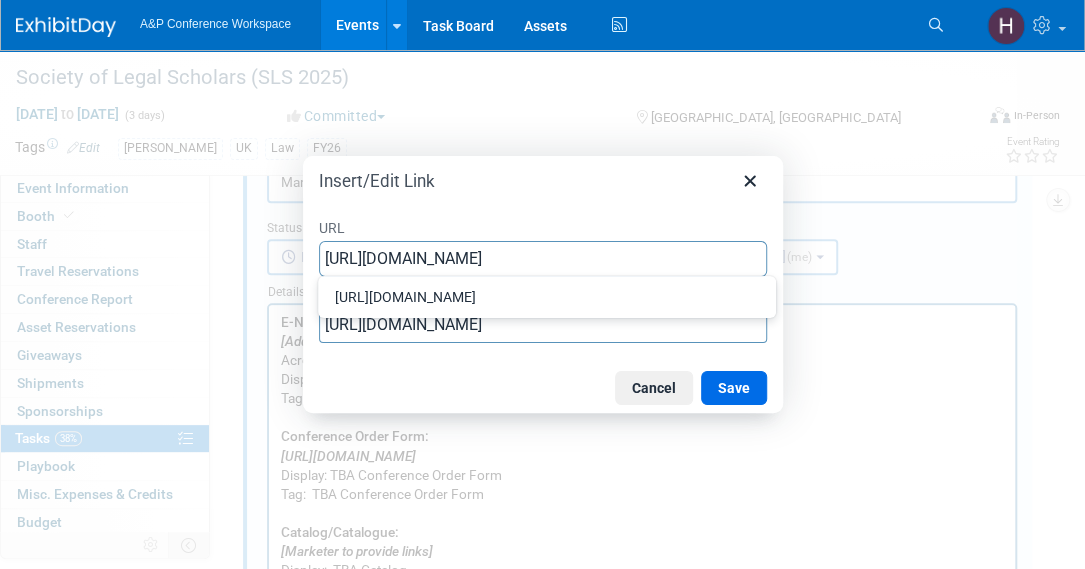 scroll, scrollTop: 0, scrollLeft: 170, axis: horizontal 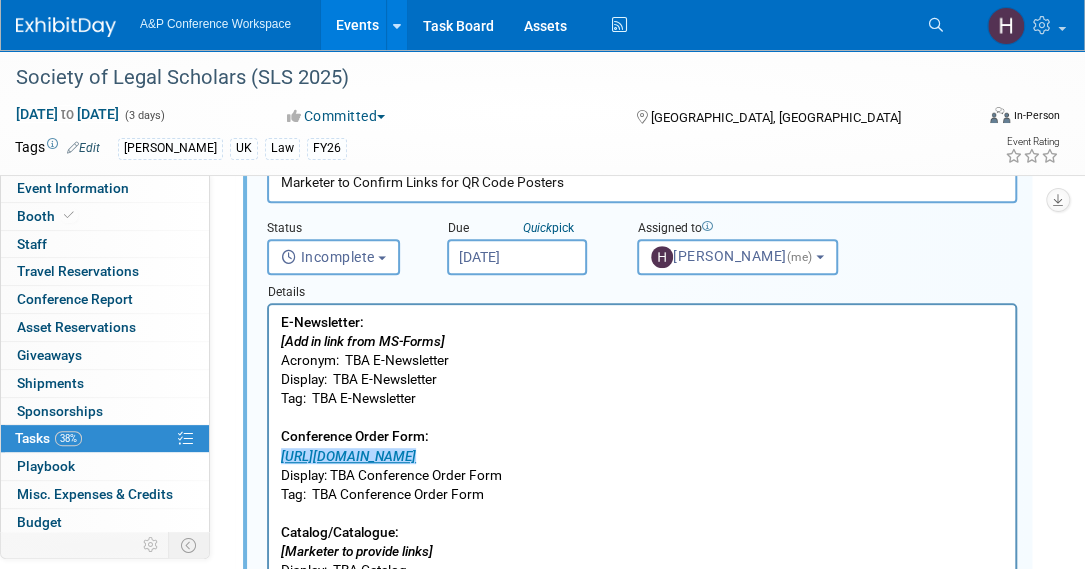 click on "E-Newsletter: [Add in link from MS-Forms] Acronym:  TBA E-Newsletter Display:  TBA E-Newsletter Tag:  TBA E-Newsletter Conference Order Form: https://www.bloomsbury.com/media/4vwpaemn/sls-2025-conference-order-form.pdf Display: TBA Conference Order Form Tag:  TBA Conference Order Form Catalog/Catalogue: [Marketer to provide links] Display:  TBA Catalog Tag:  TBA Catalog Flyer: [Marketer to provide links] Display:  TBA Flyer Tag:  TBA Flyer" at bounding box center (642, 504) 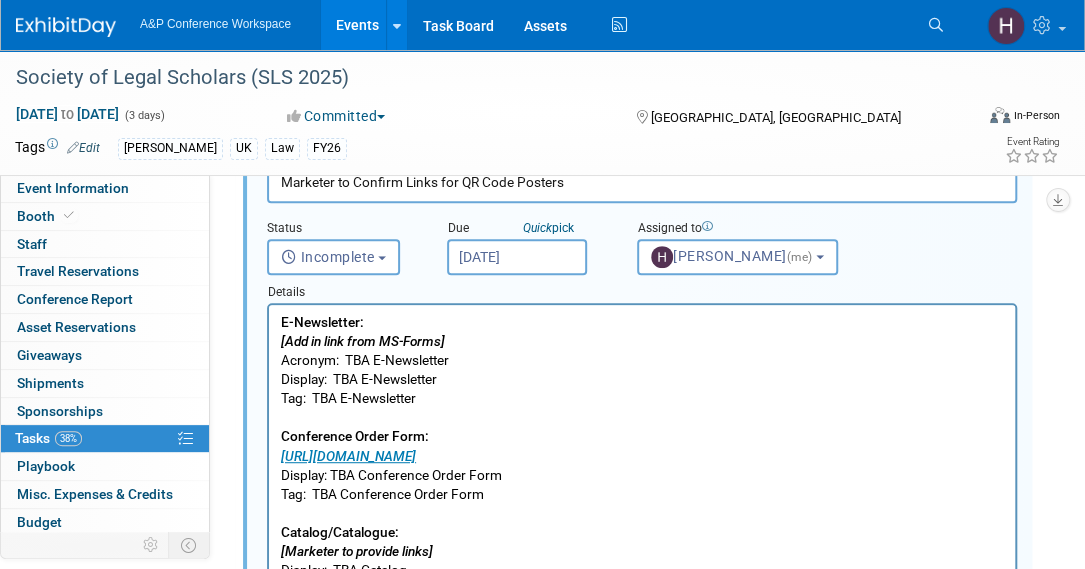 scroll, scrollTop: 302, scrollLeft: 0, axis: vertical 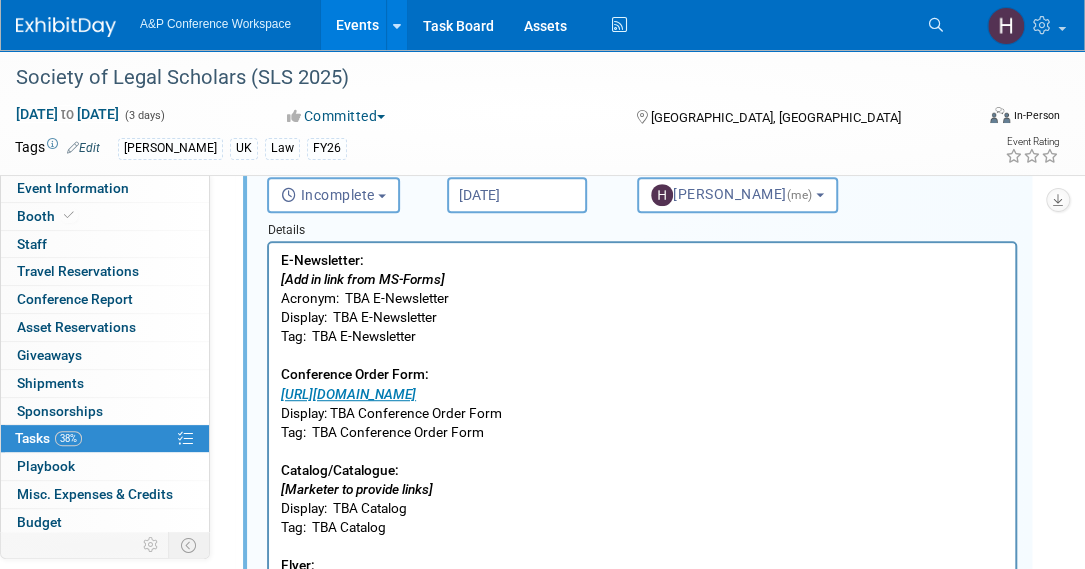 click on "E-Newsletter: [Add in link from MS-Forms] Acronym:  TBA E-Newsletter Display:  TBA E-Newsletter Tag:  TBA E-Newsletter Conference Order Form: https://www.bloomsbury.com/media/4vwpaemn/sls-2025-conference-order-form.pdf Display: TBA Conference Order Form Tag:  TBA Conference Order Form Catalog/Catalogue: [Marketer to provide links] Display:  TBA Catalog Tag:  TBA Catalog Flyer: [Marketer to provide links] Display:  TBA Flyer Tag:  TBA Flyer" at bounding box center [642, 442] 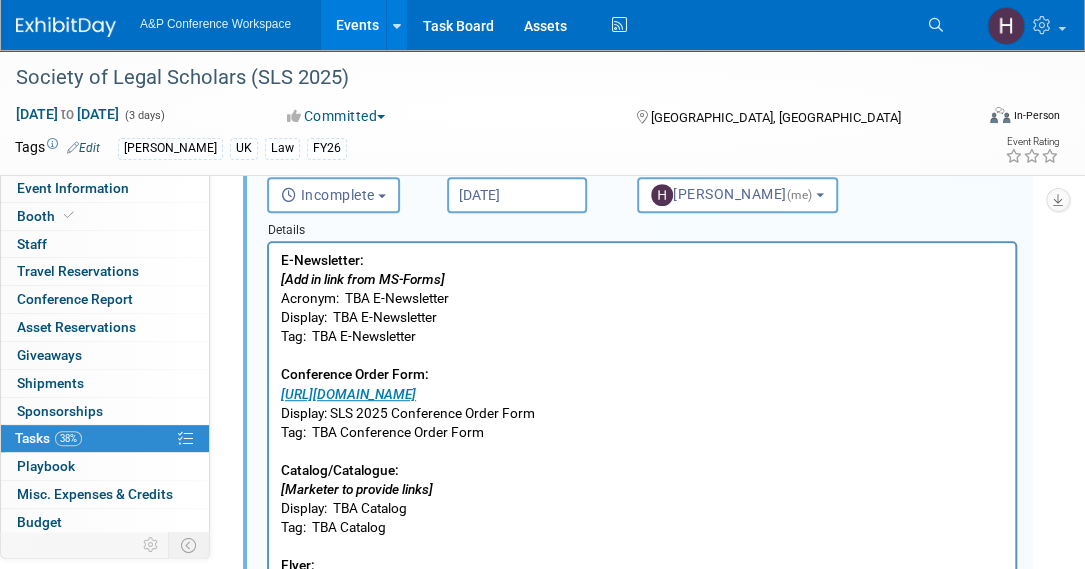 click on "E-Newsletter: [Add in link from MS-Forms] Acronym:  TBA E-Newsletter Display:  TBA E-Newsletter Tag:  TBA E-Newsletter Conference Order Form: https://www.bloomsbury.com/media/4vwpaemn/sls-2025-conference-order-form.pdf Display: SLS 2025 Conference Order Form Tag:  TBA Conference Order Form Catalog/Catalogue: [Marketer to provide links] Display:  TBA Catalog Tag:  TBA Catalog Flyer: [Marketer to provide links] Display:  TBA Flyer Tag:  TBA Flyer" at bounding box center (642, 442) 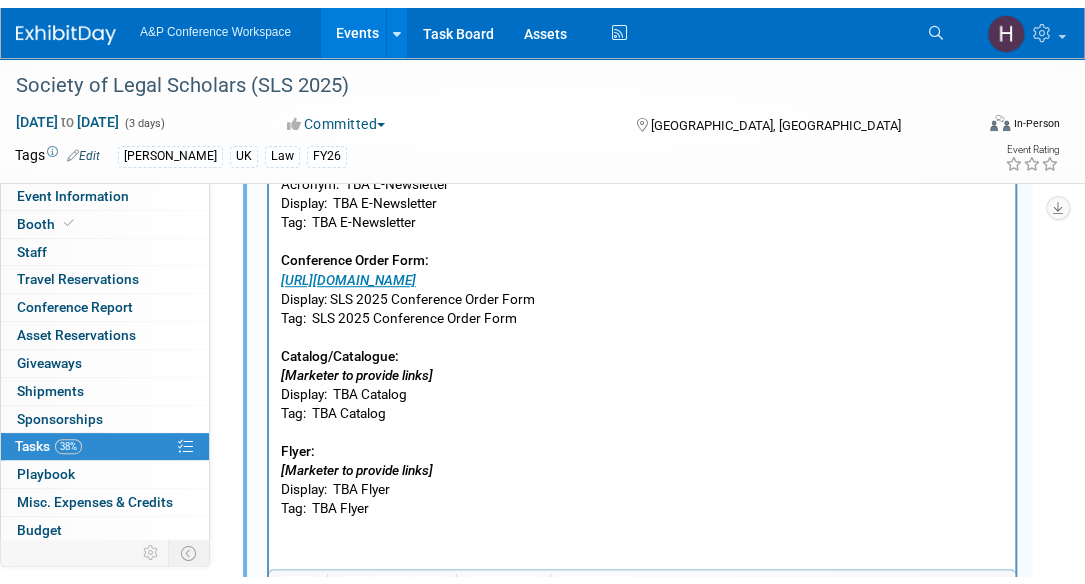 scroll, scrollTop: 689, scrollLeft: 0, axis: vertical 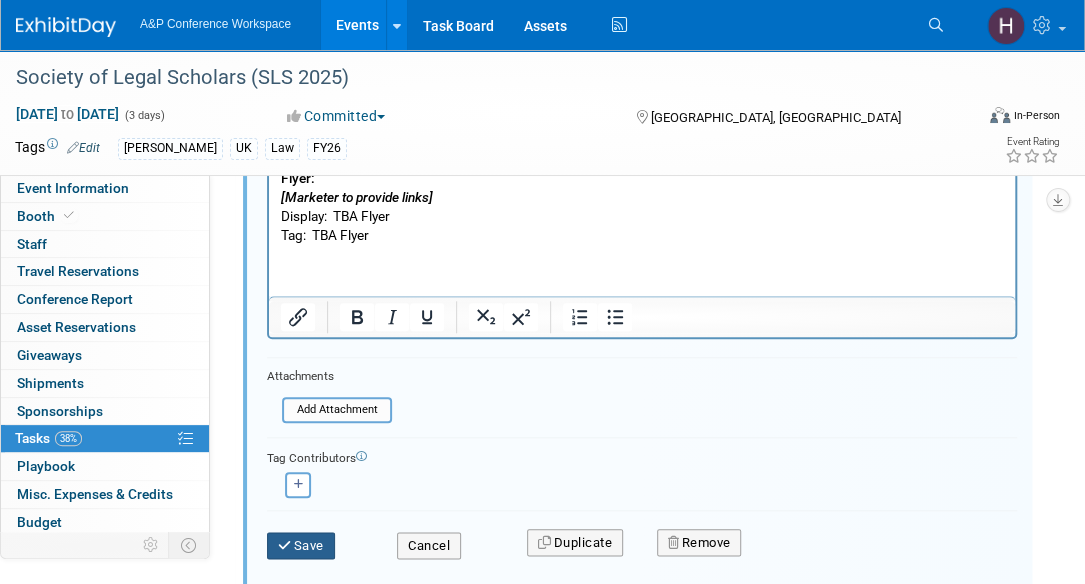 click on "Save" at bounding box center (301, 546) 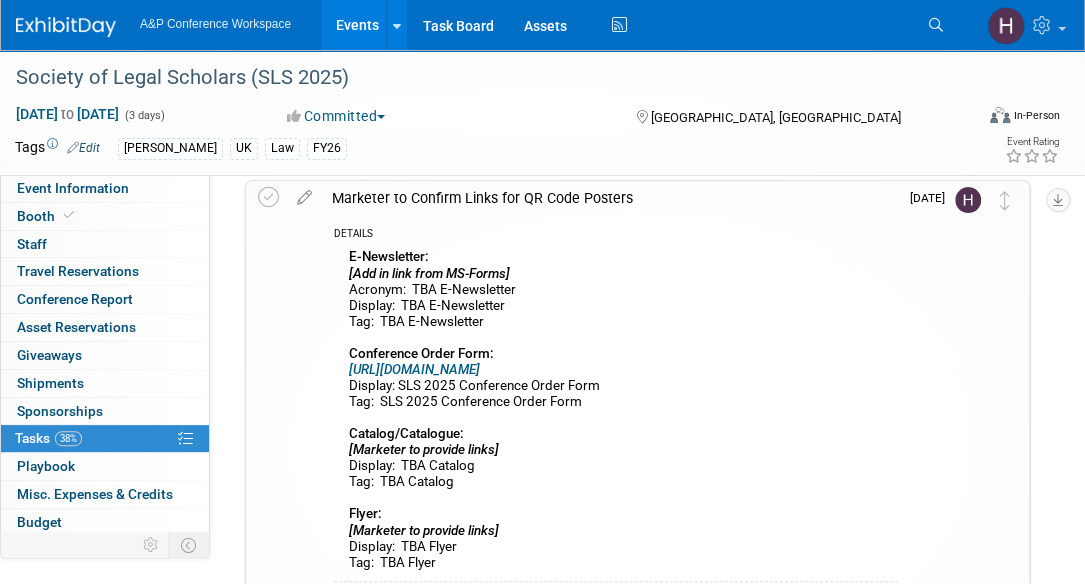 scroll, scrollTop: 0, scrollLeft: 0, axis: both 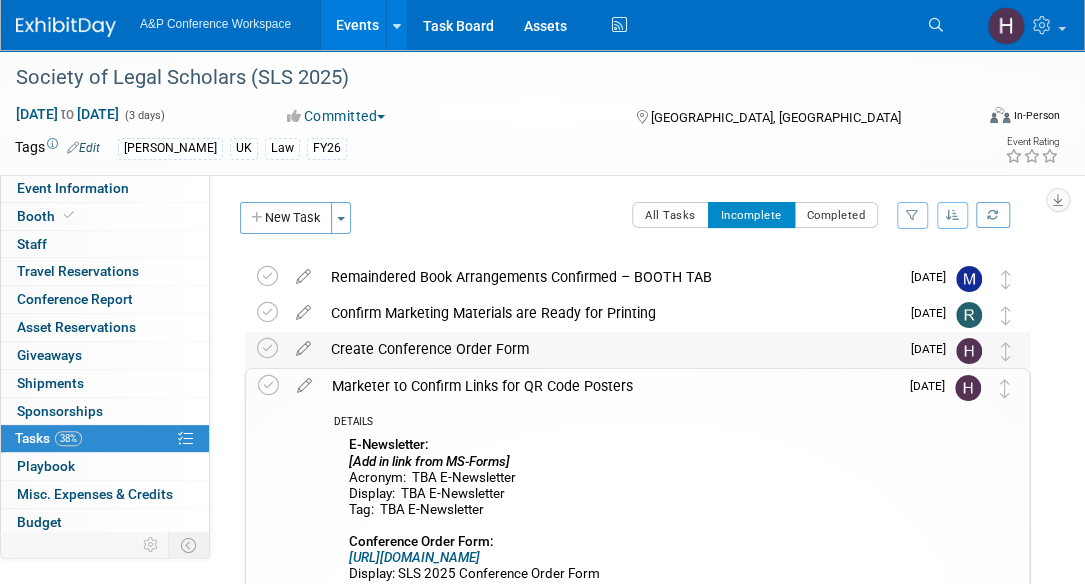 click on "Create Conference Order Form" at bounding box center [610, 349] 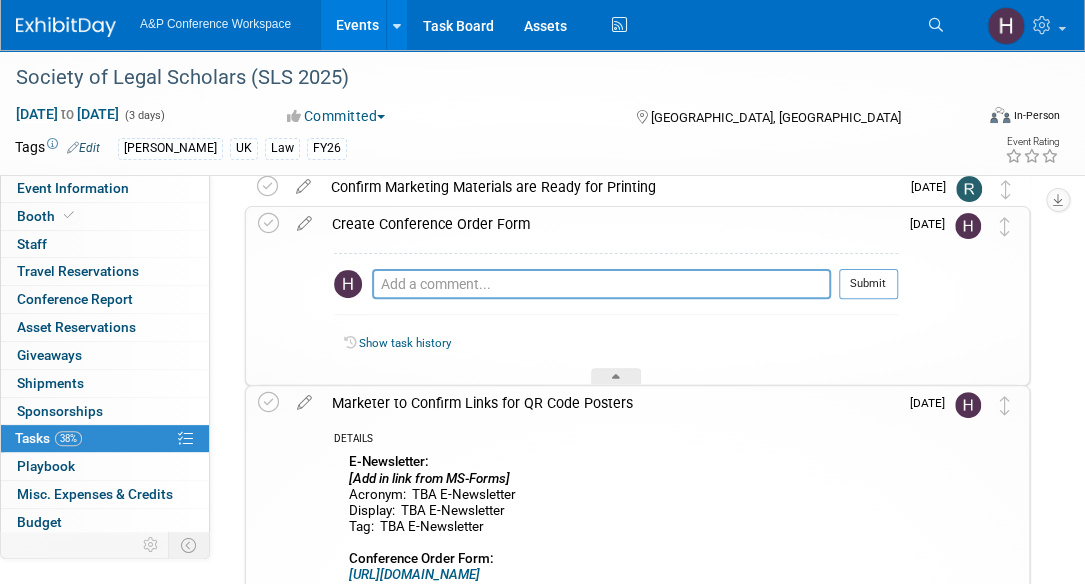 scroll, scrollTop: 130, scrollLeft: 0, axis: vertical 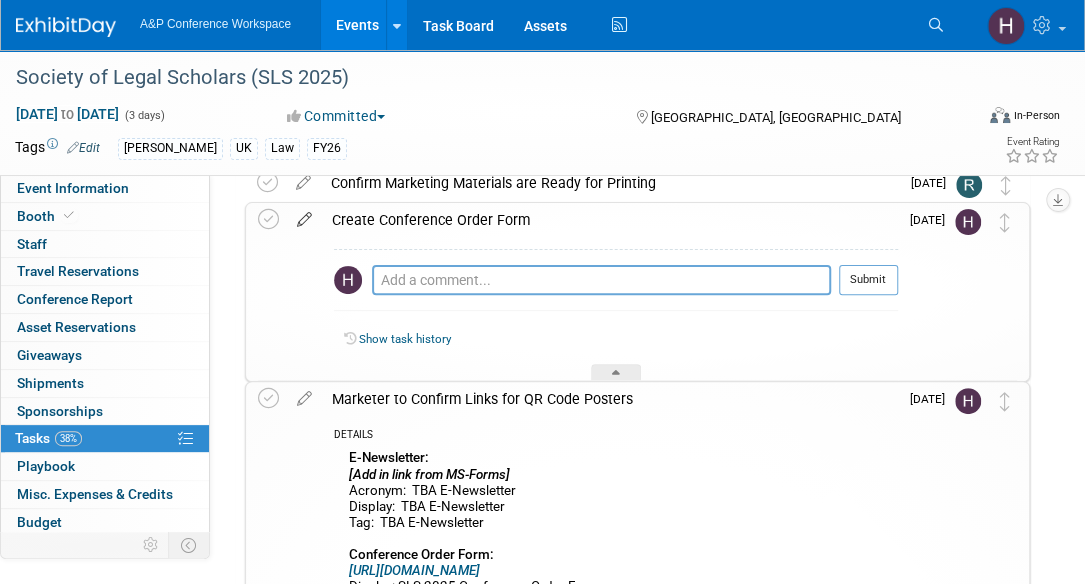 click at bounding box center [304, 215] 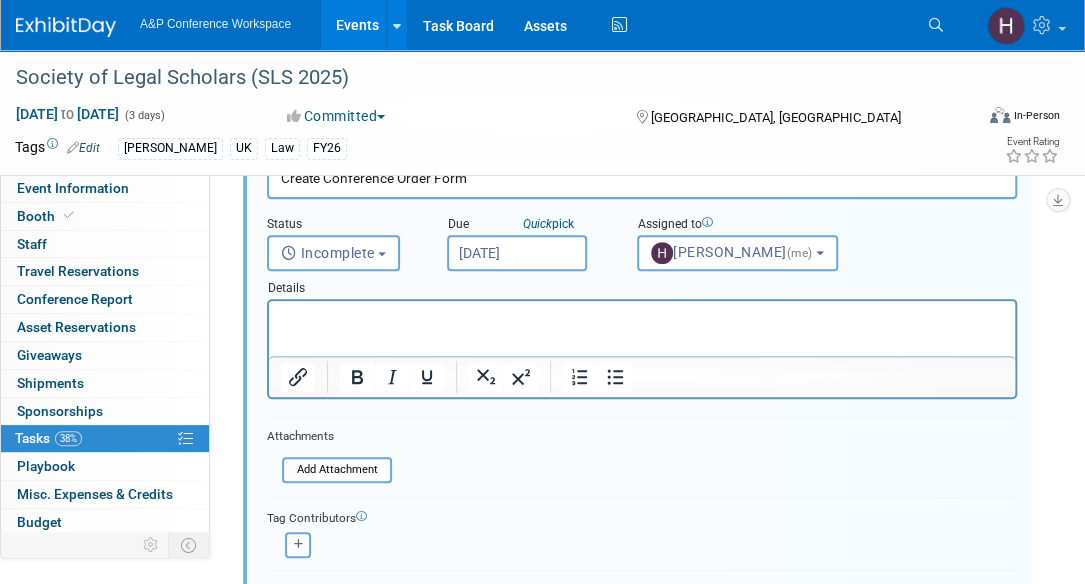 scroll, scrollTop: 194, scrollLeft: 0, axis: vertical 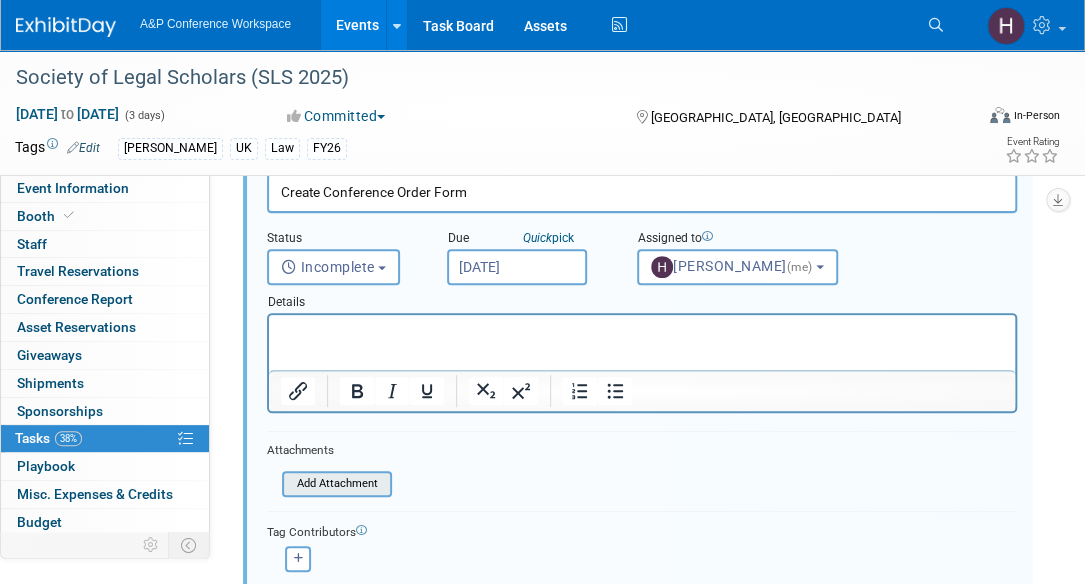 click at bounding box center (288, 484) 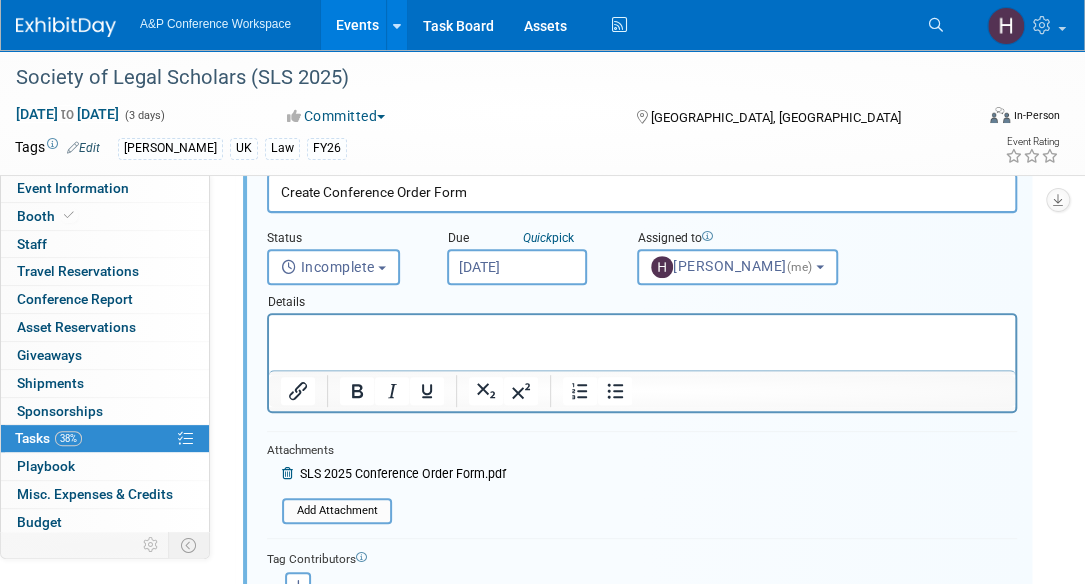 scroll, scrollTop: 389, scrollLeft: 0, axis: vertical 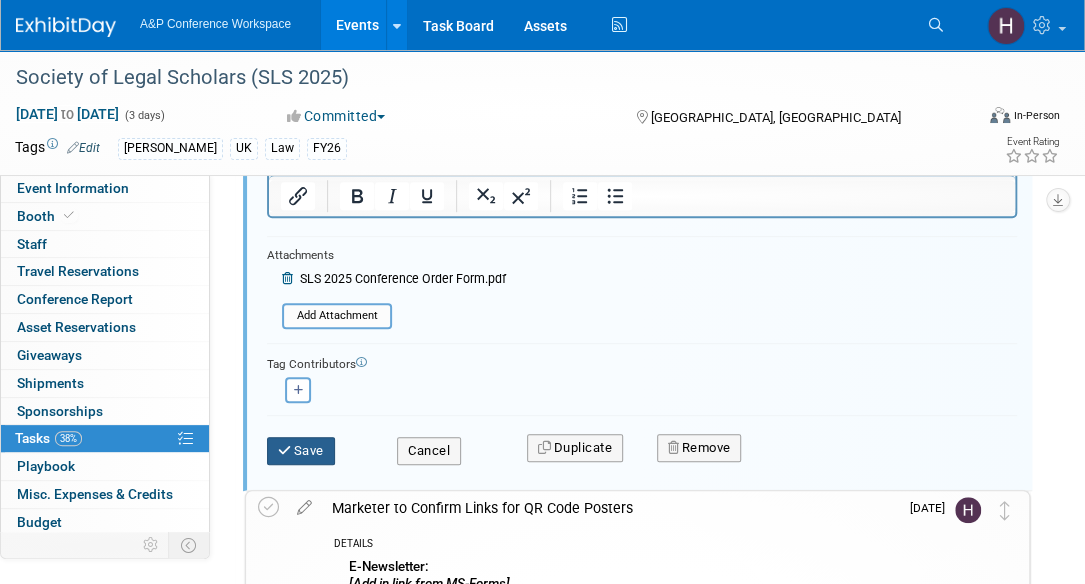 click on "Save" at bounding box center (301, 451) 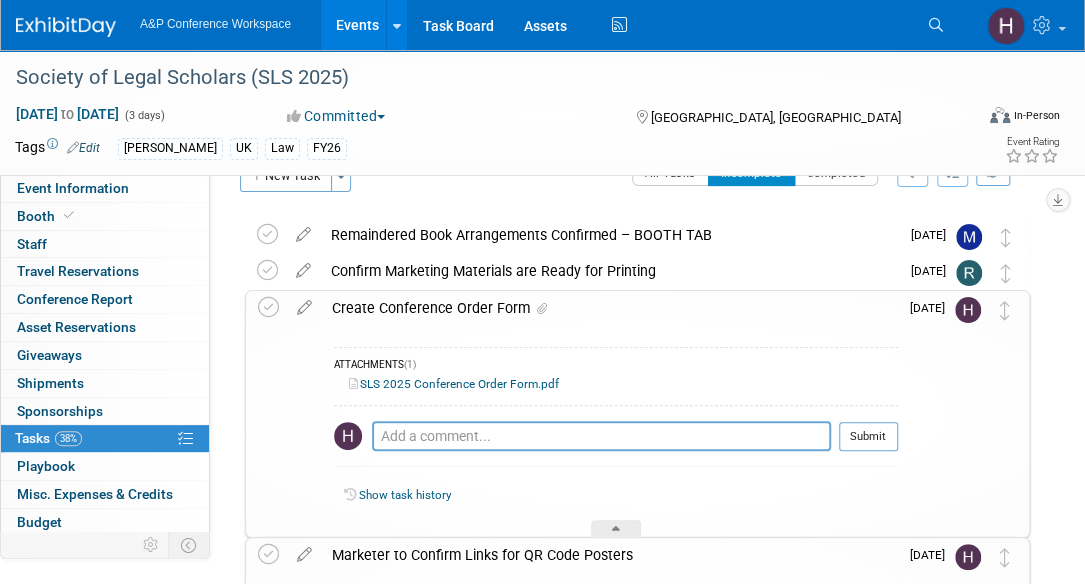 scroll, scrollTop: 41, scrollLeft: 0, axis: vertical 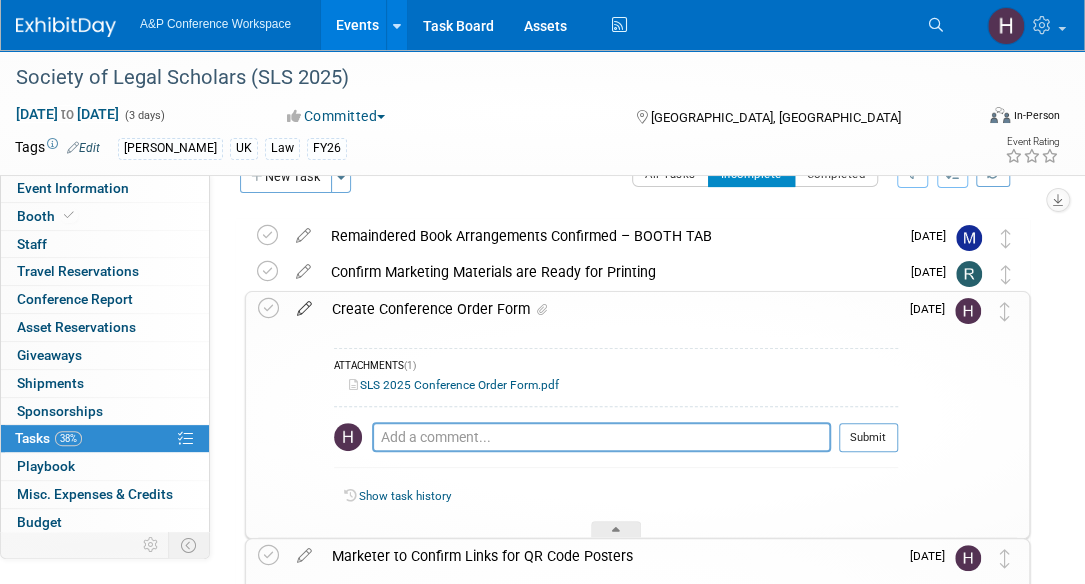 click at bounding box center [304, 304] 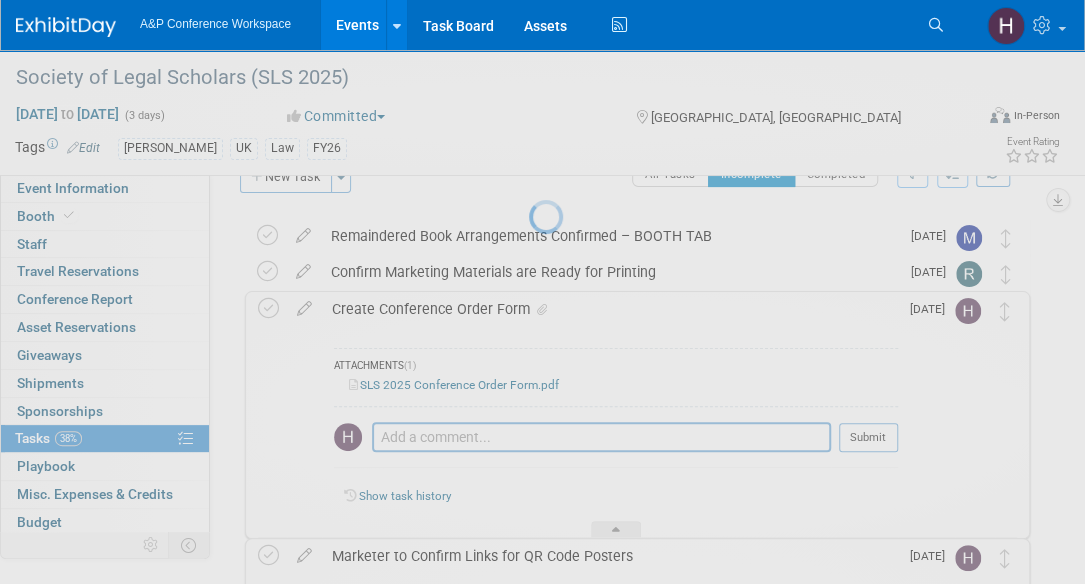 click at bounding box center (543, 292) 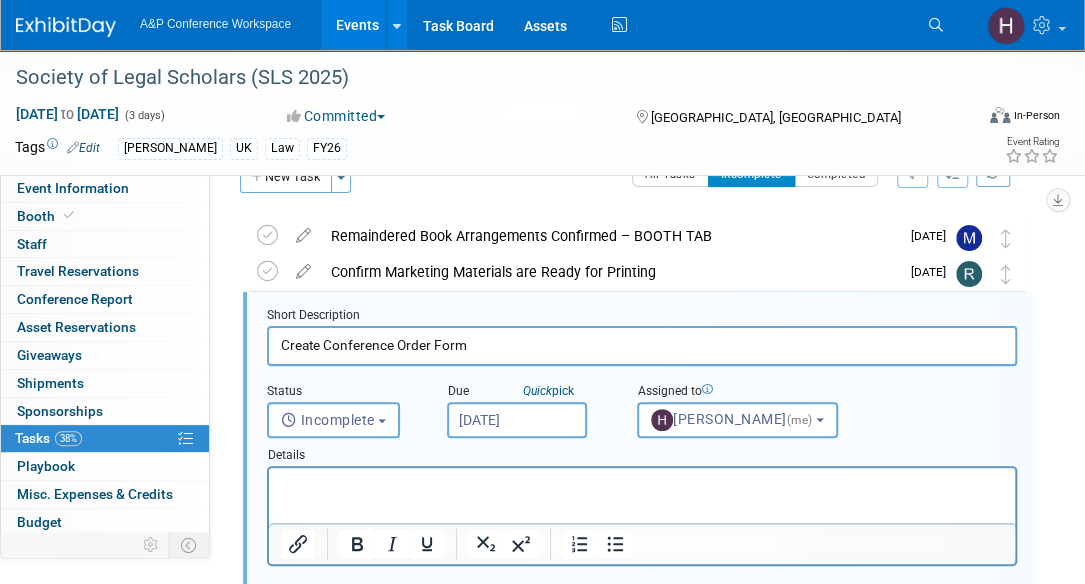 scroll, scrollTop: 39, scrollLeft: 0, axis: vertical 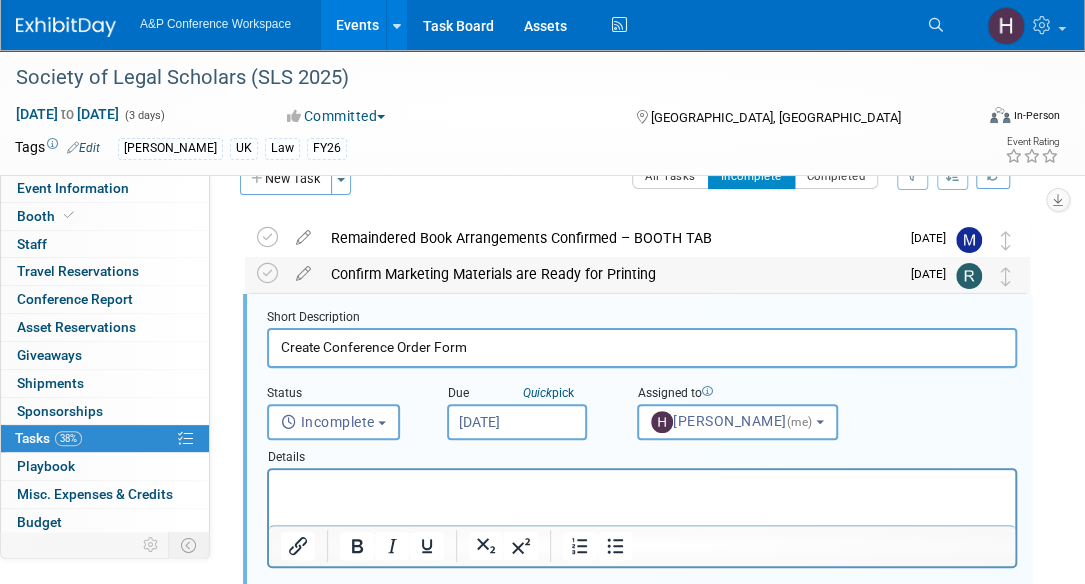 click on "Confirm Marketing Materials are Ready for Printing
Pro tip: Press Ctrl-Enter to submit comment.
Submit
Show task history
Jul 30" at bounding box center [637, 275] 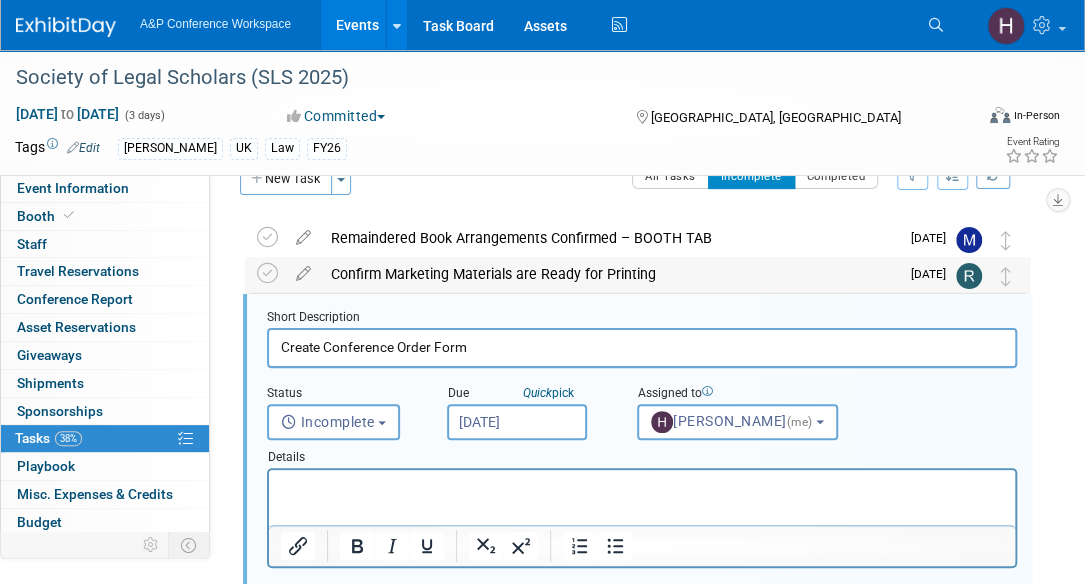 click at bounding box center (271, 275) 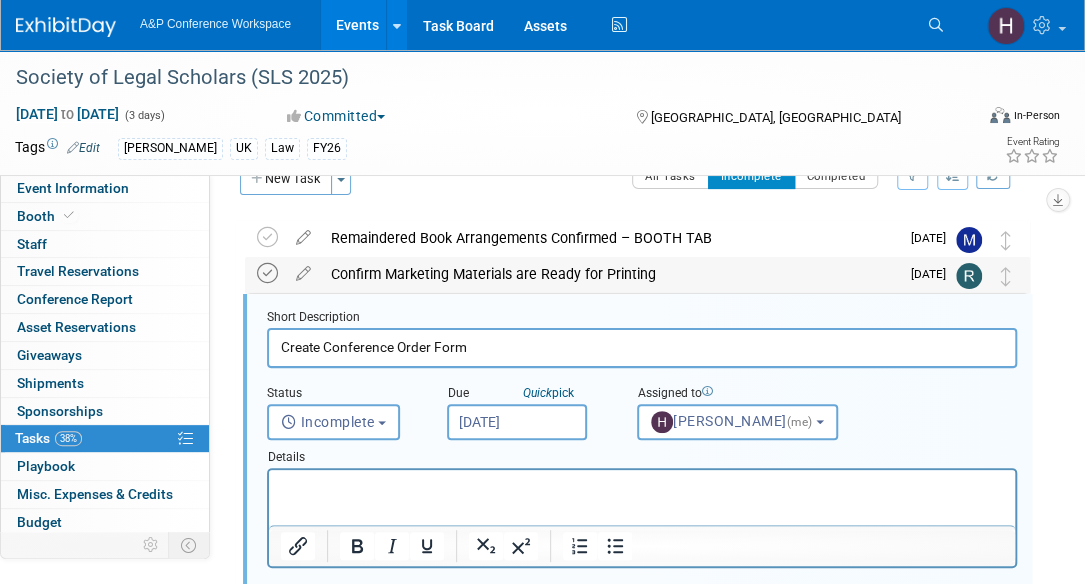click at bounding box center (267, 273) 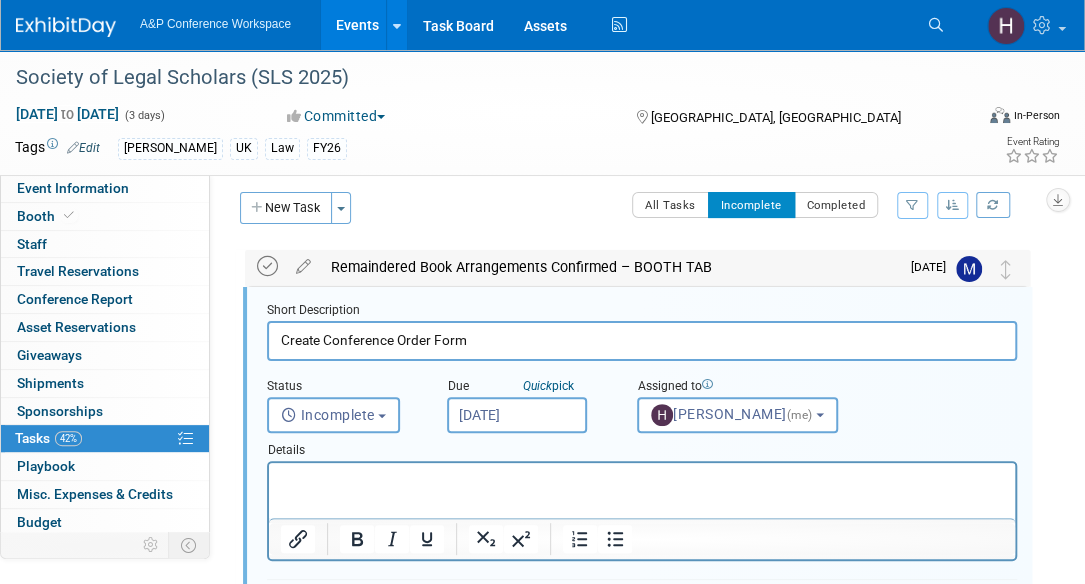 scroll, scrollTop: 9, scrollLeft: 0, axis: vertical 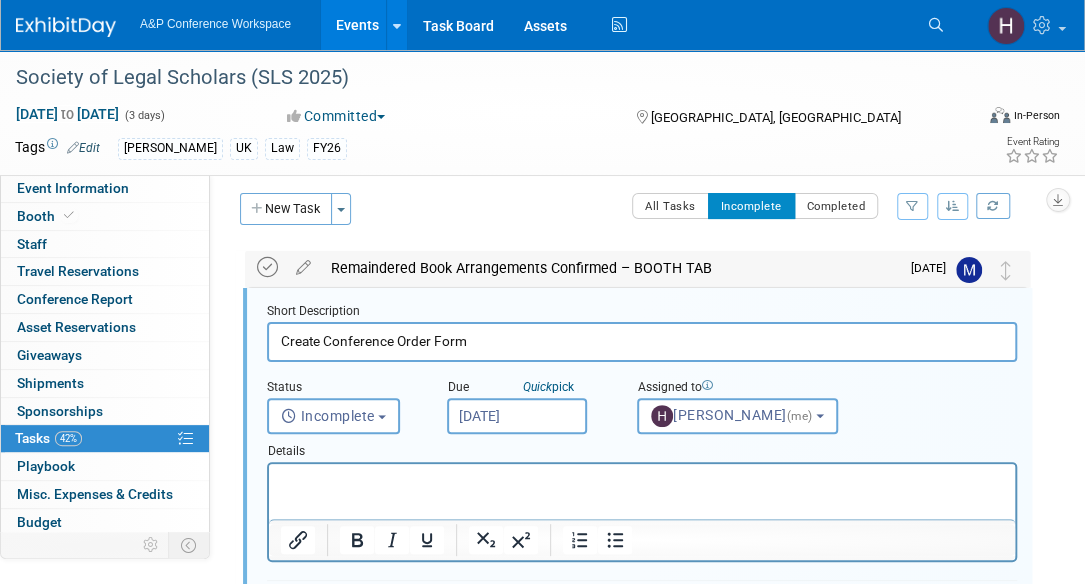 click at bounding box center (267, 267) 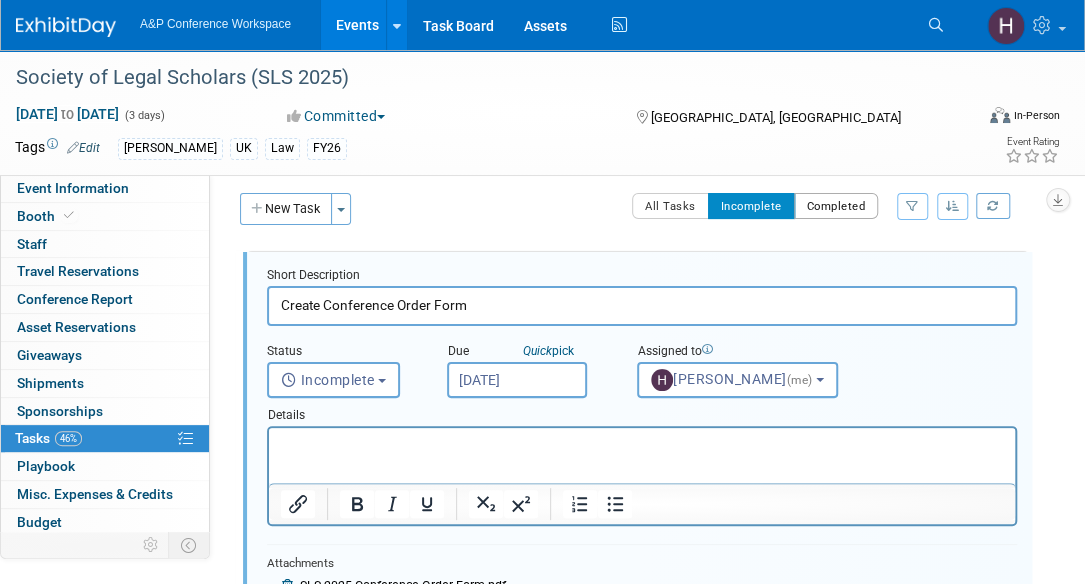 click on "Completed" at bounding box center (836, 206) 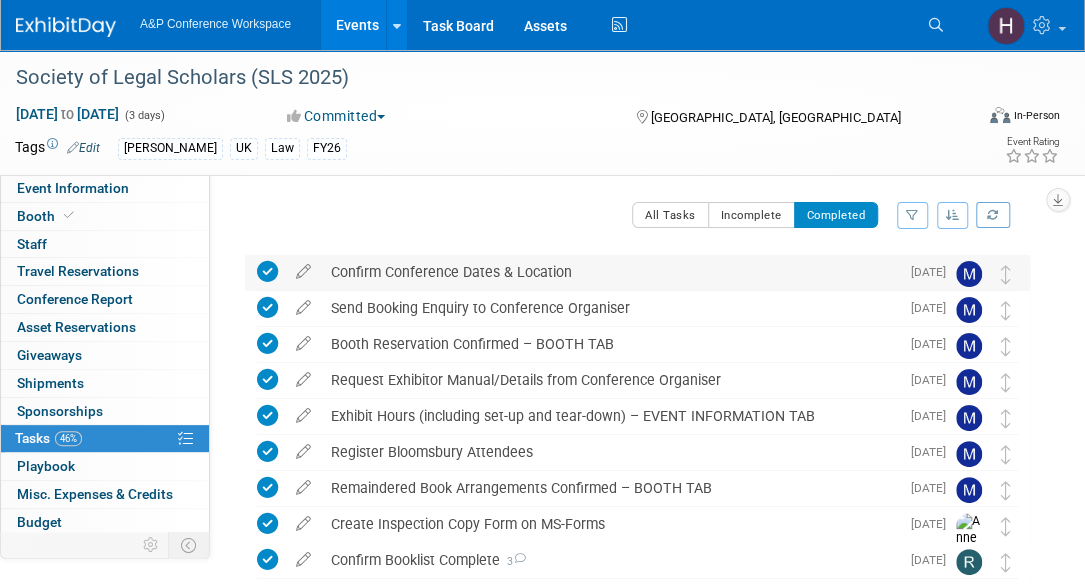 scroll, scrollTop: 1, scrollLeft: 0, axis: vertical 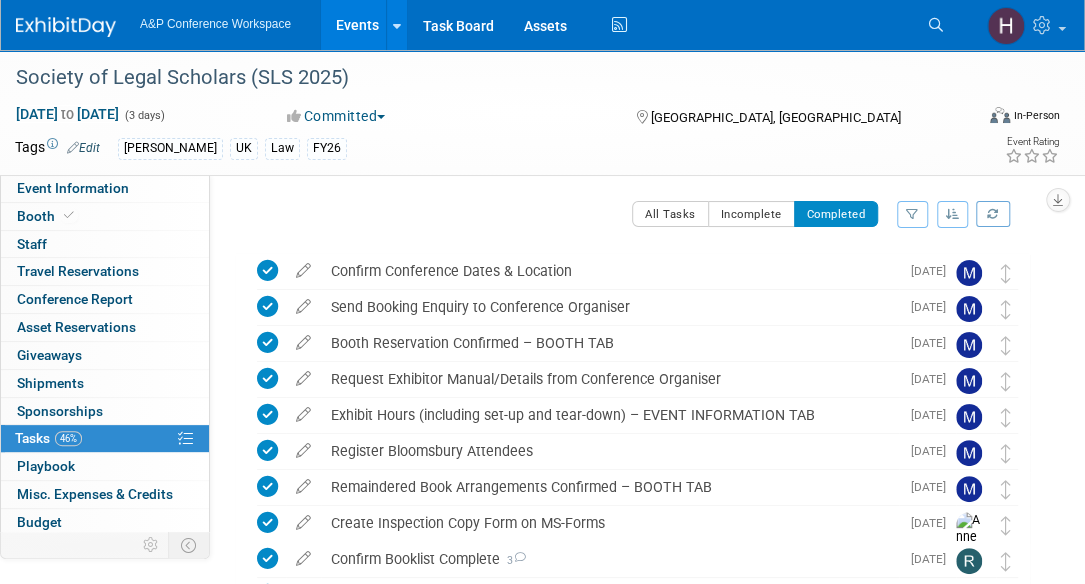 click on "Completed" at bounding box center [836, 214] 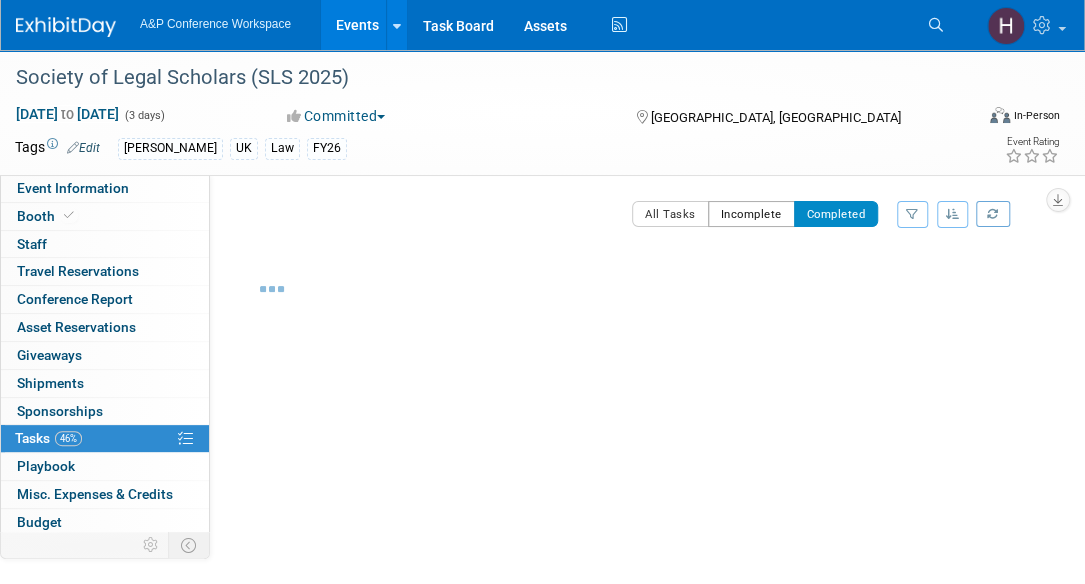 click on "Incomplete" at bounding box center [751, 214] 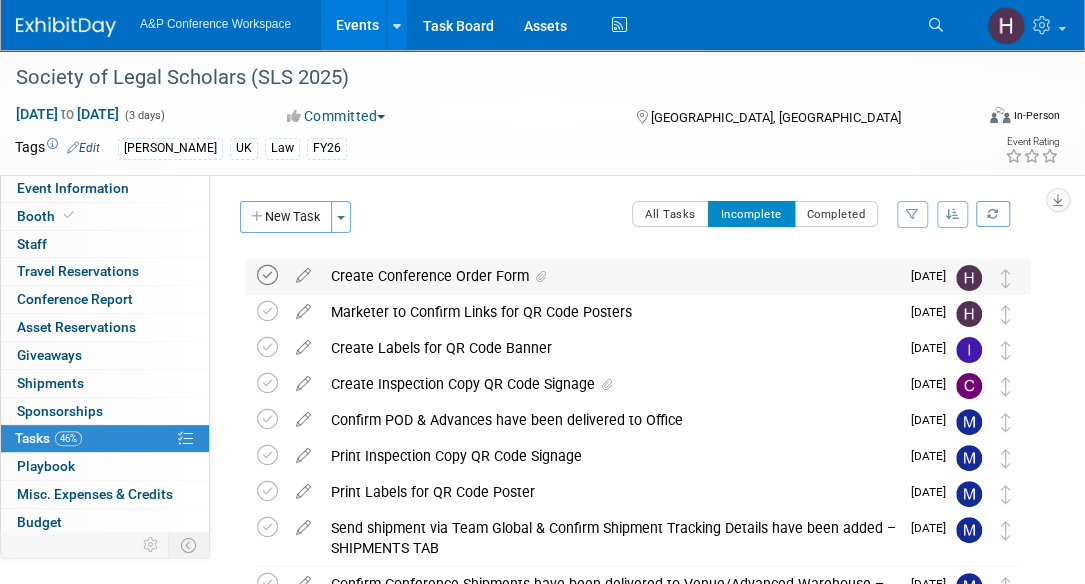 click at bounding box center [267, 275] 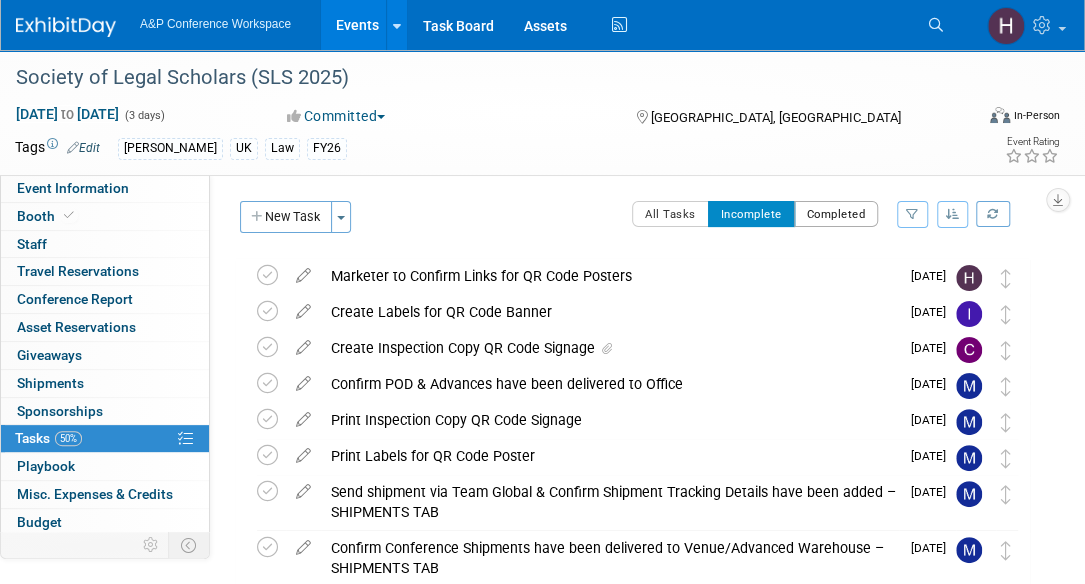click on "Completed" at bounding box center (836, 214) 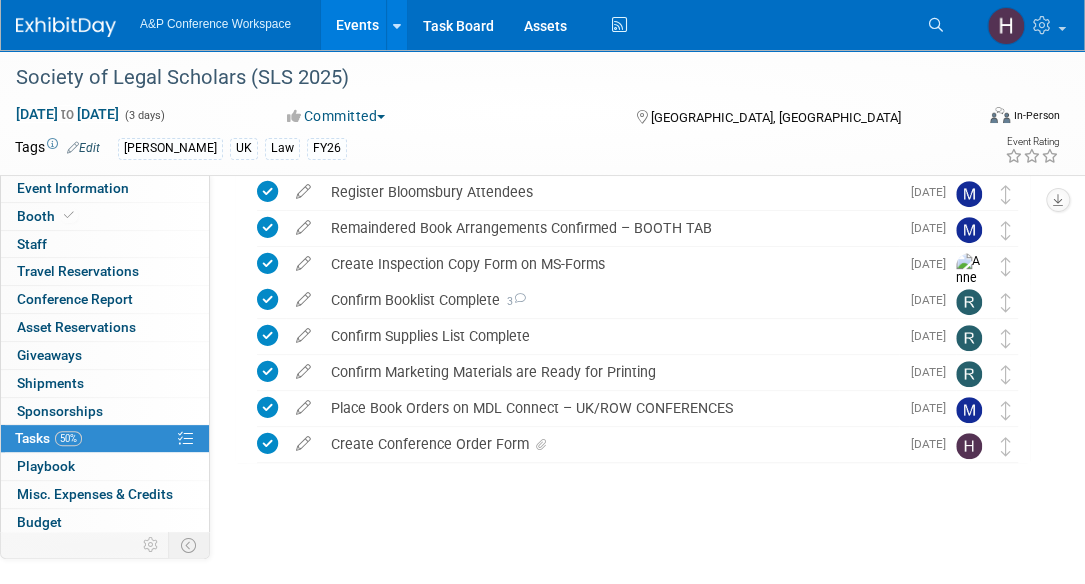 scroll, scrollTop: 0, scrollLeft: 0, axis: both 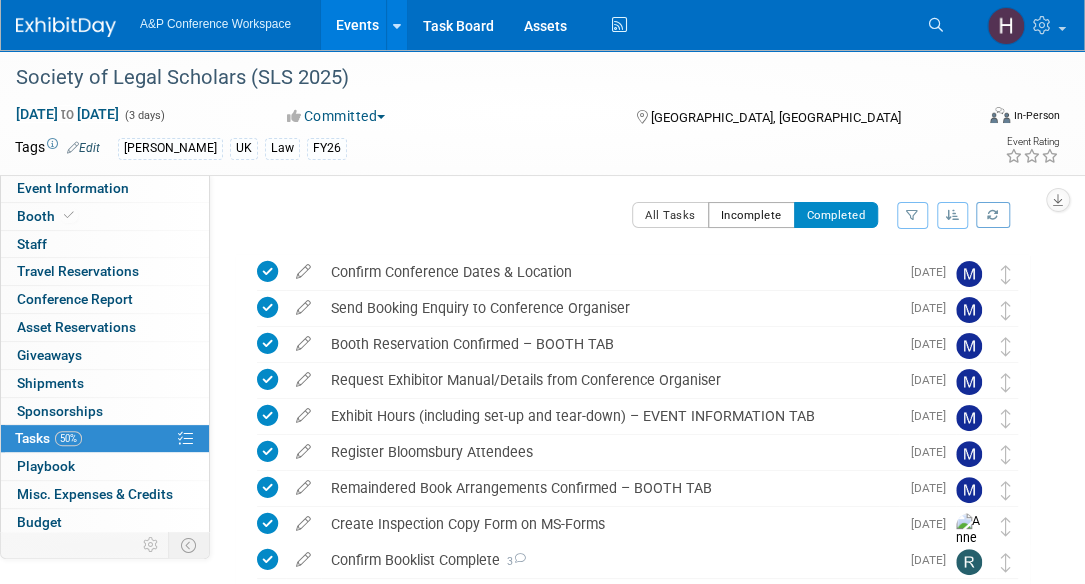 click on "Incomplete" at bounding box center (751, 215) 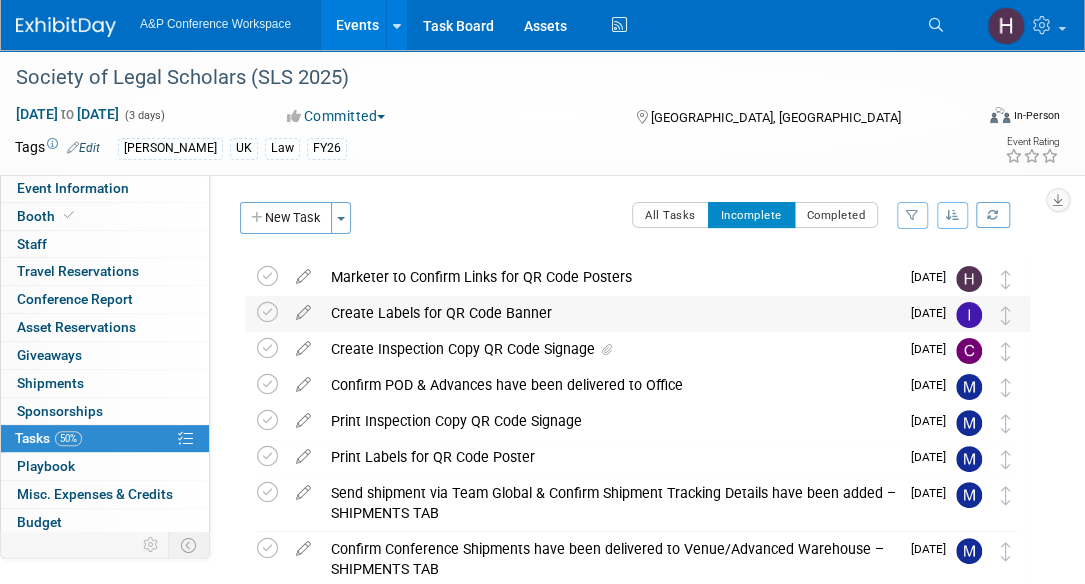 click on "Create Labels for QR Code Banner" at bounding box center [610, 313] 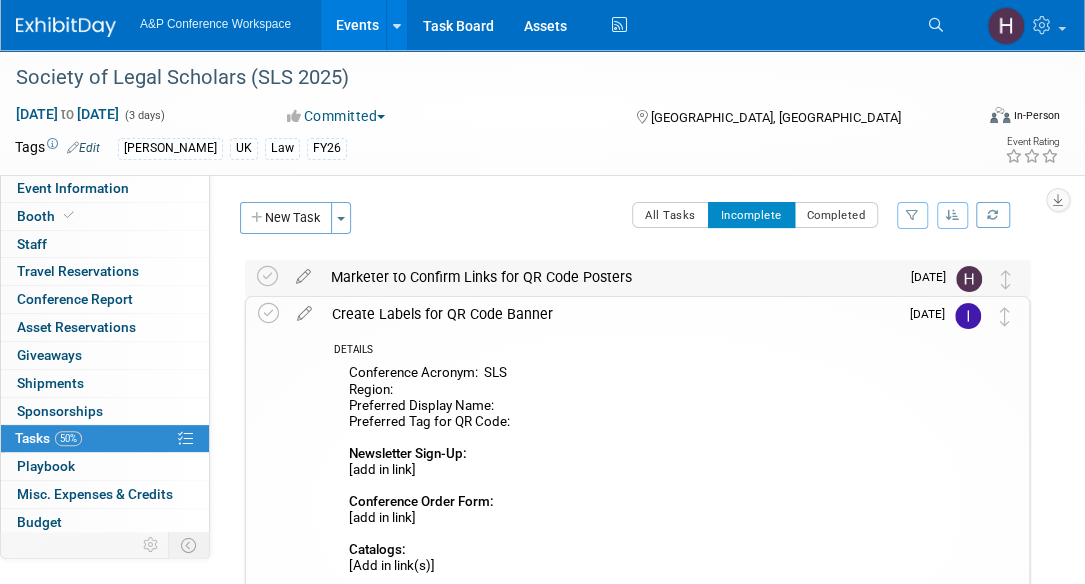click on "Marketer to Confirm Links for QR Code Posters" at bounding box center [610, 277] 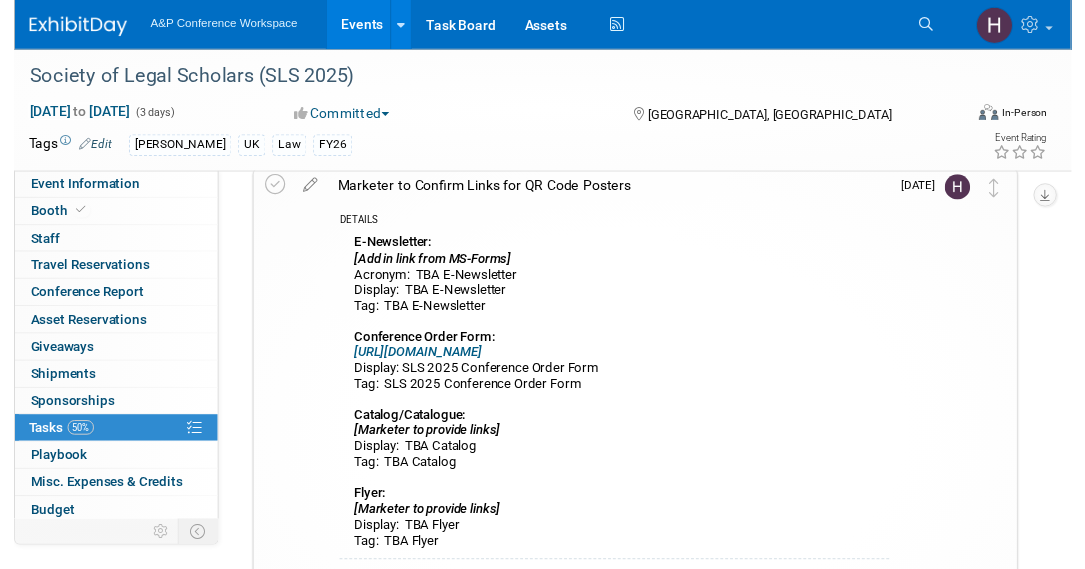 scroll, scrollTop: 87, scrollLeft: 0, axis: vertical 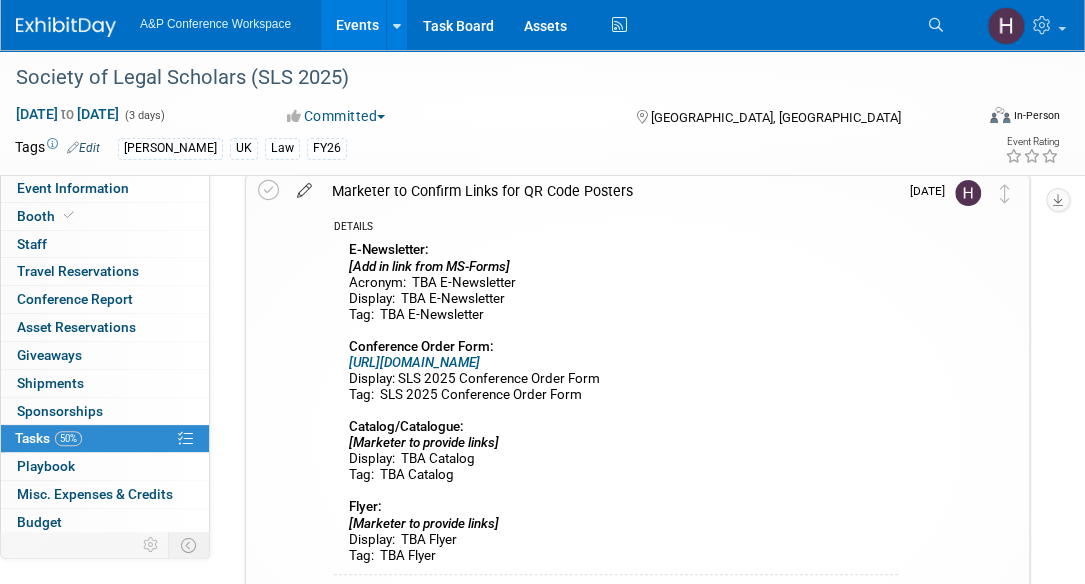 click at bounding box center [304, 186] 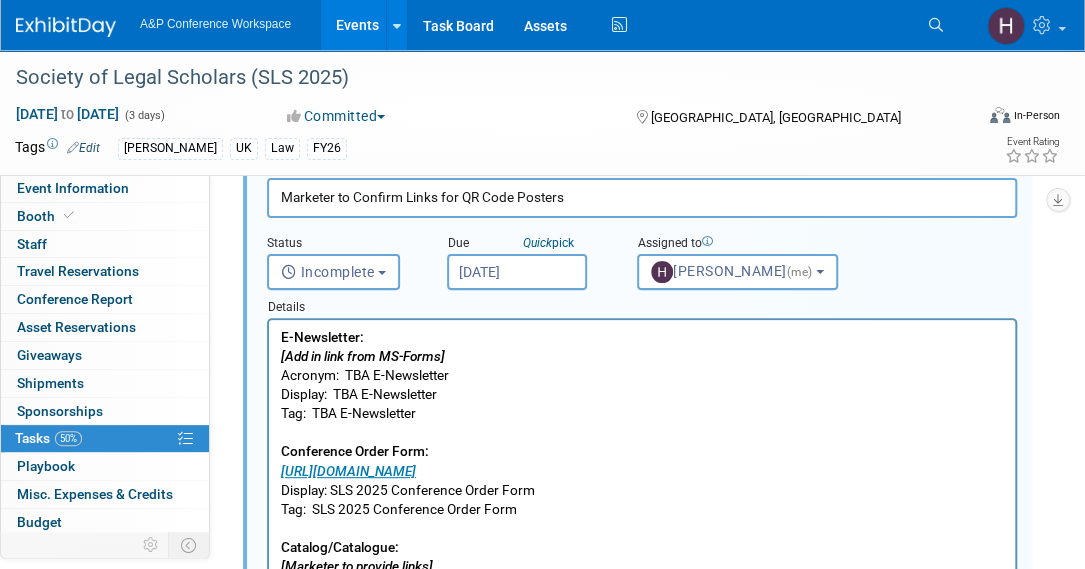 scroll, scrollTop: 118, scrollLeft: 0, axis: vertical 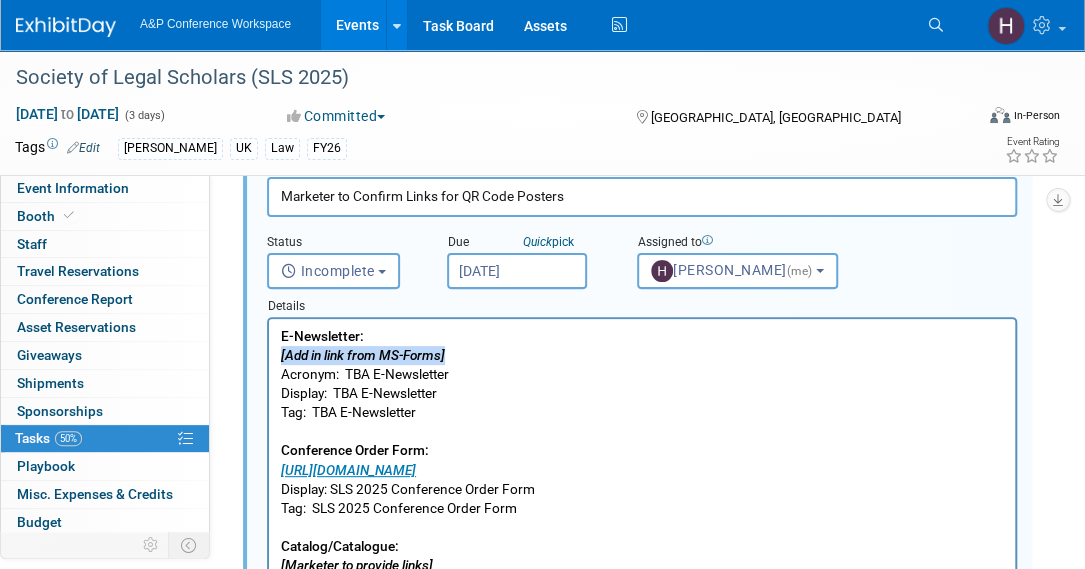 drag, startPoint x: 464, startPoint y: 350, endPoint x: 231, endPoint y: 357, distance: 233.10513 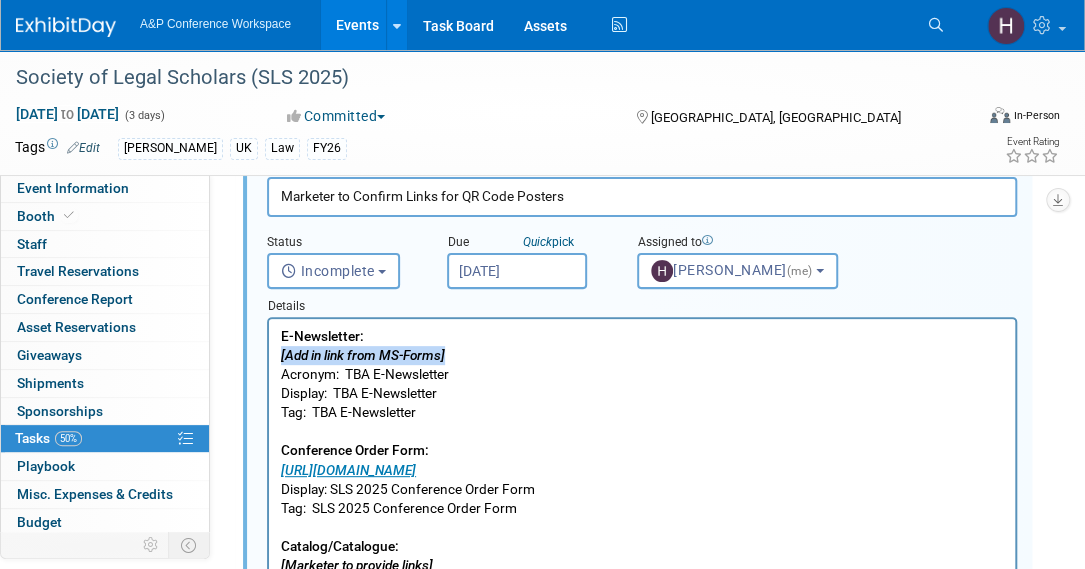 type 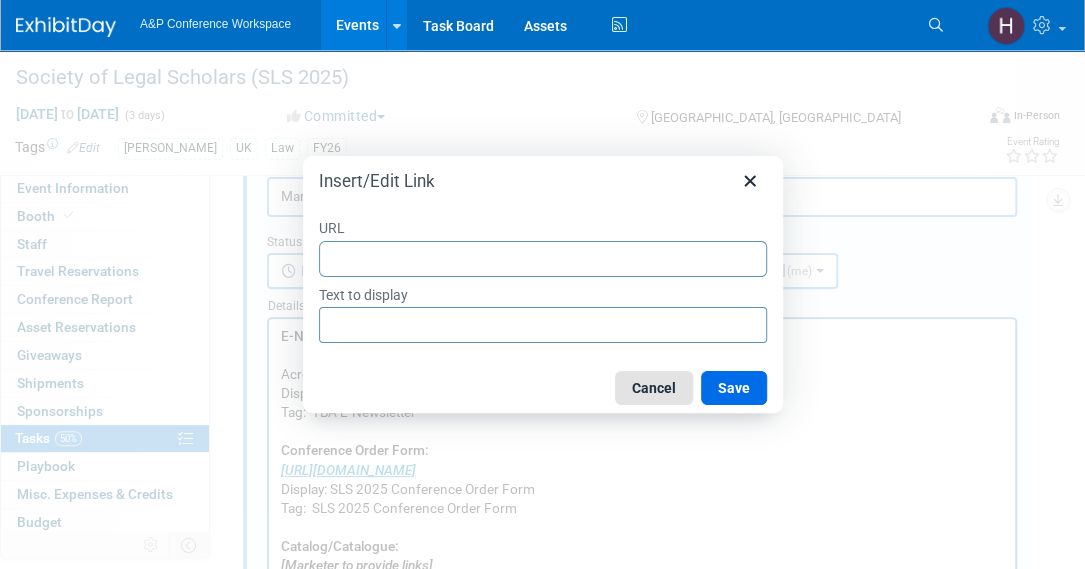 click on "Cancel" at bounding box center (654, 388) 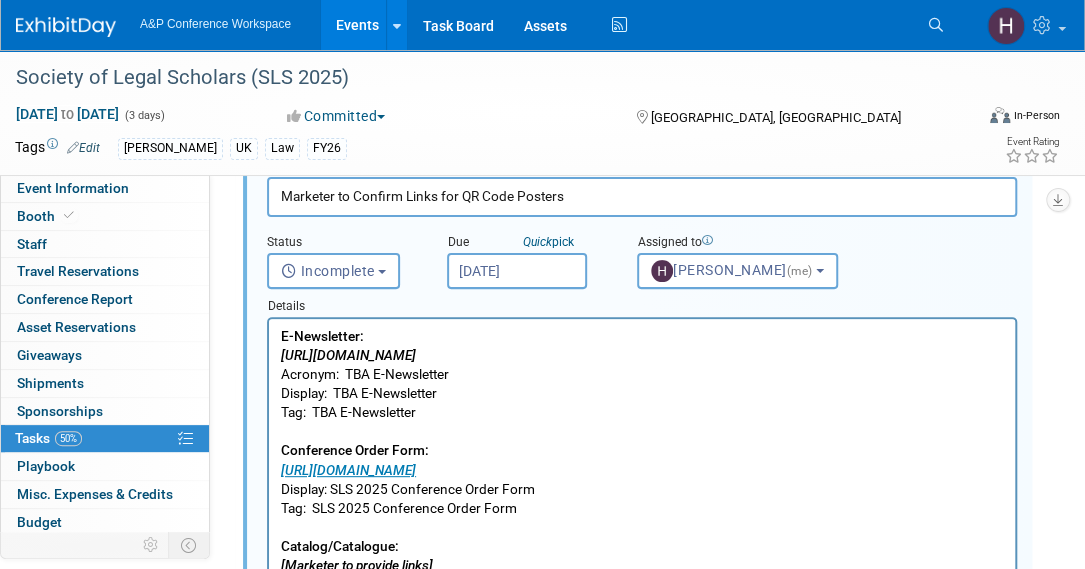 drag, startPoint x: 594, startPoint y: 363, endPoint x: 275, endPoint y: 354, distance: 319.12692 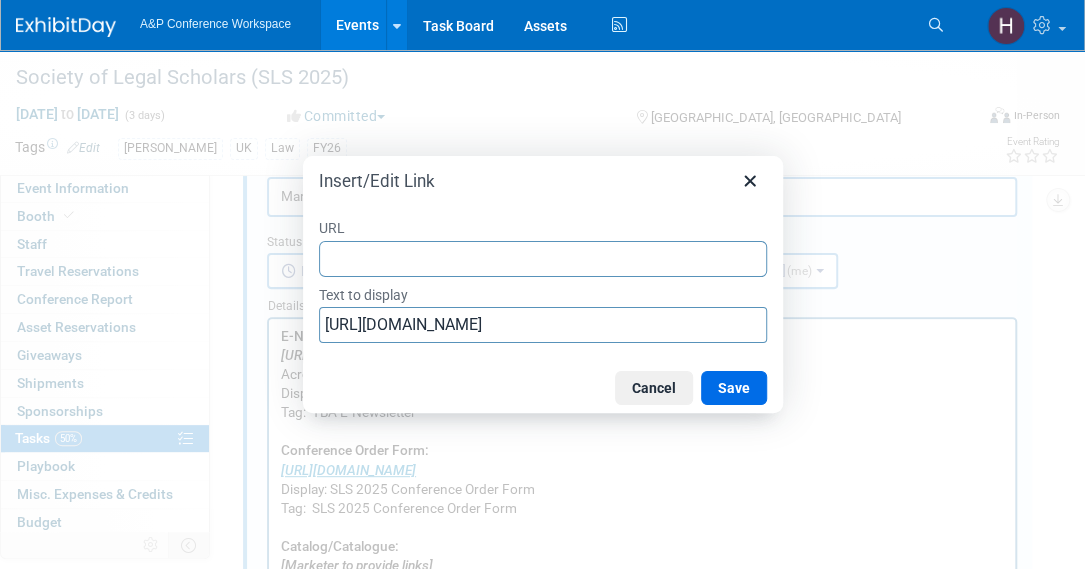 type on "https://www.bloomsbury.com/uk/newsletters/law/" 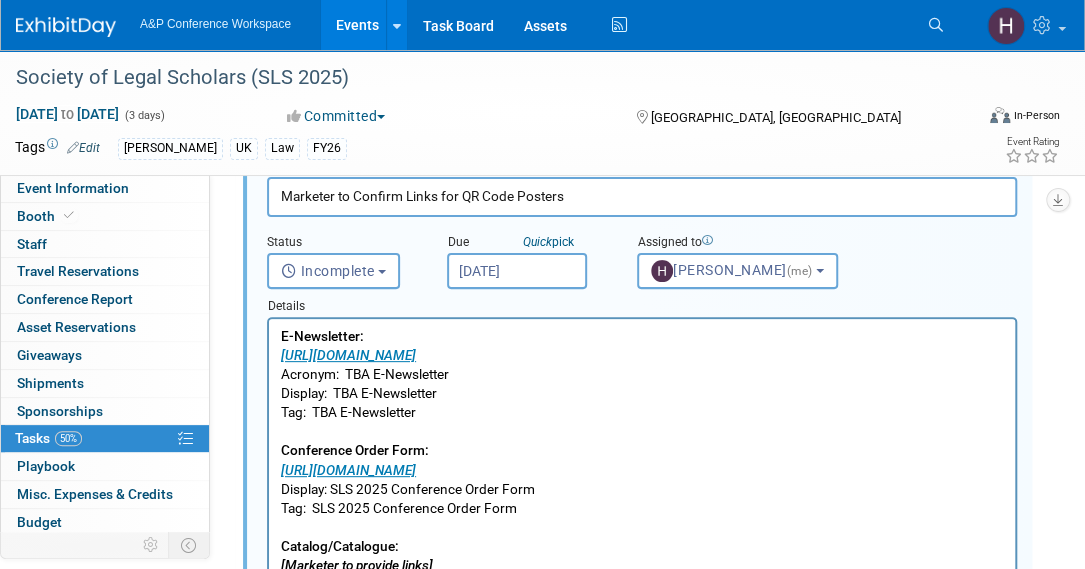 click on "E-Newsletter: https://www.bloomsbury.com/uk/newsletters/law/ Acronym:  TBA E-Newsletter Display:  TBA E-Newsletter Tag:  TBA E-Newsletter Conference Order Form: https://www.bloomsbury.com/media/4vwpaemn/sls-2025-conference-order-form.pdf Display: SLS 2025 Conference Order Form Tag:  SLS 2025 Conference Order Form Catalog/Catalogue: [Marketer to provide links] Display:  TBA Catalog Tag:  TBA Catalog Flyer: [Marketer to provide links] Display:  TBA Flyer Tag:  TBA Flyer" at bounding box center (642, 518) 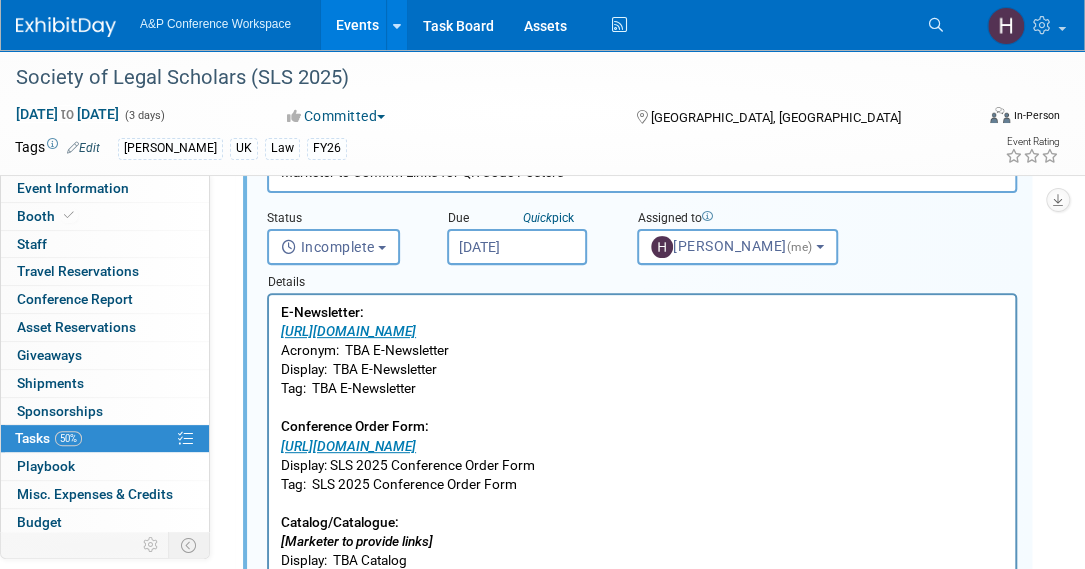 click on "E-Newsletter: https://www.bloomsbury.com/uk/newsletters/law/ Acronym:  TBA E-Newsletter Display:  TBA E-Newsletter Tag:  TBA E-Newsletter Conference Order Form: https://www.bloomsbury.com/media/4vwpaemn/sls-2025-conference-order-form.pdf Display: SLS 2025 Conference Order Form Tag:  SLS 2025 Conference Order Form Catalog/Catalogue: [Marketer to provide links] Display:  TBA Catalog Tag:  TBA Catalog Flyer: [Marketer to provide links] Display:  TBA Flyer Tag:  TBA Flyer" at bounding box center (642, 494) 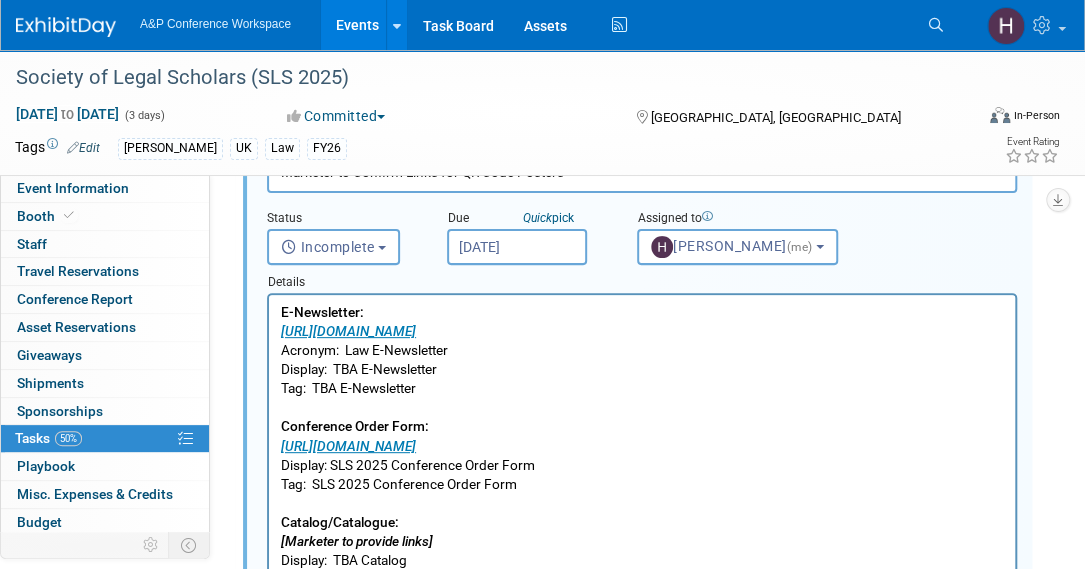 click on "E-Newsletter: https://www.bloomsbury.com/uk/newsletters/law/ Acronym:  Law E-Newsletter Display:  TBA E-Newsletter Tag:  TBA E-Newsletter Conference Order Form: https://www.bloomsbury.com/media/4vwpaemn/sls-2025-conference-order-form.pdf Display: SLS 2025 Conference Order Form Tag:  SLS 2025 Conference Order Form Catalog/Catalogue: [Marketer to provide links] Display:  TBA Catalog Tag:  TBA Catalog Flyer: [Marketer to provide links] Display:  TBA Flyer Tag:  TBA Flyer" at bounding box center (642, 494) 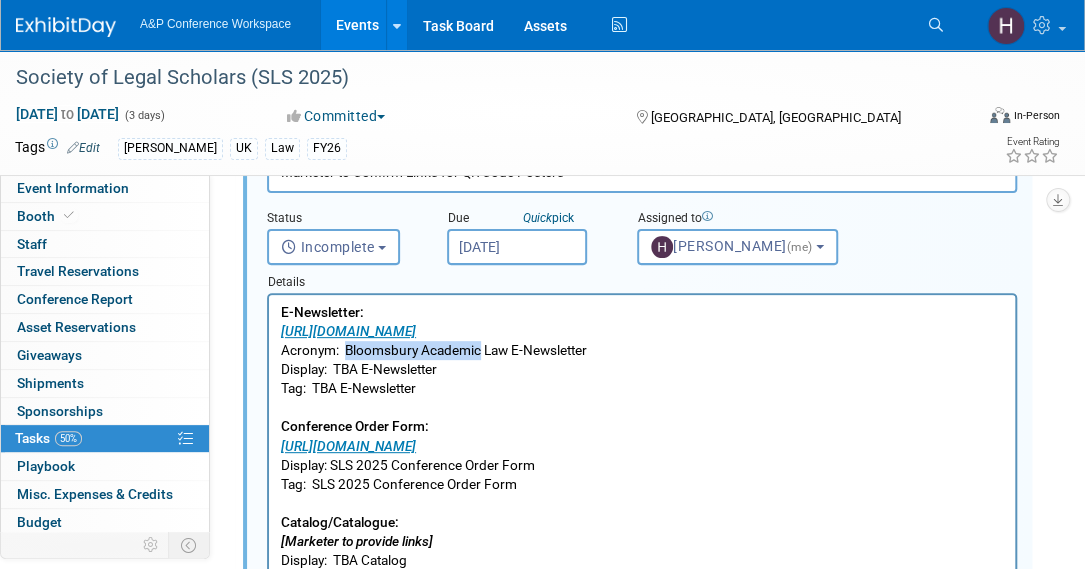 drag, startPoint x: 349, startPoint y: 349, endPoint x: 483, endPoint y: 350, distance: 134.00374 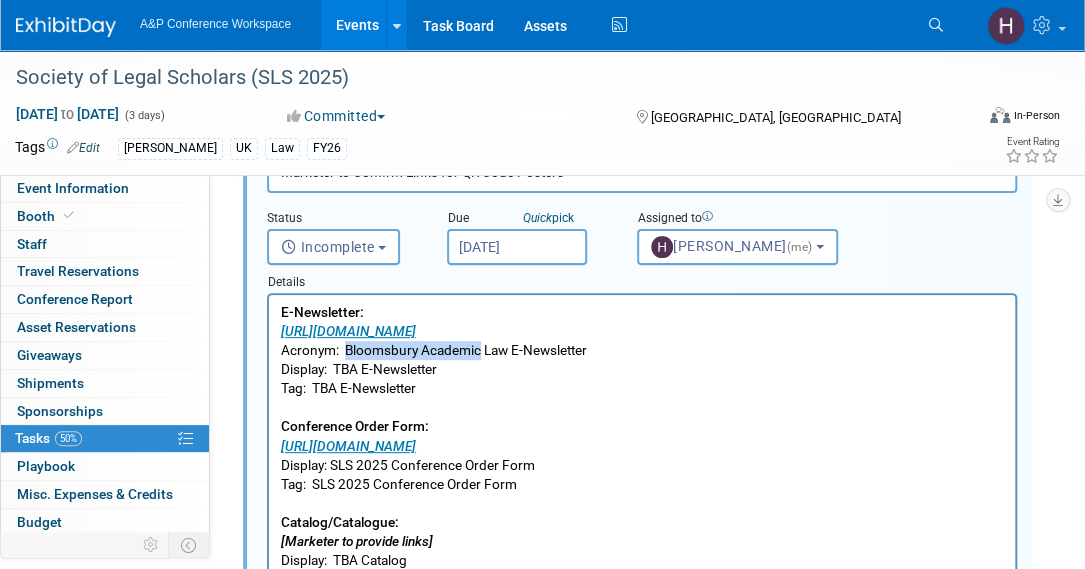 copy on "Bloomsbury Academic" 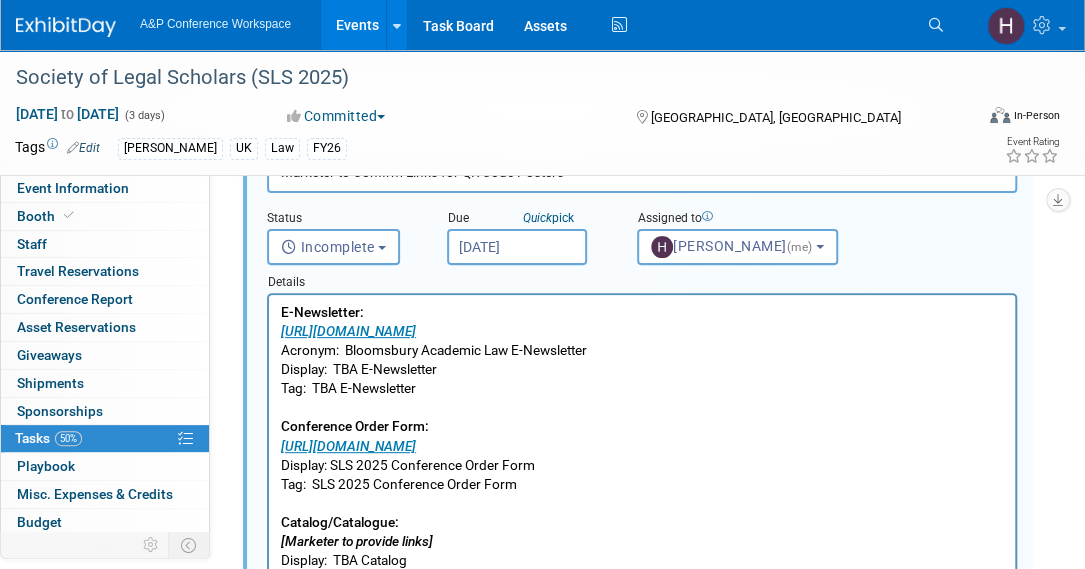 click on "E-Newsletter: https://www.bloomsbury.com/uk/newsletters/law/ Acronym:  Bloomsbury Academic Law E-Newsletter Display:  TBA E-Newsletter Tag:  TBA E-Newsletter Conference Order Form: https://www.bloomsbury.com/media/4vwpaemn/sls-2025-conference-order-form.pdf Display: SLS 2025 Conference Order Form Tag:  SLS 2025 Conference Order Form Catalog/Catalogue: [Marketer to provide links] Display:  TBA Catalog Tag:  TBA Catalog Flyer: [Marketer to provide links] Display:  TBA Flyer Tag:  TBA Flyer" at bounding box center (642, 494) 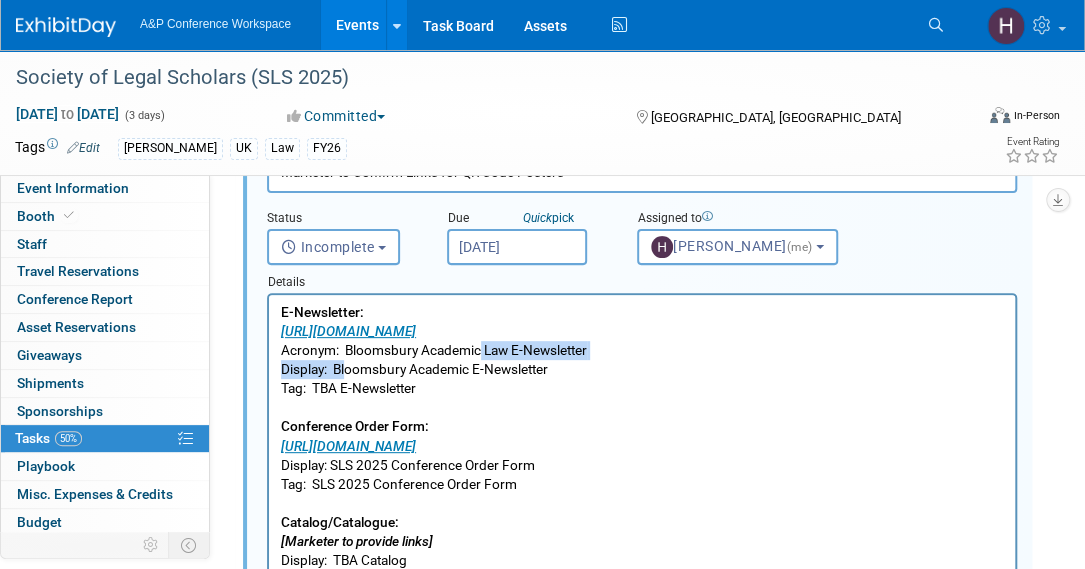 drag, startPoint x: 479, startPoint y: 351, endPoint x: 347, endPoint y: 361, distance: 132.37825 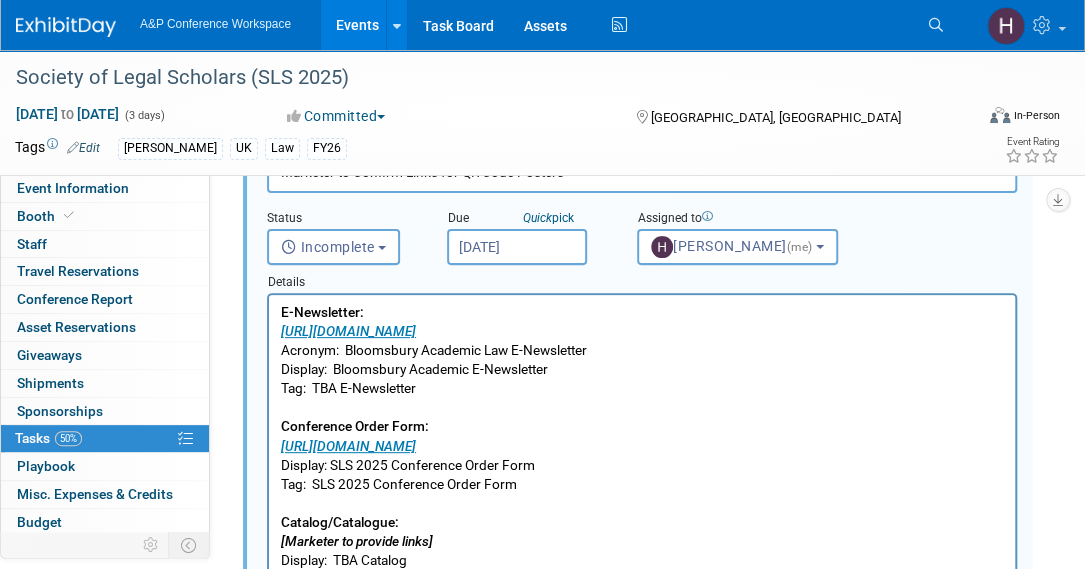 click on "E-Newsletter: https://www.bloomsbury.com/uk/newsletters/law/ Acronym:  Bloomsbury Academic Law E-Newsletter Display:  Bloomsbury Academic E-Newsletter Tag:  TBA E-Newsletter Conference Order Form: https://www.bloomsbury.com/media/4vwpaemn/sls-2025-conference-order-form.pdf Display: SLS 2025 Conference Order Form Tag:  SLS 2025 Conference Order Form Catalog/Catalogue: [Marketer to provide links] Display:  TBA Catalog Tag:  TBA Catalog Flyer: [Marketer to provide links] Display:  TBA Flyer Tag:  TBA Flyer" at bounding box center [642, 494] 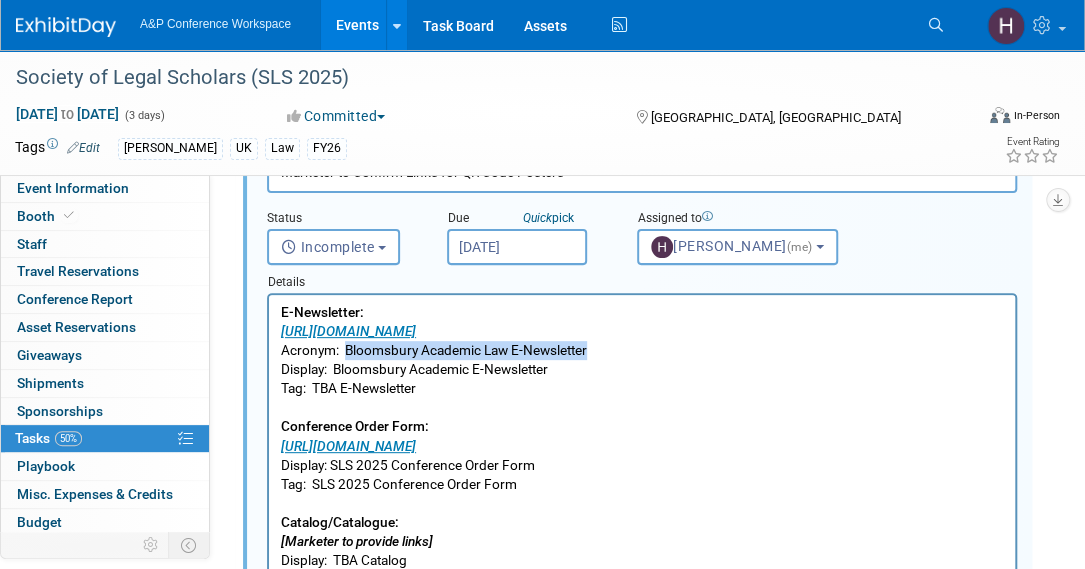 drag, startPoint x: 595, startPoint y: 349, endPoint x: 347, endPoint y: 349, distance: 248 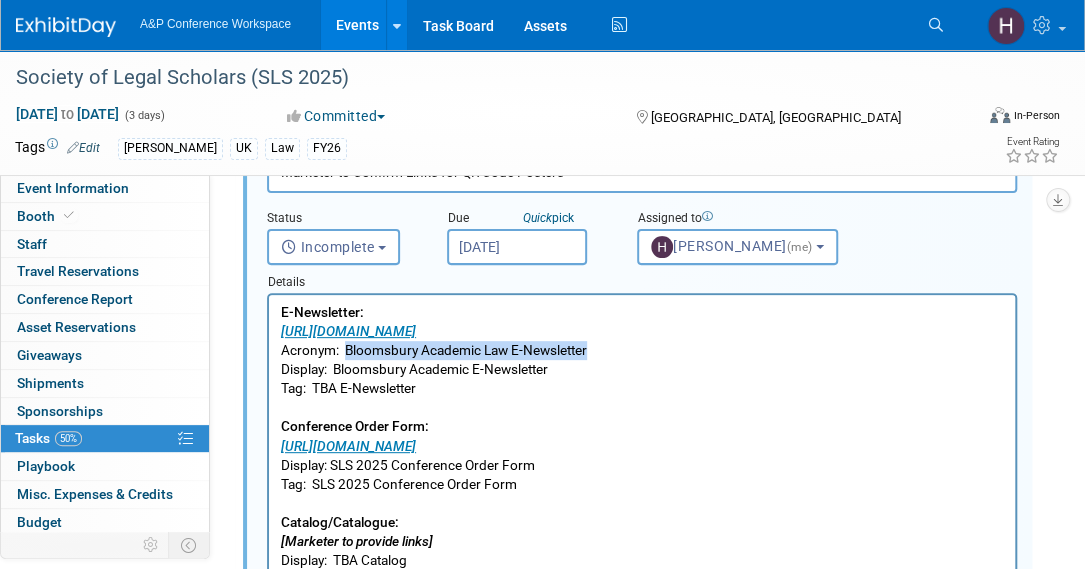 click on "E-Newsletter: https://www.bloomsbury.com/uk/newsletters/law/ Acronym:  Bloomsbury Academic Law E-Newsletter Display:  Bloomsbury Academic E-Newsletter Tag:  TBA E-Newsletter Conference Order Form: https://www.bloomsbury.com/media/4vwpaemn/sls-2025-conference-order-form.pdf Display: SLS 2025 Conference Order Form Tag:  SLS 2025 Conference Order Form Catalog/Catalogue: [Marketer to provide links] Display:  TBA Catalog Tag:  TBA Catalog Flyer: [Marketer to provide links] Display:  TBA Flyer Tag:  TBA Flyer" at bounding box center [642, 494] 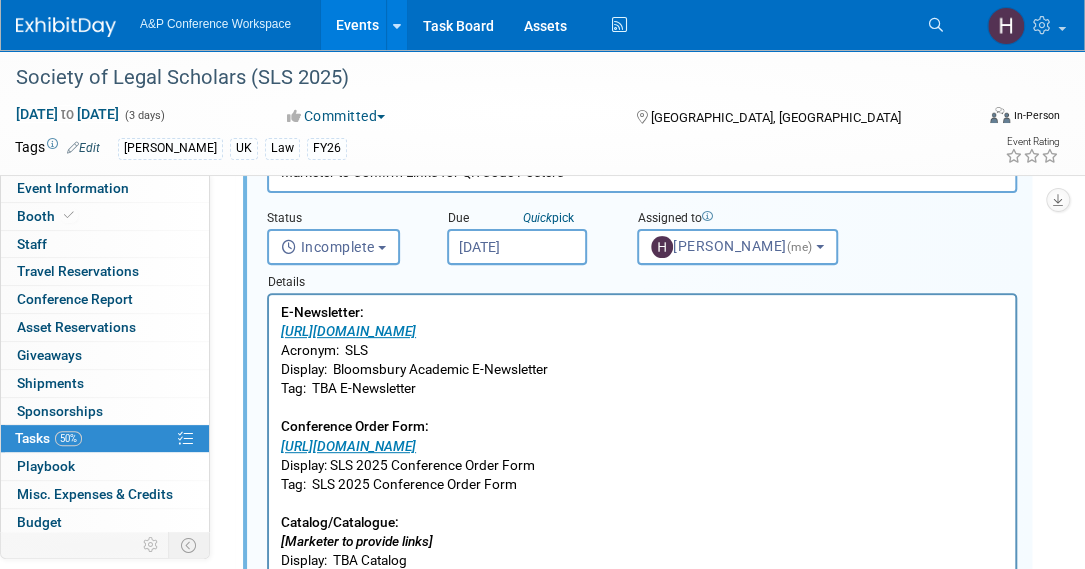 click on "E-Newsletter: https://www.bloomsbury.com/uk/newsletters/law/ Acronym:  SLS Display:  Bloomsbury Academic E-Newsletter Tag:  TBA E-Newsletter Conference Order Form: https://www.bloomsbury.com/media/4vwpaemn/sls-2025-conference-order-form.pdf Display: SLS 2025 Conference Order Form Tag:  SLS 2025 Conference Order Form Catalog/Catalogue: [Marketer to provide links] Display:  TBA Catalog Tag:  TBA Catalog Flyer: [Marketer to provide links] Display:  TBA Flyer Tag:  TBA Flyer" at bounding box center [642, 494] 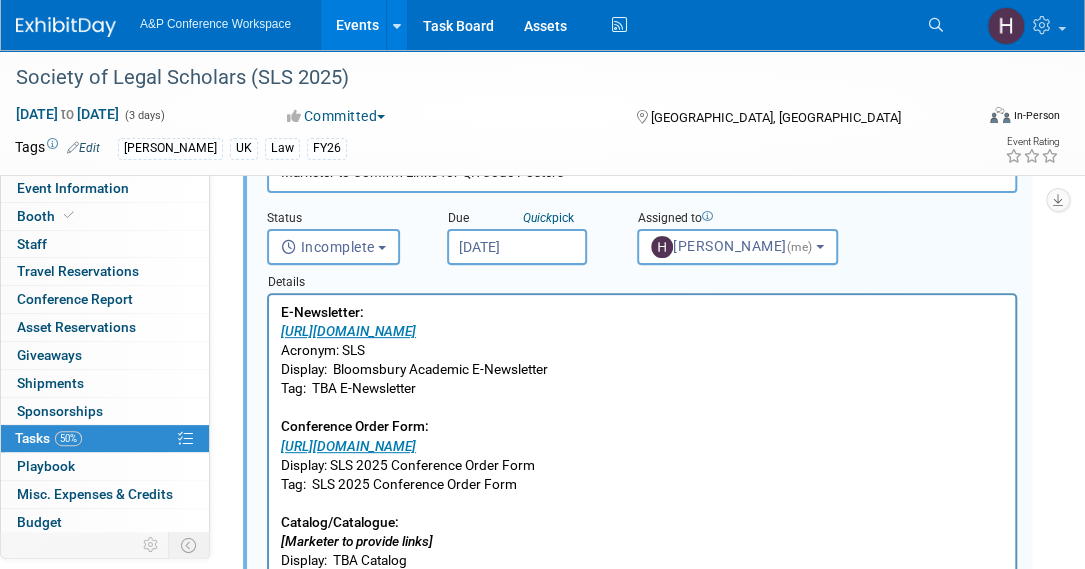 click on "E-Newsletter: https://www.bloomsbury.com/uk/newsletters/law/ Acronym: SLS Display:  Bloomsbury Academic E-Newsletter Tag:  TBA E-Newsletter Conference Order Form: https://www.bloomsbury.com/media/4vwpaemn/sls-2025-conference-order-form.pdf Display: SLS 2025 Conference Order Form Tag:  SLS 2025 Conference Order Form Catalog/Catalogue: [Marketer to provide links] Display:  TBA Catalog Tag:  TBA Catalog Flyer: [Marketer to provide links] Display:  TBA Flyer Tag:  TBA Flyer" at bounding box center [642, 494] 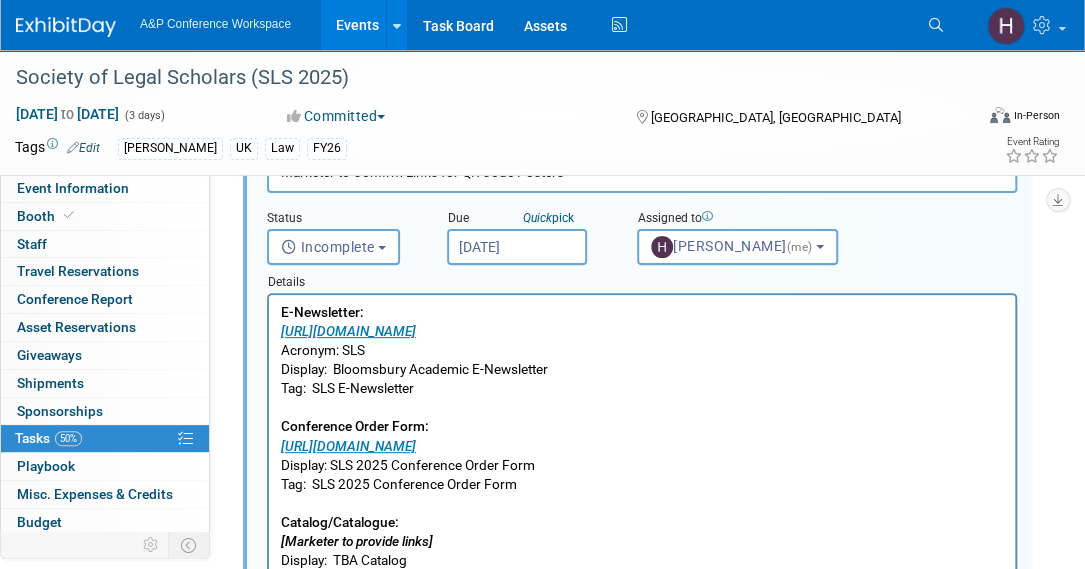 click on "E-Newsletter: https://www.bloomsbury.com/uk/newsletters/law/ Acronym: SLS Display:  Bloomsbury Academic E-Newsletter Tag:  SLS E-Newsletter Conference Order Form: https://www.bloomsbury.com/media/4vwpaemn/sls-2025-conference-order-form.pdf Display: SLS 2025 Conference Order Form Tag:  SLS 2025 Conference Order Form Catalog/Catalogue: [Marketer to provide links] Display:  TBA Catalog Tag:  TBA Catalog Flyer: [Marketer to provide links] Display:  TBA Flyer Tag:  TBA Flyer" at bounding box center [642, 494] 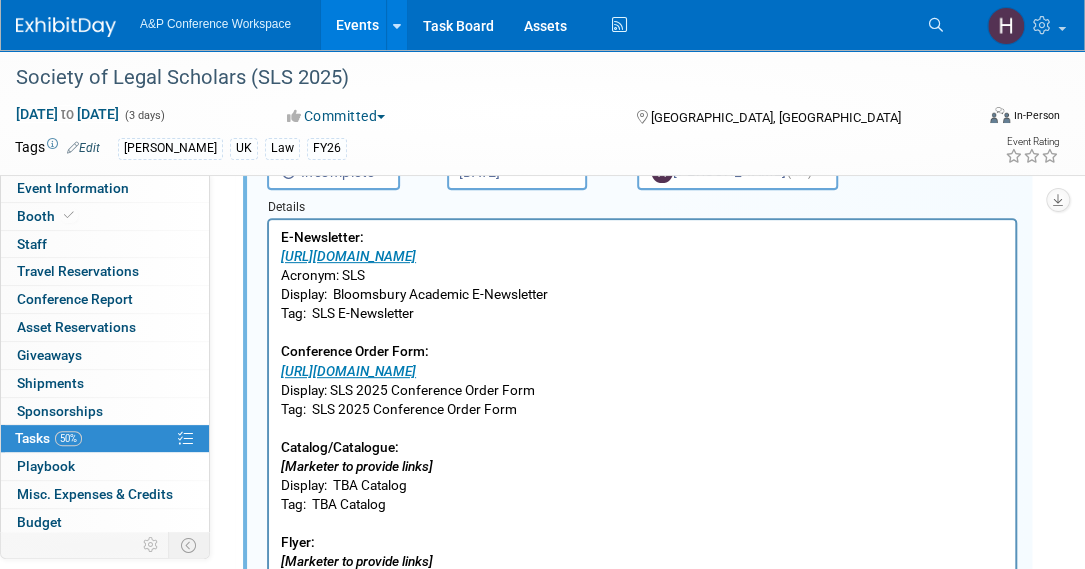scroll, scrollTop: 216, scrollLeft: 0, axis: vertical 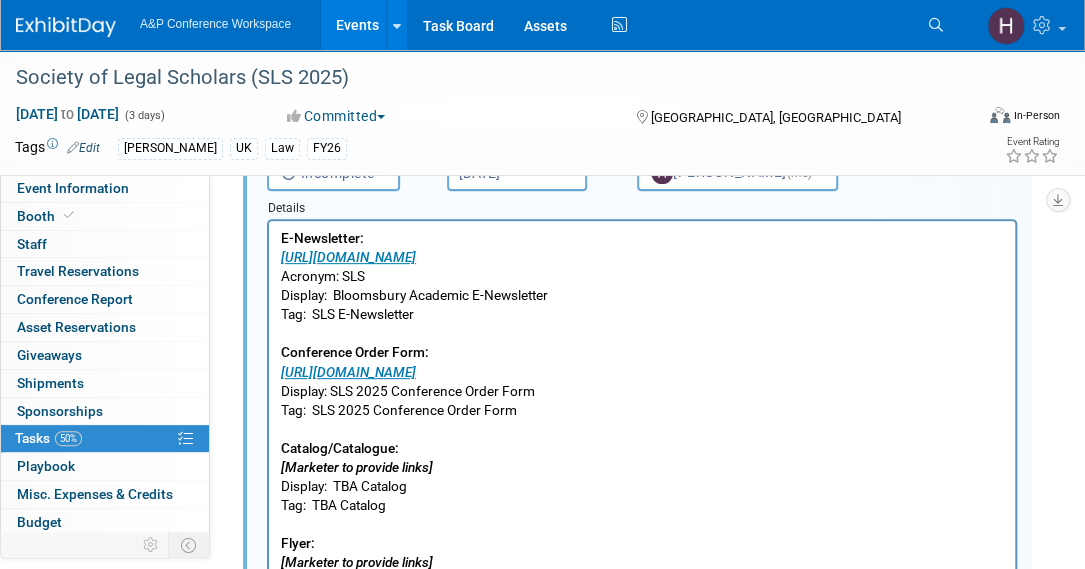 click on "E-Newsletter: https://www.bloomsbury.com/uk/newsletters/law/ Acronym: SLS Display:  Bloomsbury Academic E-Newsletter Tag:  SLS E-Newsletter Conference Order Form: https://www.bloomsbury.com/media/4vwpaemn/sls-2025-conference-order-form.pdf Display: SLS 2025 Conference Order Form Tag:  SLS 2025 Conference Order Form Catalog/Catalogue: [Marketer to provide links] Display:  TBA Catalog Tag:  TBA Catalog Flyer: [Marketer to provide links] Display:  TBA Flyer Tag:  TBA Flyer" at bounding box center [642, 420] 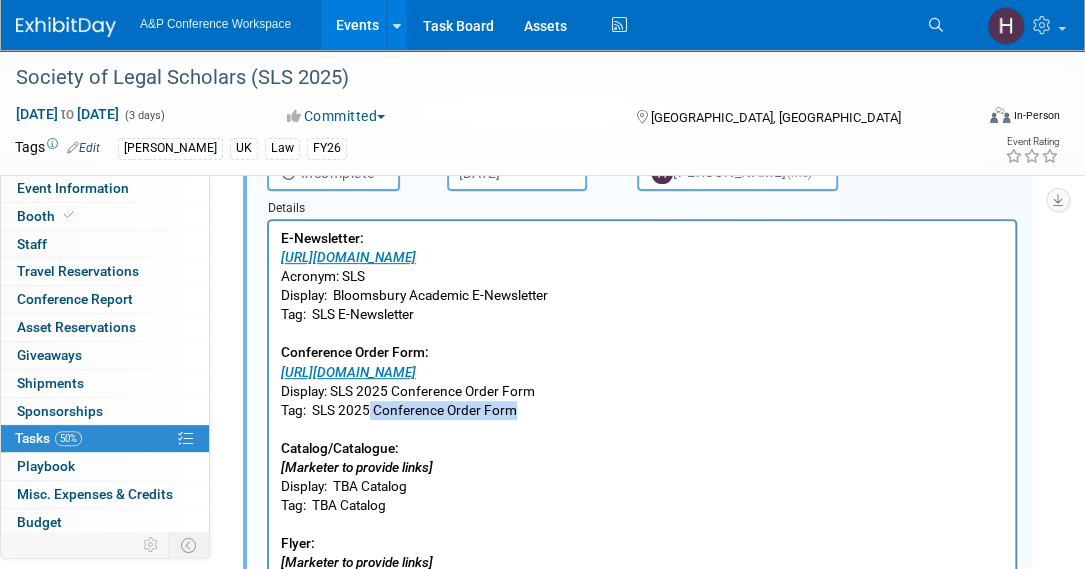 drag, startPoint x: 370, startPoint y: 409, endPoint x: 581, endPoint y: 417, distance: 211.15161 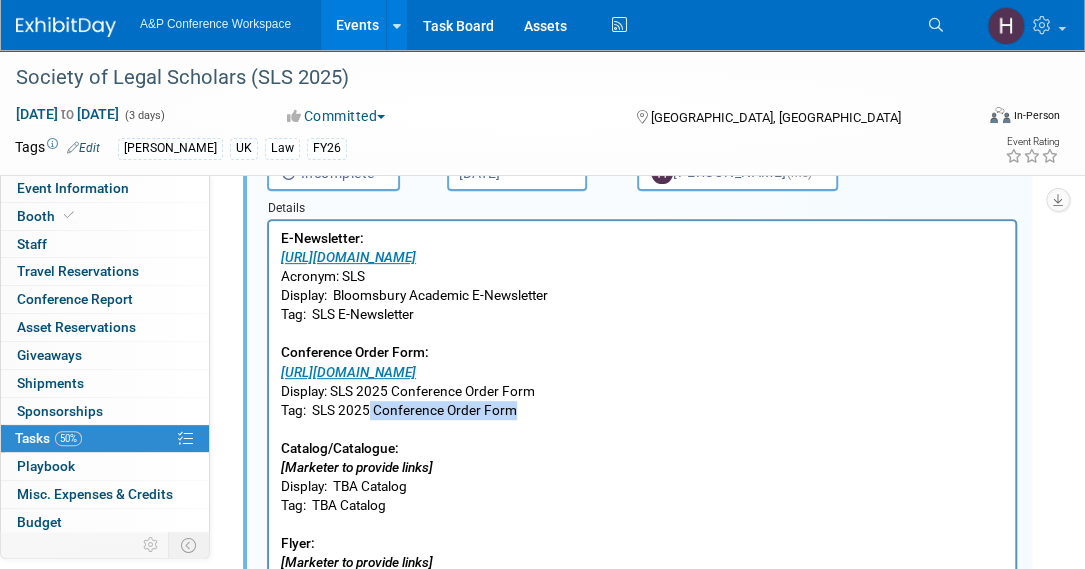 click on "E-Newsletter: https://www.bloomsbury.com/uk/newsletters/law/ Acronym: SLS Display:  Bloomsbury Academic E-Newsletter Tag:  SLS E-Newsletter Conference Order Form: https://www.bloomsbury.com/media/4vwpaemn/sls-2025-conference-order-form.pdf Display: SLS 2025 Conference Order Form Tag:  SLS 2025 Conference Order Form Catalog/Catalogue: [Marketer to provide links] Display:  TBA Catalog Tag:  TBA Catalog Flyer: [Marketer to provide links] Display:  TBA Flyer Tag:  TBA Flyer" at bounding box center (642, 420) 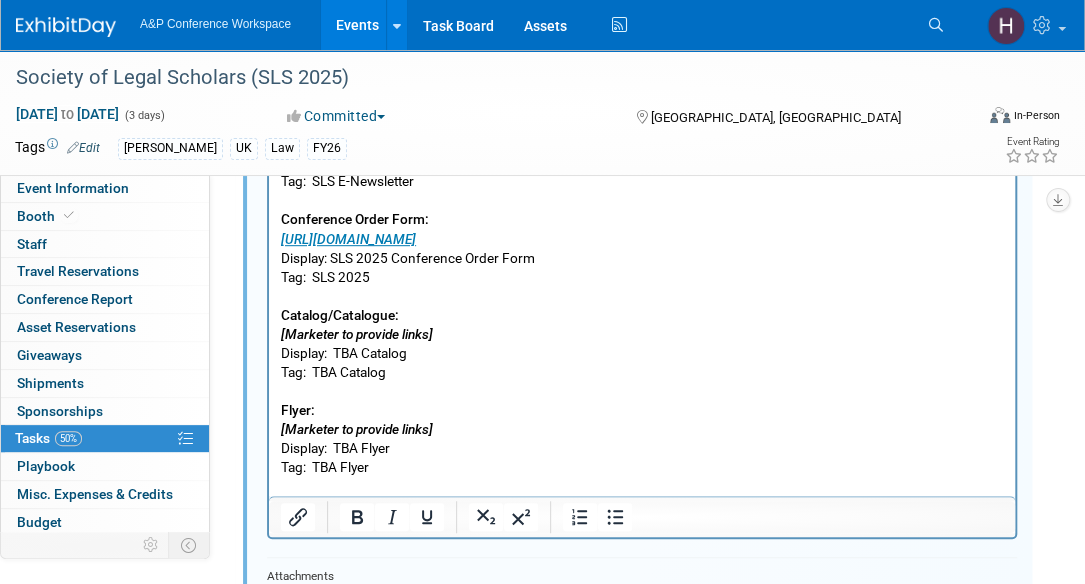 scroll, scrollTop: 347, scrollLeft: 0, axis: vertical 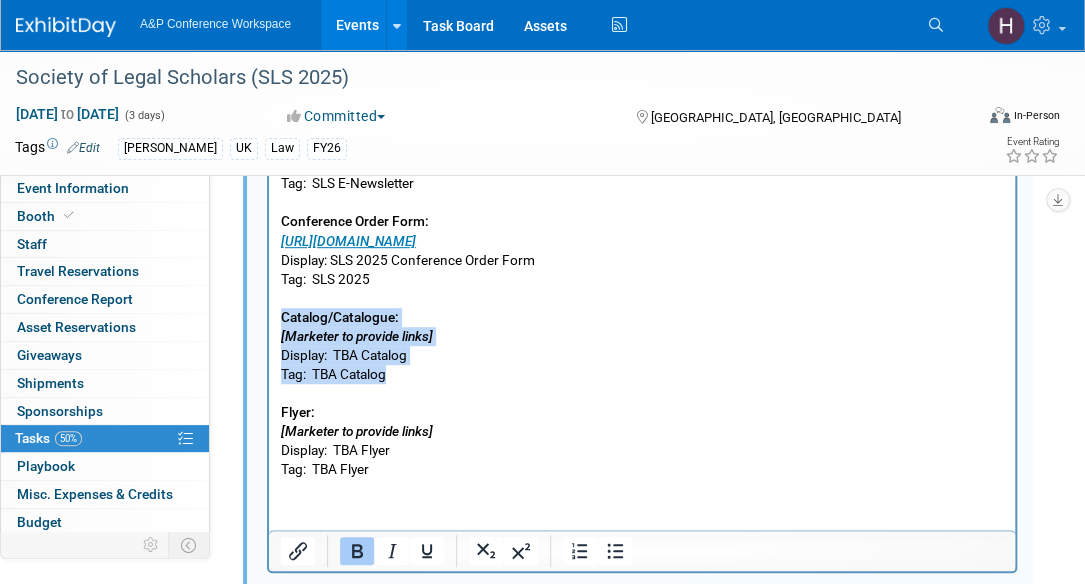 drag, startPoint x: 424, startPoint y: 367, endPoint x: 276, endPoint y: 308, distance: 159.3267 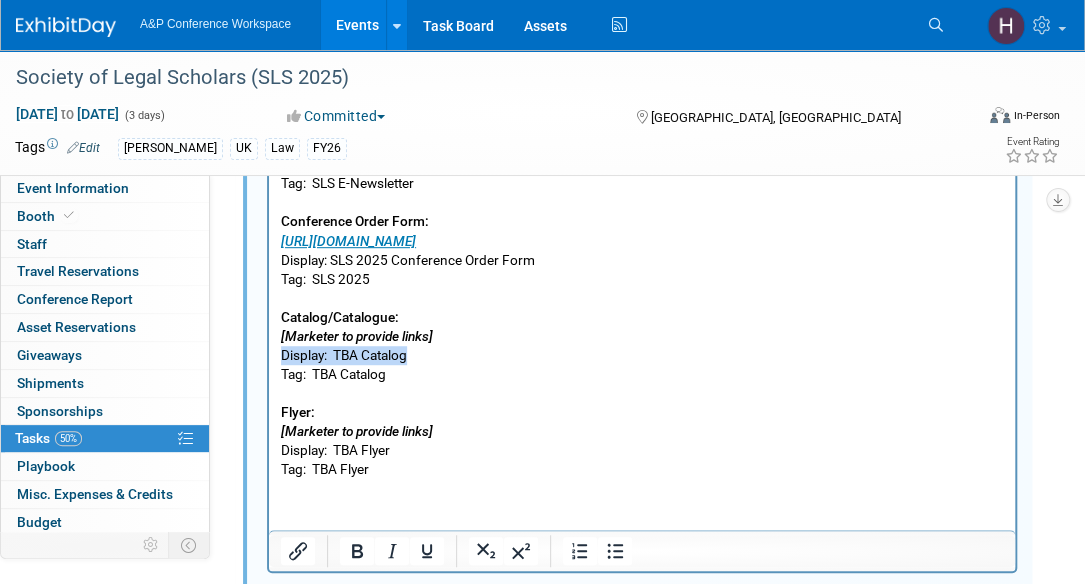 drag, startPoint x: 421, startPoint y: 358, endPoint x: 280, endPoint y: 349, distance: 141.28694 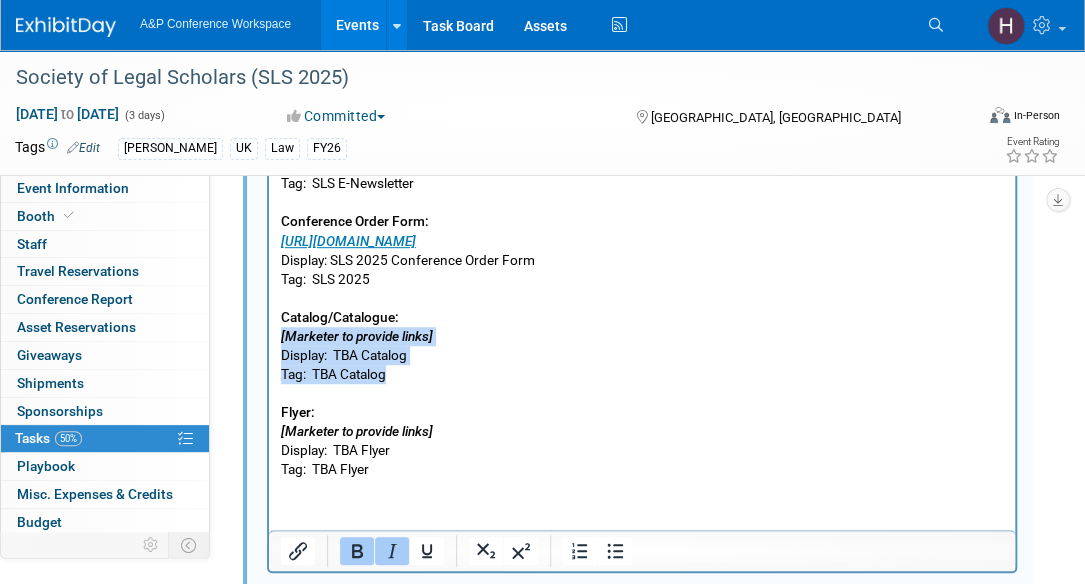 drag, startPoint x: 400, startPoint y: 368, endPoint x: 519, endPoint y: 434, distance: 136.07718 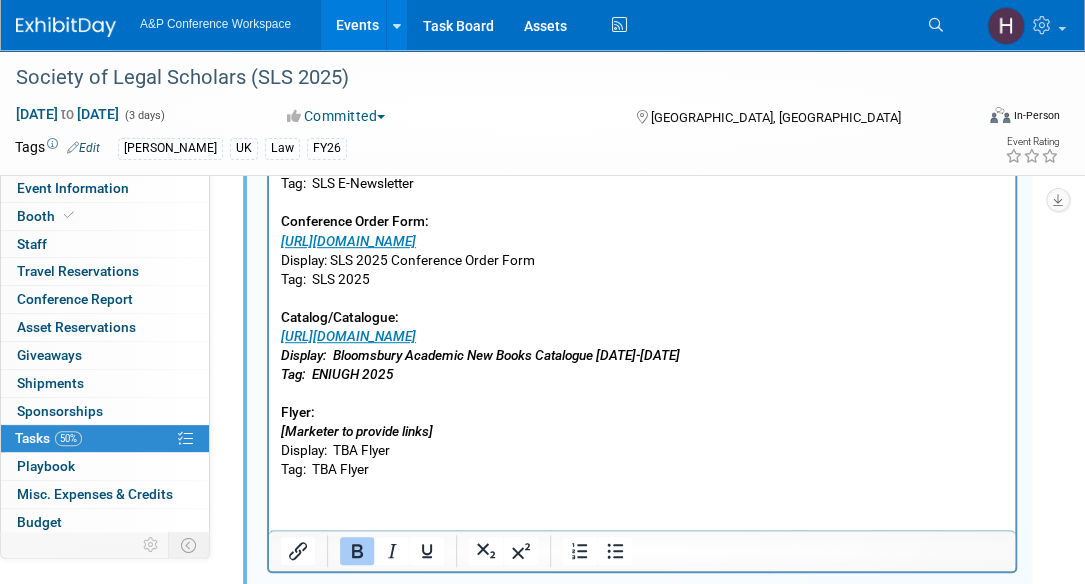 click on "https://www.bloomsbury.com/media/4nhmenmz/academic-new-books-catalogue-july-september-2025.pdf Display:  Bloomsbury Academic New Books Catalogue July-September 2025 Tag:  ENIUGH 2025" at bounding box center (480, 355) 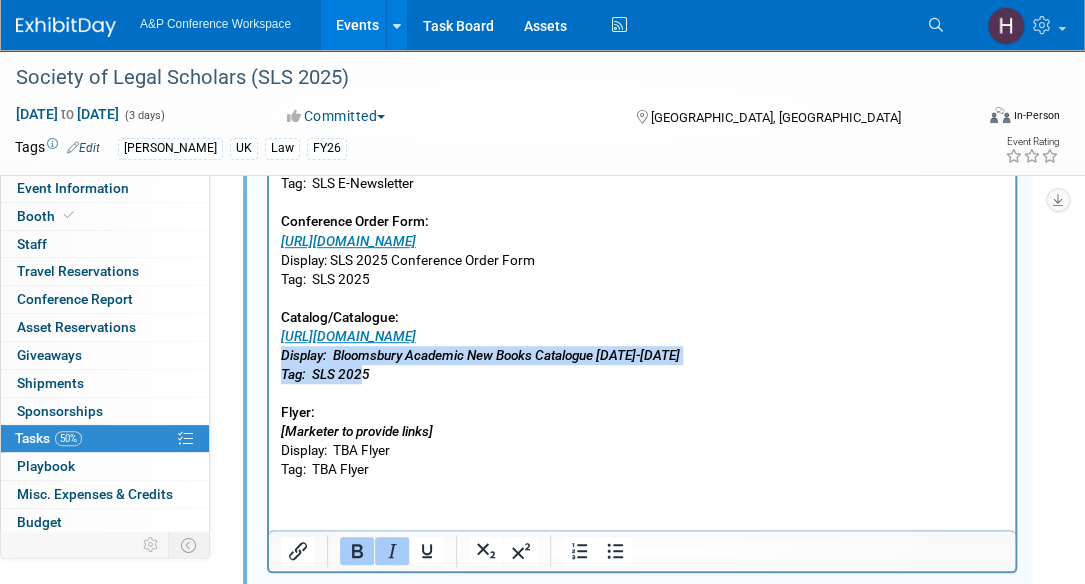 drag, startPoint x: 365, startPoint y: 378, endPoint x: 247, endPoint y: 348, distance: 121.75385 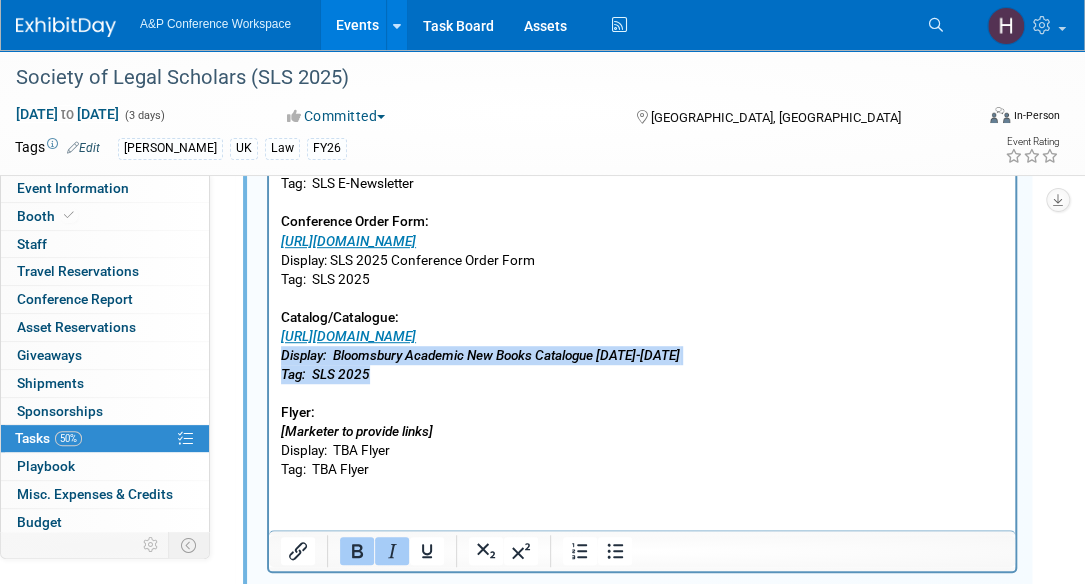 drag, startPoint x: 389, startPoint y: 371, endPoint x: 272, endPoint y: 359, distance: 117.61378 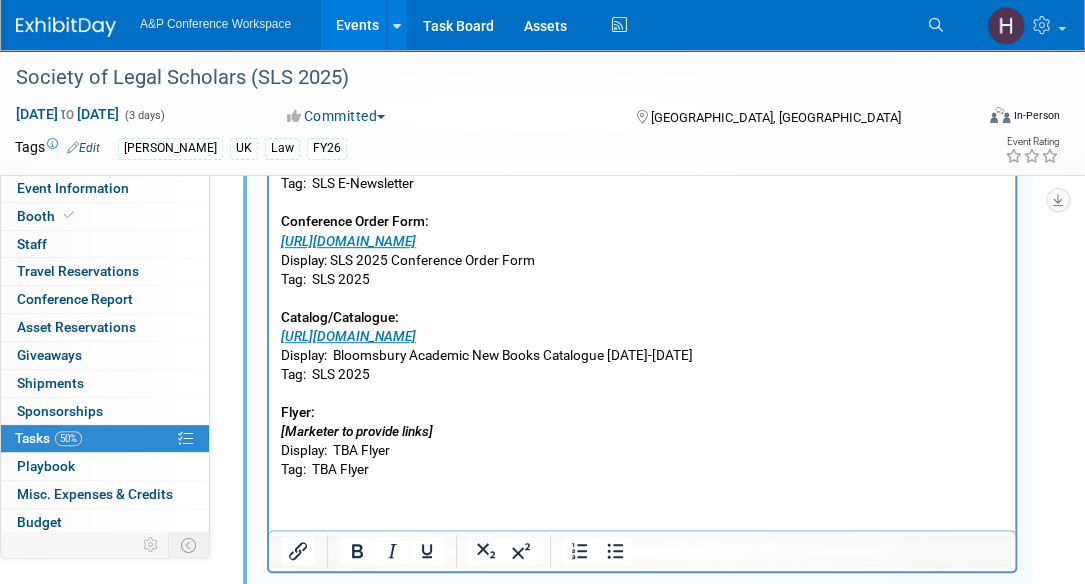 click on "E-Newsletter: https://www.bloomsbury.com/uk/newsletters/law/ Acronym: SLS Display:  Bloomsbury Academic E-Newsletter Tag:  SLS E-Newsletter Conference Order Form: https://www.bloomsbury.com/media/4vwpaemn/sls-2025-conference-order-form.pdf Display: SLS 2025 Conference Order Form Tag:  SLS 2025 Catalog/Catalogue: https://www.bloomsbury.com/media/4nhmenmz/academic-new-books-catalogue-july-september-2025.pdf Display:  Bloomsbury Academic New Books Catalogue July-September 2025 Tag:  SLS 2025 Flyer: [Marketer to provide links] Display:  TBA Flyer Tag:  TBA Flyer" at bounding box center [642, 289] 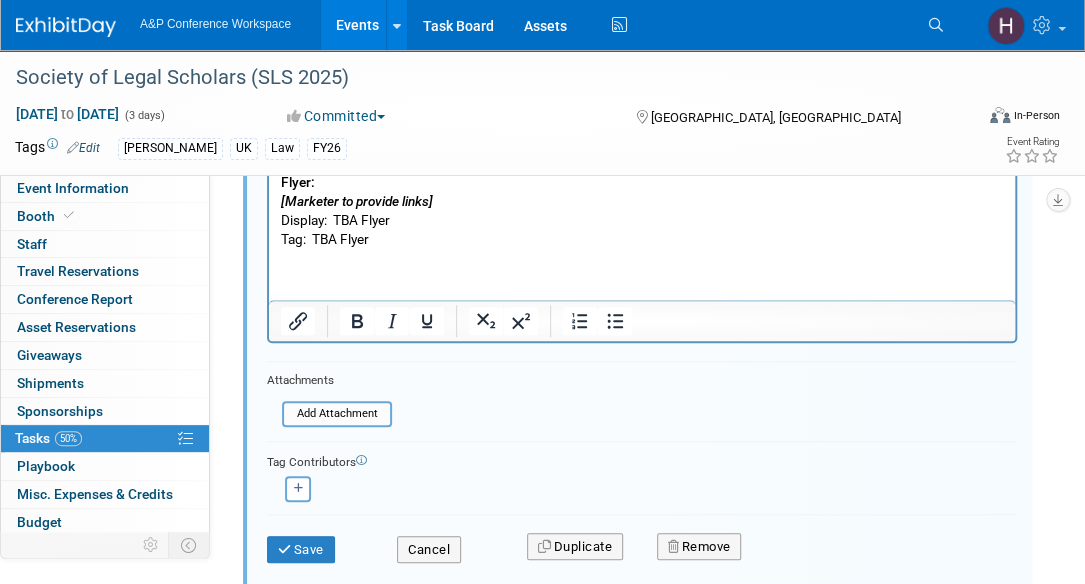 scroll, scrollTop: 567, scrollLeft: 0, axis: vertical 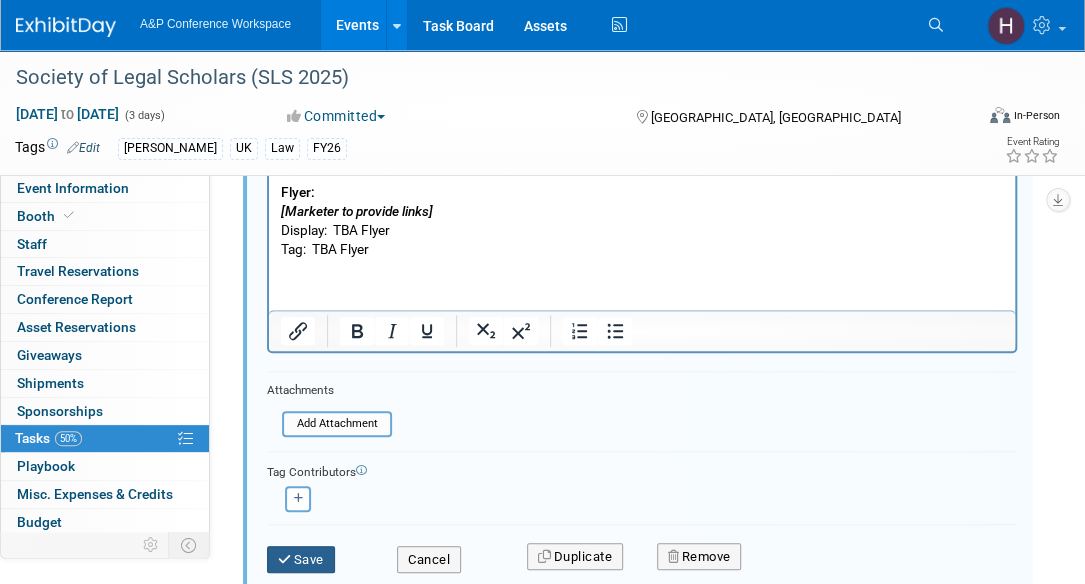 click on "Save" at bounding box center (301, 560) 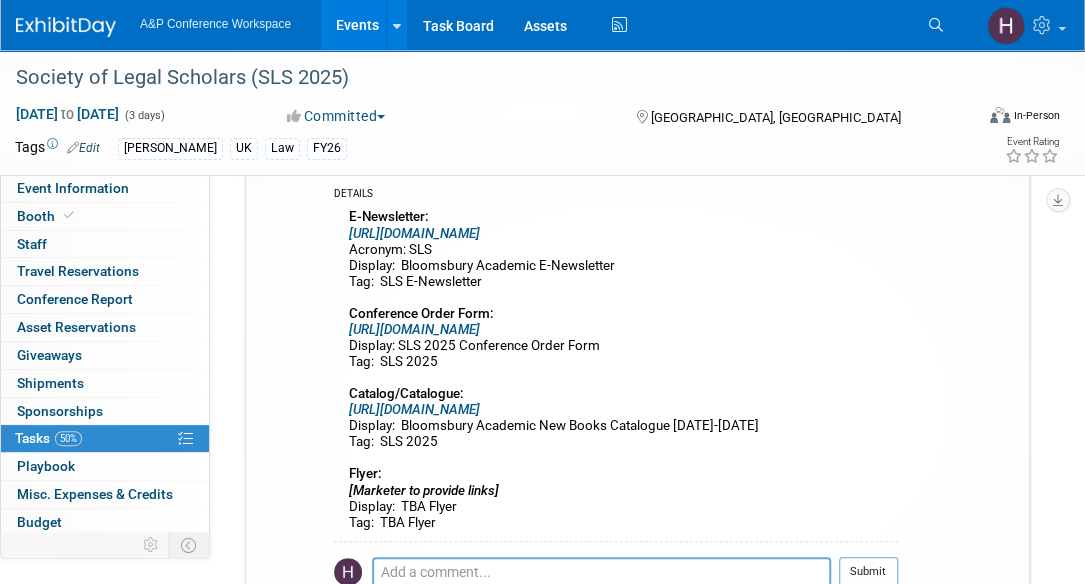 scroll, scrollTop: 116, scrollLeft: 0, axis: vertical 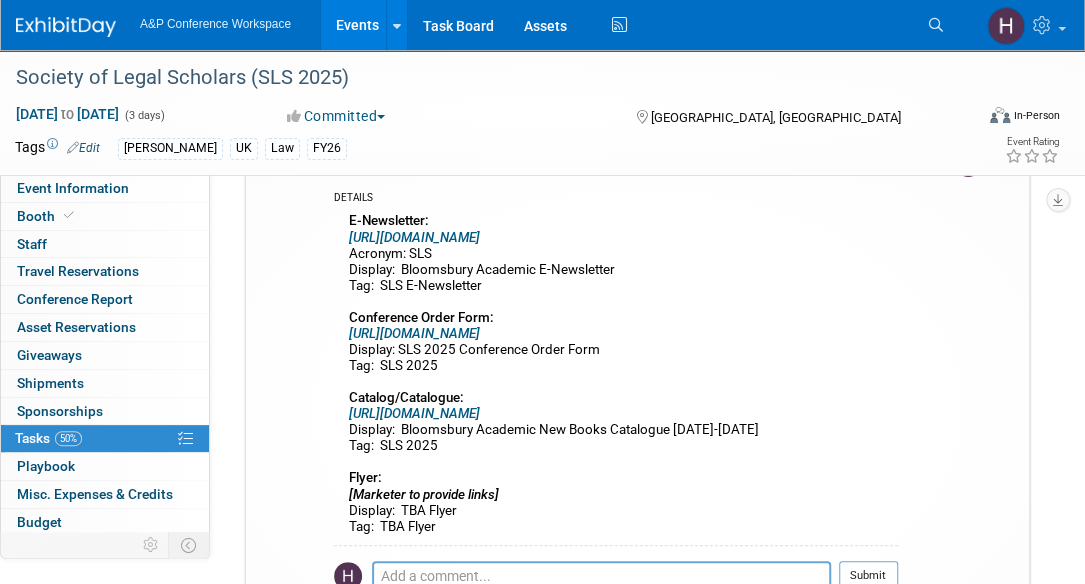 click on "Pro tip: Press Ctrl-Enter to submit comment.
Submit" at bounding box center [616, 581] 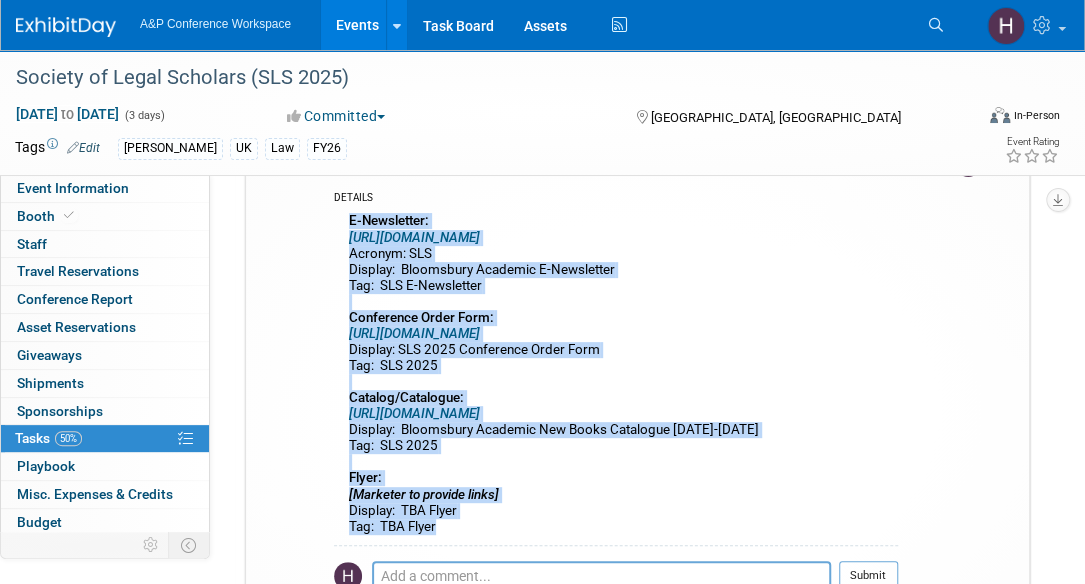 drag, startPoint x: 448, startPoint y: 547, endPoint x: 329, endPoint y: 225, distance: 343.28558 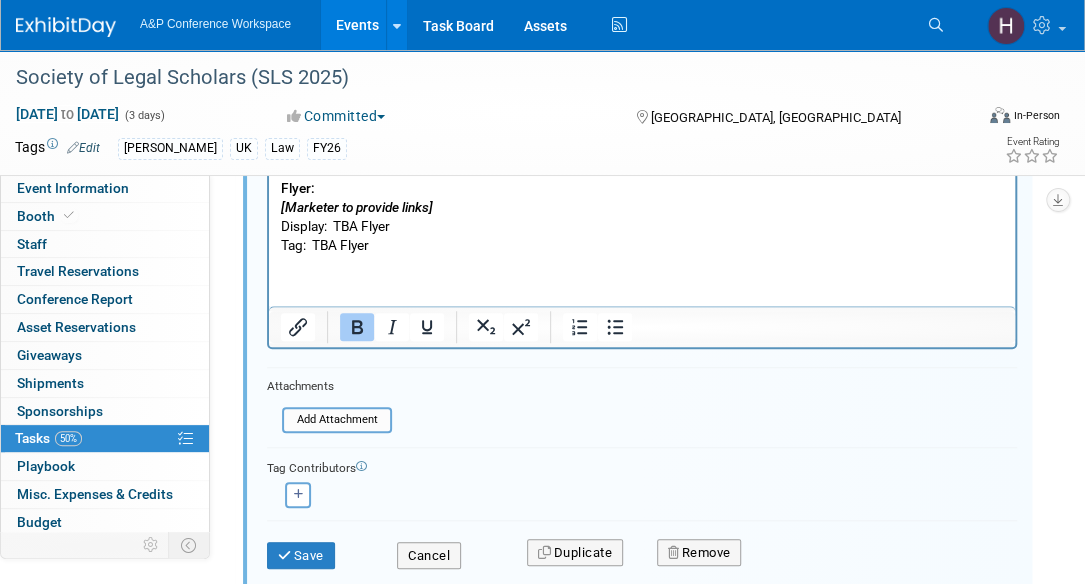 scroll, scrollTop: 569, scrollLeft: 0, axis: vertical 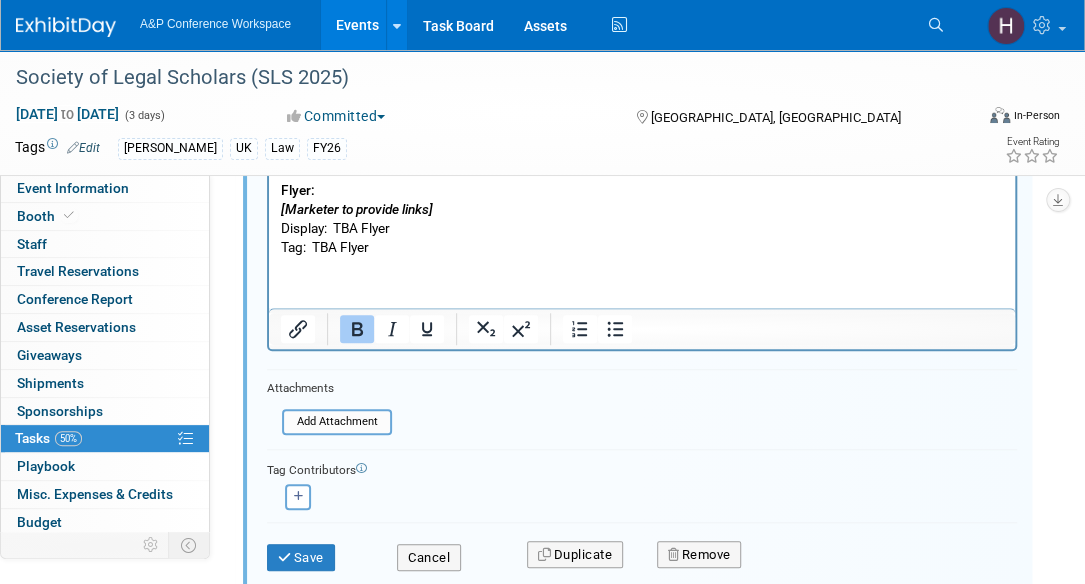 click on "Save" at bounding box center (317, 551) 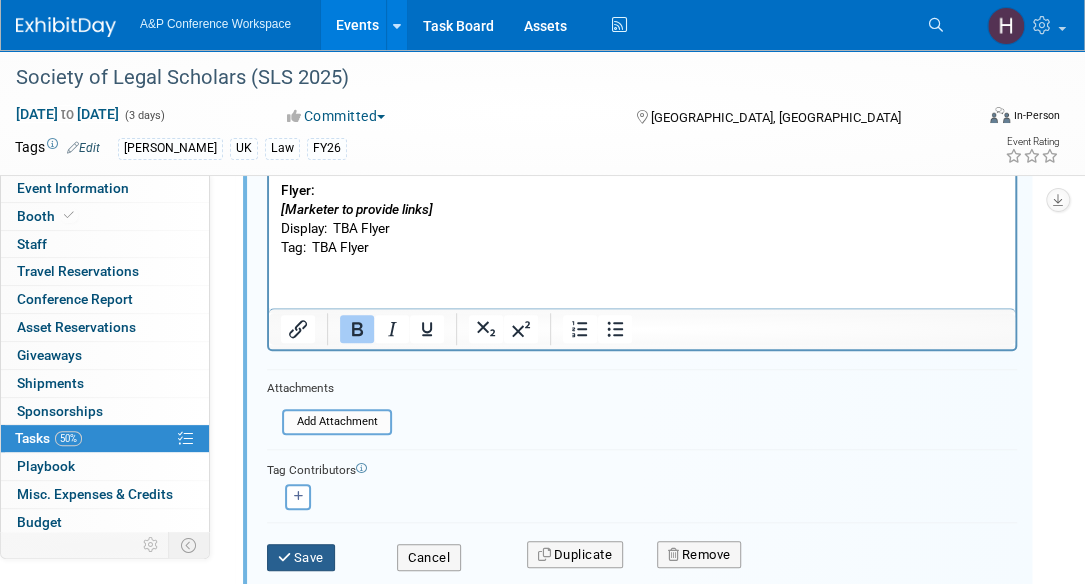 click on "Save" at bounding box center [301, 558] 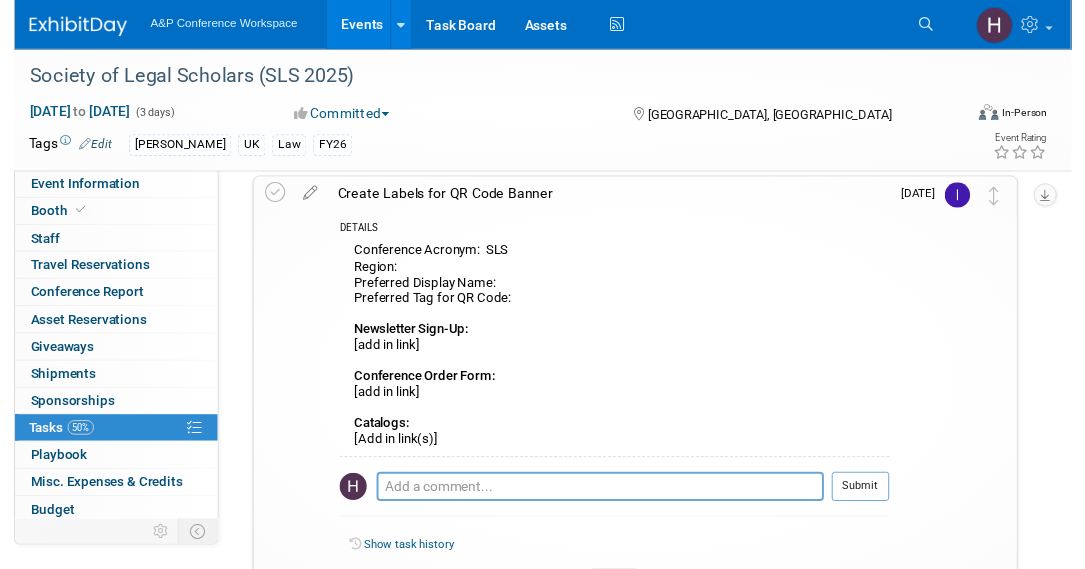 scroll, scrollTop: 626, scrollLeft: 0, axis: vertical 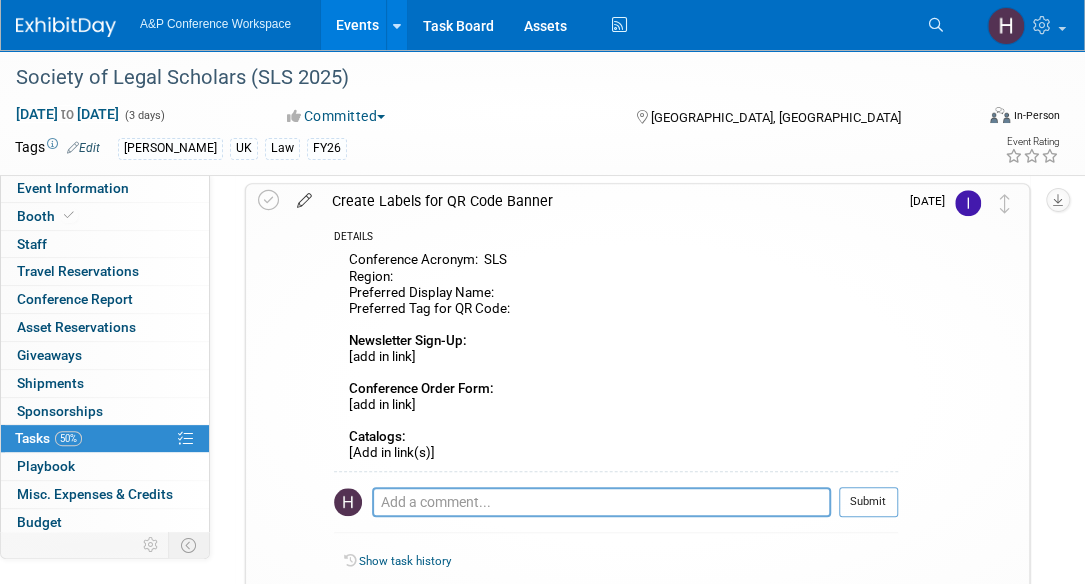 click at bounding box center [304, 196] 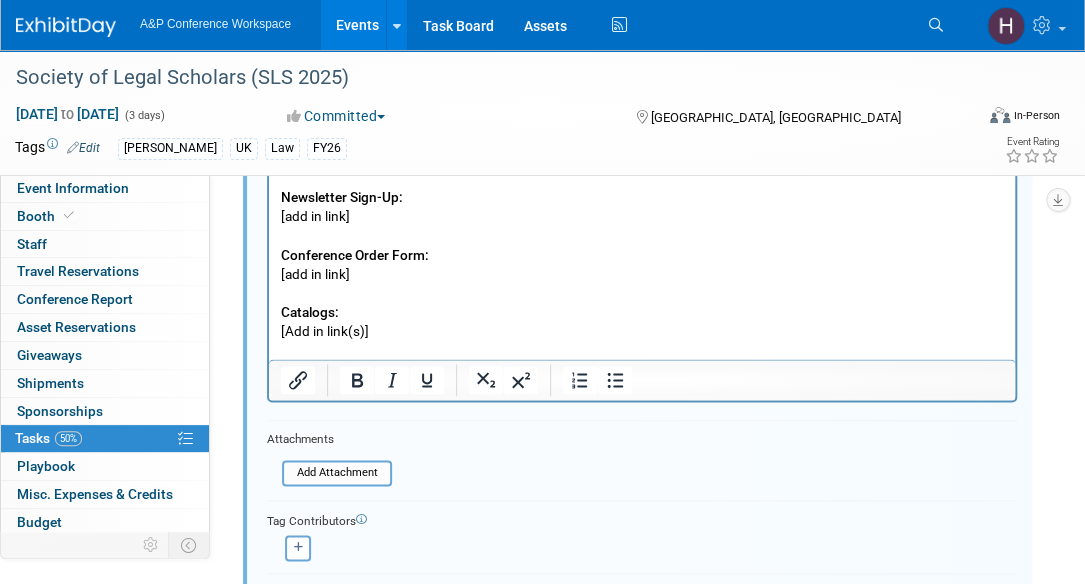 scroll, scrollTop: 914, scrollLeft: 0, axis: vertical 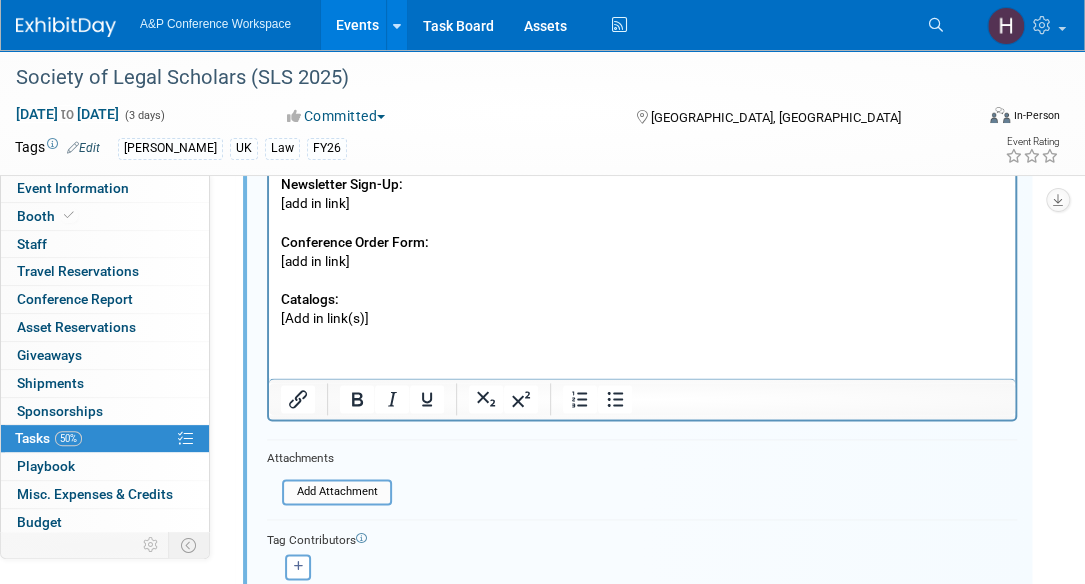 drag, startPoint x: 397, startPoint y: 333, endPoint x: 327, endPoint y: 276, distance: 90.27181 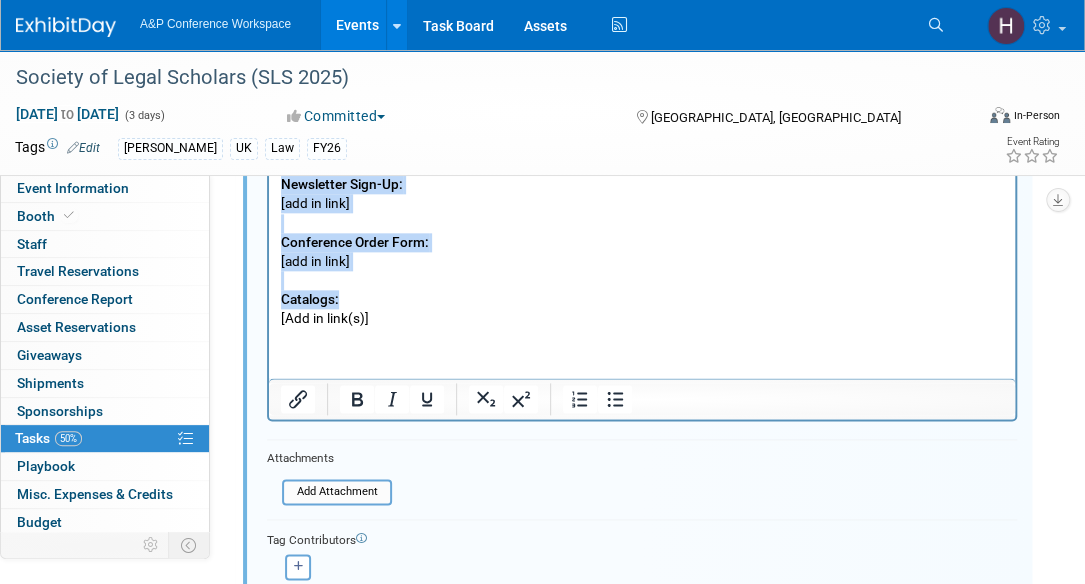 drag, startPoint x: 375, startPoint y: 309, endPoint x: 175, endPoint y: 106, distance: 284.97192 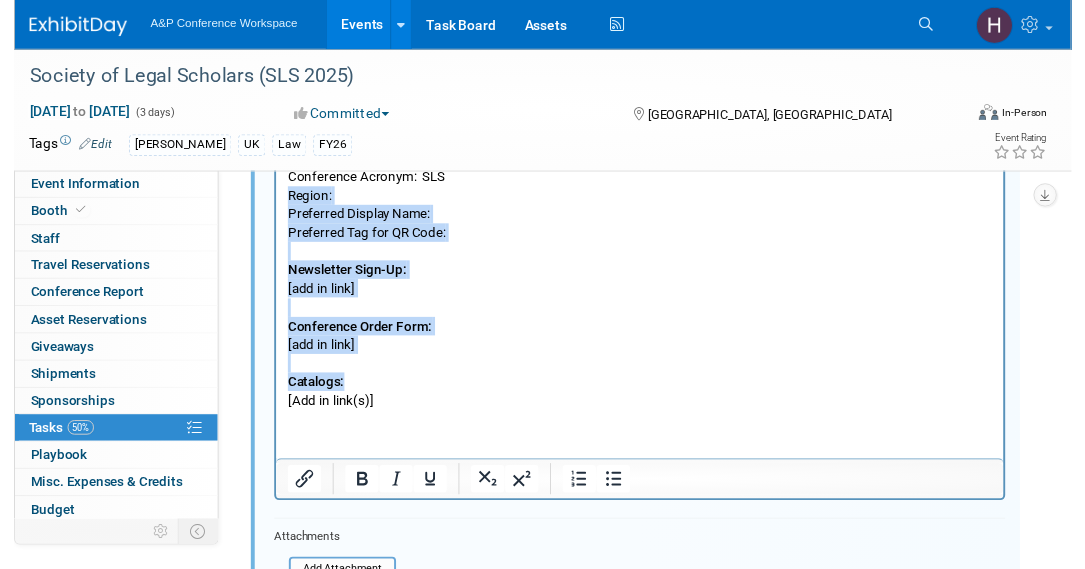scroll, scrollTop: 809, scrollLeft: 0, axis: vertical 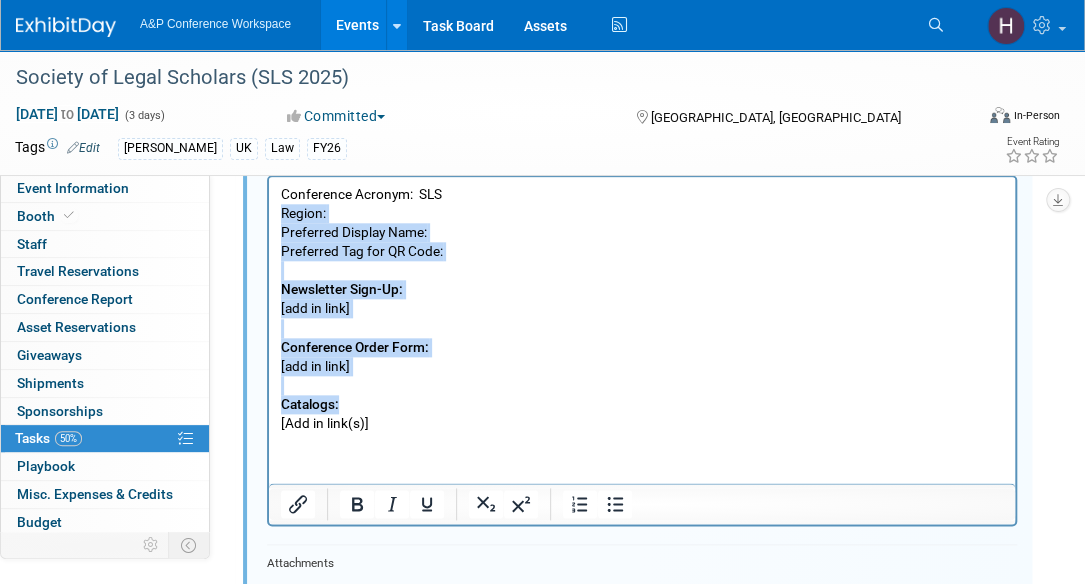 click on "Conference Acronym:  SLS Region:   Preferred Display Name:   Preferred Tag for QR Code:   Newsletter Sign-Up: [add in link] Conference Order Form: [add in link] Catalogs: [Add in link(s)]" at bounding box center (642, 309) 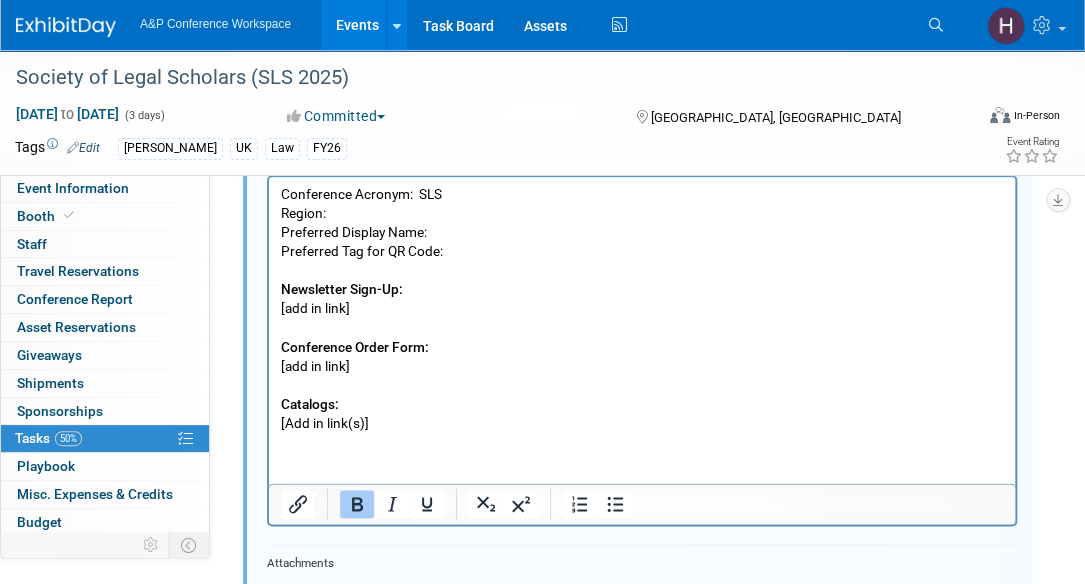 click on "Conference Acronym:  SLS Region:   Preferred Display Name:   Preferred Tag for QR Code:   Newsletter Sign-Up: [add in link] Conference Order Form: [add in link] Catalogs: [Add in link(s)]" at bounding box center (642, 309) 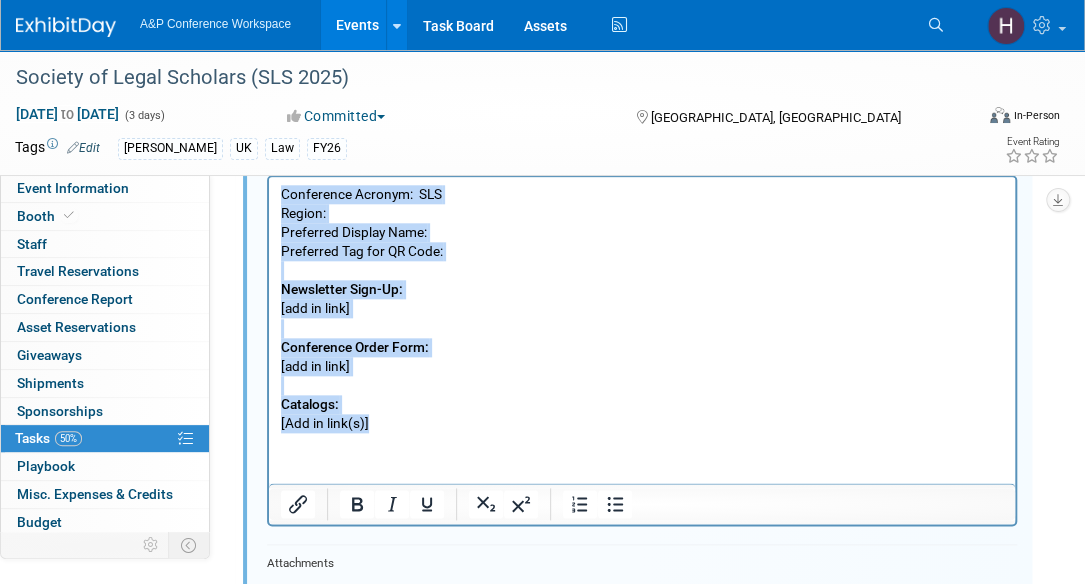 drag, startPoint x: 395, startPoint y: 424, endPoint x: 241, endPoint y: 104, distance: 355.12814 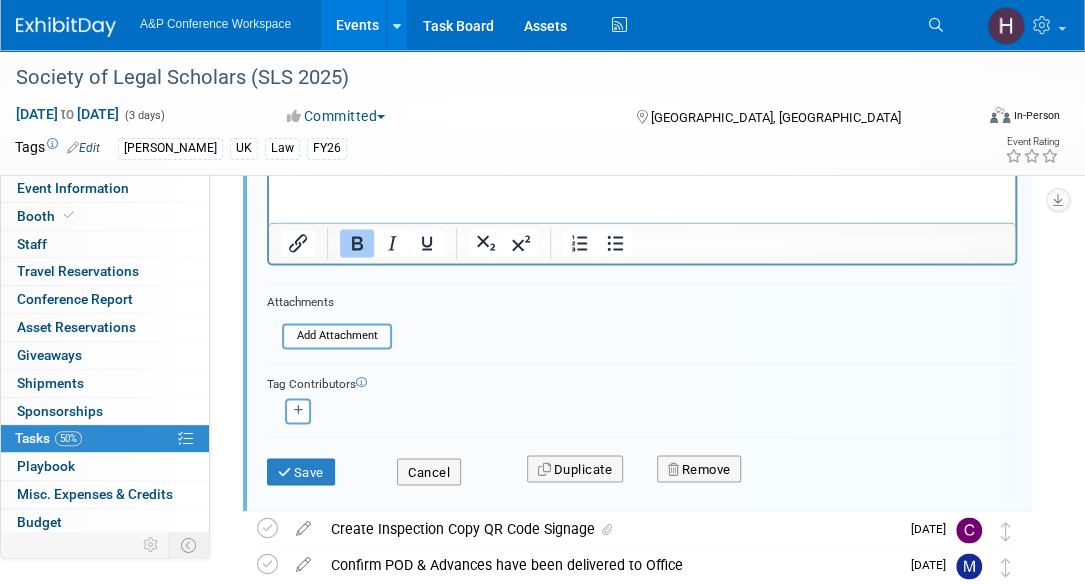 scroll, scrollTop: 1193, scrollLeft: 0, axis: vertical 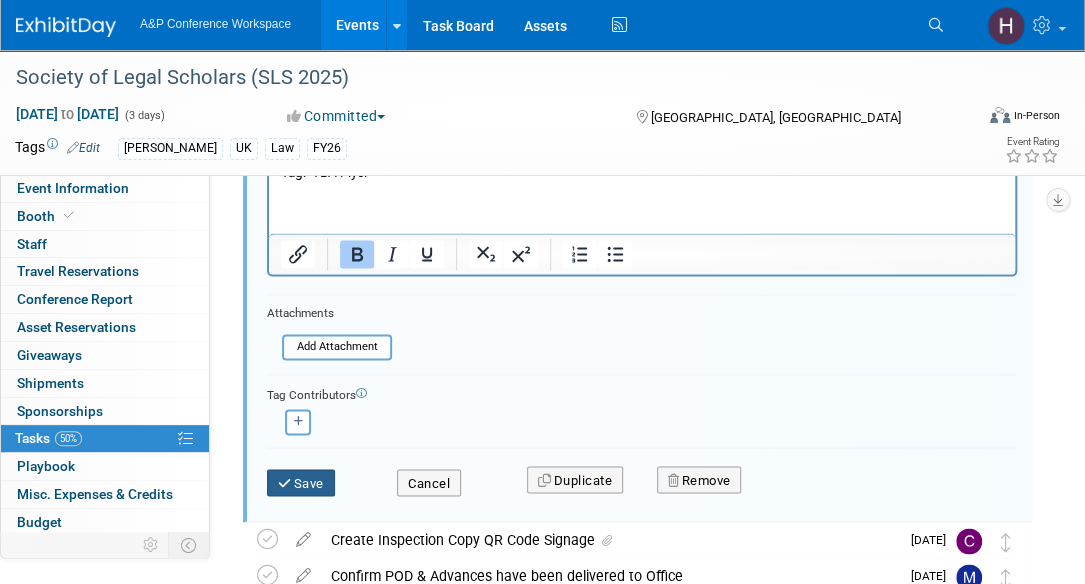 click on "Save" at bounding box center (301, 483) 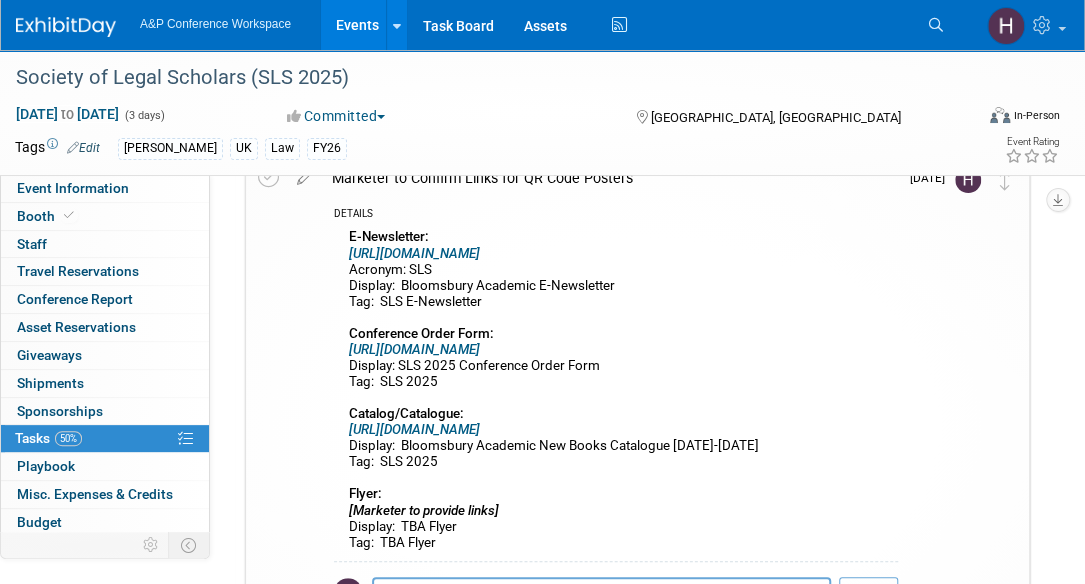 scroll, scrollTop: 0, scrollLeft: 0, axis: both 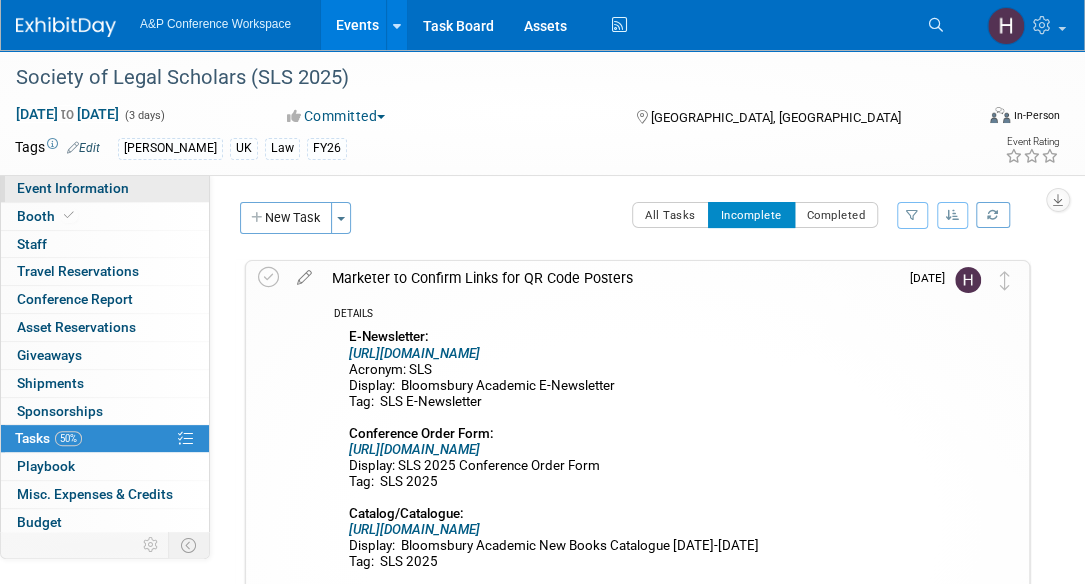 click on "Event Information" at bounding box center [73, 188] 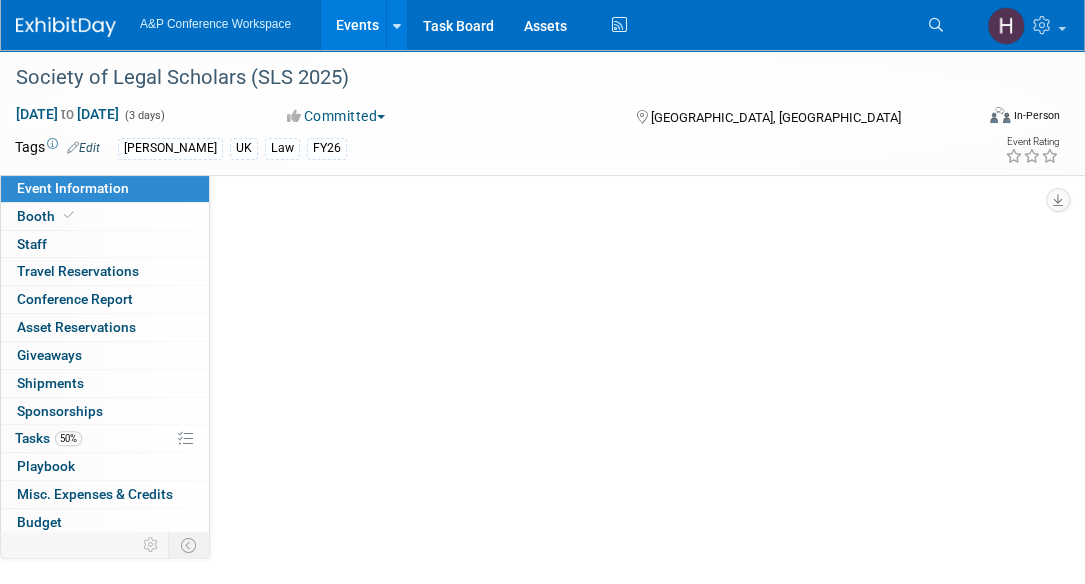 select on "Annual" 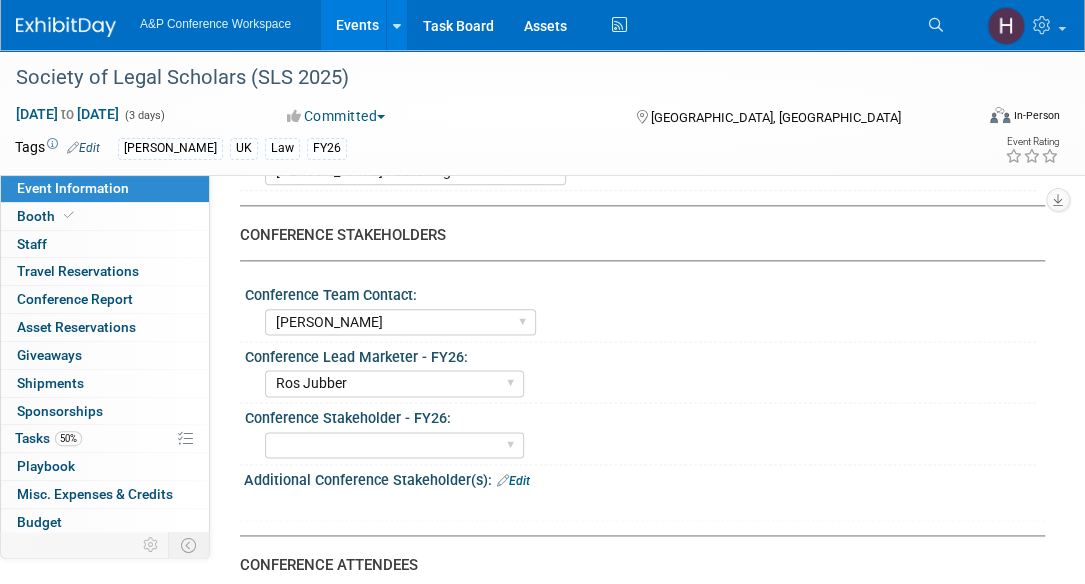 scroll, scrollTop: 907, scrollLeft: 0, axis: vertical 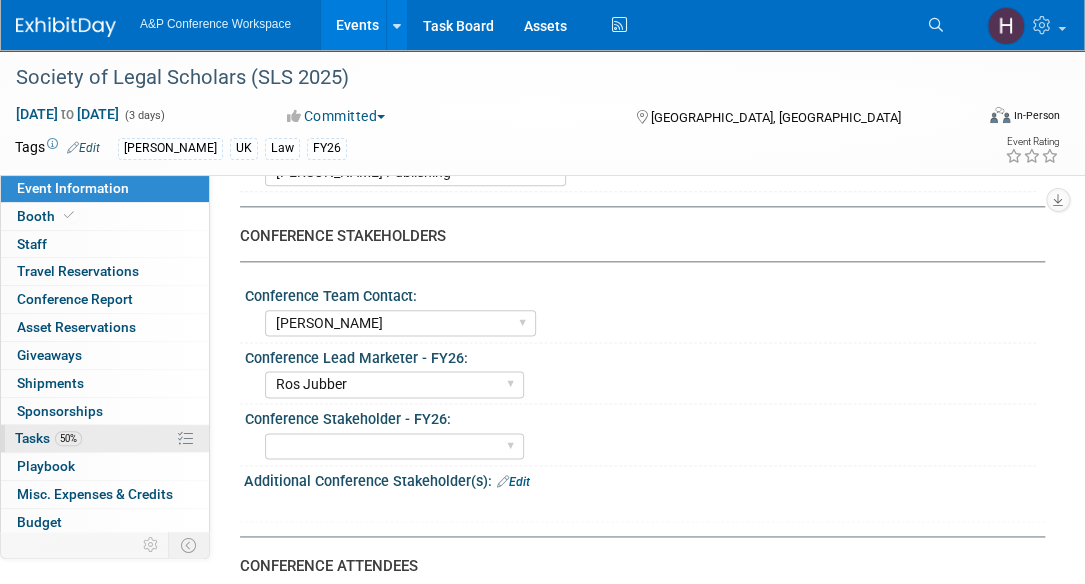 click on "50%
Tasks 50%" at bounding box center (105, 438) 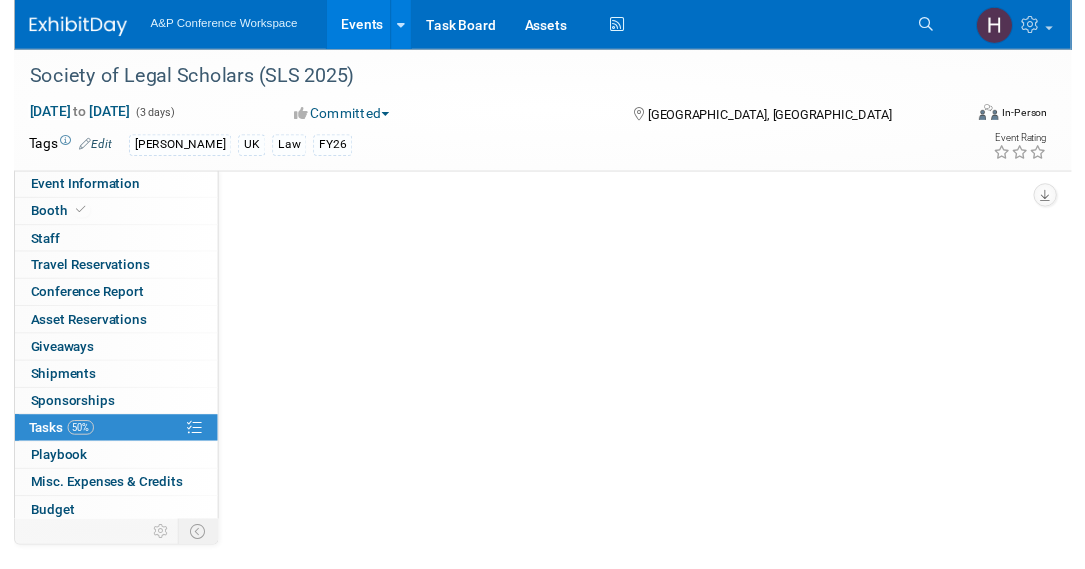 scroll, scrollTop: 0, scrollLeft: 0, axis: both 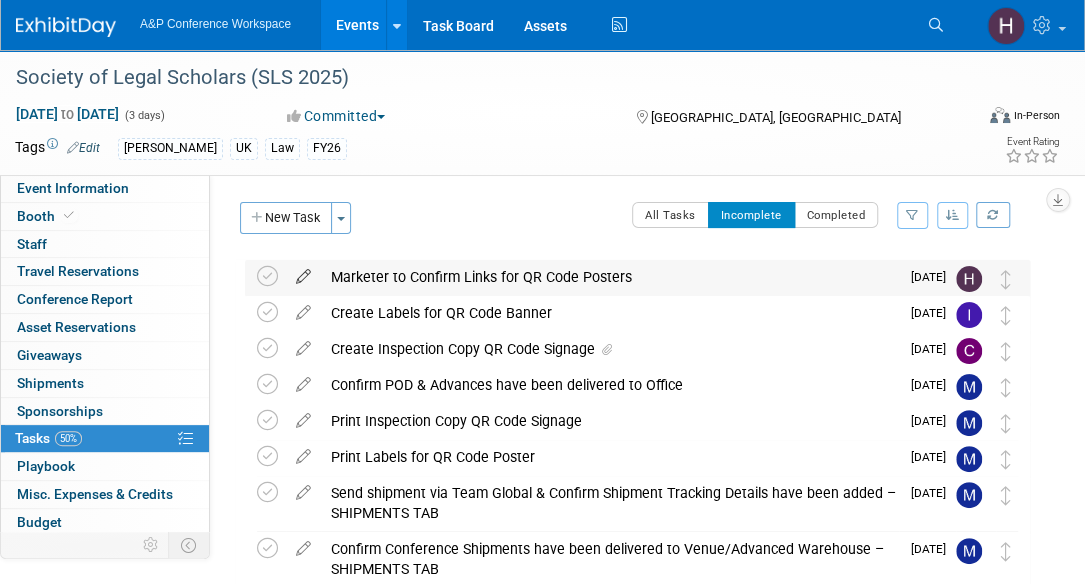 click at bounding box center [303, 272] 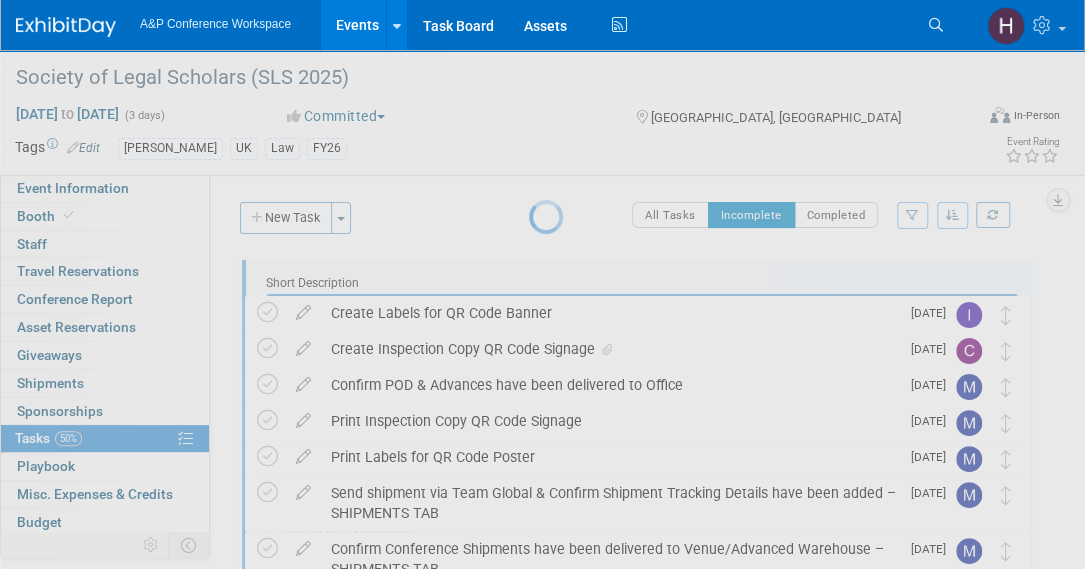 scroll, scrollTop: 0, scrollLeft: 0, axis: both 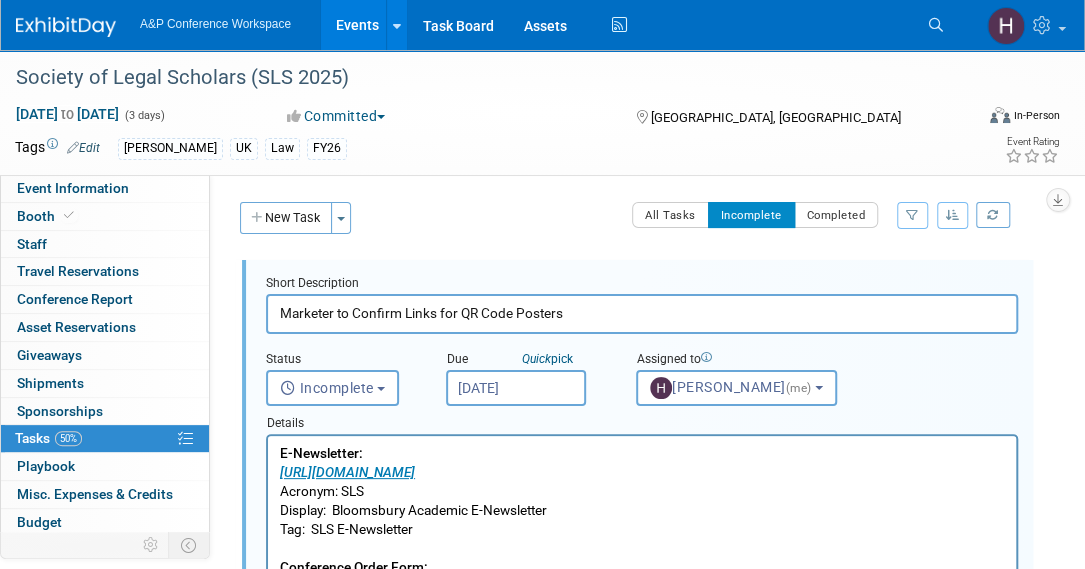 click on "Details" at bounding box center (642, 420) 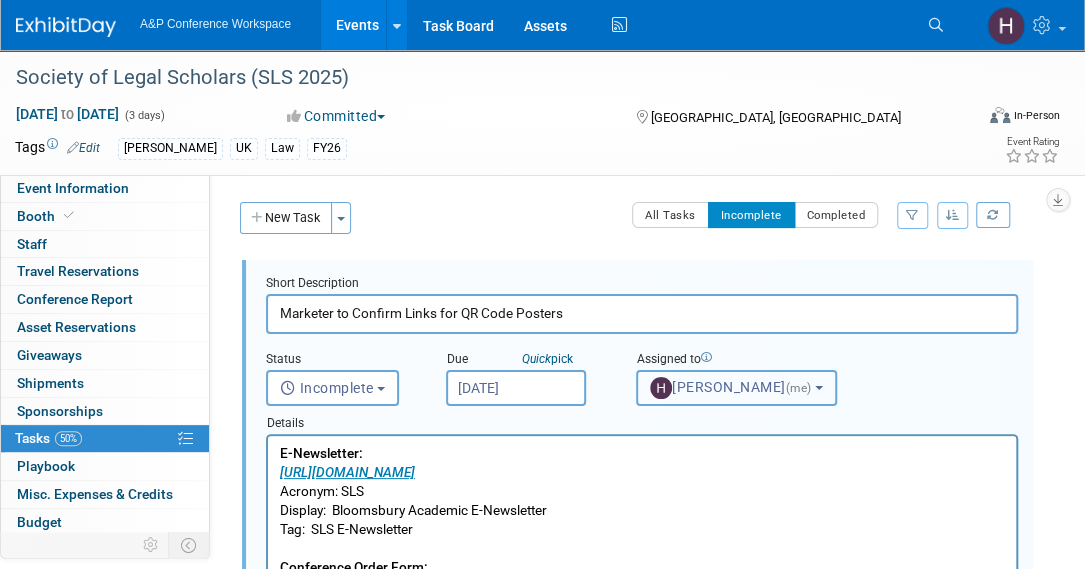 click on "Hannah Siegel
(me)" at bounding box center [732, 387] 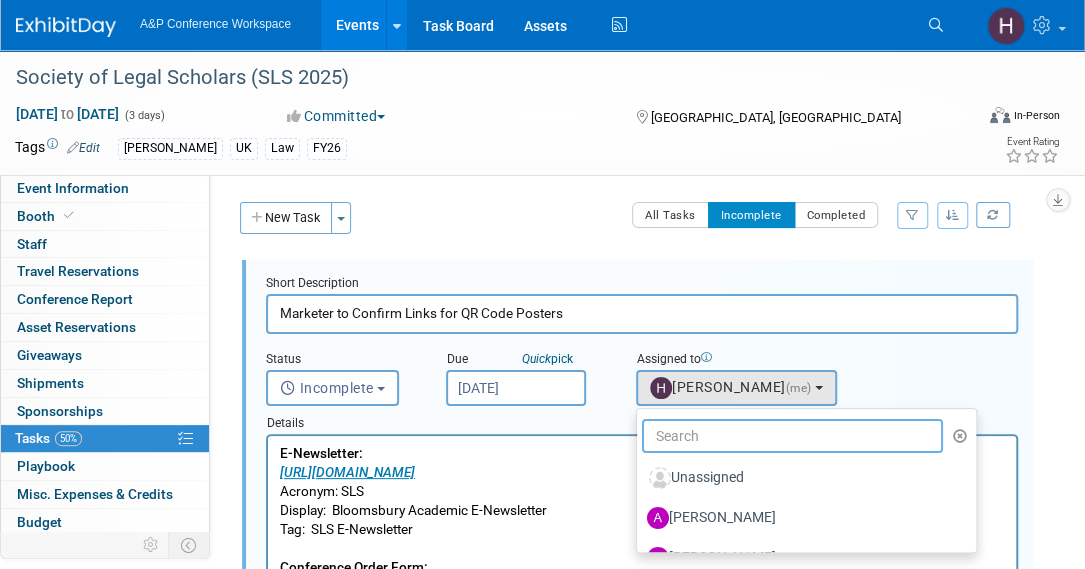 click at bounding box center [792, 436] 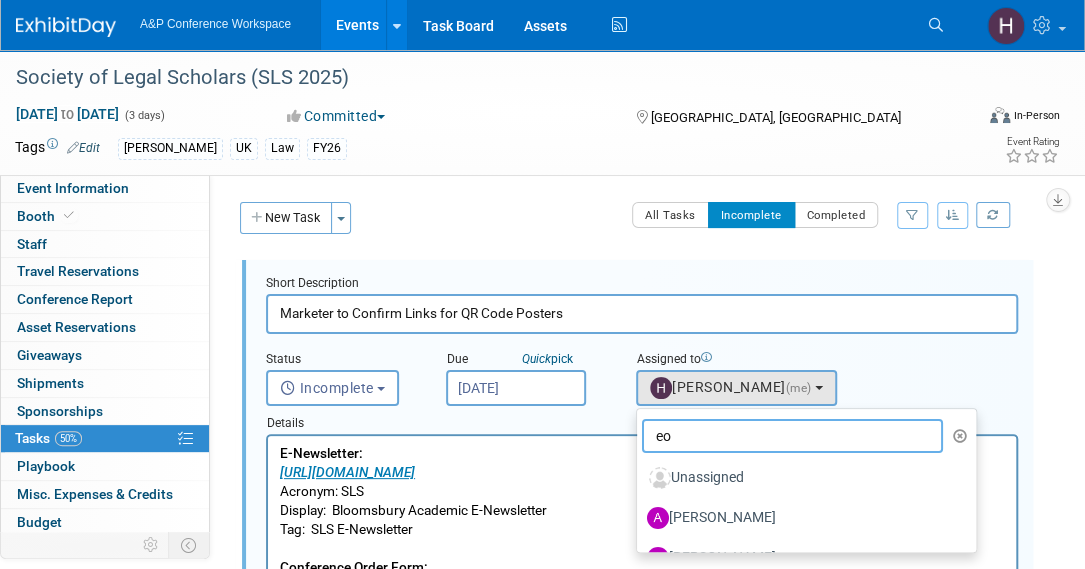 type on "e" 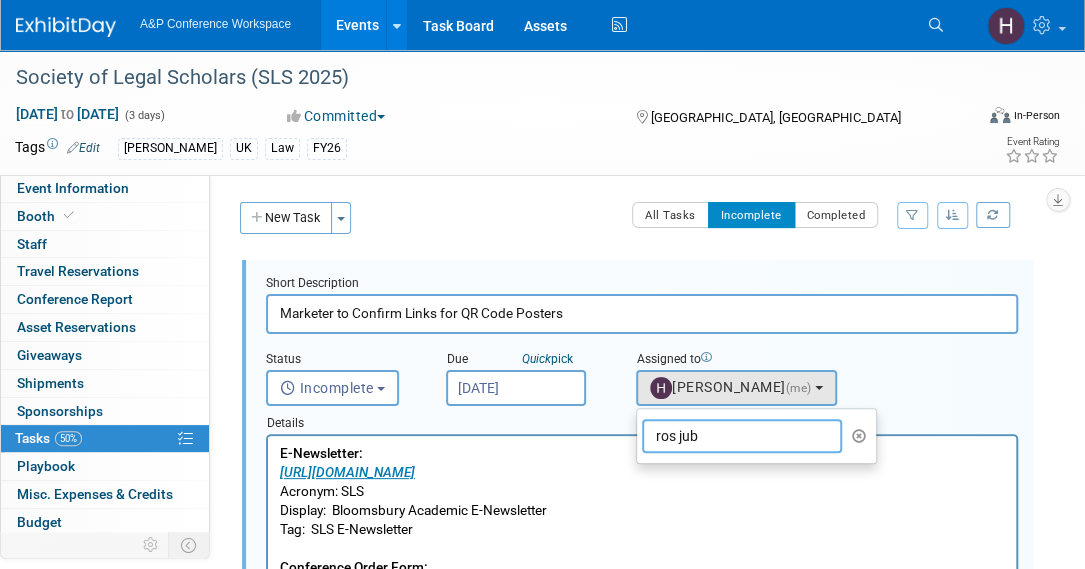 click on "ros jub" at bounding box center (742, 436) 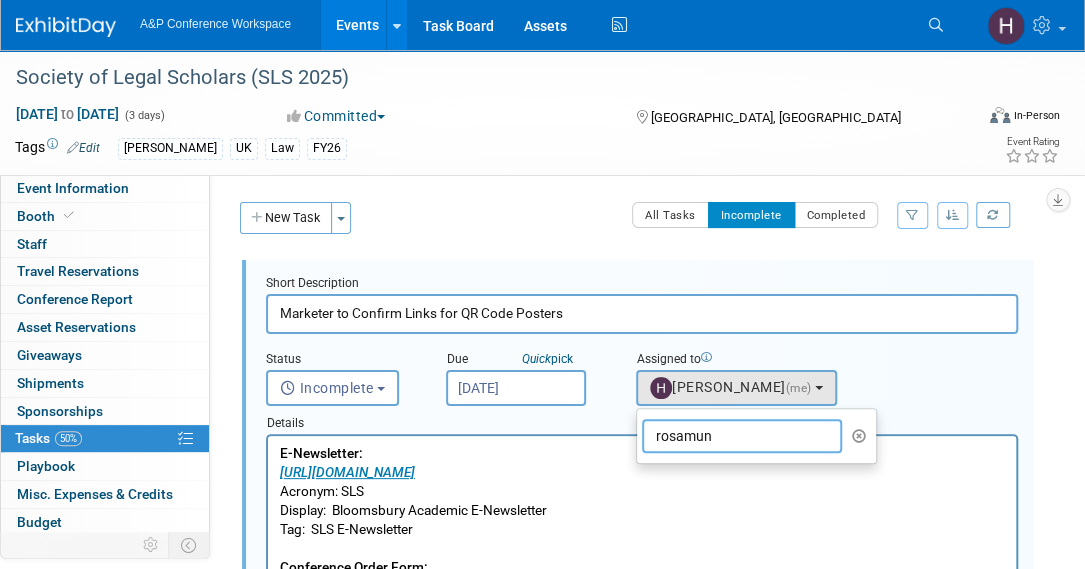 type on "rosamund" 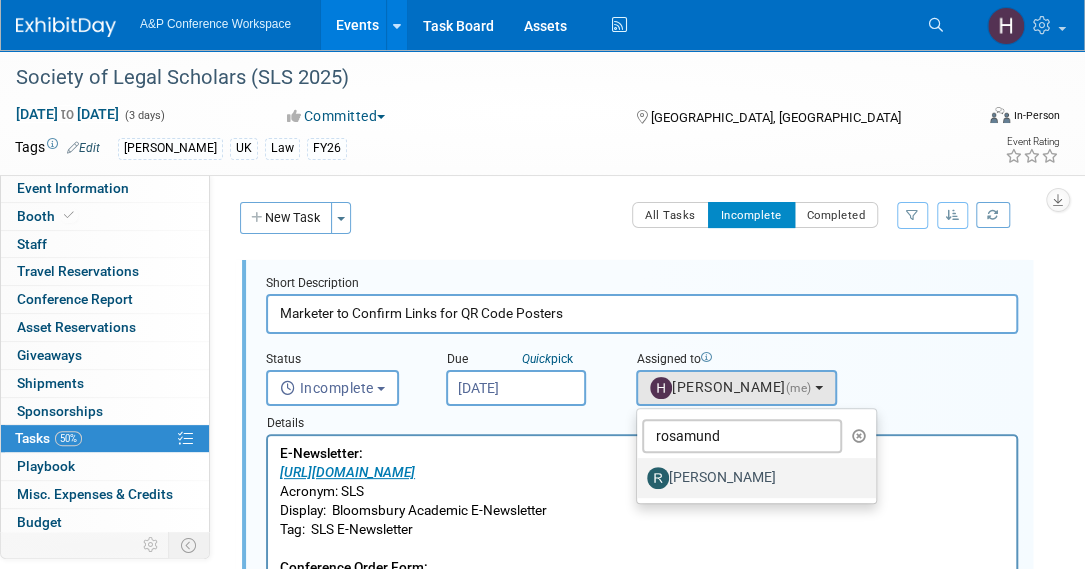 click on "Rosamund Jubber" at bounding box center (751, 478) 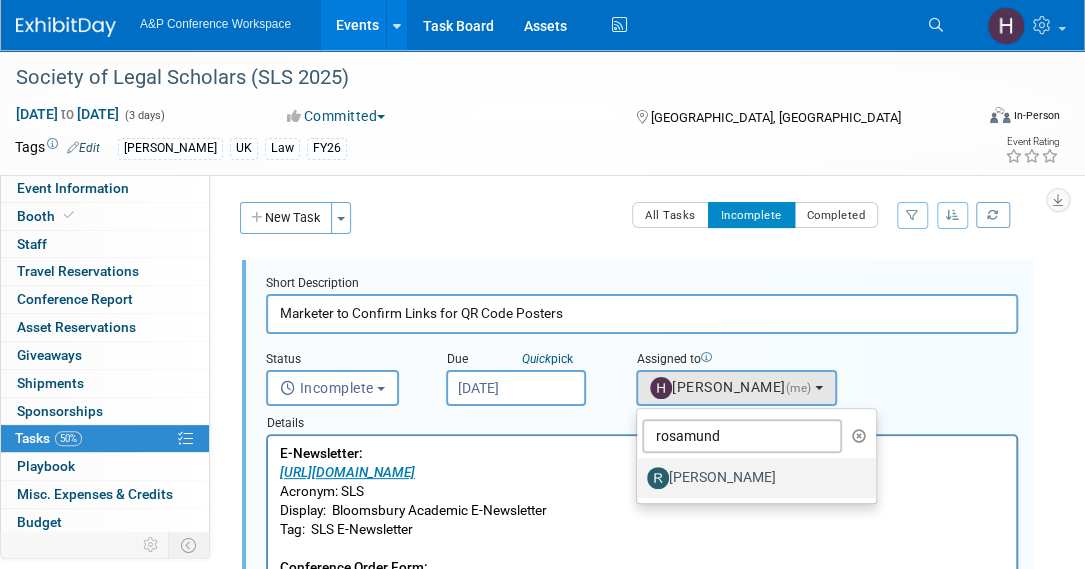 click on "Rosamund Jubber" at bounding box center [633, 475] 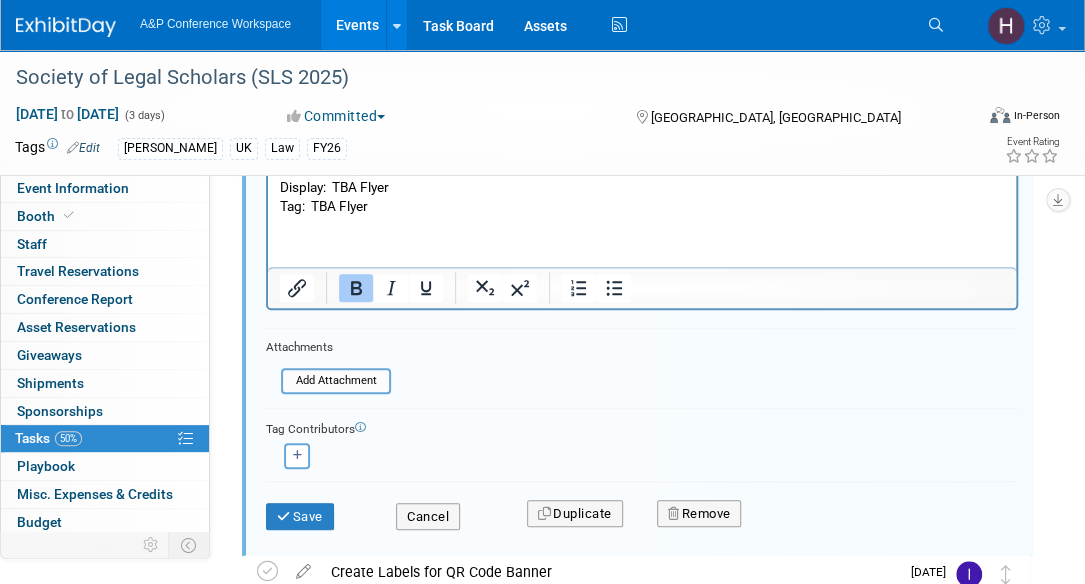 scroll, scrollTop: 622, scrollLeft: 0, axis: vertical 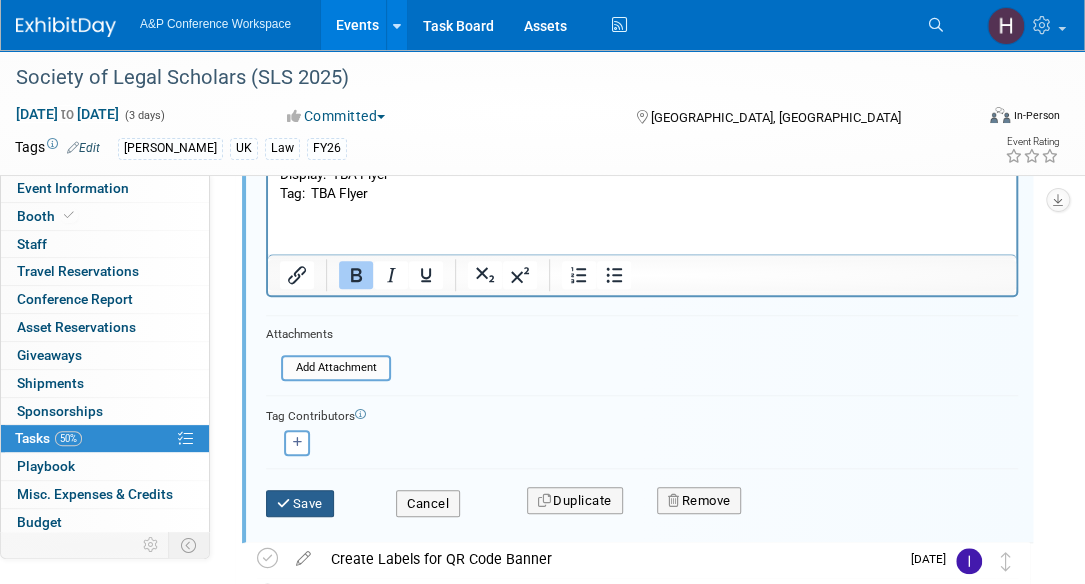 click on "Save" at bounding box center (300, 504) 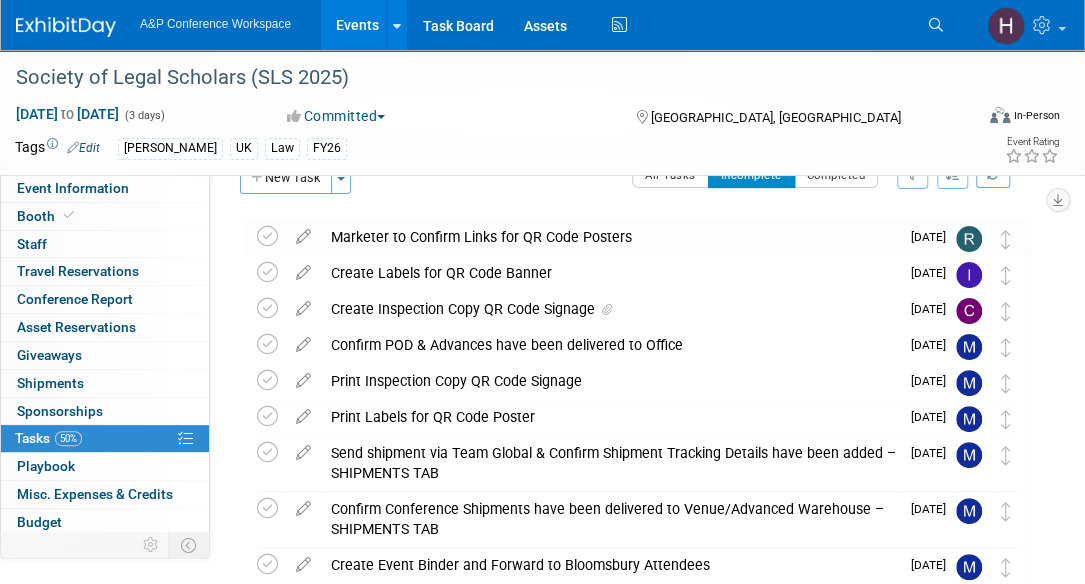 scroll, scrollTop: 39, scrollLeft: 0, axis: vertical 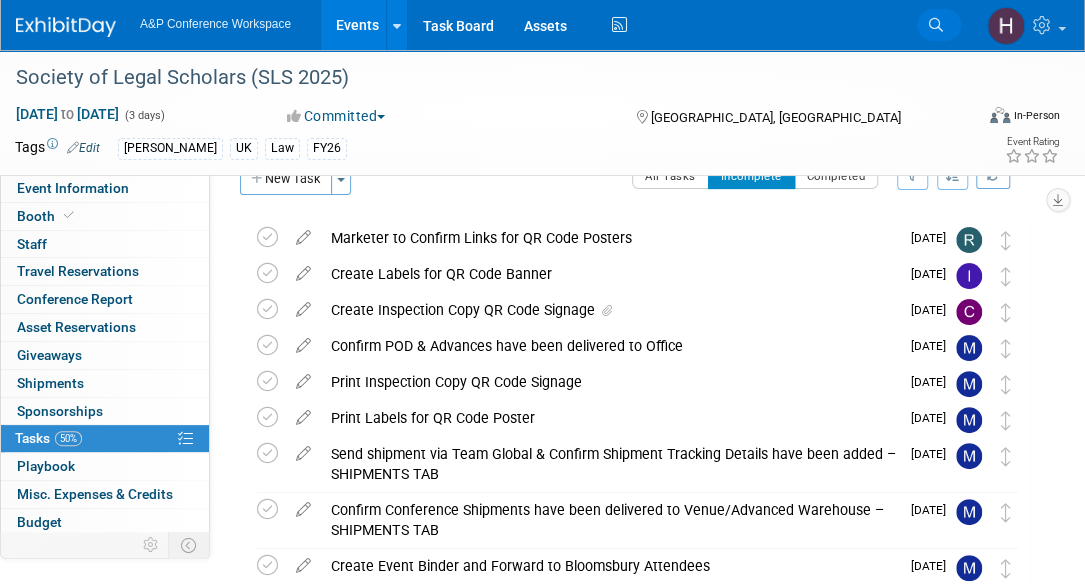click on "Search" at bounding box center [939, 25] 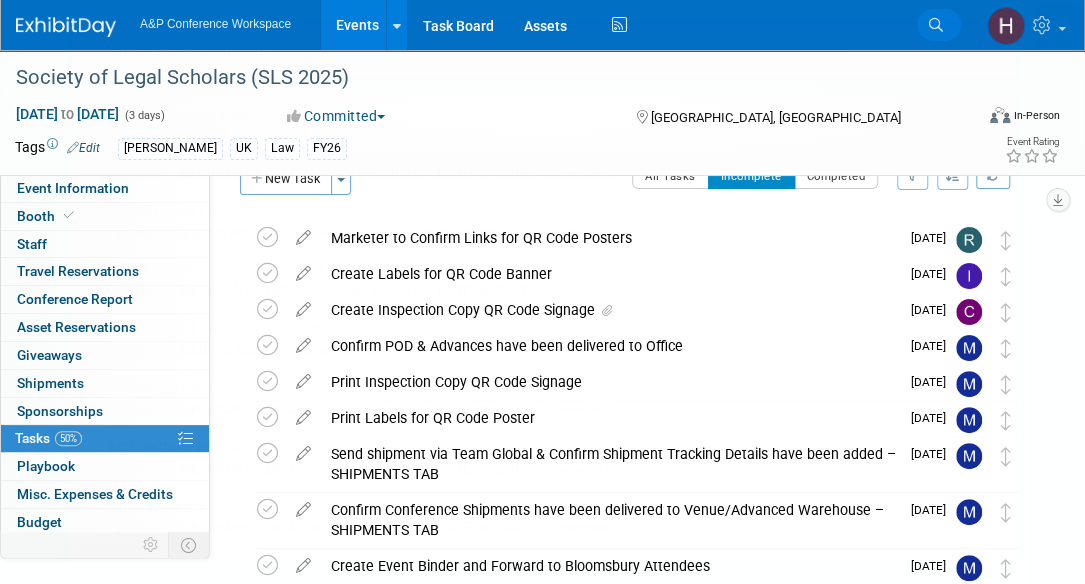scroll, scrollTop: 0, scrollLeft: 0, axis: both 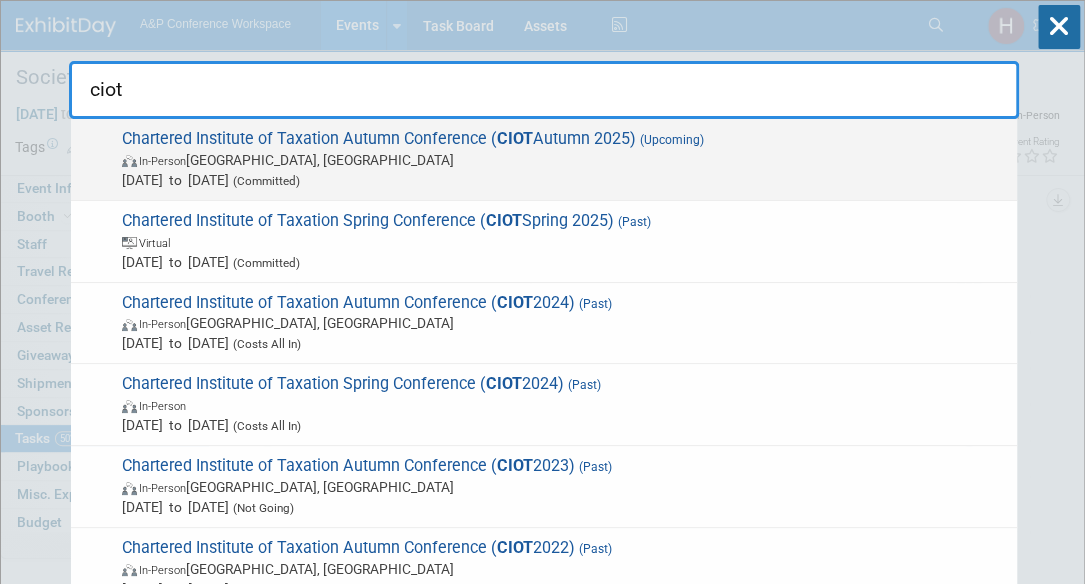 type on "ciot" 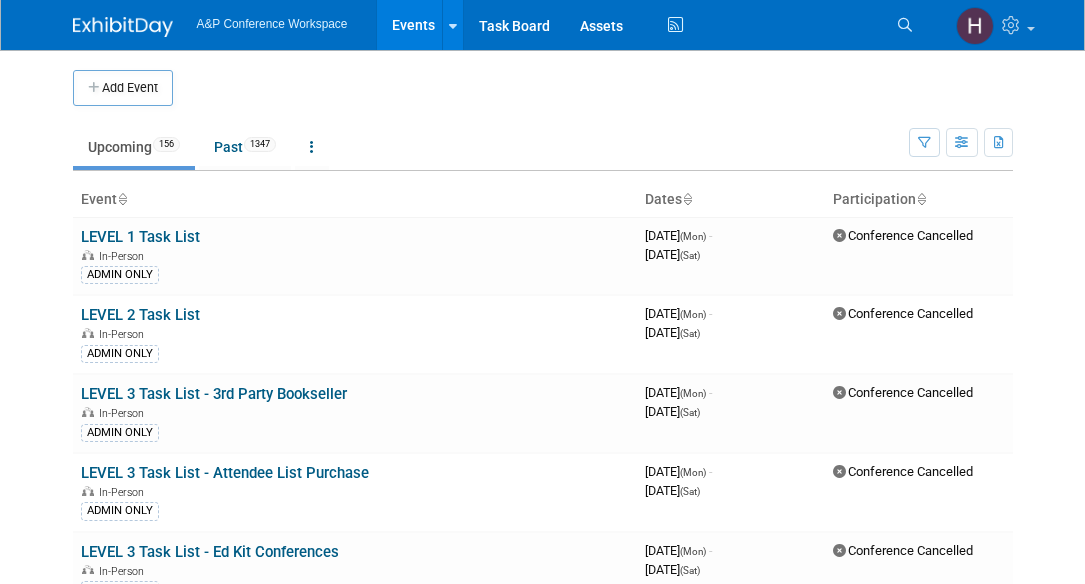 scroll, scrollTop: 0, scrollLeft: 0, axis: both 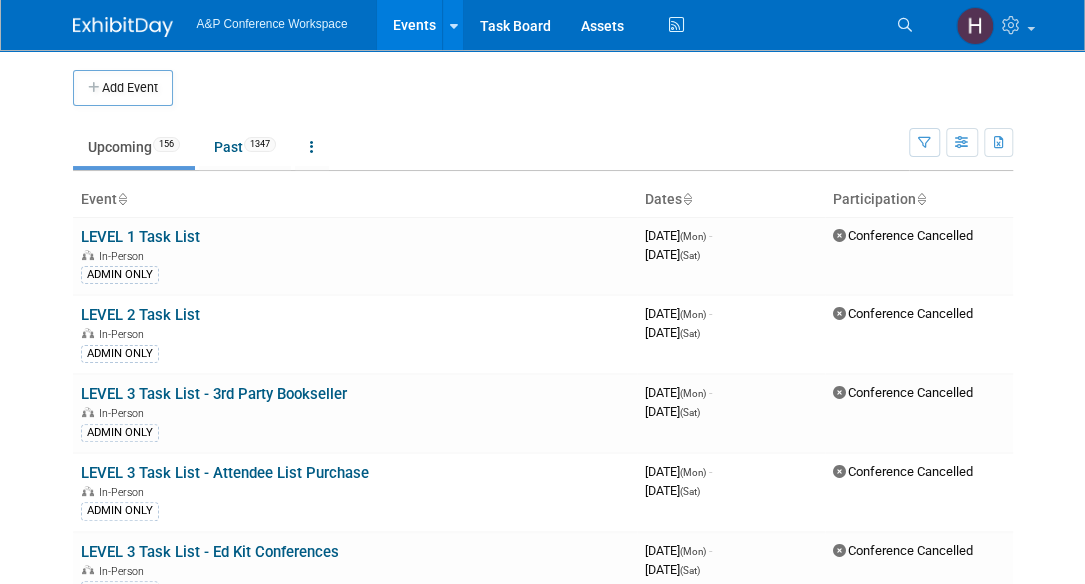 click on "Search" at bounding box center [908, 23] 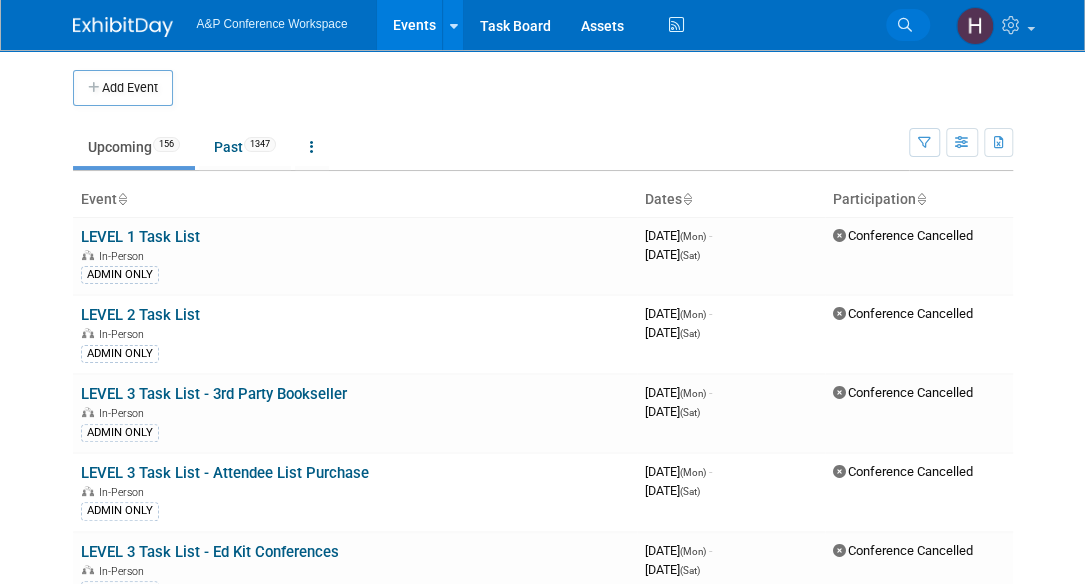 click on "Search" at bounding box center (908, 25) 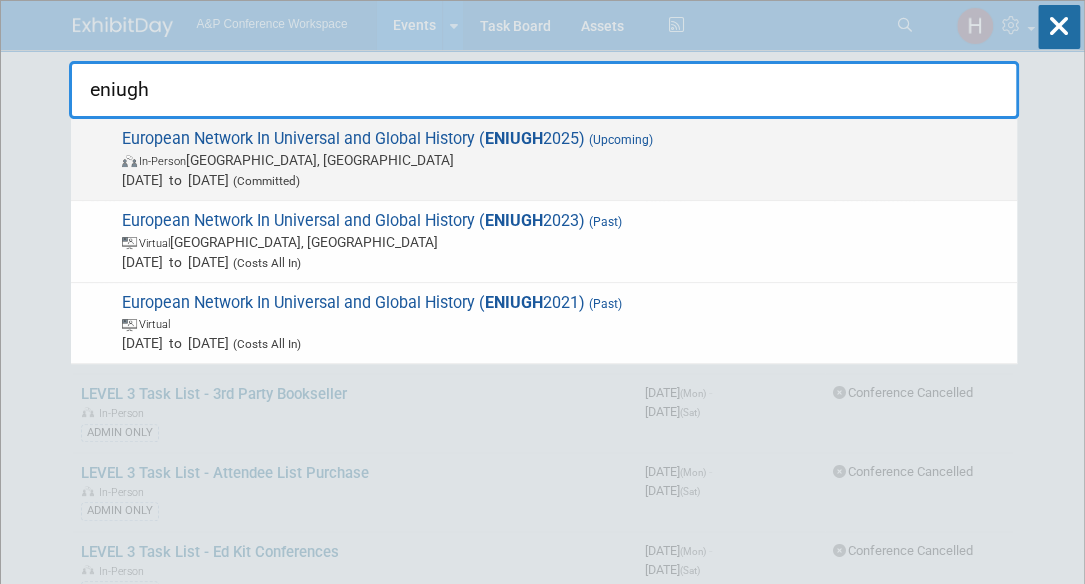 type on "eniugh" 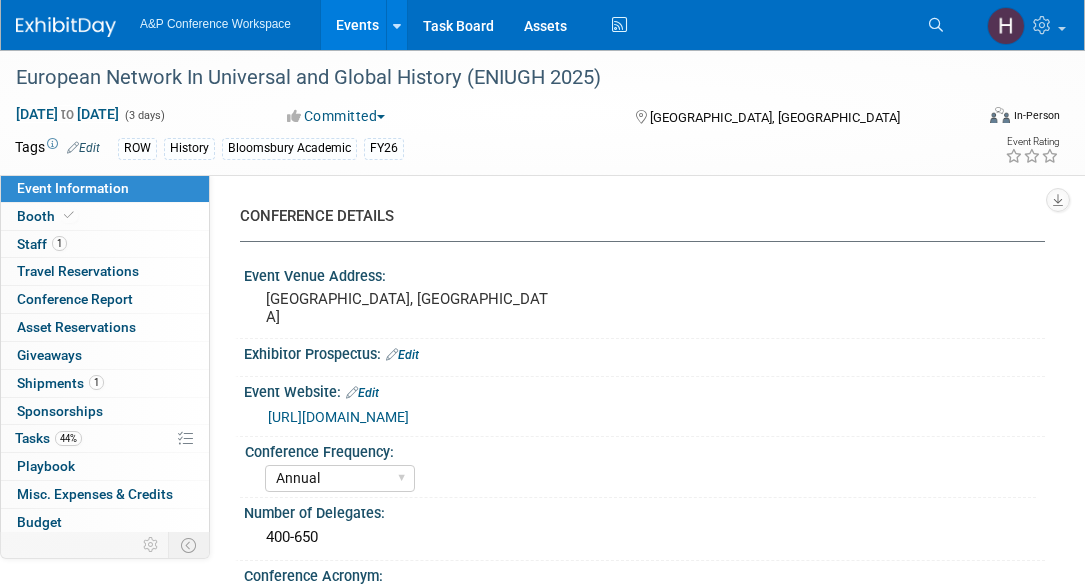 select on "Annual" 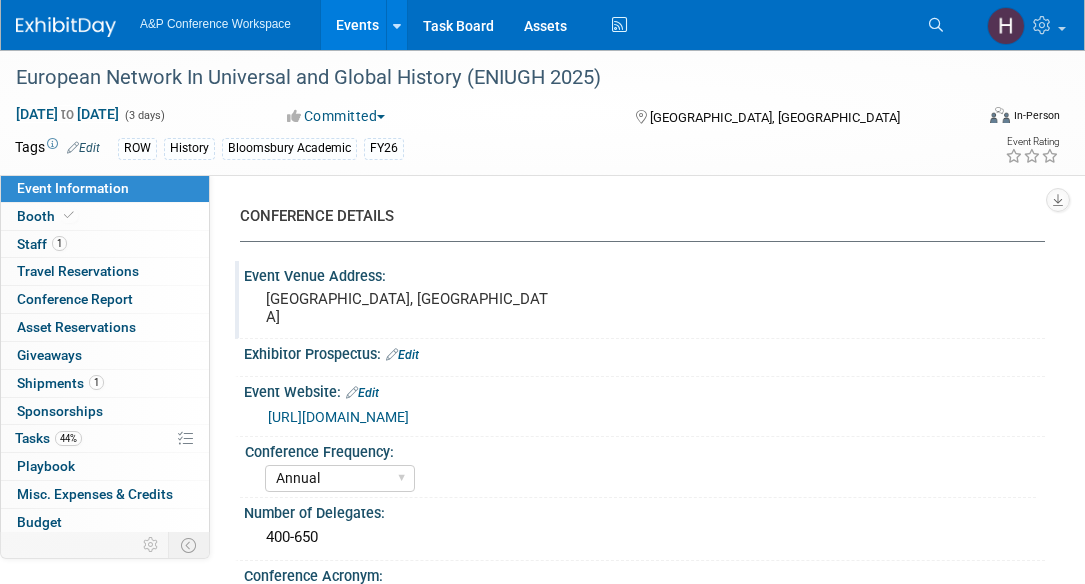 scroll, scrollTop: 0, scrollLeft: 0, axis: both 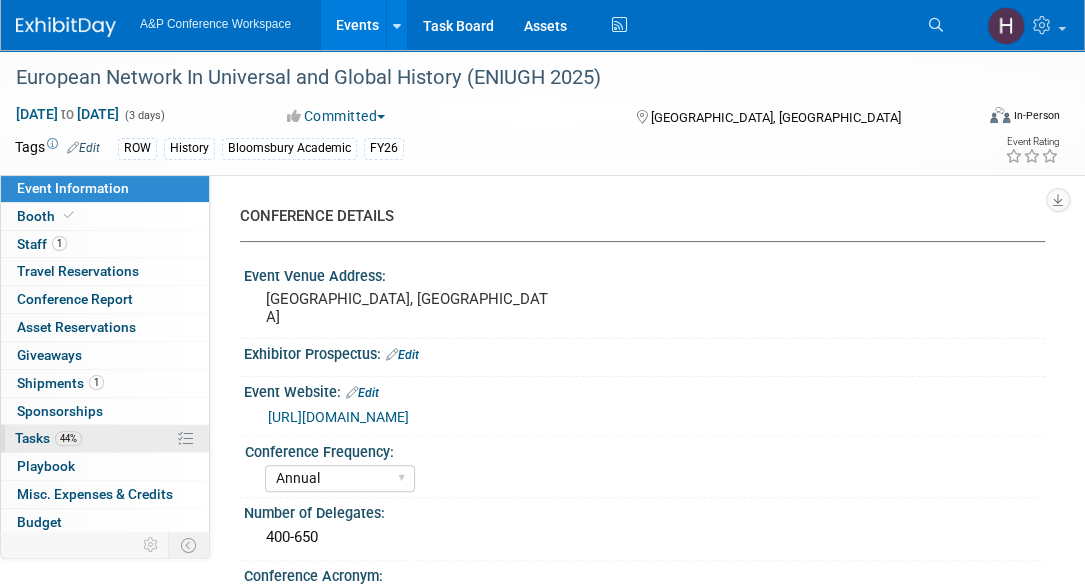 click on "44%
Tasks 44%" at bounding box center (105, 438) 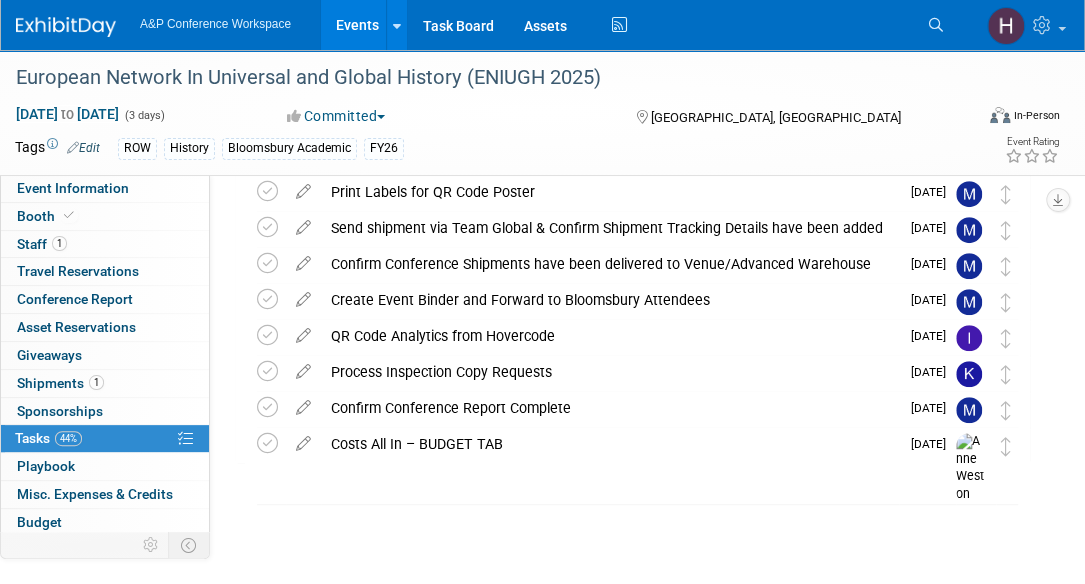 scroll, scrollTop: 0, scrollLeft: 0, axis: both 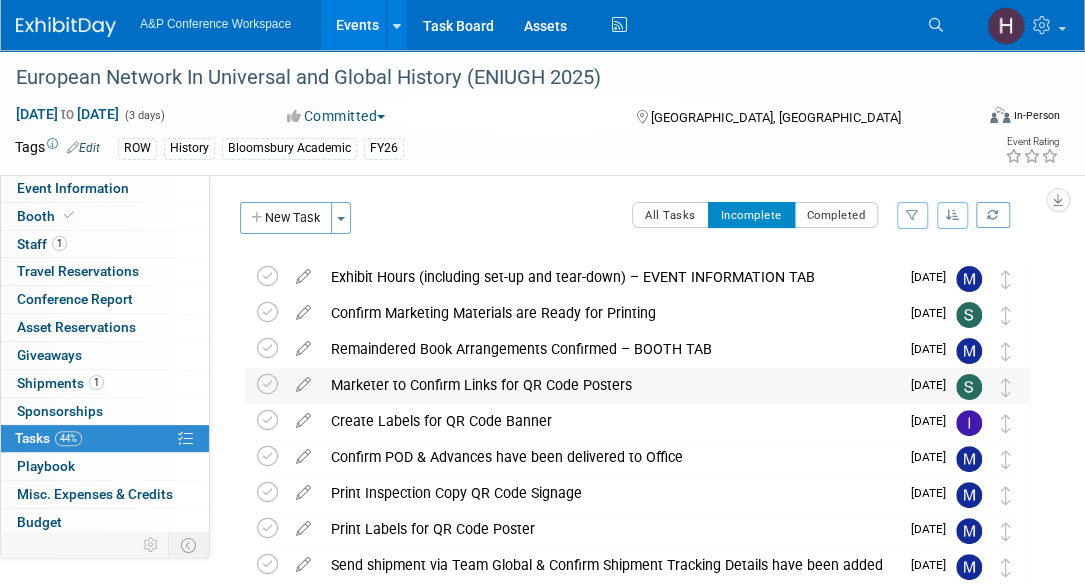 click on "Marketer to Confirm Links for QR Code Posters" at bounding box center [610, 385] 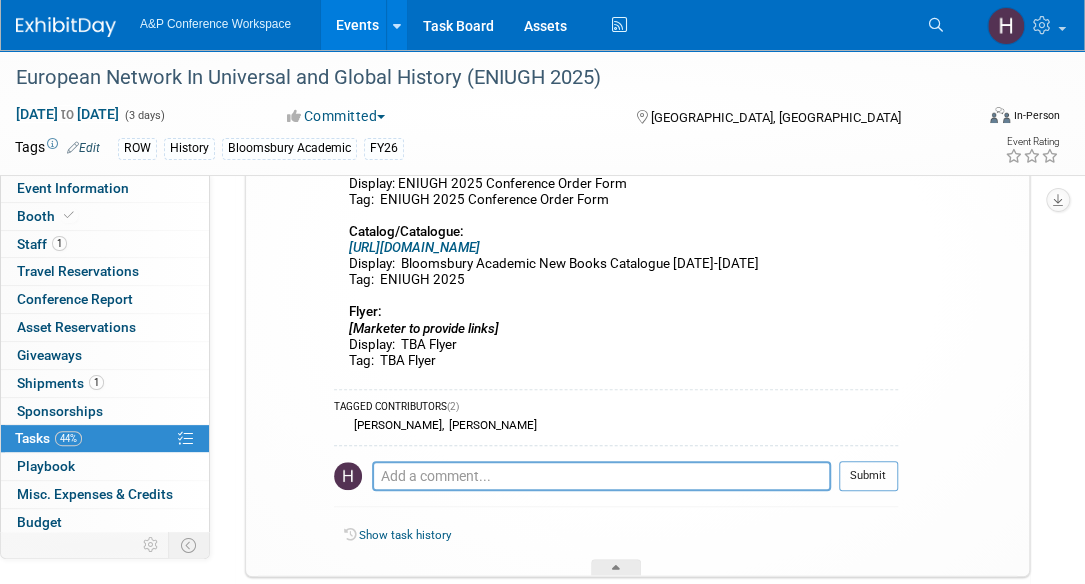 scroll, scrollTop: 399, scrollLeft: 0, axis: vertical 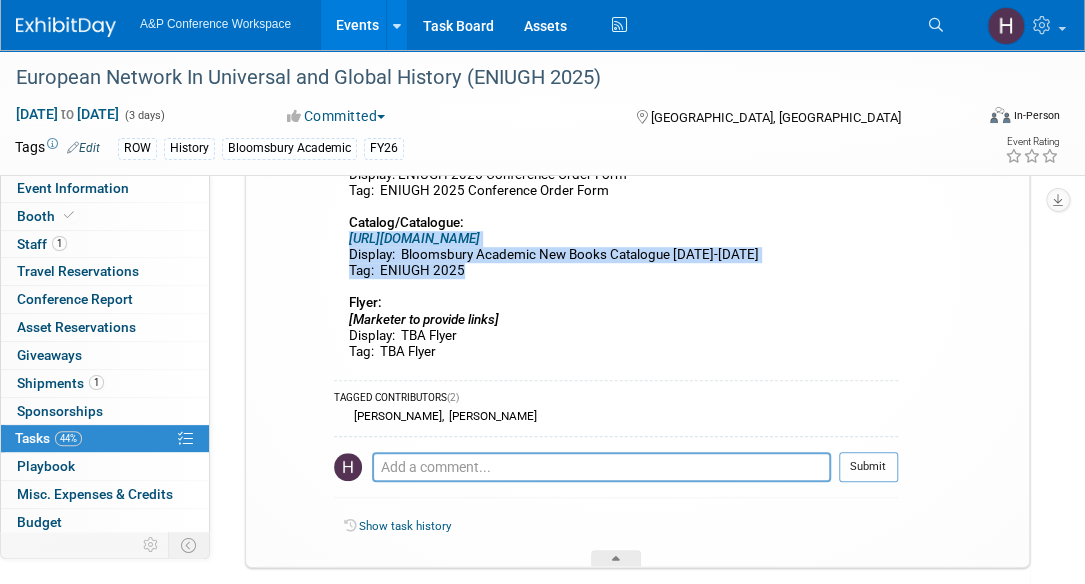 drag, startPoint x: 490, startPoint y: 286, endPoint x: 330, endPoint y: 235, distance: 167.93153 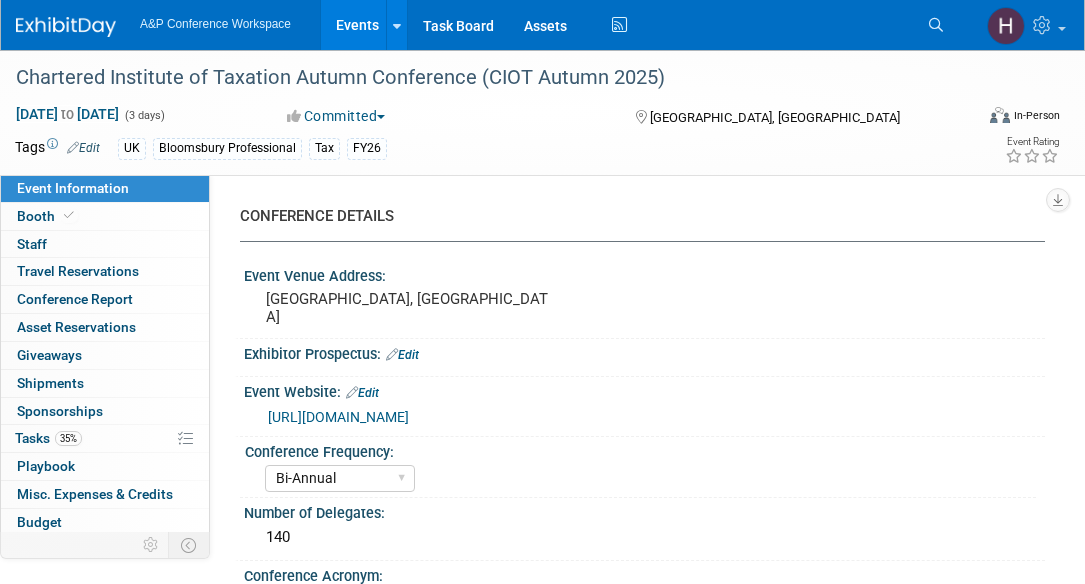 select on "Bi-Annual" 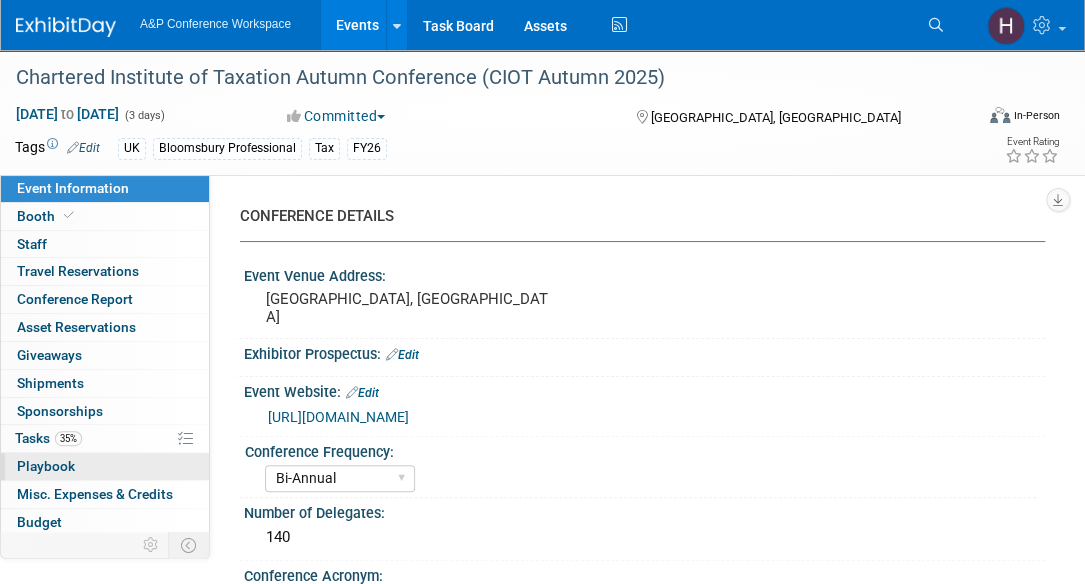 scroll, scrollTop: 0, scrollLeft: 0, axis: both 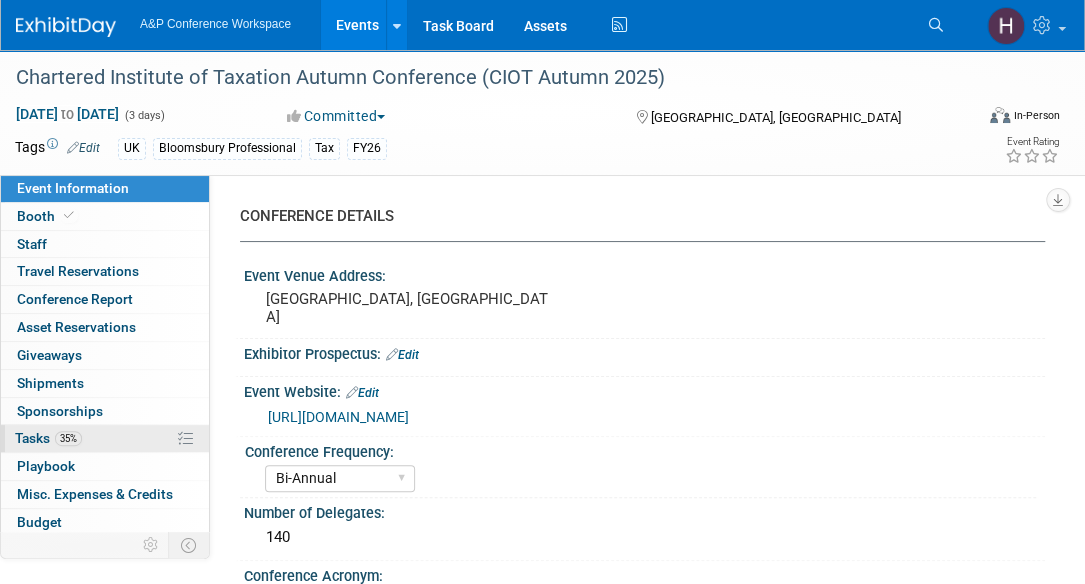 click on "35%" at bounding box center (68, 438) 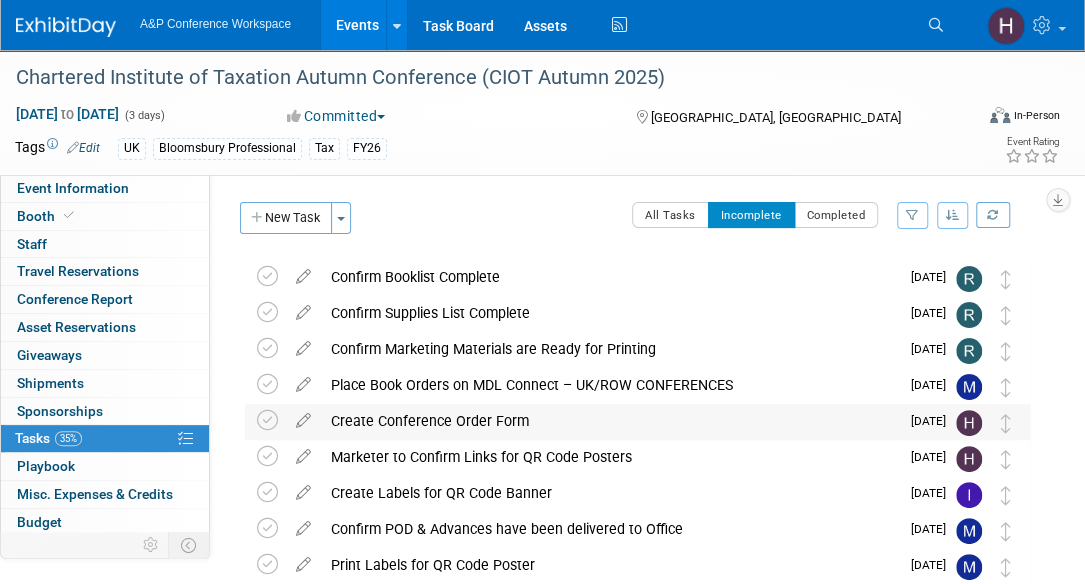 click on "Create Conference Order Form" at bounding box center (610, 421) 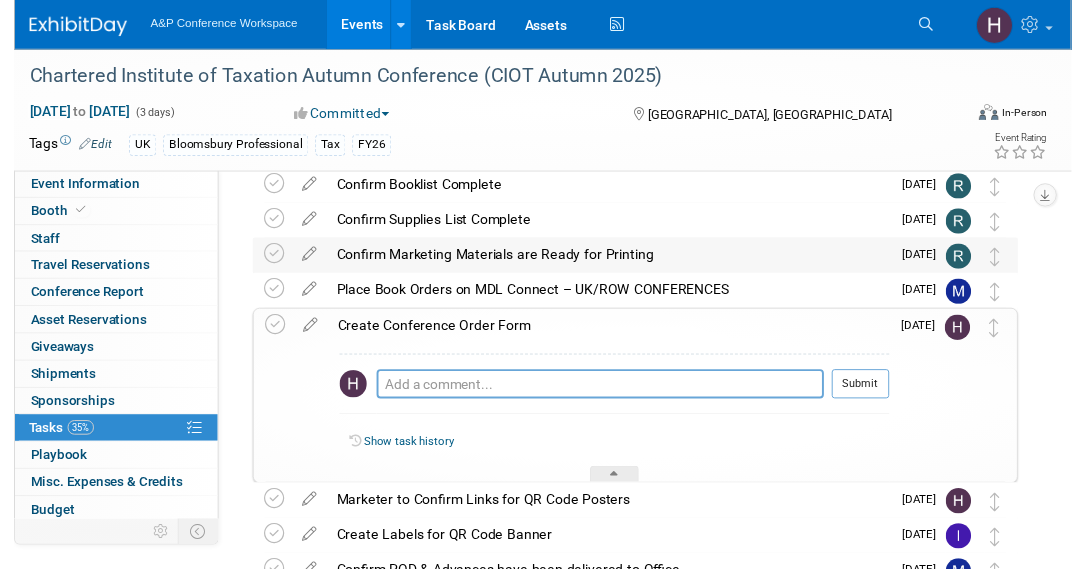 scroll, scrollTop: 0, scrollLeft: 0, axis: both 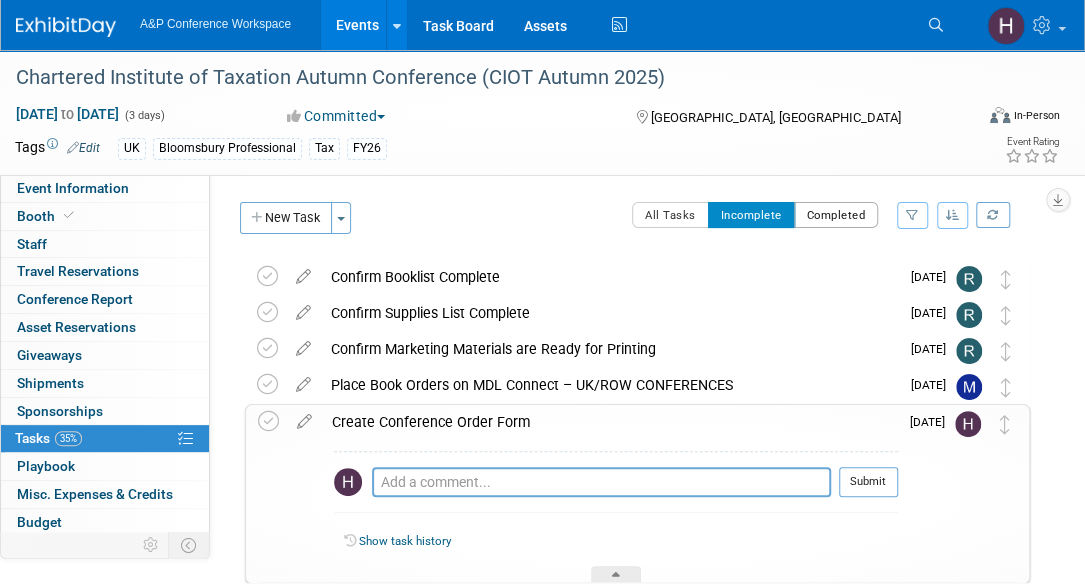 click on "Completed" at bounding box center [836, 215] 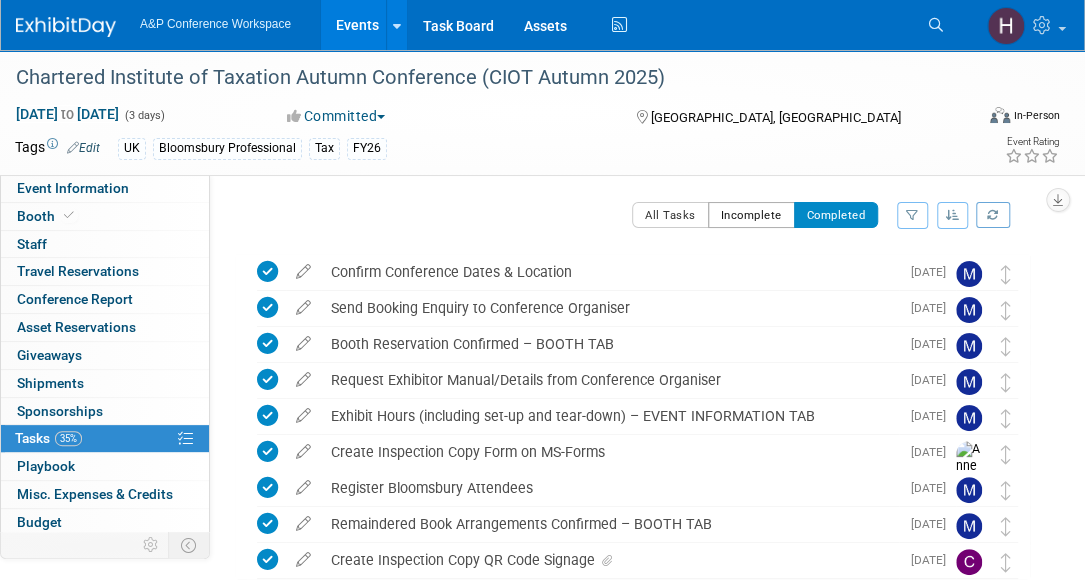 click on "Incomplete" at bounding box center (751, 215) 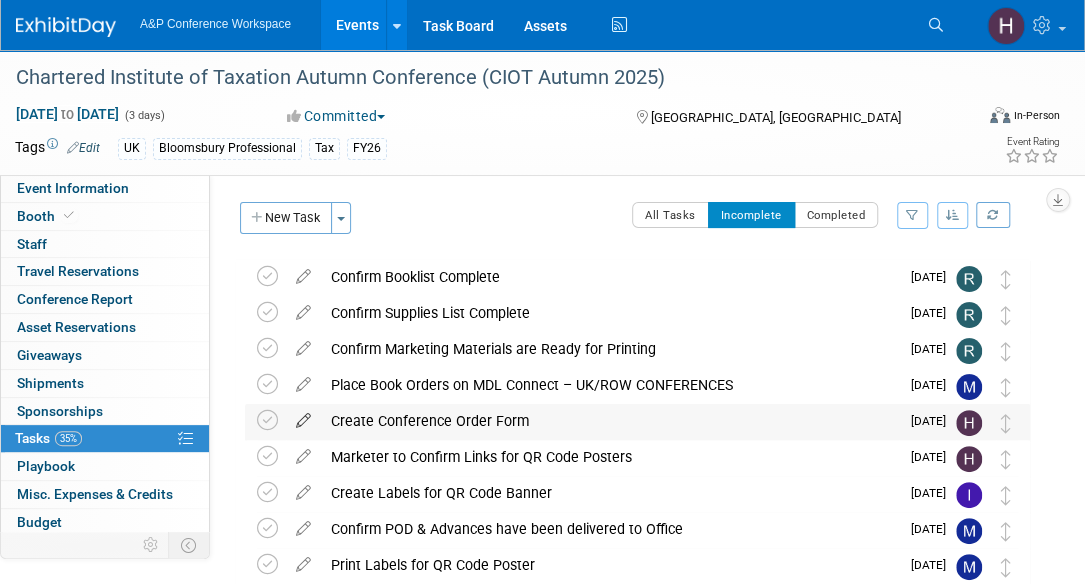 click at bounding box center [303, 416] 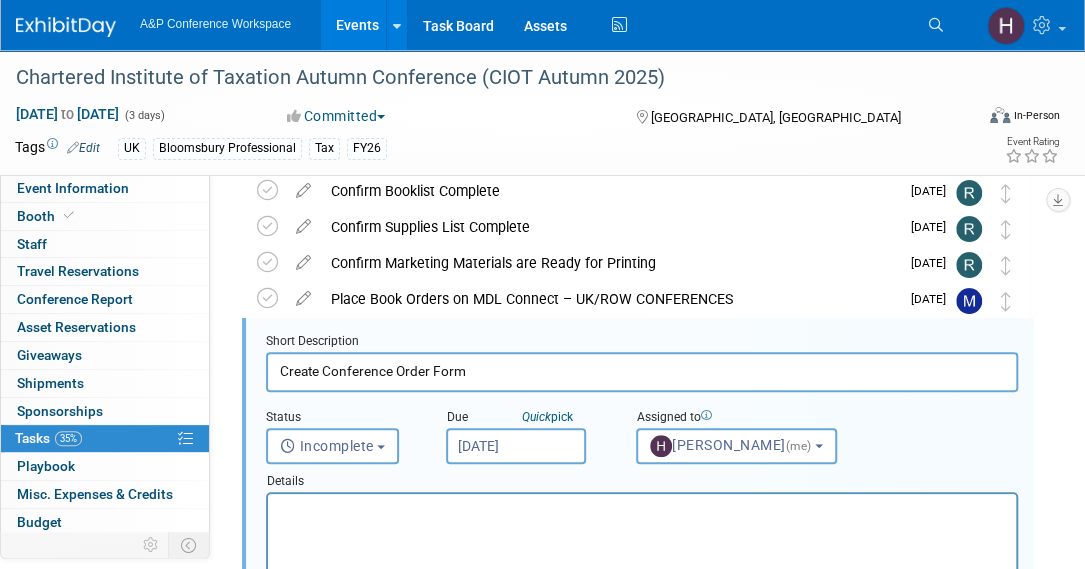 scroll, scrollTop: 110, scrollLeft: 0, axis: vertical 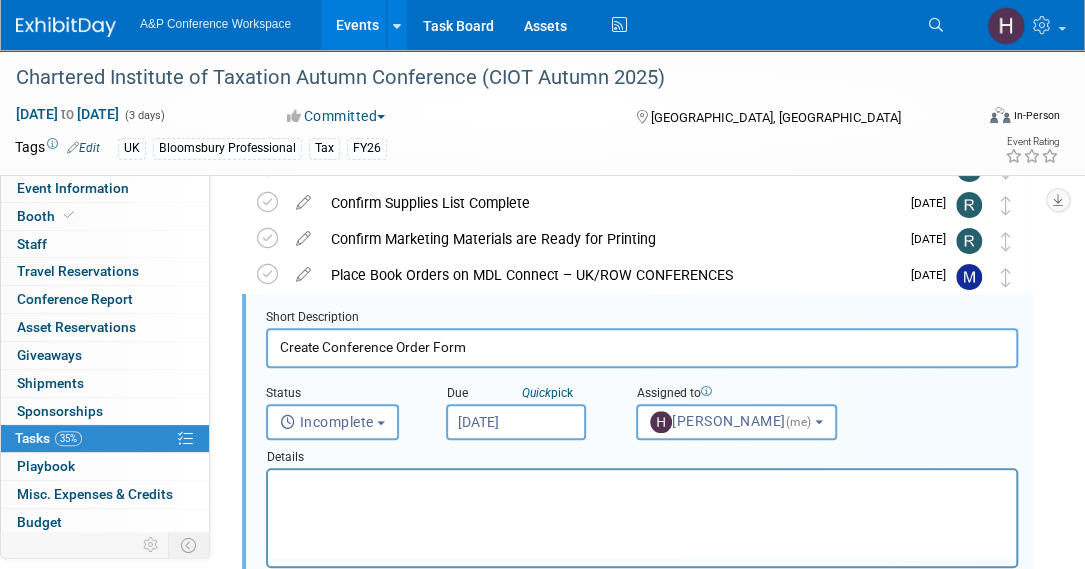 click on "[DATE]" at bounding box center [516, 422] 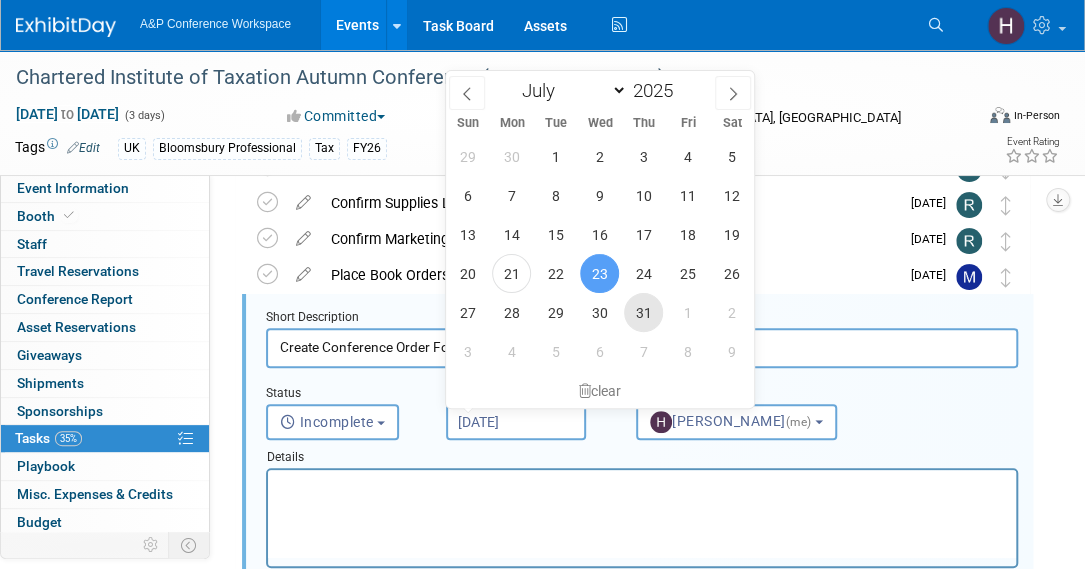 click on "31" at bounding box center (643, 312) 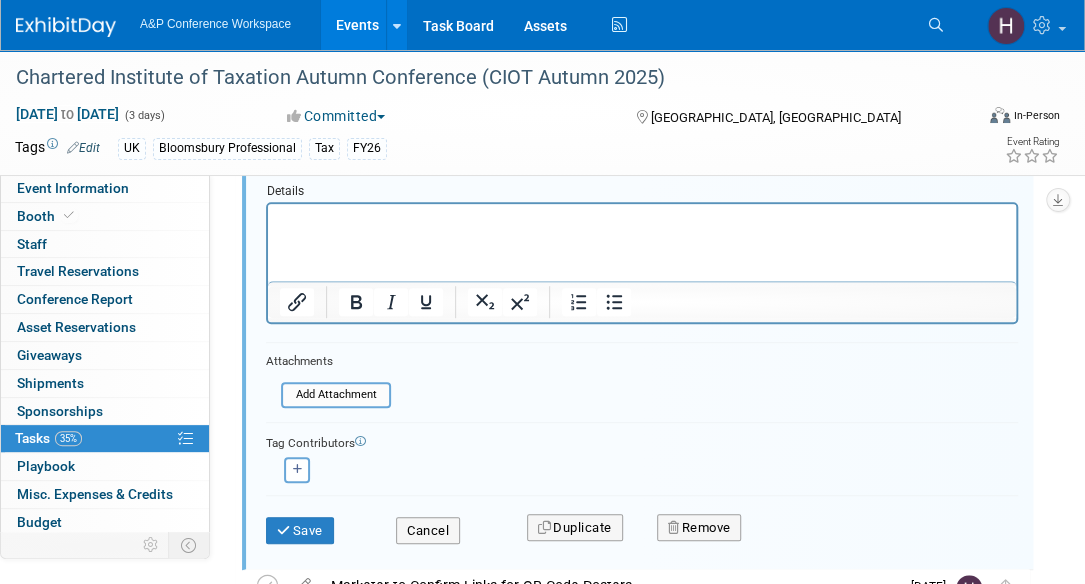 scroll, scrollTop: 372, scrollLeft: 0, axis: vertical 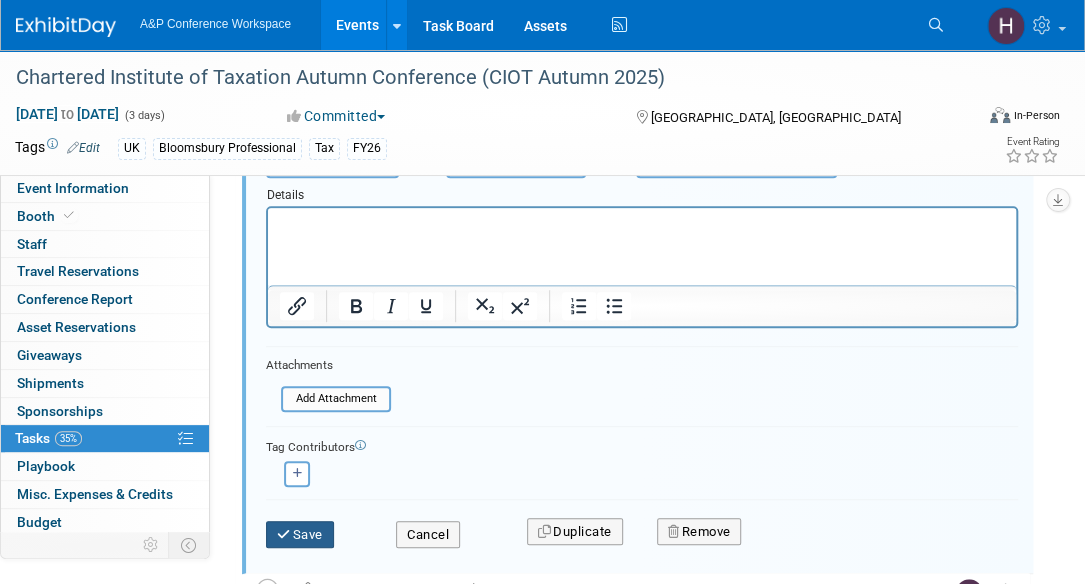 click at bounding box center [285, 534] 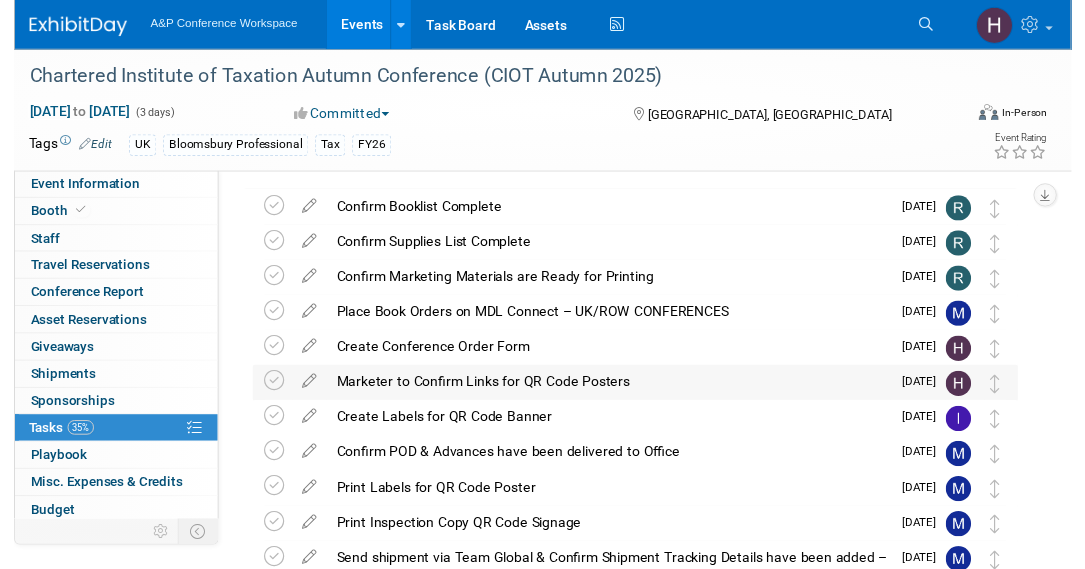 scroll, scrollTop: 18, scrollLeft: 0, axis: vertical 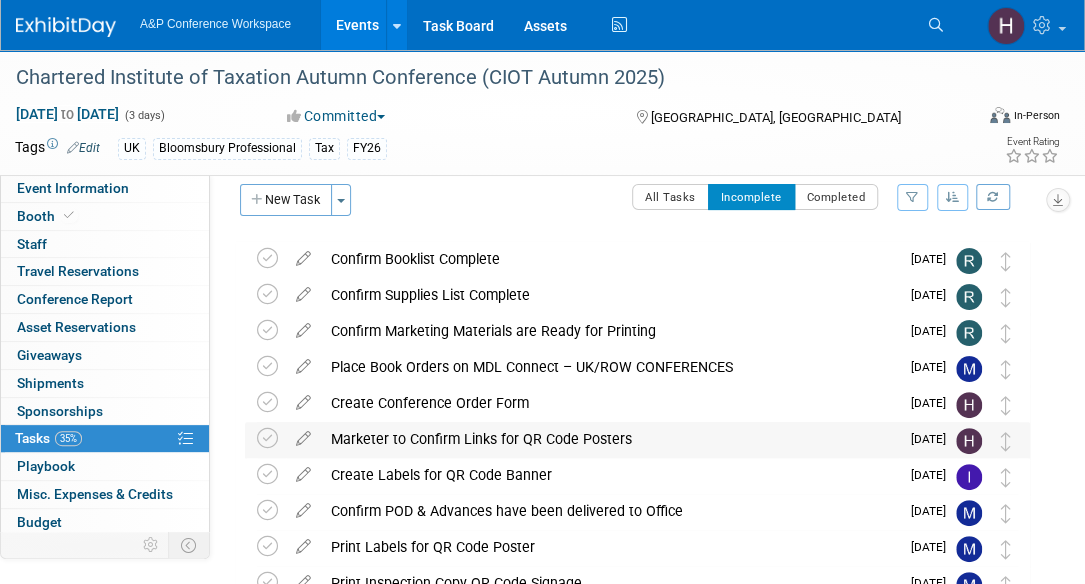 click on "Marketer to Confirm Links for QR Code Posters" at bounding box center [610, 439] 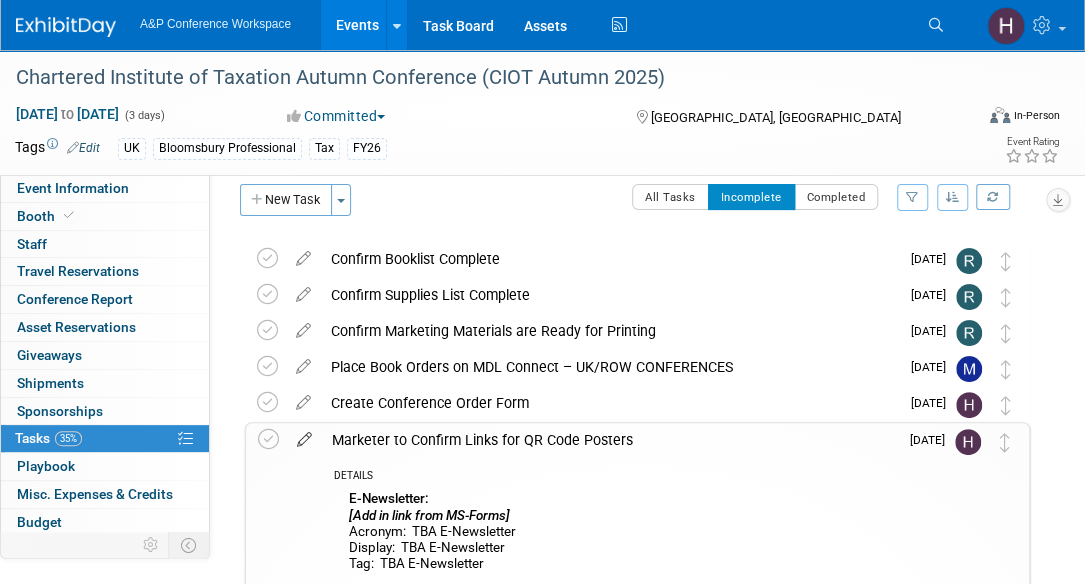 click at bounding box center (304, 435) 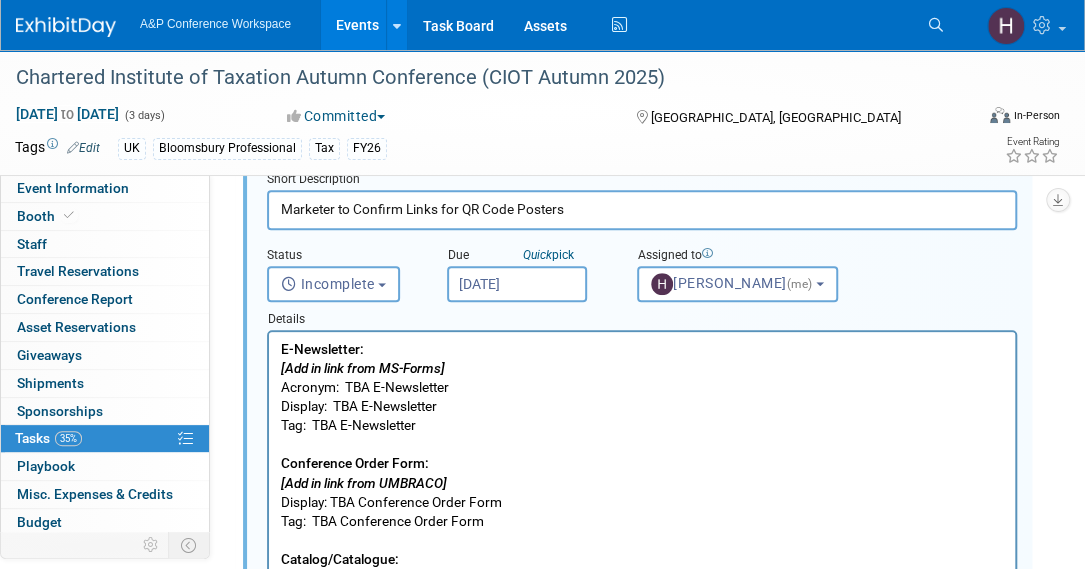 scroll, scrollTop: 295, scrollLeft: 0, axis: vertical 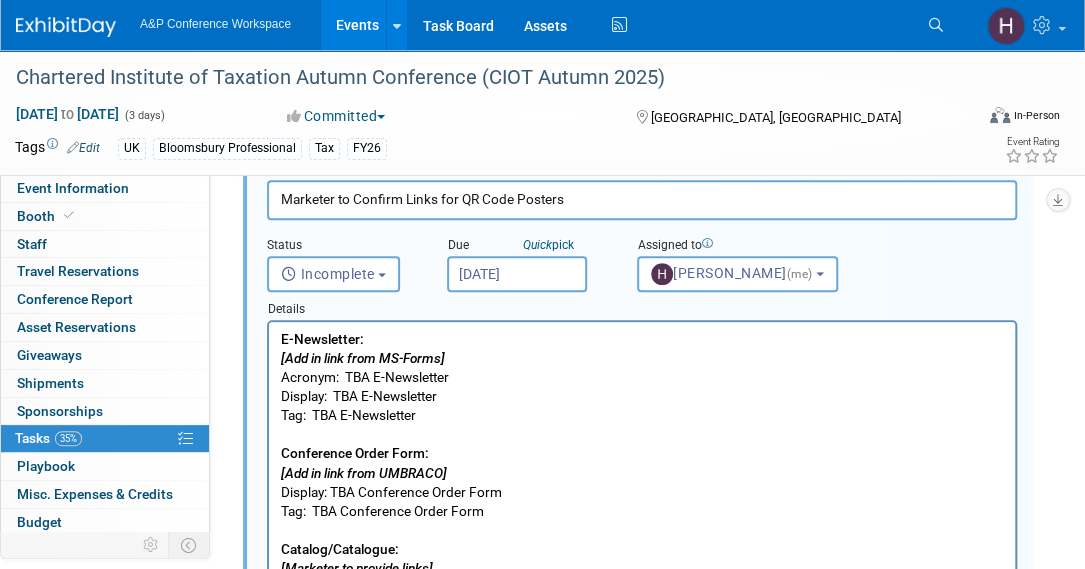click on "Jul 29, 2025" at bounding box center (517, 274) 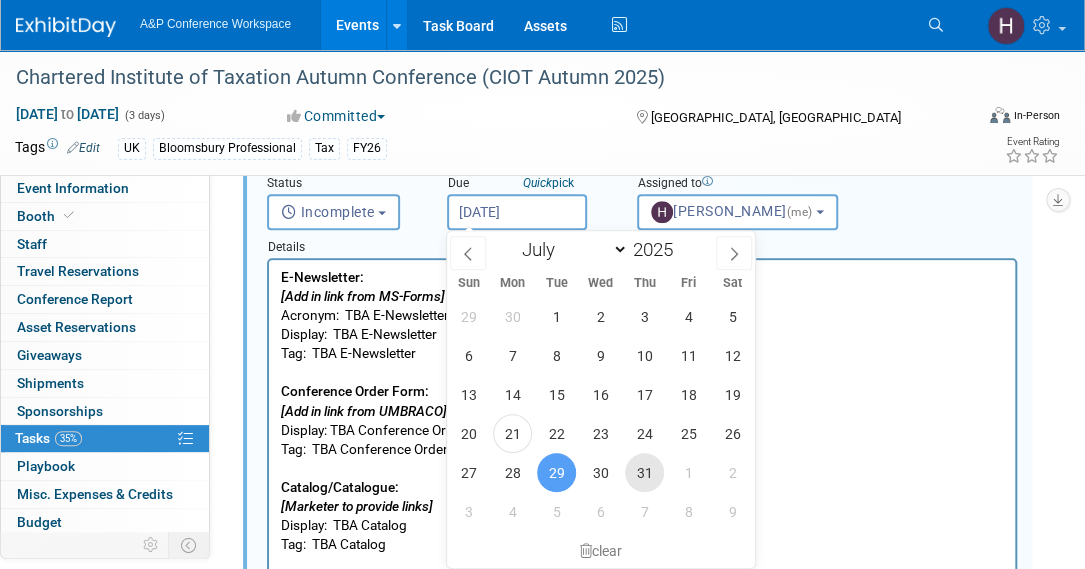 click on "31" at bounding box center [644, 472] 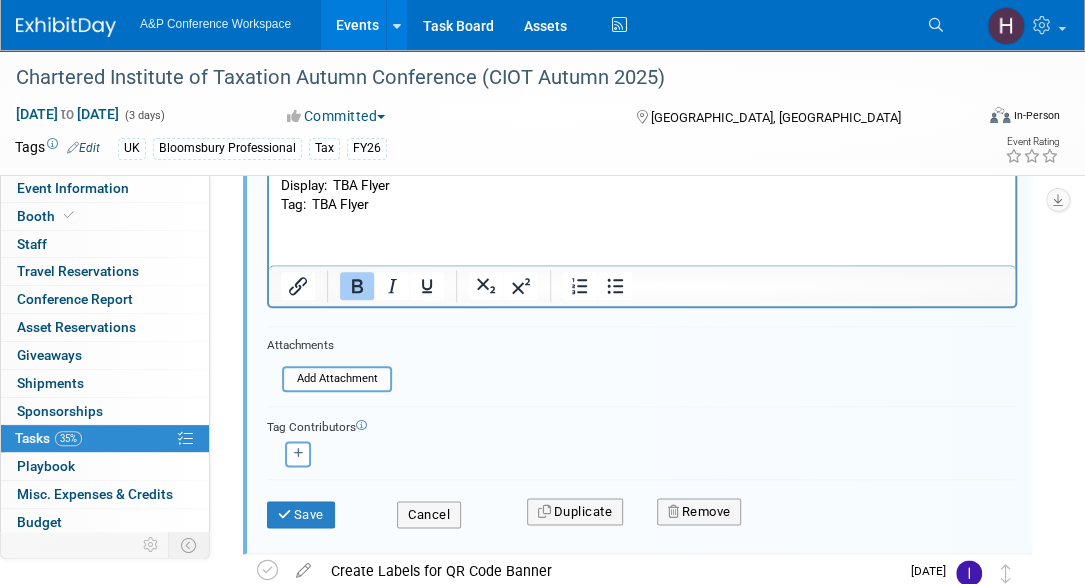 scroll, scrollTop: 791, scrollLeft: 0, axis: vertical 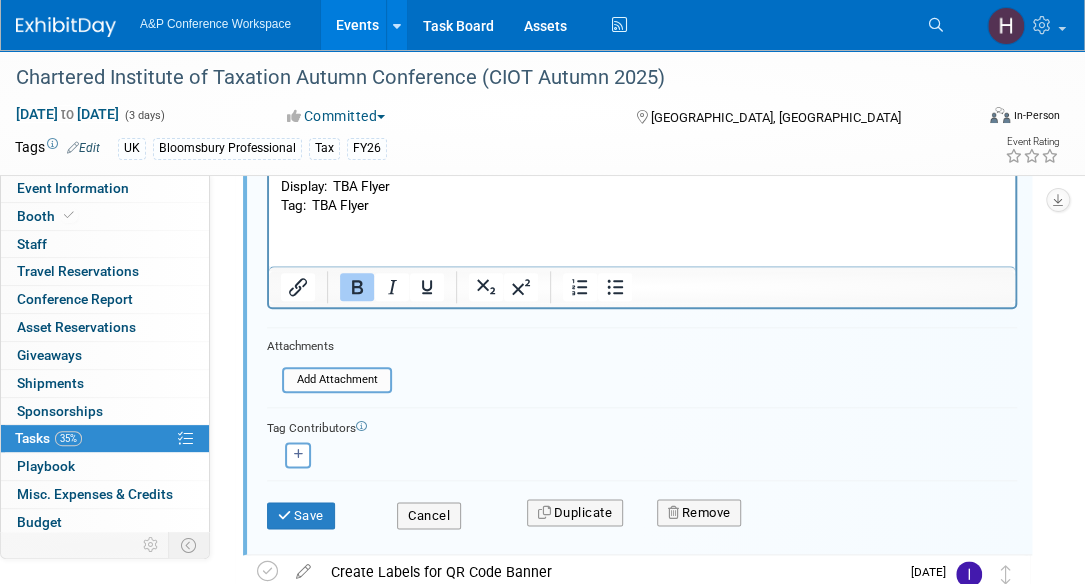 click on "Save
Cancel
Duplicate
Remove" at bounding box center (642, 512) 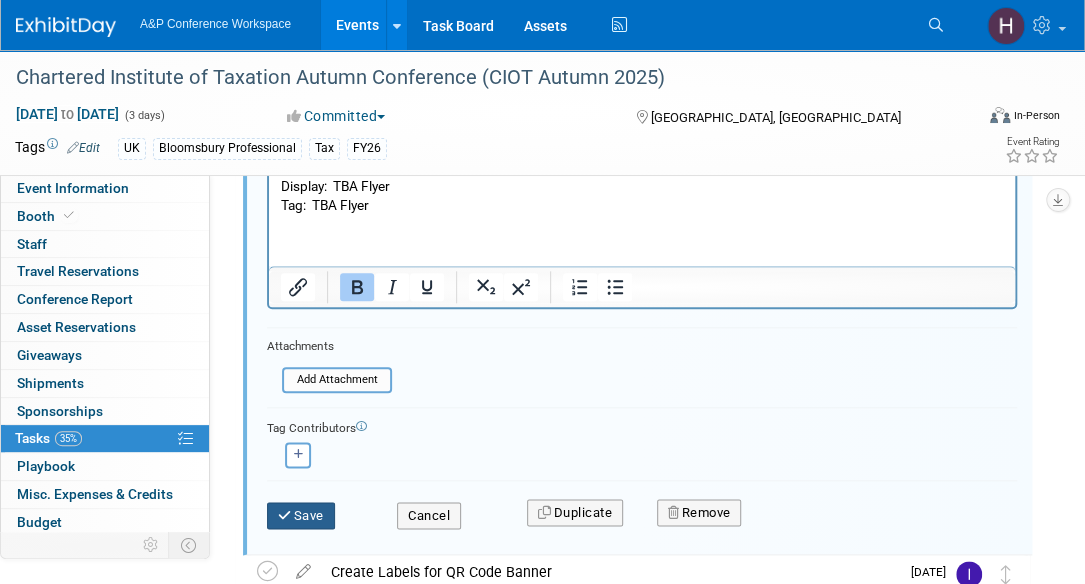 click on "Save" at bounding box center [301, 516] 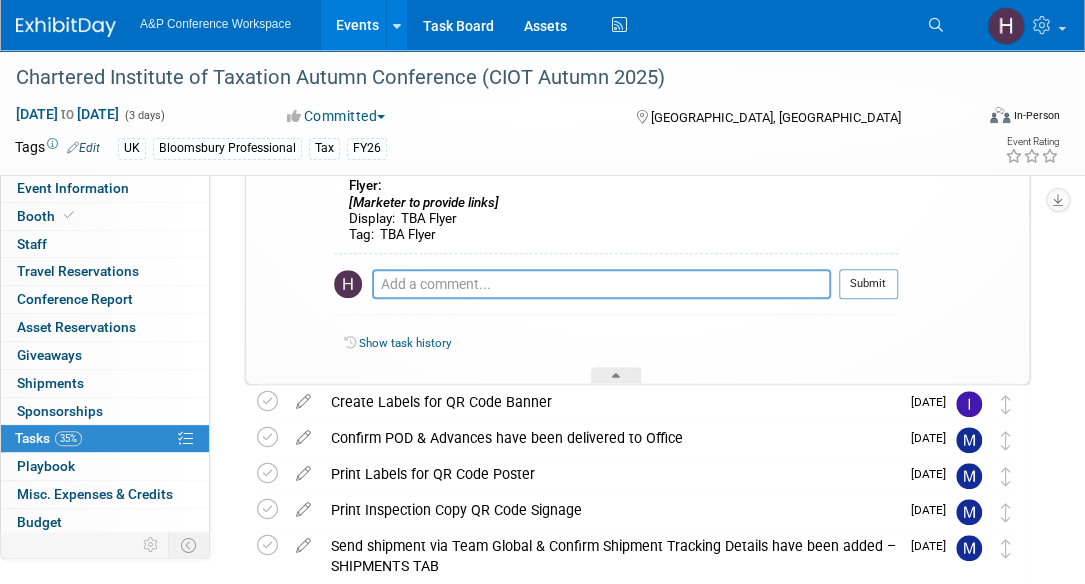scroll, scrollTop: 650, scrollLeft: 0, axis: vertical 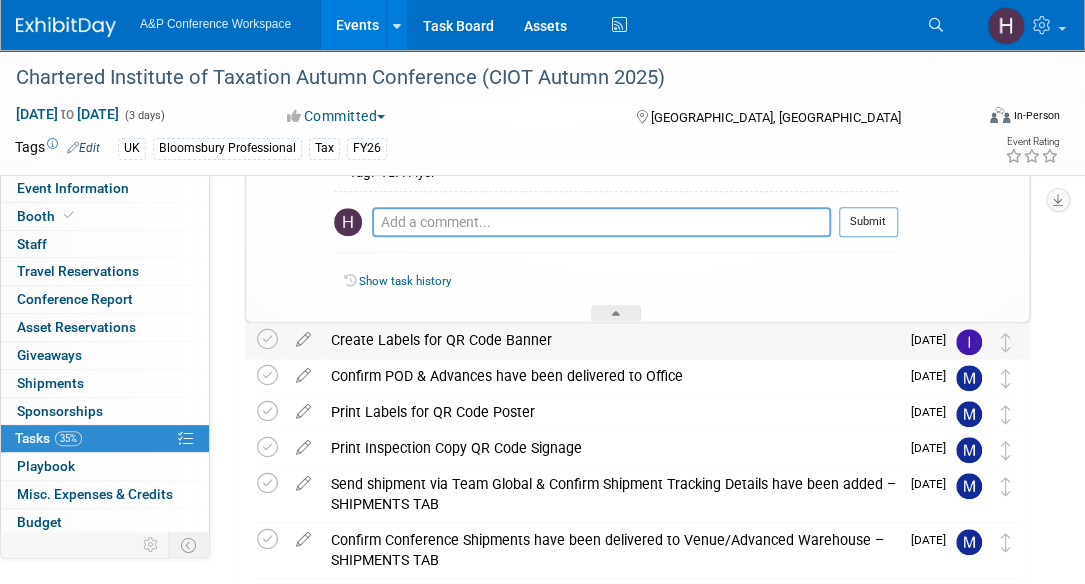 click on "Create Labels for QR Code Banner" at bounding box center (610, 340) 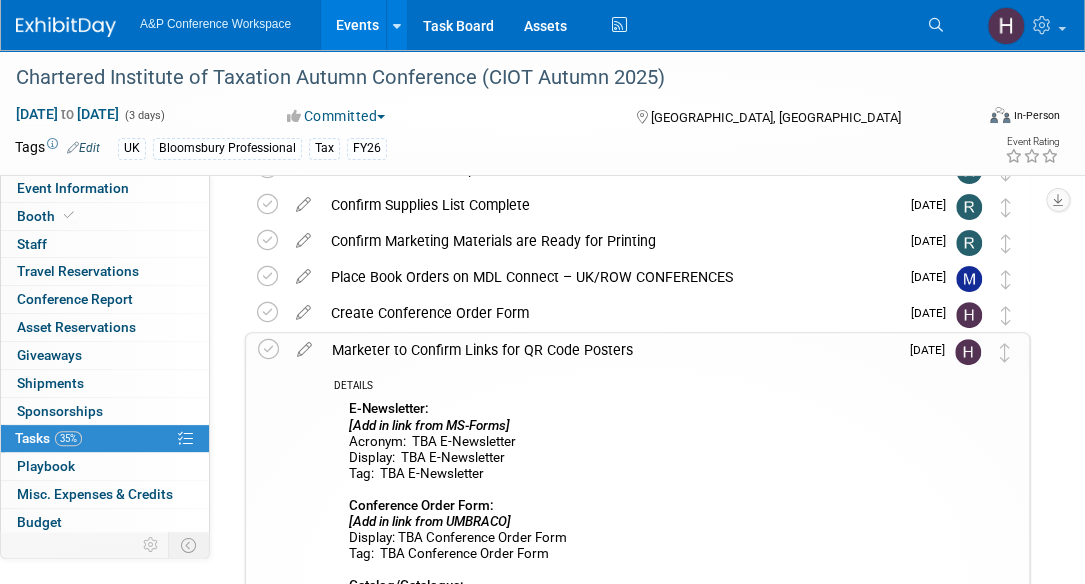 scroll, scrollTop: 0, scrollLeft: 0, axis: both 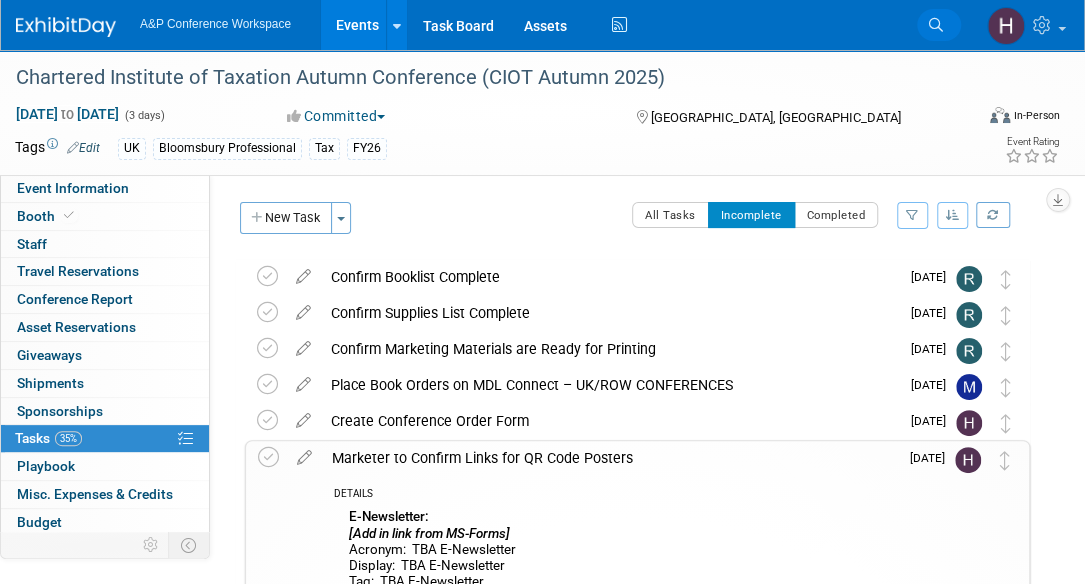 click on "Search" at bounding box center (939, 25) 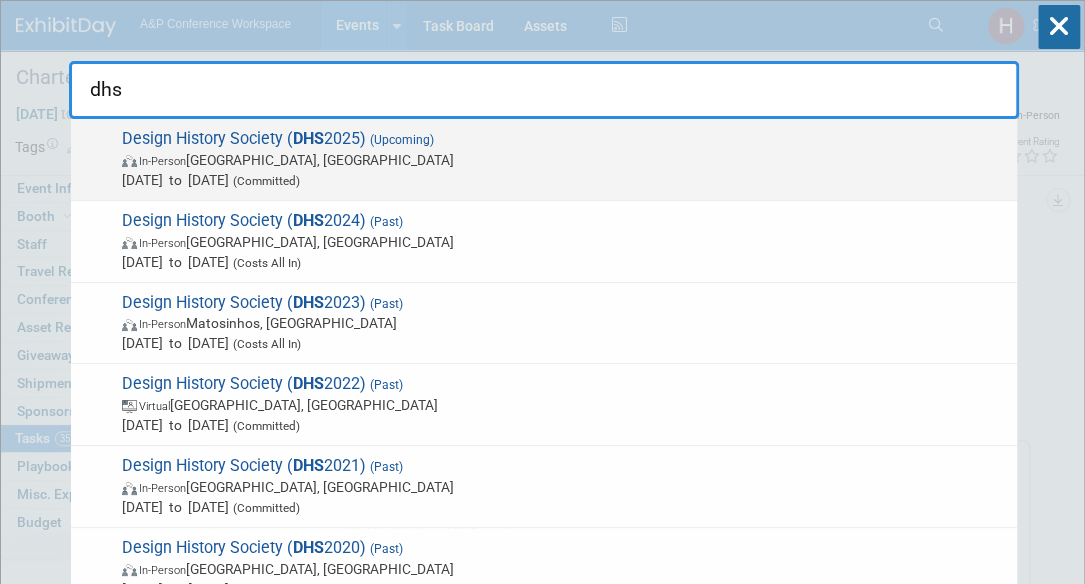type on "dhs" 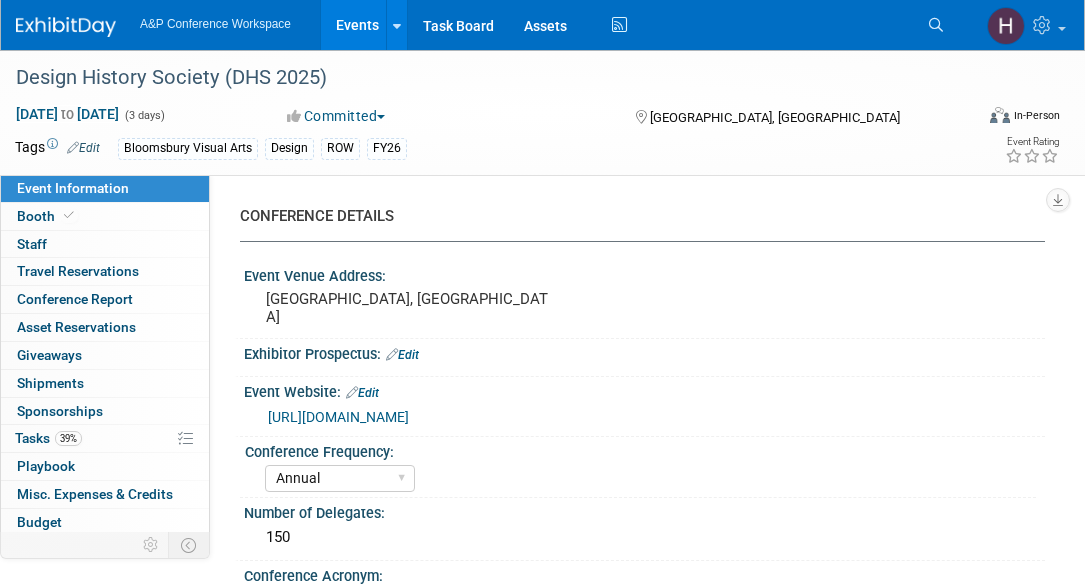 select on "Annual" 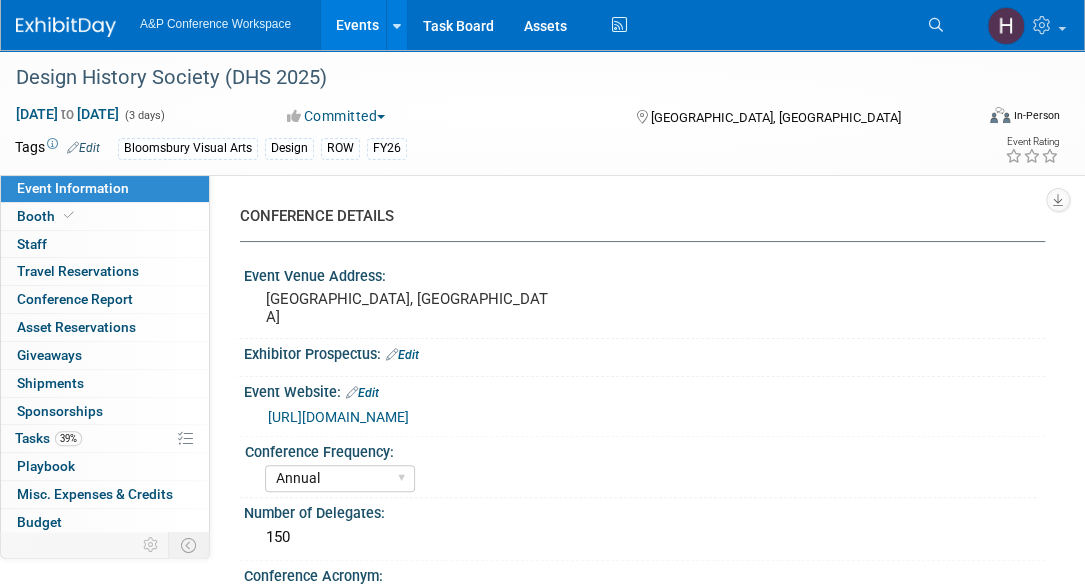 scroll, scrollTop: 0, scrollLeft: 0, axis: both 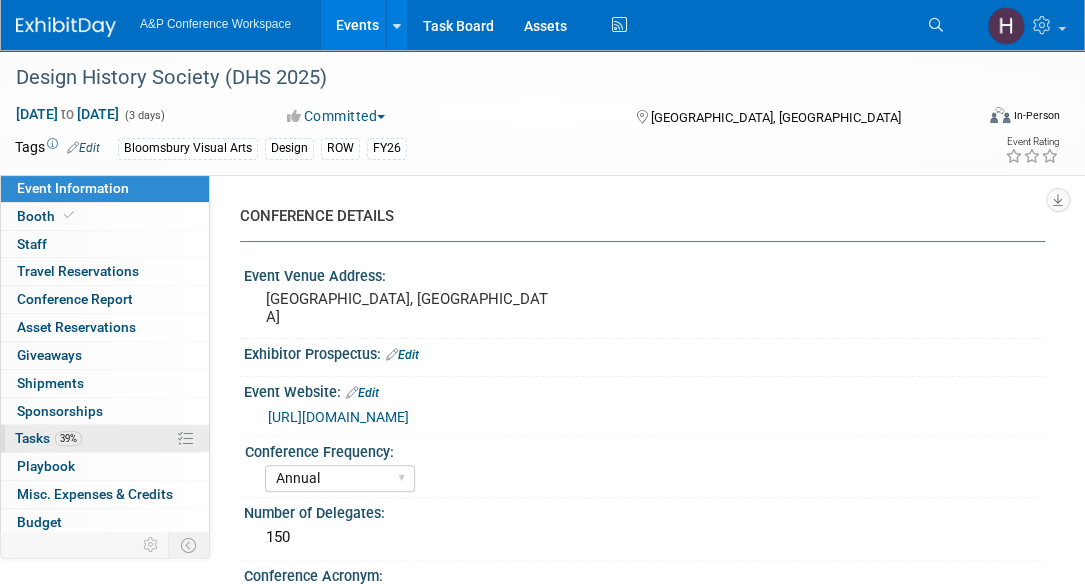 click on "39%" at bounding box center (68, 438) 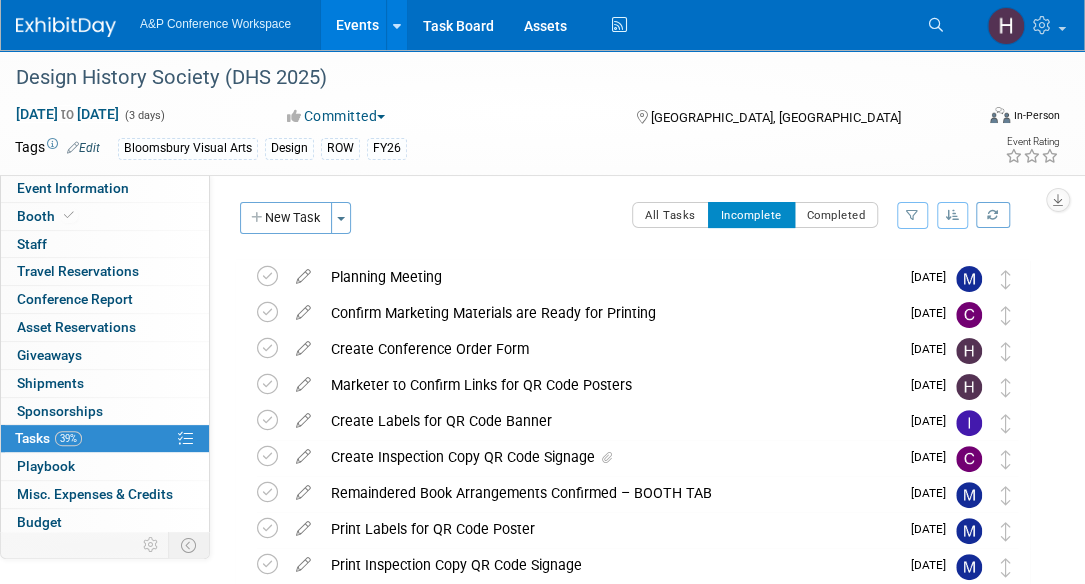 scroll, scrollTop: 1, scrollLeft: 0, axis: vertical 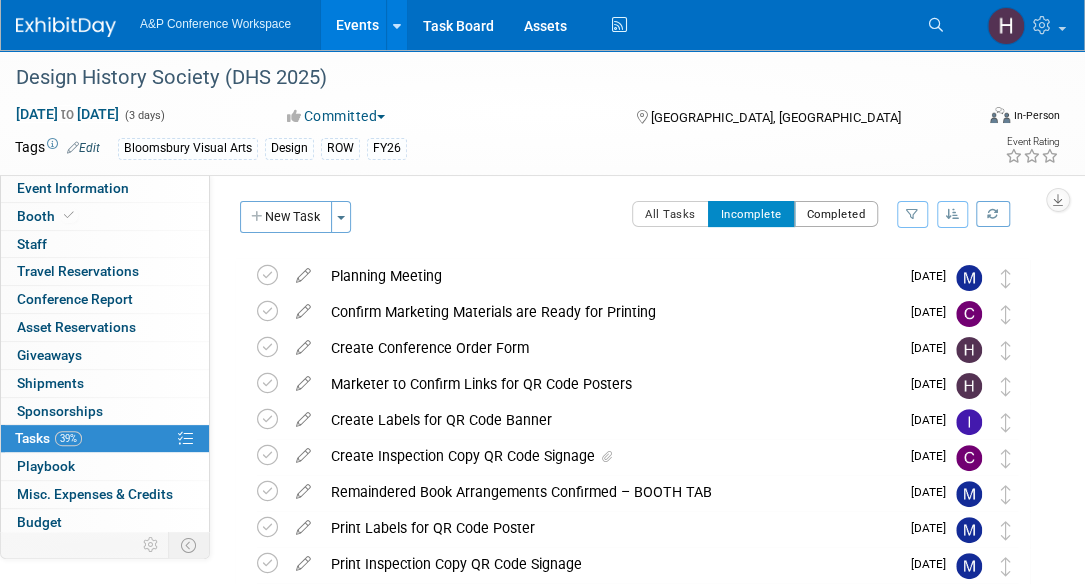 click on "Completed" at bounding box center (836, 214) 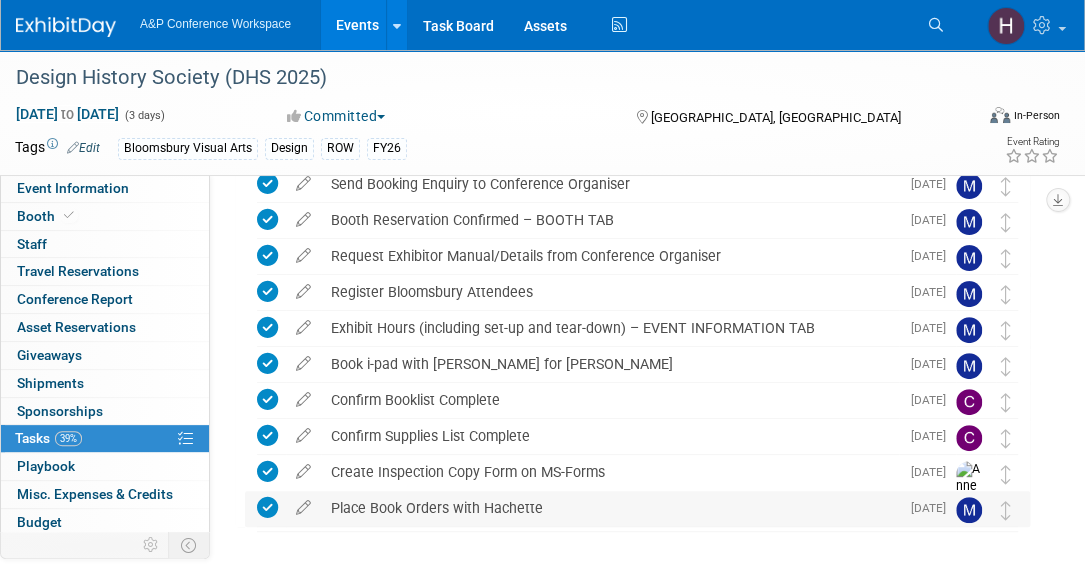 scroll, scrollTop: 123, scrollLeft: 0, axis: vertical 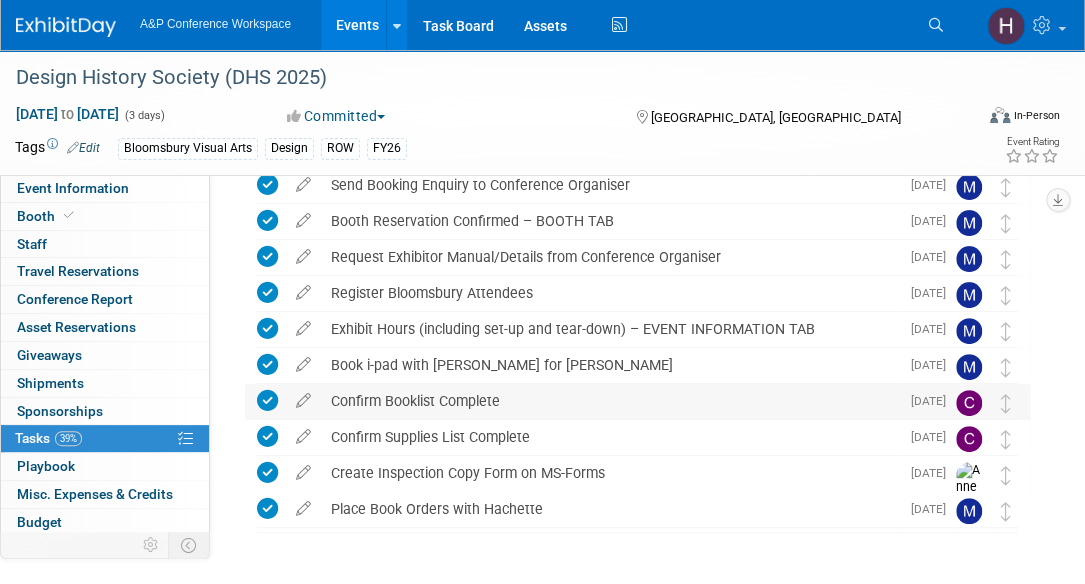 click on "Confirm Booklist Complete" at bounding box center [610, 401] 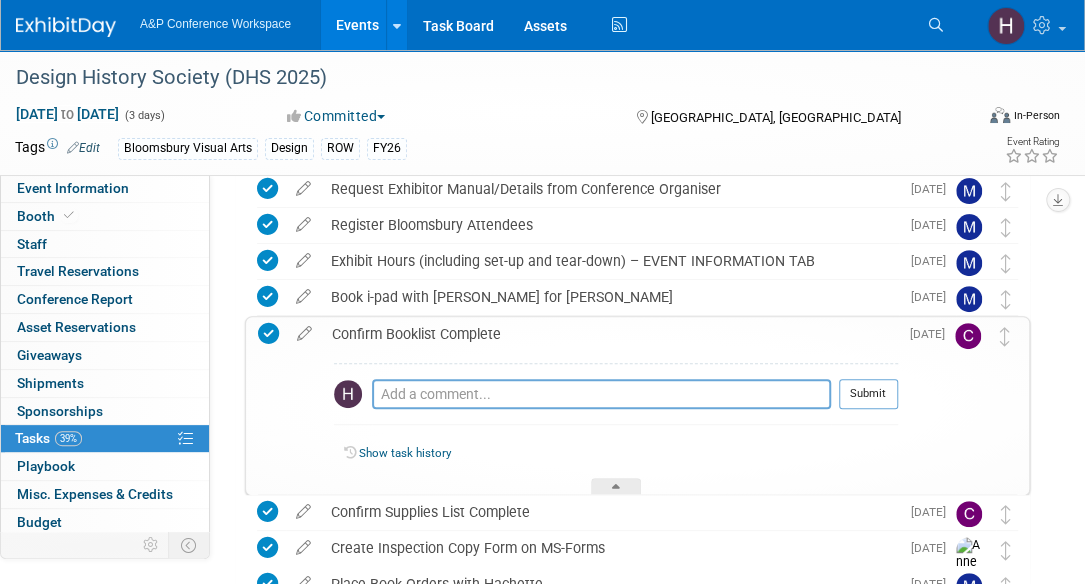 scroll, scrollTop: 0, scrollLeft: 0, axis: both 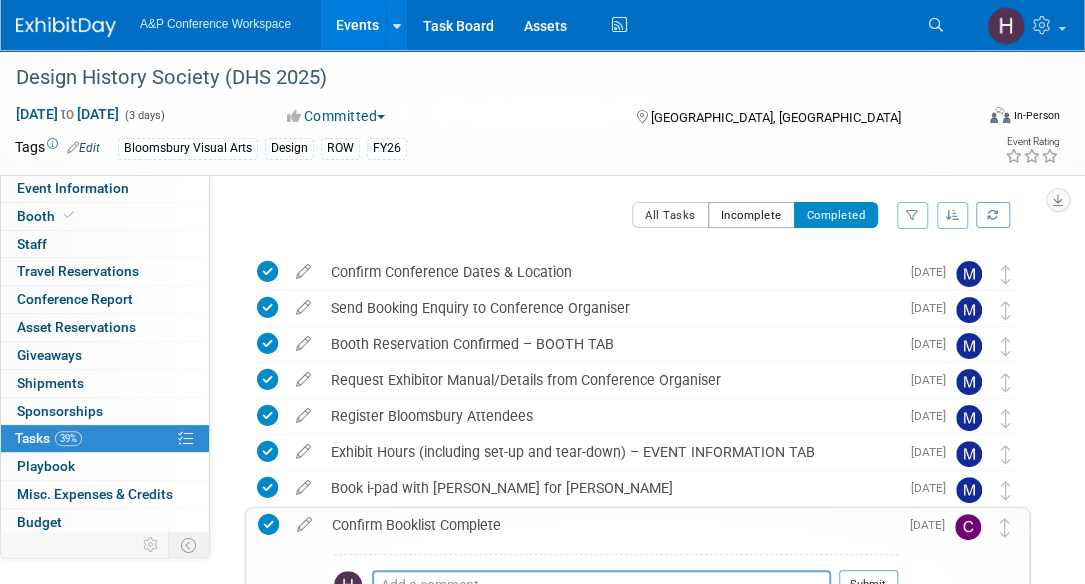click on "Incomplete" at bounding box center (751, 215) 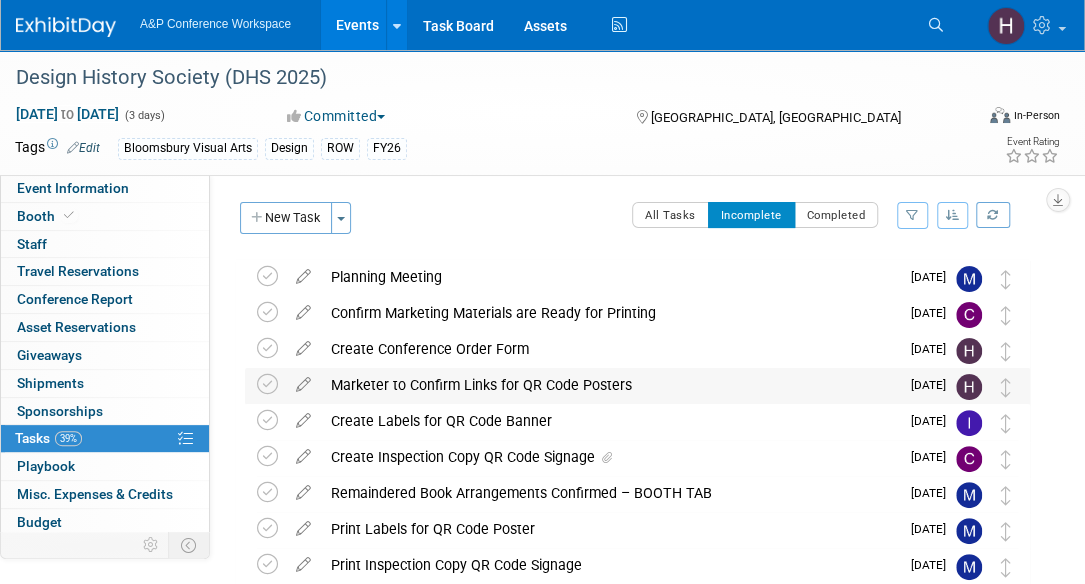 click on "Marketer to Confirm Links for QR Code Posters" at bounding box center [610, 385] 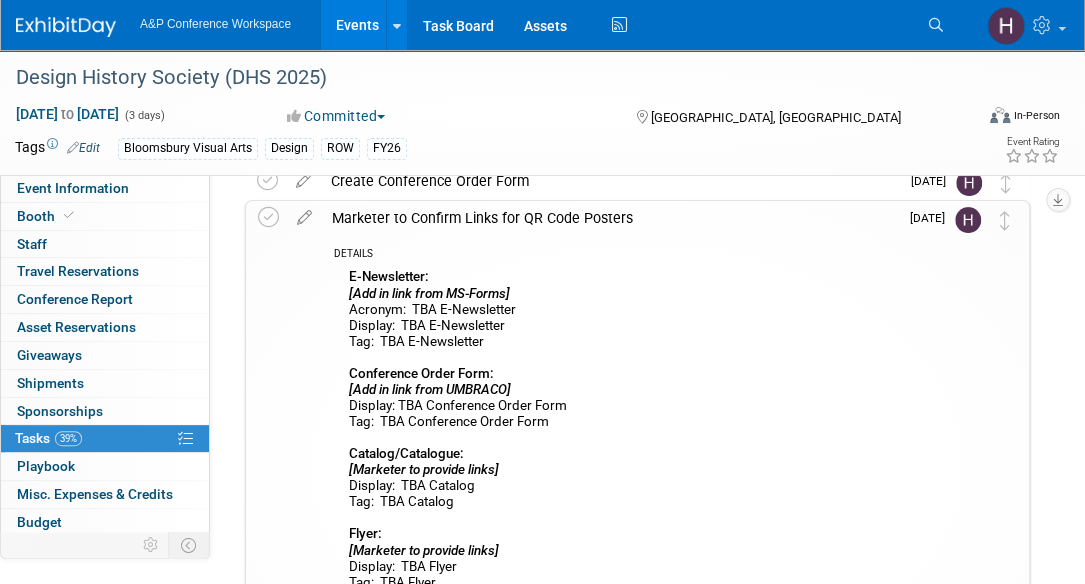 scroll, scrollTop: 170, scrollLeft: 0, axis: vertical 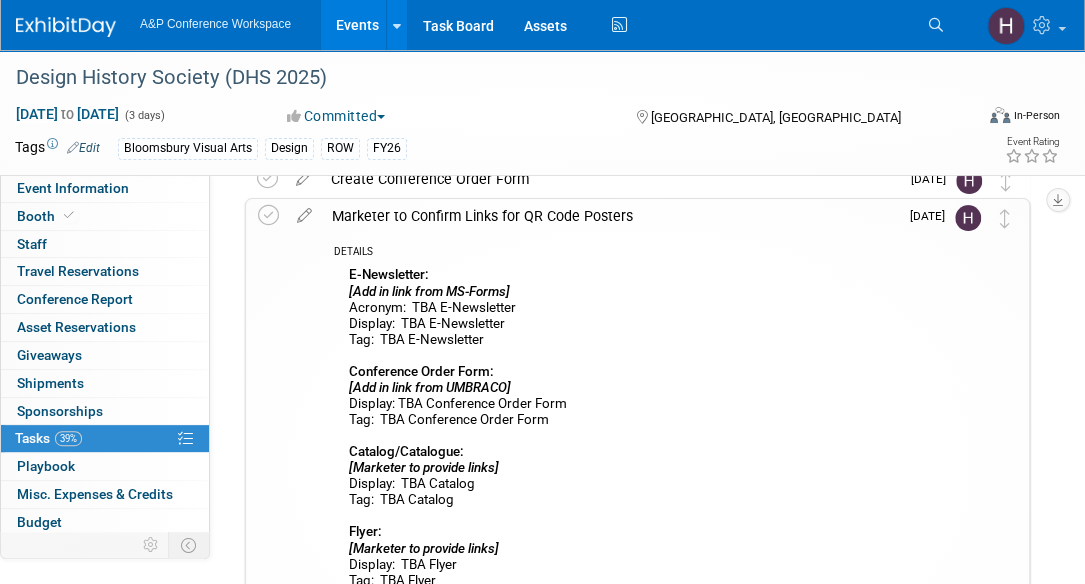 click on "E-Newsletter:" at bounding box center (389, 274) 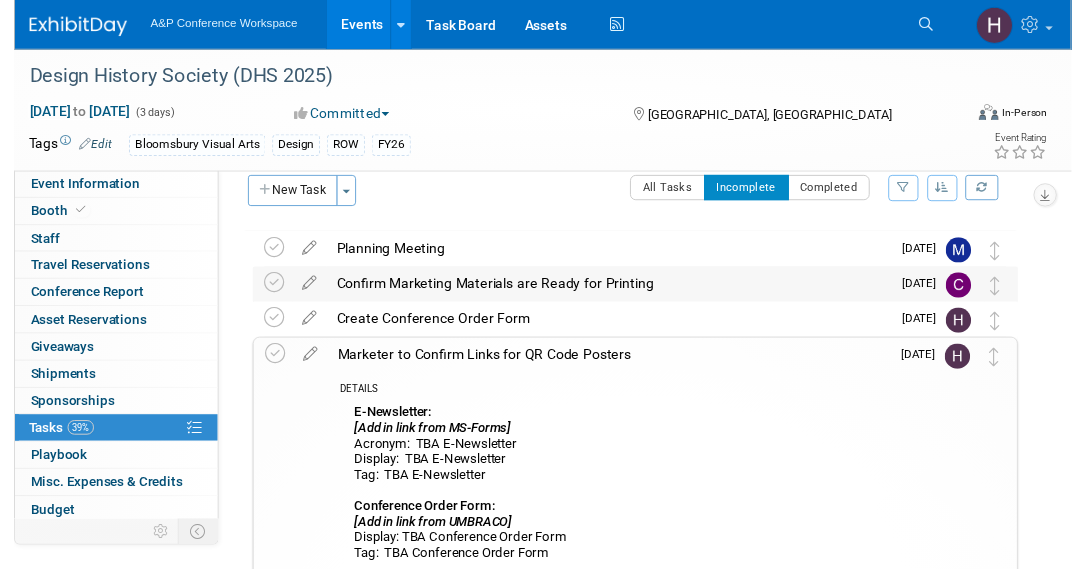 scroll, scrollTop: 20, scrollLeft: 0, axis: vertical 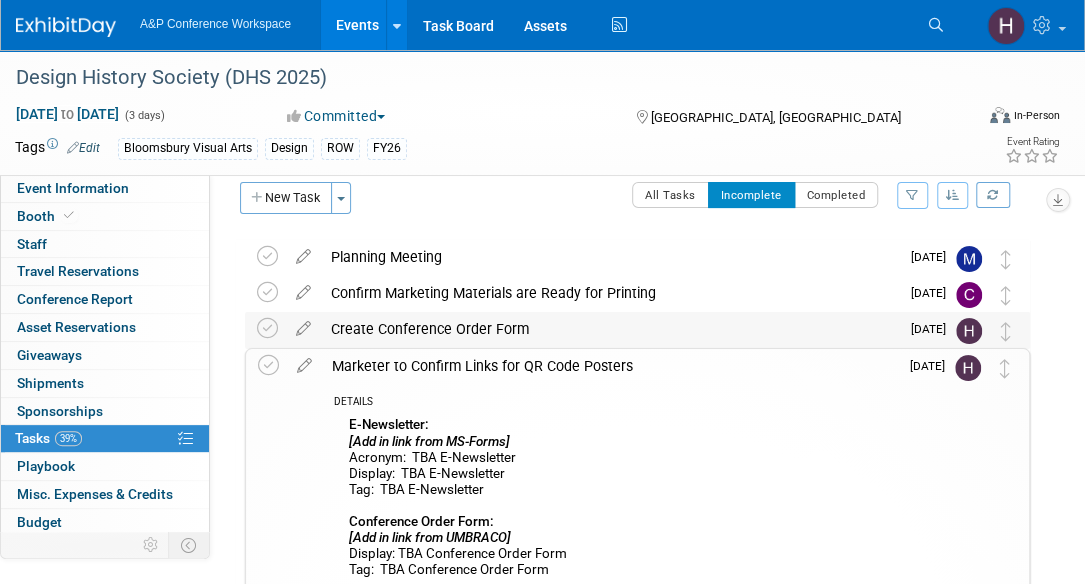 click on "Create Conference Order Form" at bounding box center [610, 329] 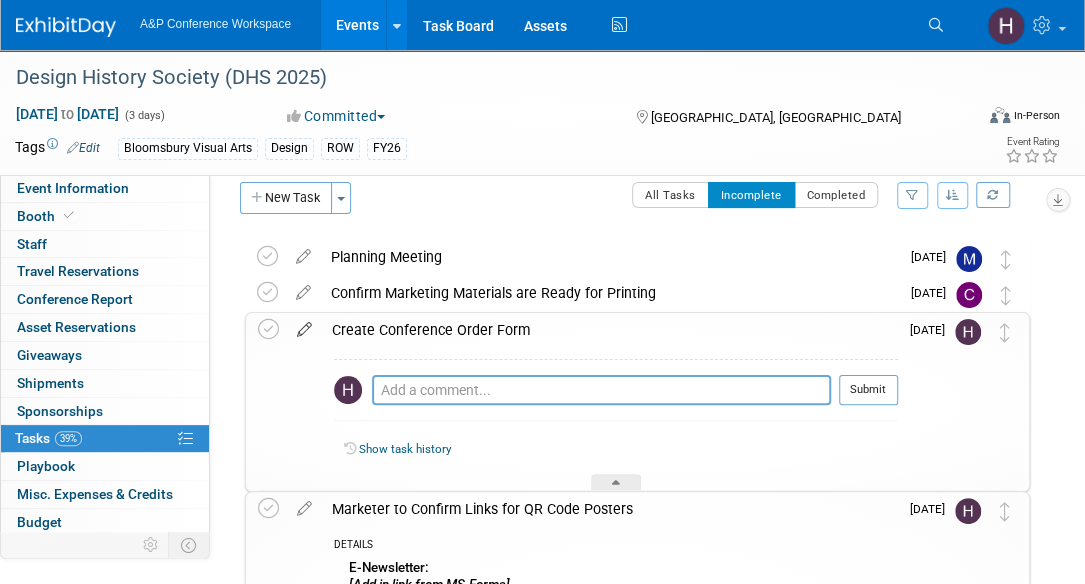 click at bounding box center (304, 325) 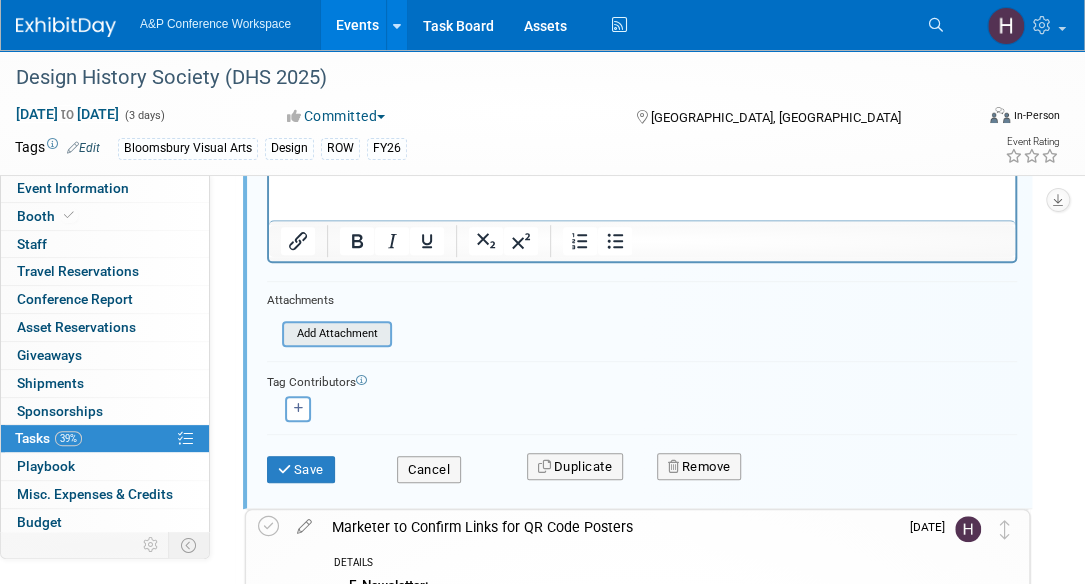 scroll, scrollTop: 367, scrollLeft: 0, axis: vertical 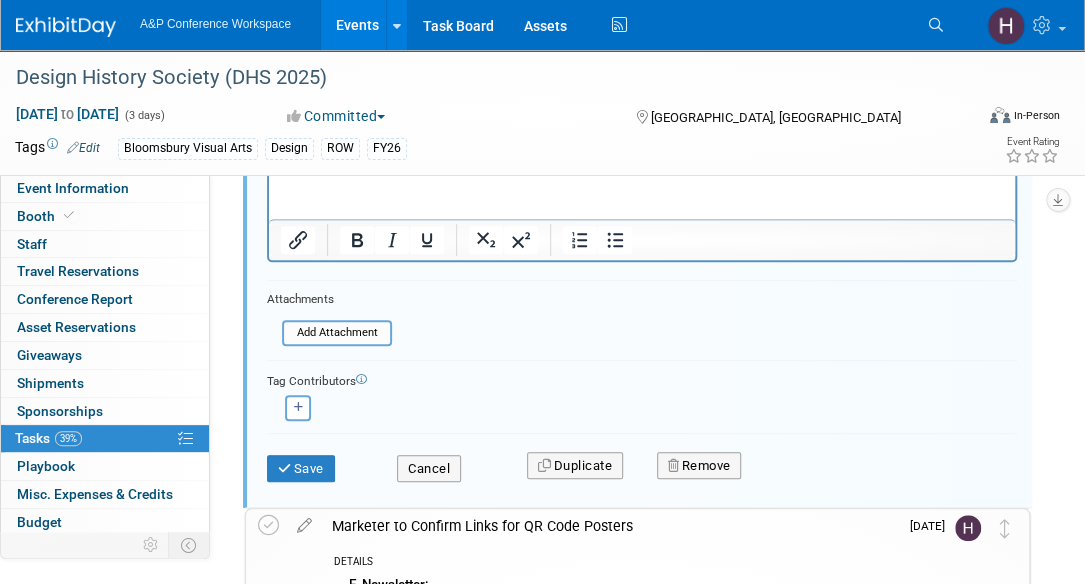 click on "Add Attachment" at bounding box center [337, 314] 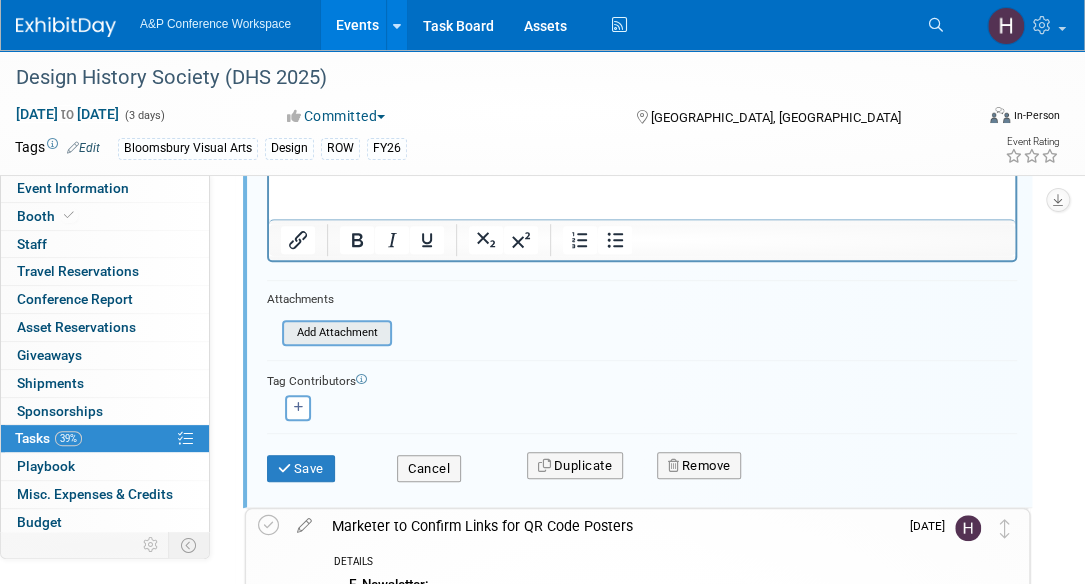 click on "Add Attachment" at bounding box center [337, 333] 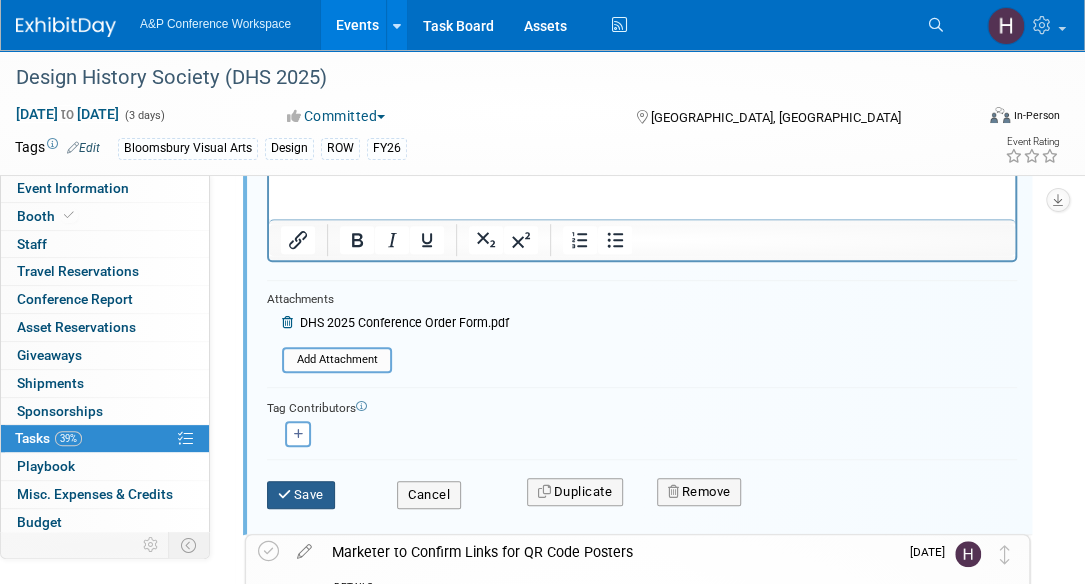click at bounding box center [286, 494] 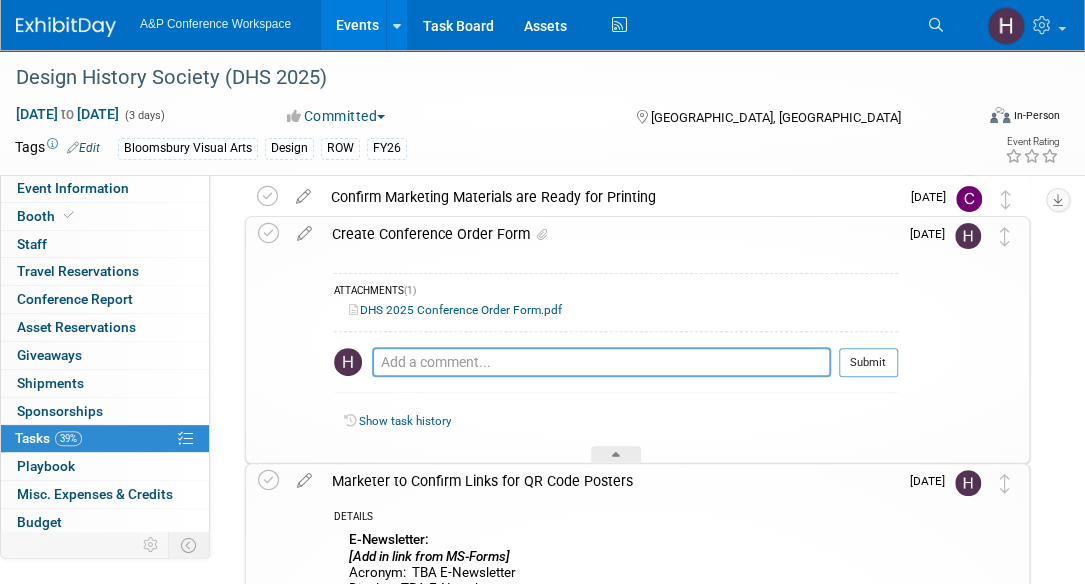 scroll, scrollTop: 95, scrollLeft: 0, axis: vertical 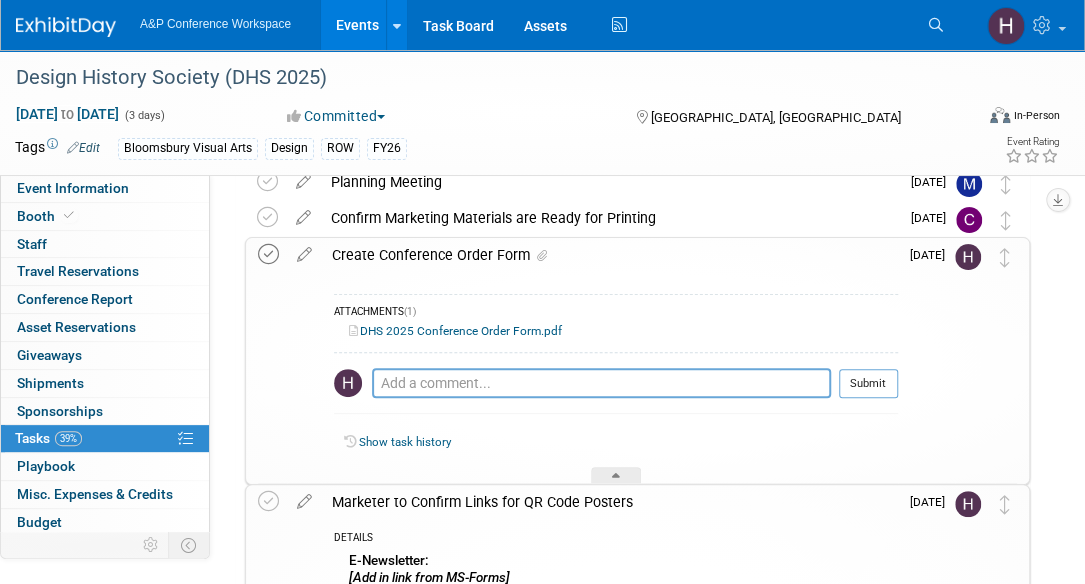 click at bounding box center [268, 254] 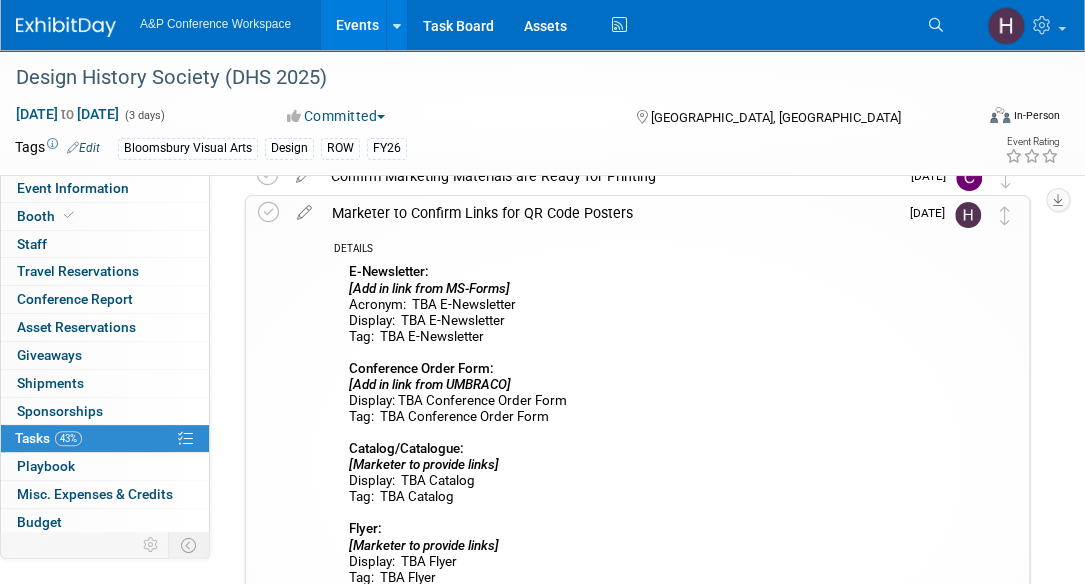 scroll, scrollTop: 139, scrollLeft: 0, axis: vertical 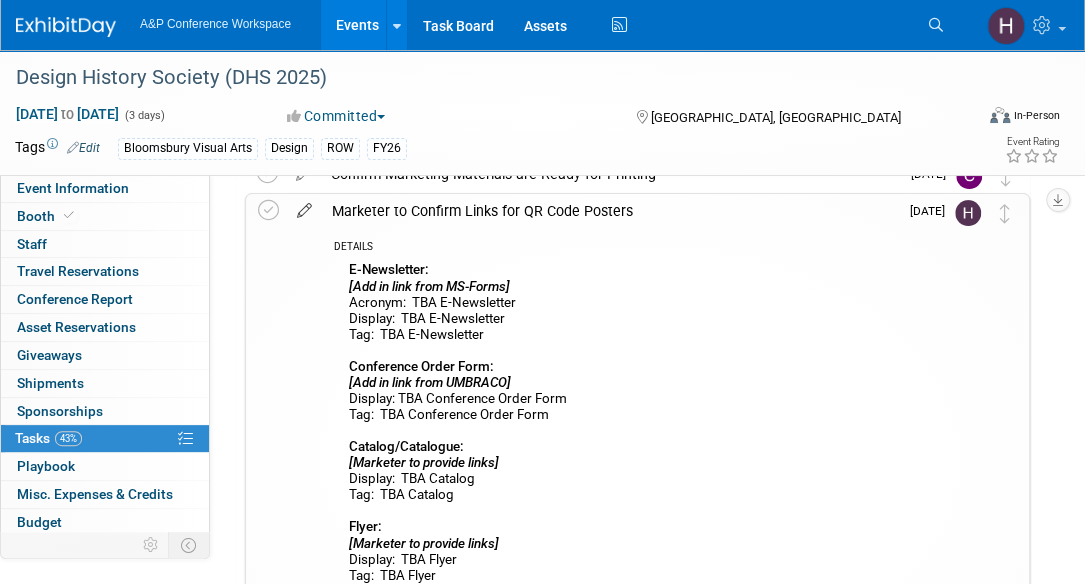 click at bounding box center (304, 206) 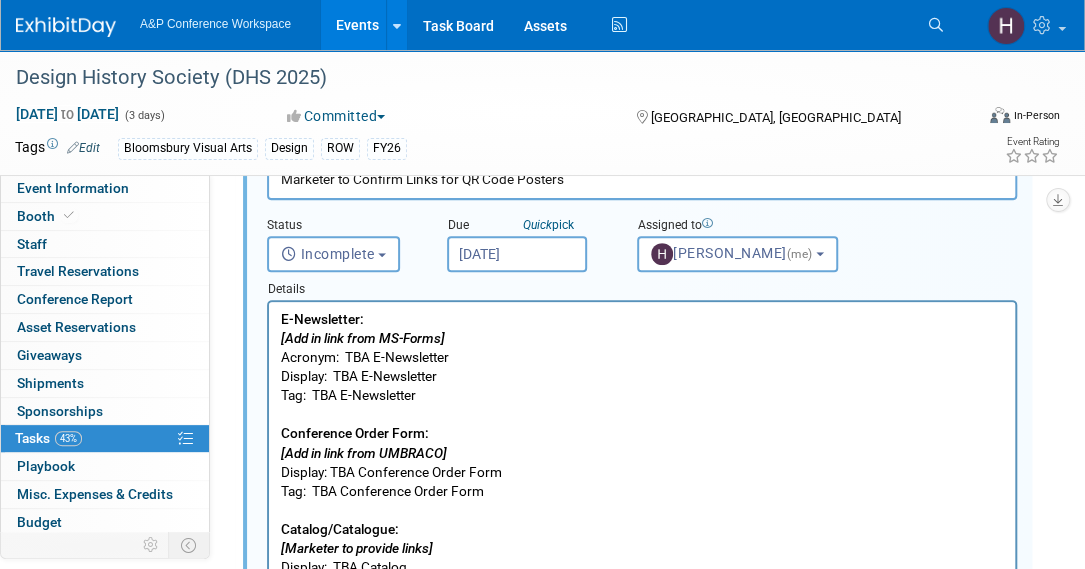 scroll, scrollTop: 208, scrollLeft: 0, axis: vertical 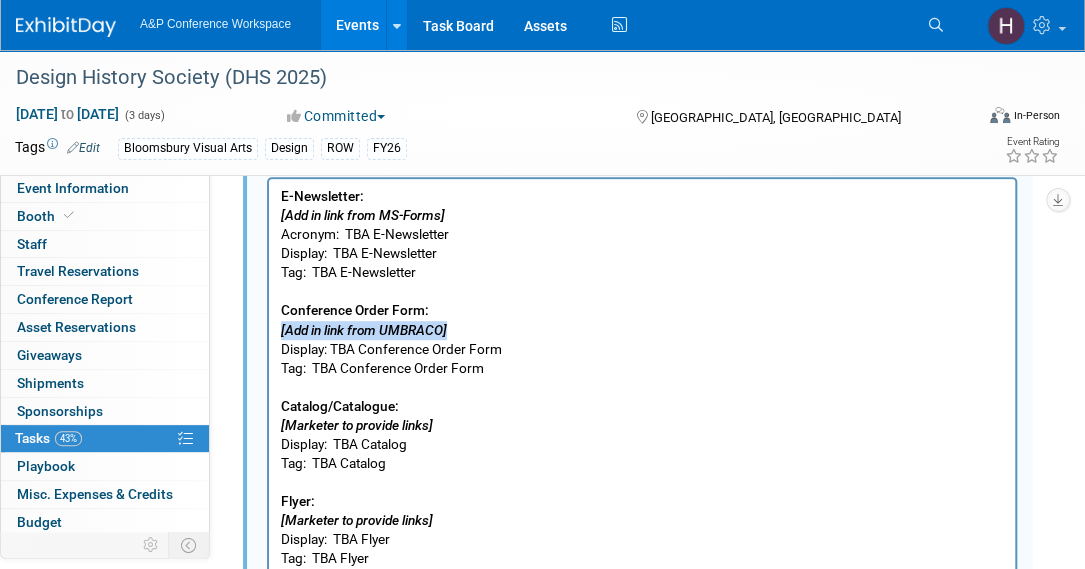 drag, startPoint x: 453, startPoint y: 323, endPoint x: 236, endPoint y: 323, distance: 217 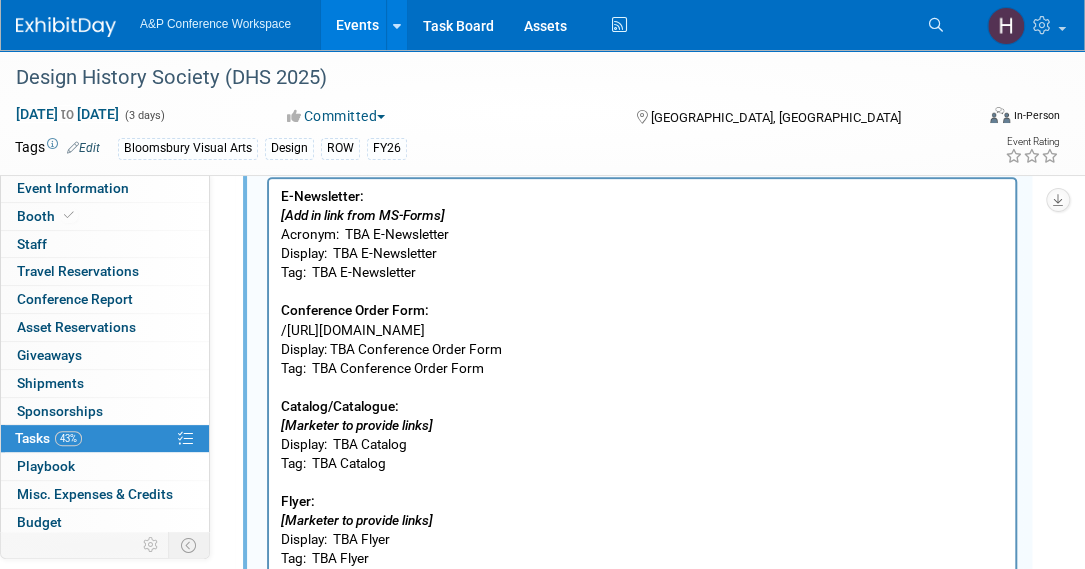 click on "E-Newsletter: [Add in link from MS-Forms] Acronym:  TBA E-Newsletter Display:  TBA E-Newsletter Tag:  TBA E-Newsletter Conference Order Form: /[URL][DOMAIN_NAME] Display: TBA Conference Order Form Tag:  TBA Conference Order Form Catalog/Catalogue: [Marketer to provide links] Display:  TBA Catalog Tag:  TBA Catalog Flyer: [Marketer to provide links] Display:  TBA Flyer Tag:  TBA Flyer" at bounding box center (642, 378) 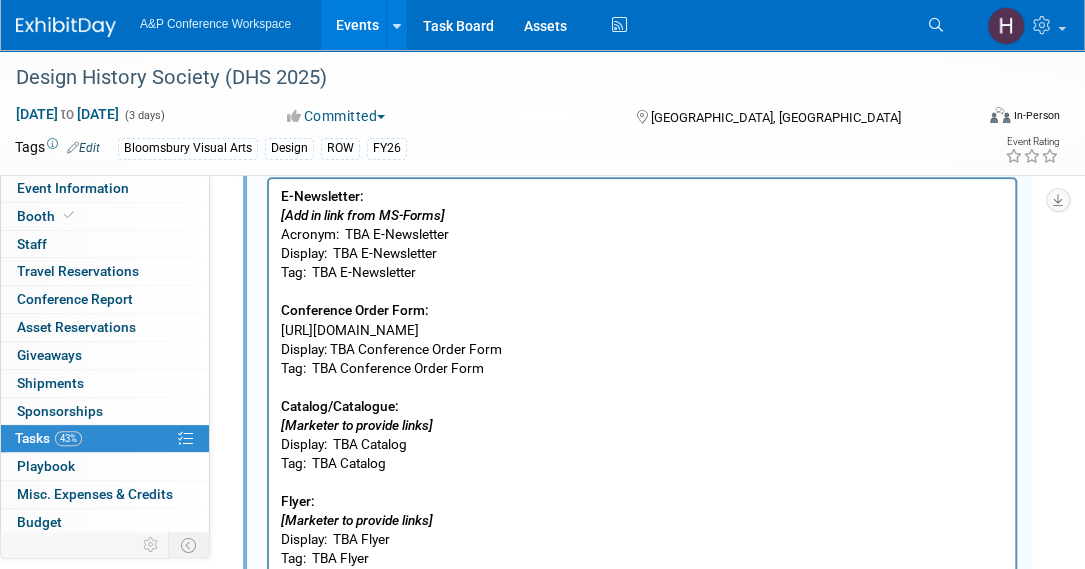 drag, startPoint x: 875, startPoint y: 321, endPoint x: 256, endPoint y: 333, distance: 619.11633 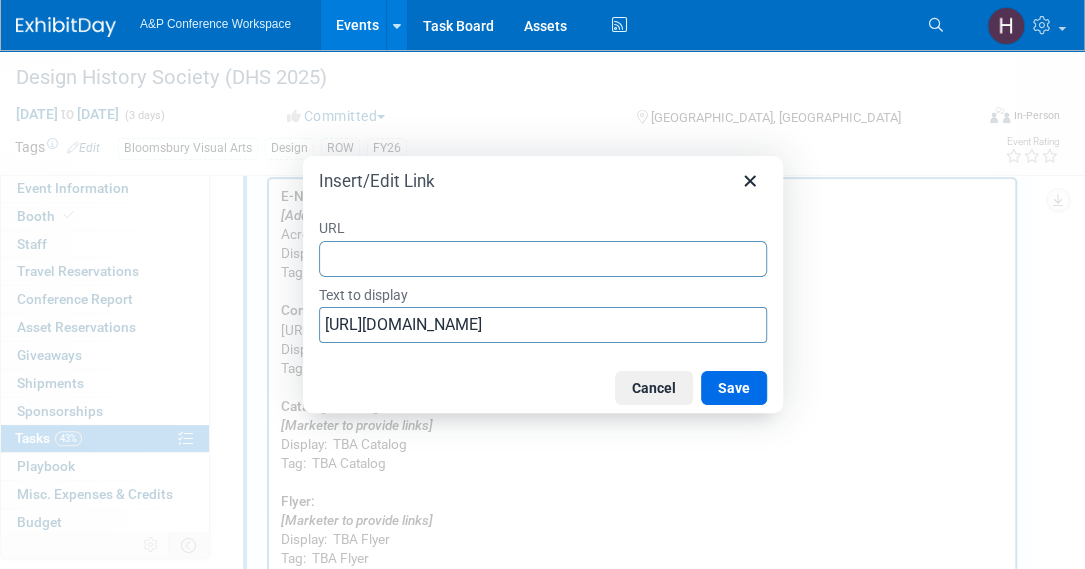 type on "/[URL][DOMAIN_NAME]" 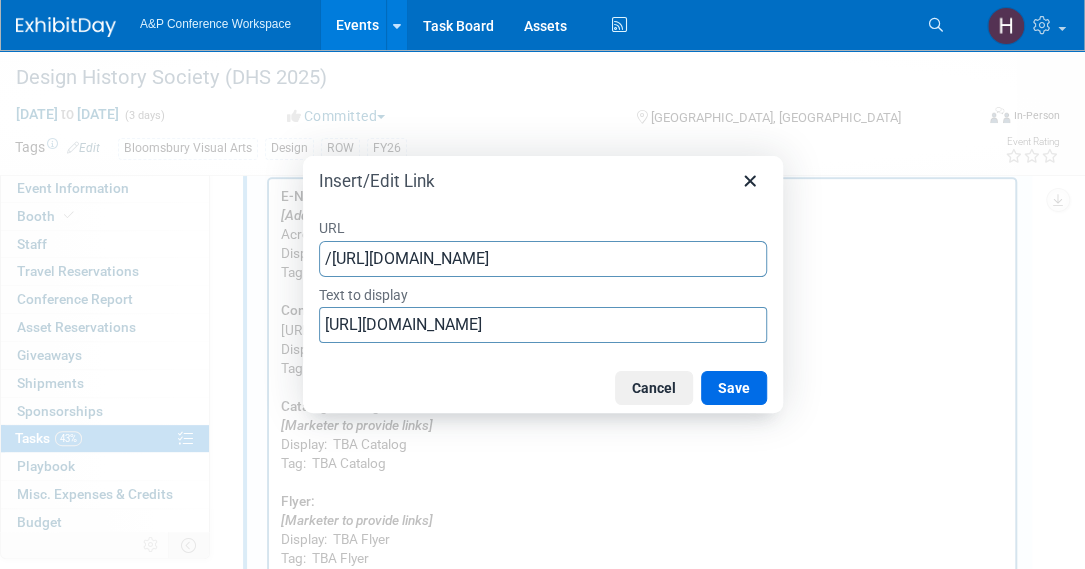 scroll, scrollTop: 0, scrollLeft: 179, axis: horizontal 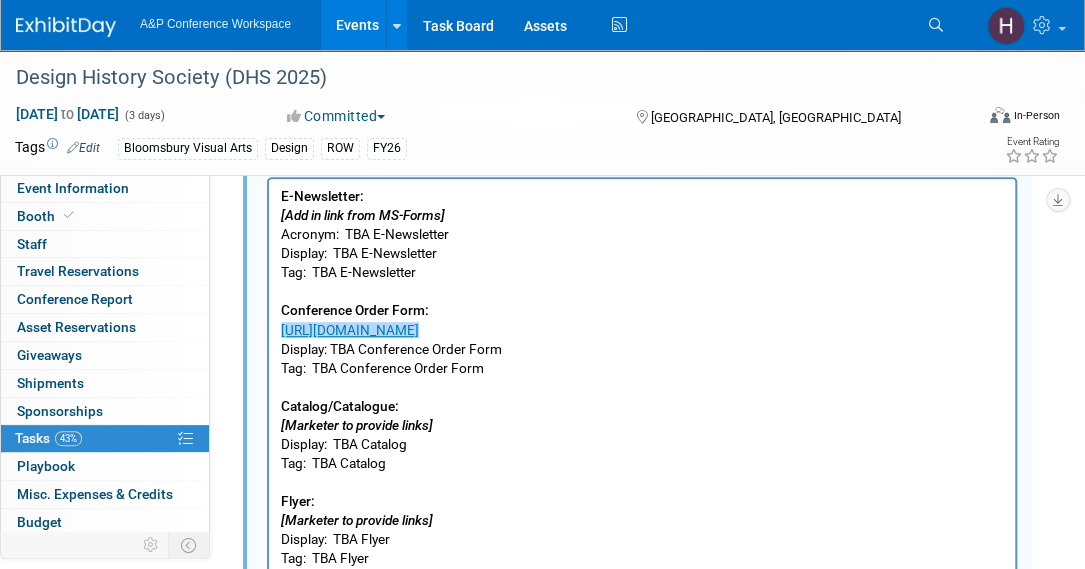 click on "E-Newsletter: [Add in link from MS-Forms] Acronym:  TBA E-Newsletter Display:  TBA E-Newsletter Tag:  TBA E-Newsletter Conference Order Form: [URL][DOMAIN_NAME] Display: TBA Conference Order Form Tag:  TBA Conference Order Form Catalog/Catalogue: [Marketer to provide links] Display:  TBA Catalog Tag:  TBA Catalog Flyer: [Marketer to provide links] Display:  TBA Flyer Tag:  TBA Flyer" at bounding box center (642, 378) 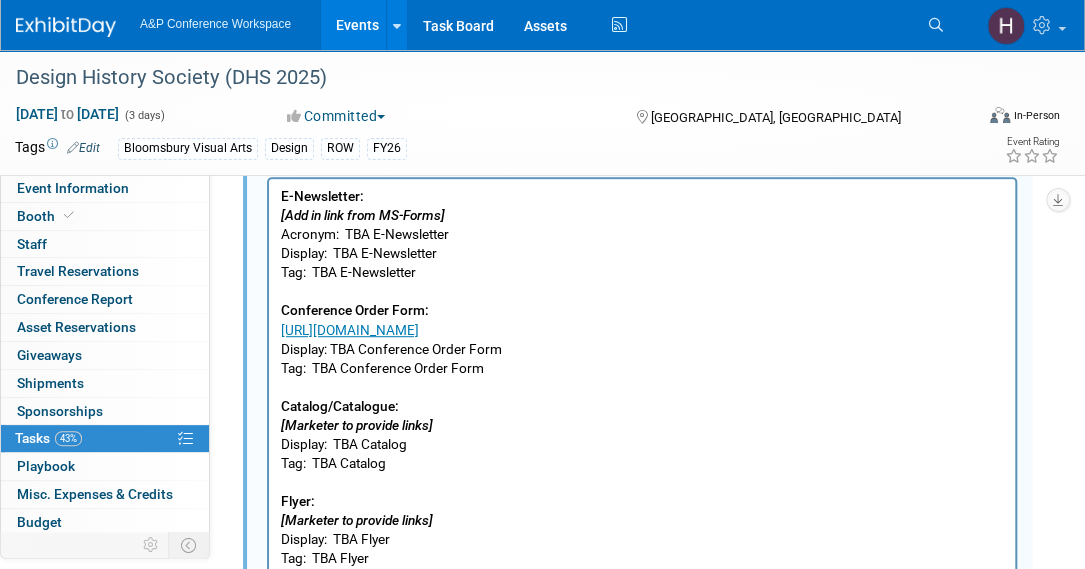 click on "E-Newsletter: [Add in link from MS-Forms] Acronym:  TBA E-Newsletter Display:  TBA E-Newsletter Tag:  TBA E-Newsletter Conference Order Form: [URL][DOMAIN_NAME] Display: TBA Conference Order Form Tag:  TBA Conference Order Form Catalog/Catalogue: [Marketer to provide links] Display:  TBA Catalog Tag:  TBA Catalog Flyer: [Marketer to provide links] Display:  TBA Flyer Tag:  TBA Flyer" at bounding box center (642, 378) 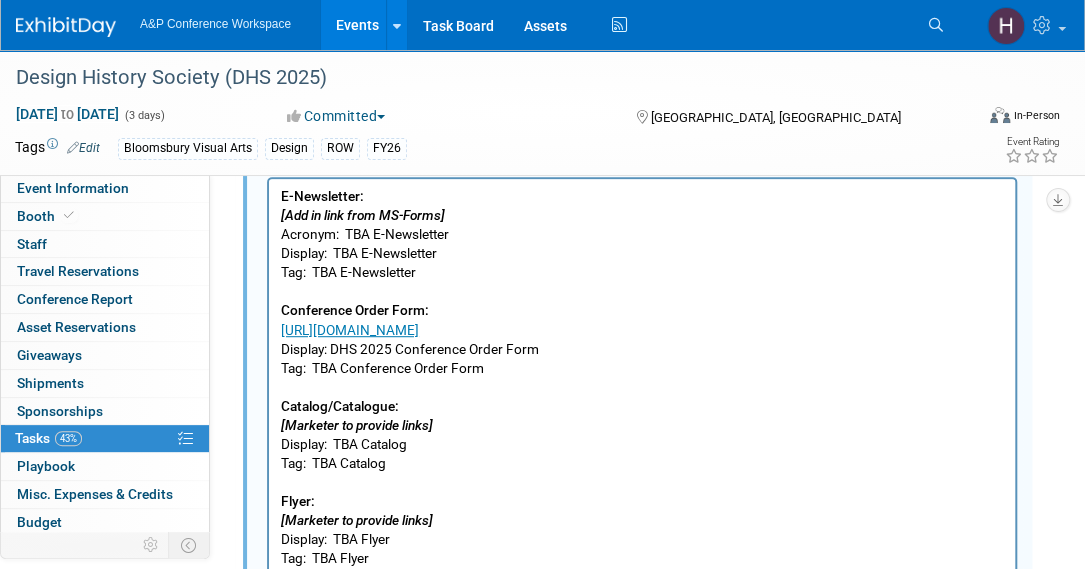 click on "E-Newsletter: [Add in link from MS-Forms] Acronym:  TBA E-Newsletter Display:  TBA E-Newsletter Tag:  TBA E-Newsletter Conference Order Form: [URL][DOMAIN_NAME] Display: DHS 2025 Conference Order Form Tag:  TBA Conference Order Form Catalog/Catalogue: [Marketer to provide links] Display:  TBA Catalog Tag:  TBA Catalog Flyer: [Marketer to provide links] Display:  TBA Flyer Tag:  TBA Flyer" at bounding box center [642, 378] 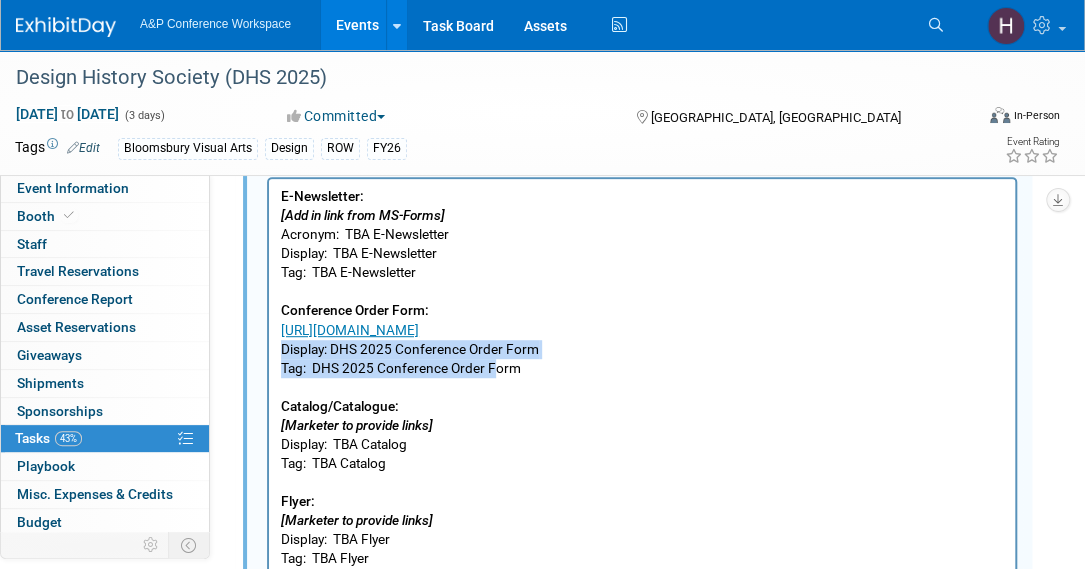drag, startPoint x: 558, startPoint y: 358, endPoint x: 497, endPoint y: 365, distance: 61.400326 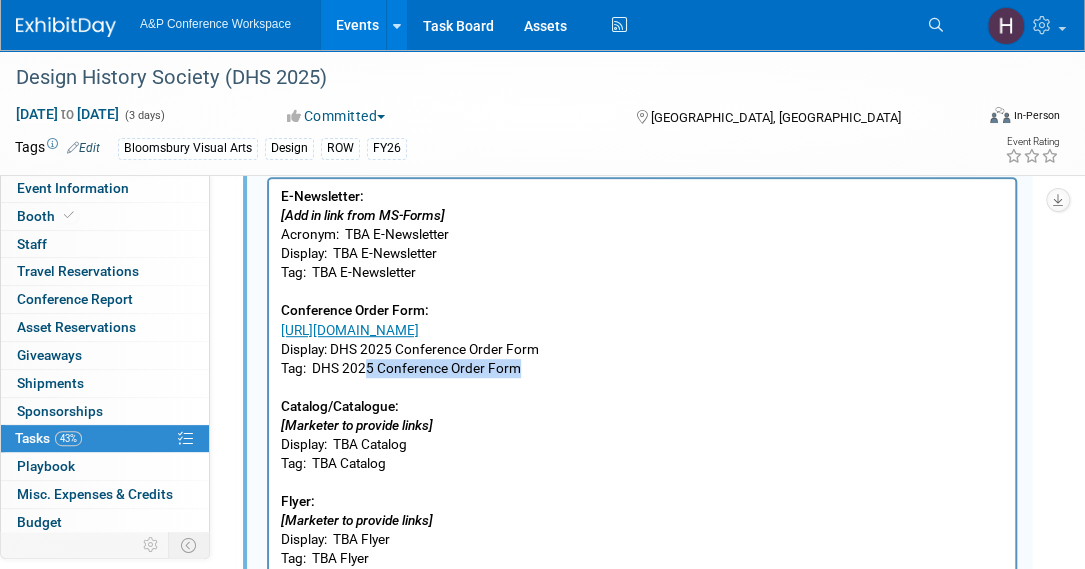 drag, startPoint x: 525, startPoint y: 367, endPoint x: 370, endPoint y: 365, distance: 155.01291 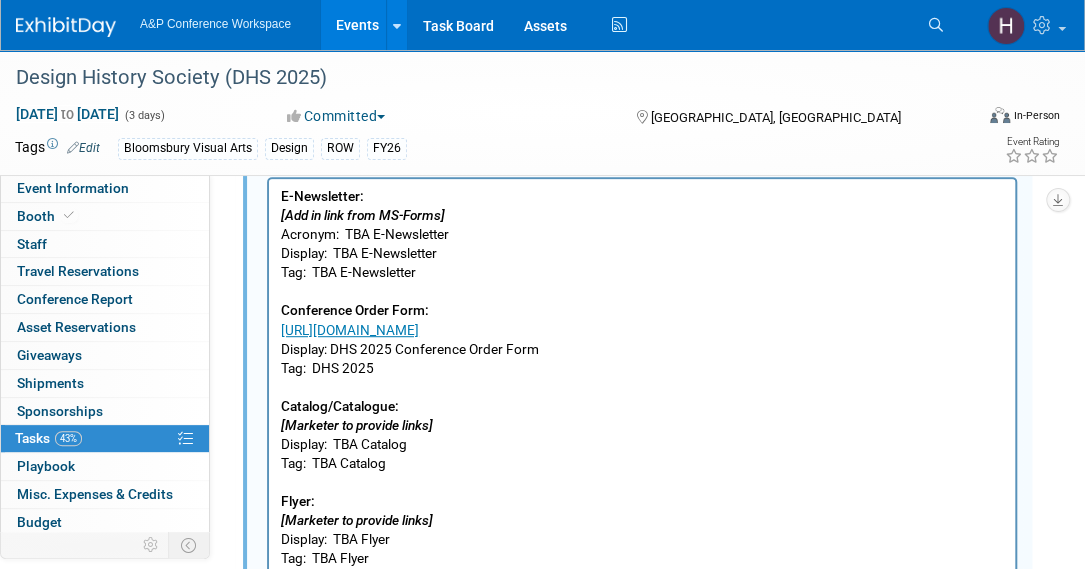 click on "E-Newsletter: [Add in link from MS-Forms] Acronym:  TBA E-Newsletter Display:  TBA E-Newsletter Tag:  TBA E-Newsletter Conference Order Form: https://www.bloomsbury.com/media/2wmp4psi/dhs-2025-conference-order-form.pdf Display: DHS 2025 Conference Order Form Tag:  DHS 2025 Catalog/Catalogue: [Marketer to provide links] Display:  TBA Catalog Tag:  TBA Catalog Flyer: [Marketer to provide links] Display:  TBA Flyer Tag:  TBA Flyer" at bounding box center [642, 378] 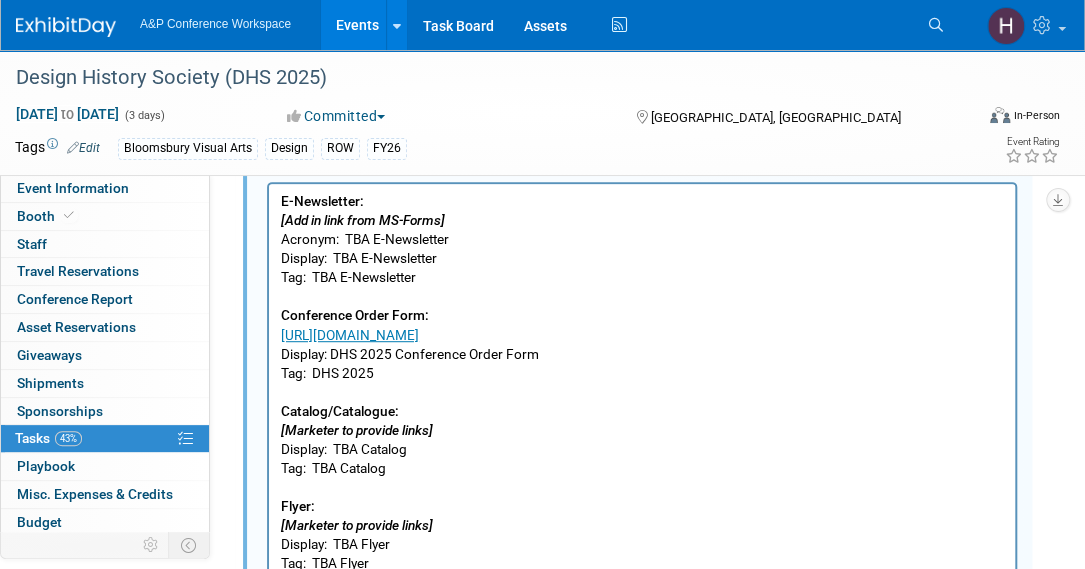 scroll, scrollTop: 324, scrollLeft: 0, axis: vertical 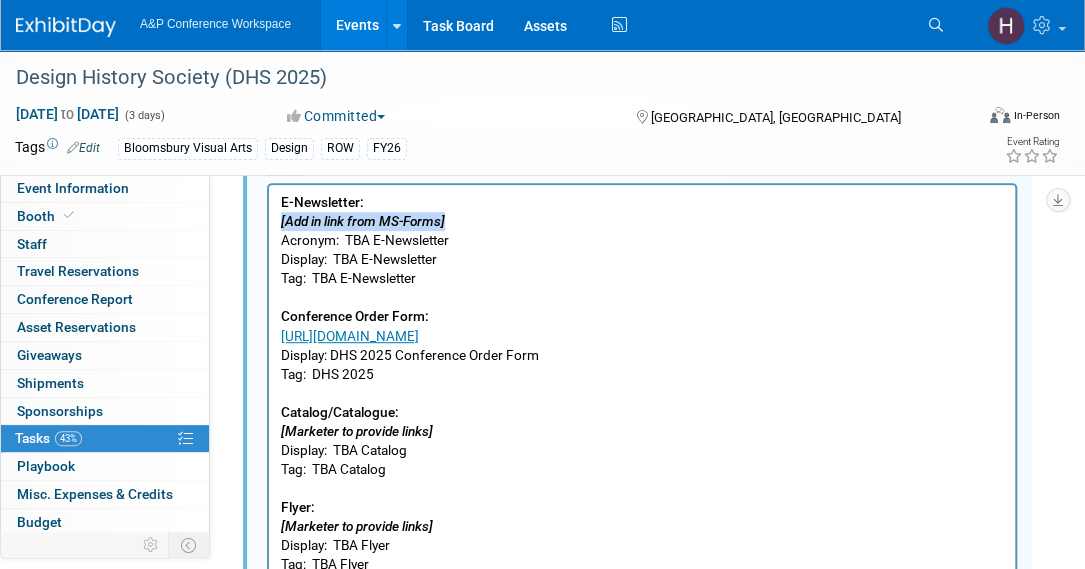 drag, startPoint x: 457, startPoint y: 221, endPoint x: 227, endPoint y: 227, distance: 230.07825 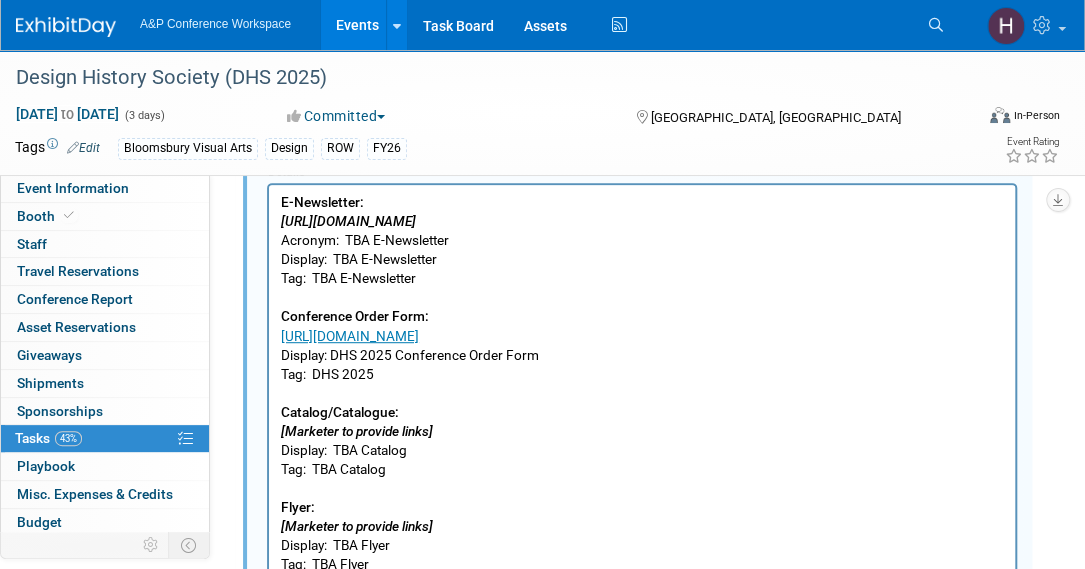 drag, startPoint x: 694, startPoint y: 217, endPoint x: 507, endPoint y: 410, distance: 268.73407 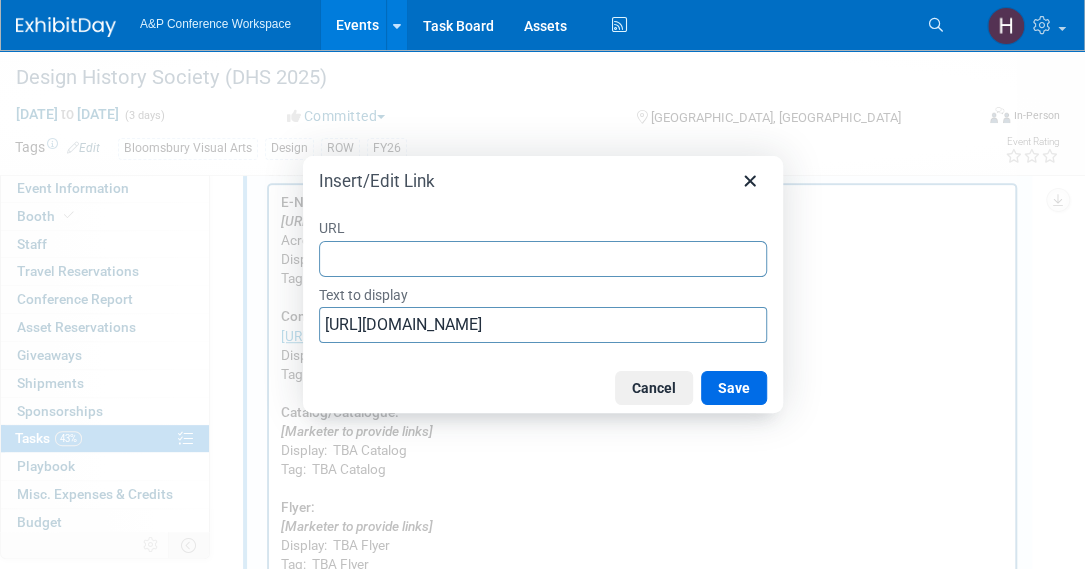 type on "https://www.bloomsbury.com/uk/newsletters/design-newsletter/" 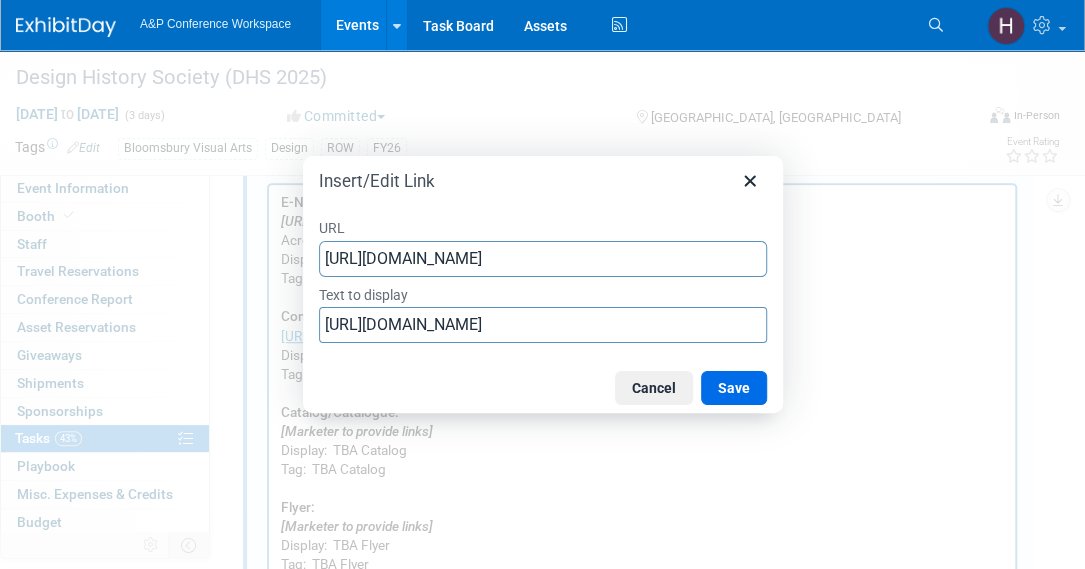 scroll, scrollTop: 0, scrollLeft: 28, axis: horizontal 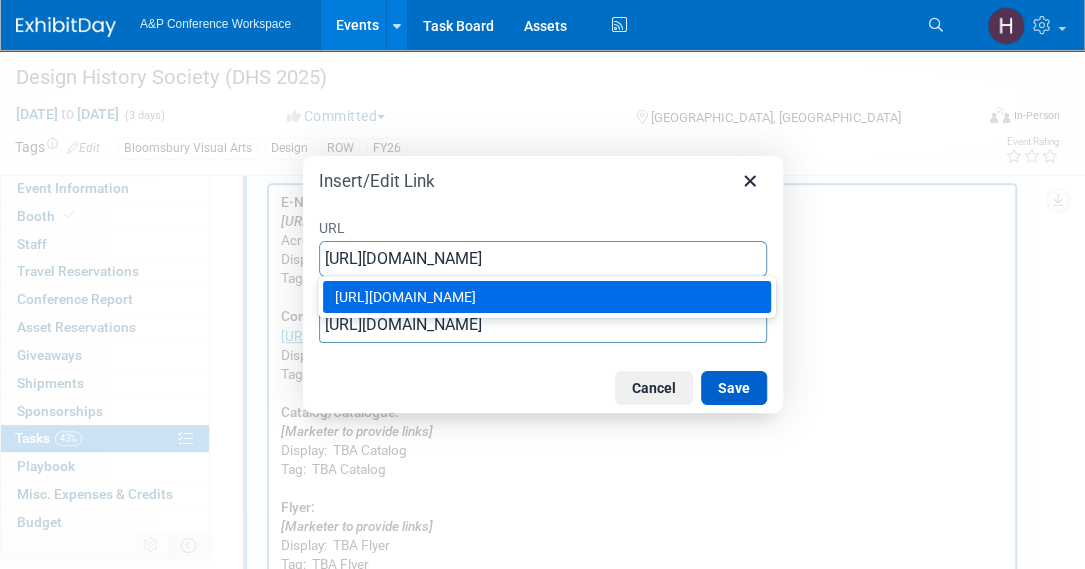 click on "Save" at bounding box center (734, 388) 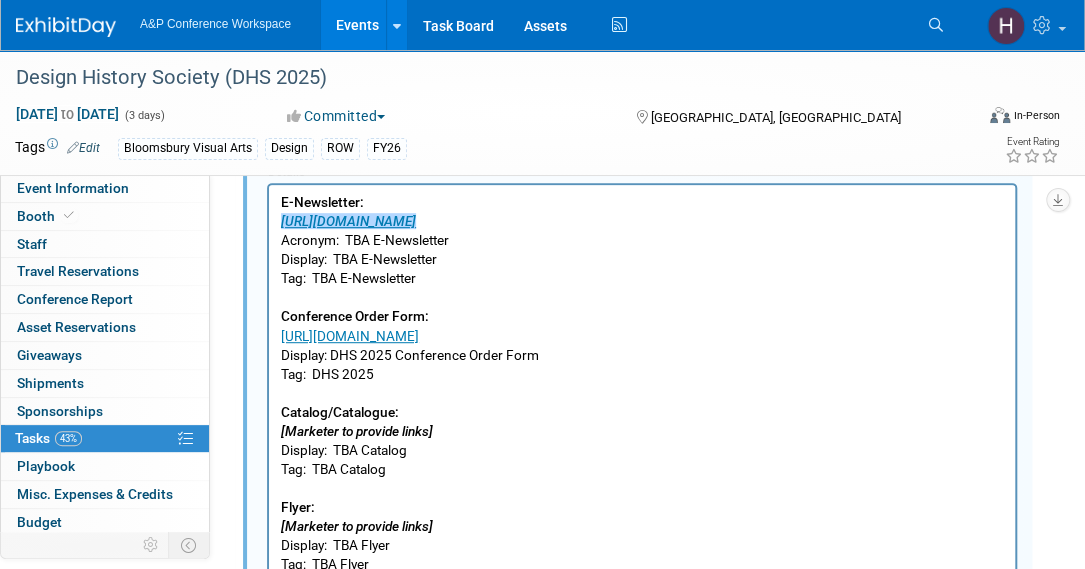 click on "E-Newsletter: https://www.bloomsbury.com/uk/newsletters/design-newsletter/ Acronym:  TBA E-Newsletter Display:  TBA E-Newsletter Tag:  TBA E-Newsletter Conference Order Form: https://www.bloomsbury.com/media/2wmp4psi/dhs-2025-conference-order-form.pdf Display: DHS 2025 Conference Order Form Tag:  DHS 2025 Catalog/Catalogue: [Marketer to provide links] Display:  TBA Catalog Tag:  TBA Catalog Flyer: [Marketer to provide links] Display:  TBA Flyer Tag:  TBA Flyer" at bounding box center (642, 384) 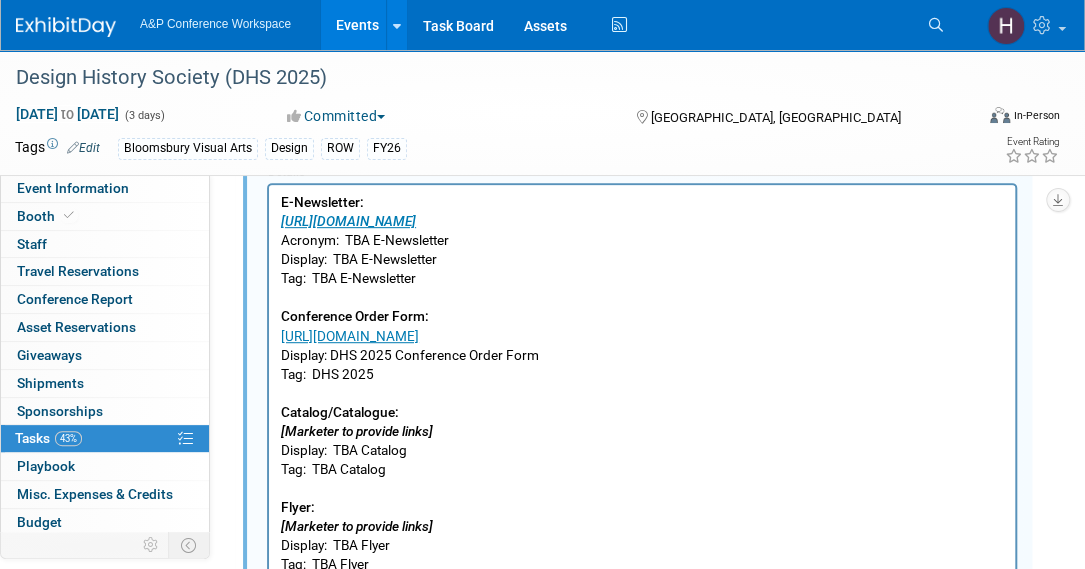 click on "E-Newsletter: https://www.bloomsbury.com/uk/newsletters/design-newsletter/ Acronym:  TBA E-Newsletter Display:  TBA E-Newsletter Tag:  TBA E-Newsletter Conference Order Form: https://www.bloomsbury.com/media/2wmp4psi/dhs-2025-conference-order-form.pdf Display: DHS 2025 Conference Order Form Tag:  DHS 2025 Catalog/Catalogue: [Marketer to provide links] Display:  TBA Catalog Tag:  TBA Catalog Flyer: [Marketer to provide links] Display:  TBA Flyer Tag:  TBA Flyer" at bounding box center (642, 384) 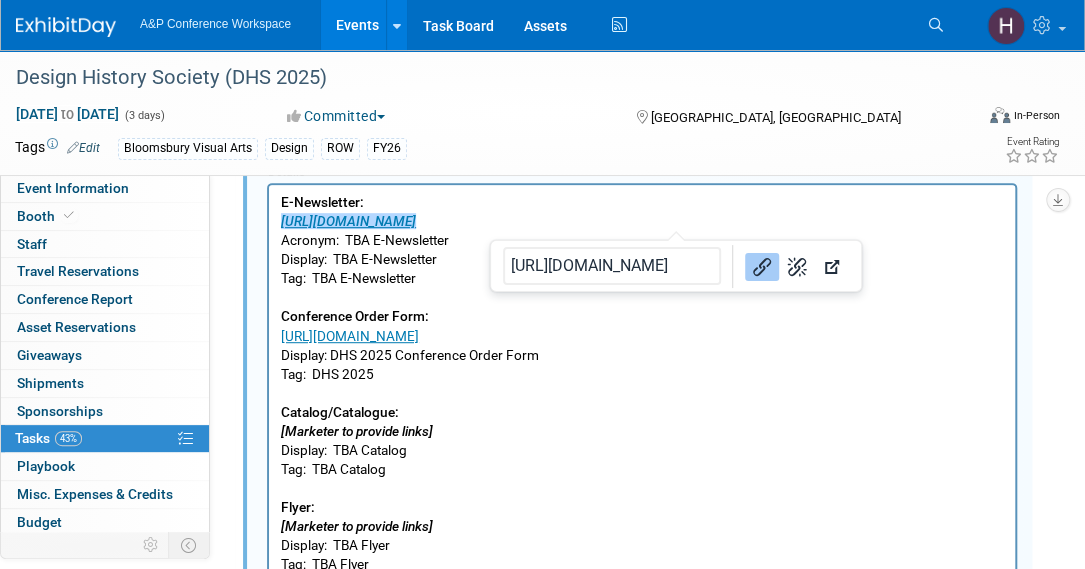 click on "https://www.bloomsbury.com/uk/newsletters/design-newsletter/﻿" at bounding box center [348, 221] 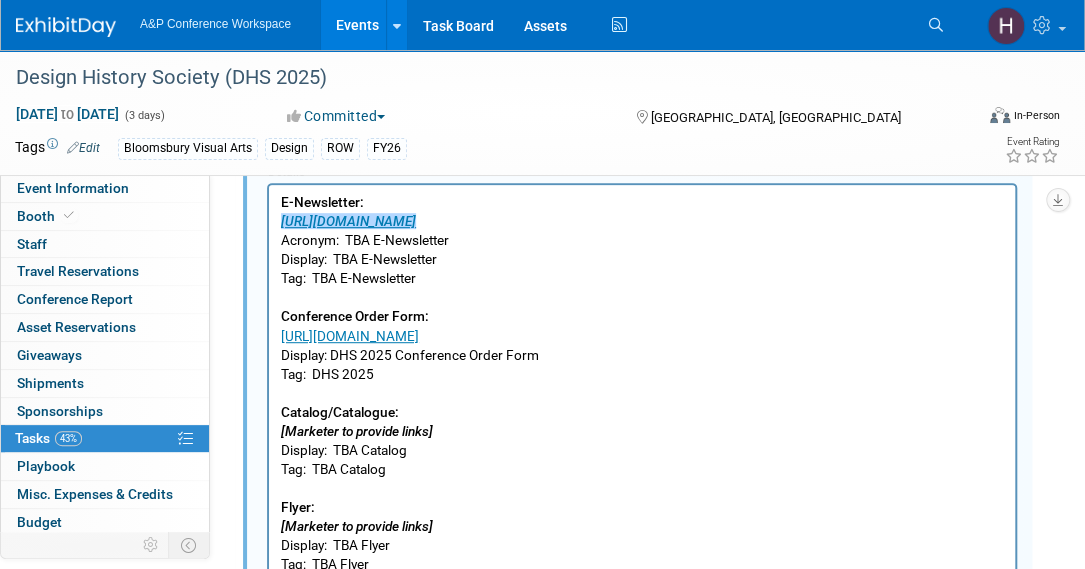 click on "E-Newsletter: https://www.bloomsbury.com/uk/newsletters/design-newsletter/ Acronym:  TBA E-Newsletter Display:  TBA E-Newsletter Tag:  TBA E-Newsletter Conference Order Form: https://www.bloomsbury.com/media/2wmp4psi/dhs-2025-conference-order-form.pdf Display: DHS 2025 Conference Order Form Tag:  DHS 2025 Catalog/Catalogue: [Marketer to provide links] Display:  TBA Catalog Tag:  TBA Catalog Flyer: [Marketer to provide links] Display:  TBA Flyer Tag:  TBA Flyer" at bounding box center (642, 384) 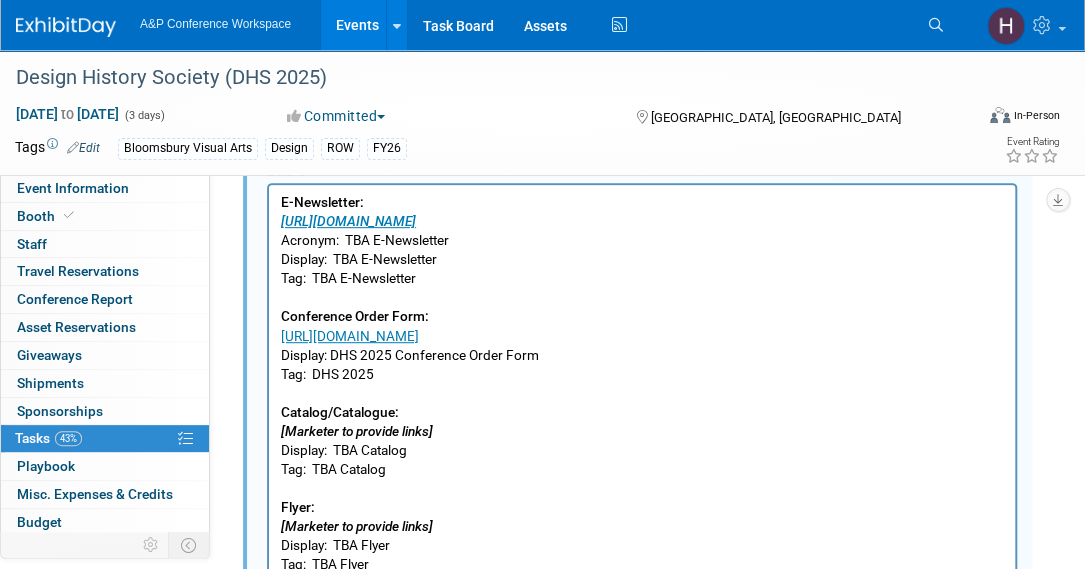 click on "E-Newsletter: https://www.bloomsbury.com/uk/newsletters/design-newsletter/ Acronym:  TBA E-Newsletter Display:  TBA E-Newsletter Tag:  TBA E-Newsletter Conference Order Form: https://www.bloomsbury.com/media/2wmp4psi/dhs-2025-conference-order-form.pdf Display: DHS 2025 Conference Order Form Tag:  DHS 2025 Catalog/Catalogue: [Marketer to provide links] Display:  TBA Catalog Tag:  TBA Catalog Flyer: [Marketer to provide links] Display:  TBA Flyer Tag:  TBA Flyer" at bounding box center [642, 384] 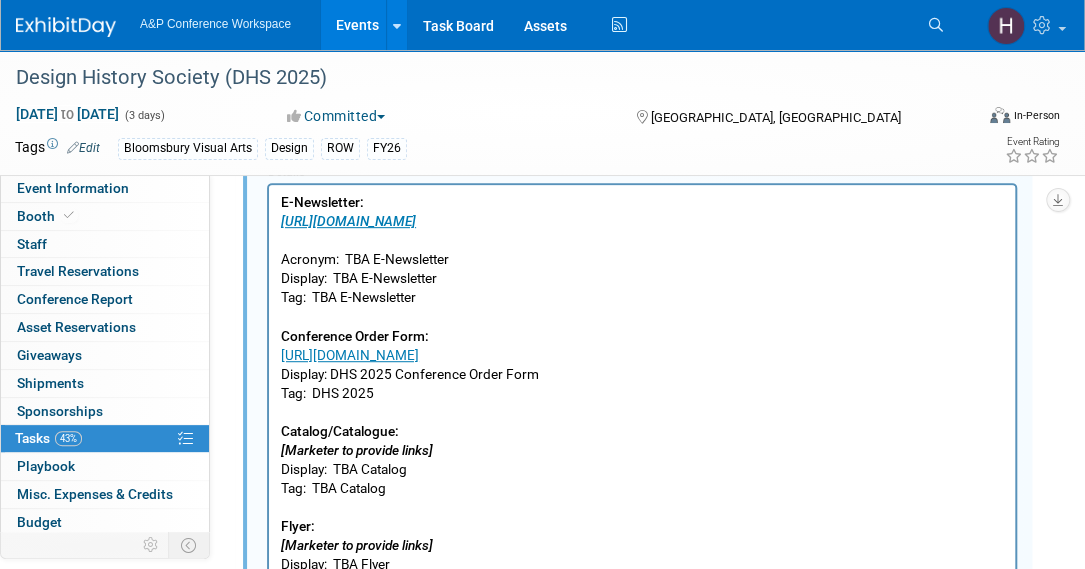 click at bounding box center (642, 240) 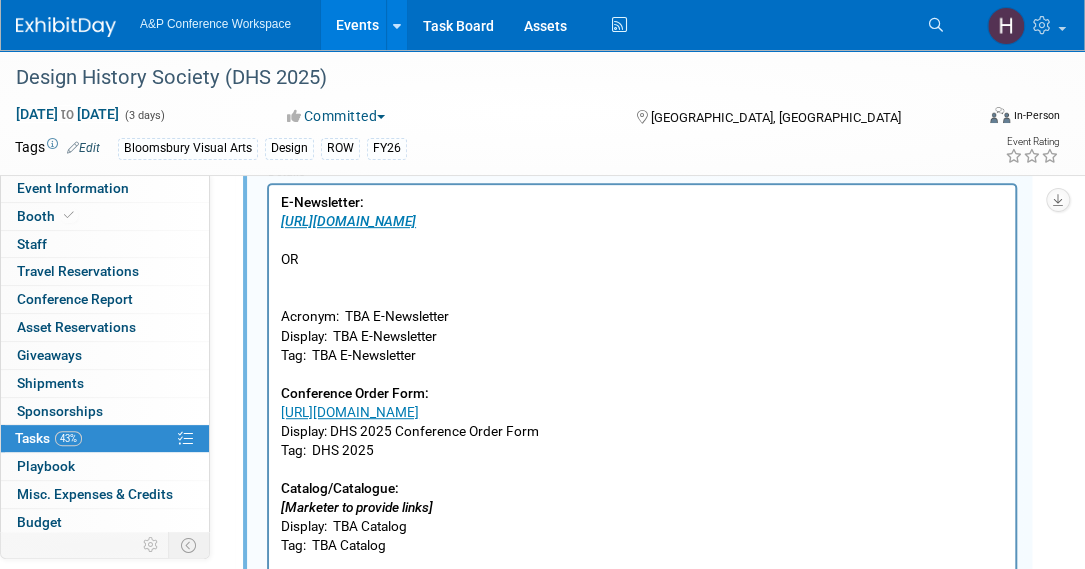 click at bounding box center [642, 297] 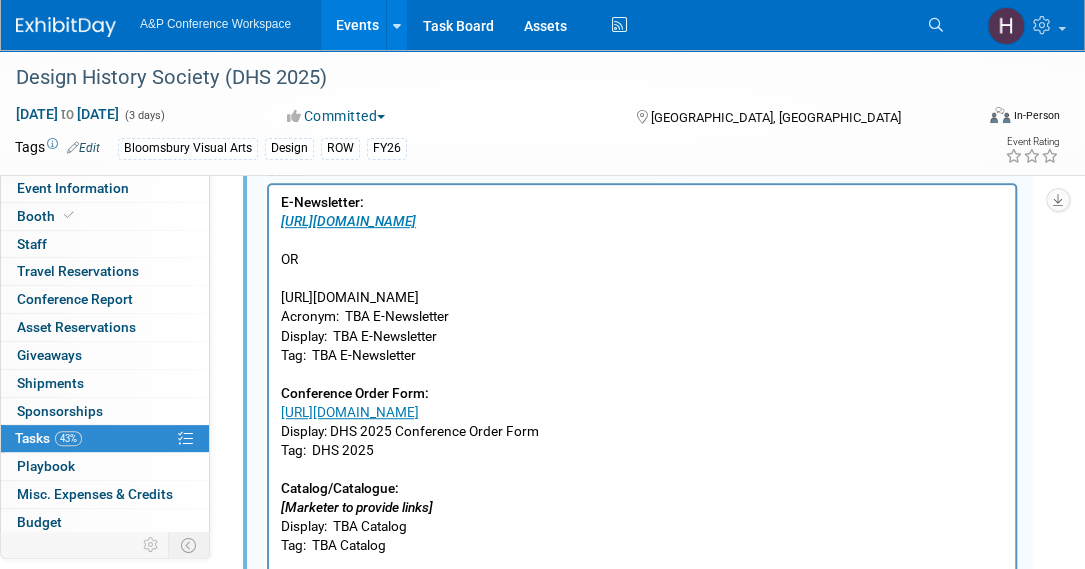 drag, startPoint x: 947, startPoint y: 292, endPoint x: 224, endPoint y: 305, distance: 723.1169 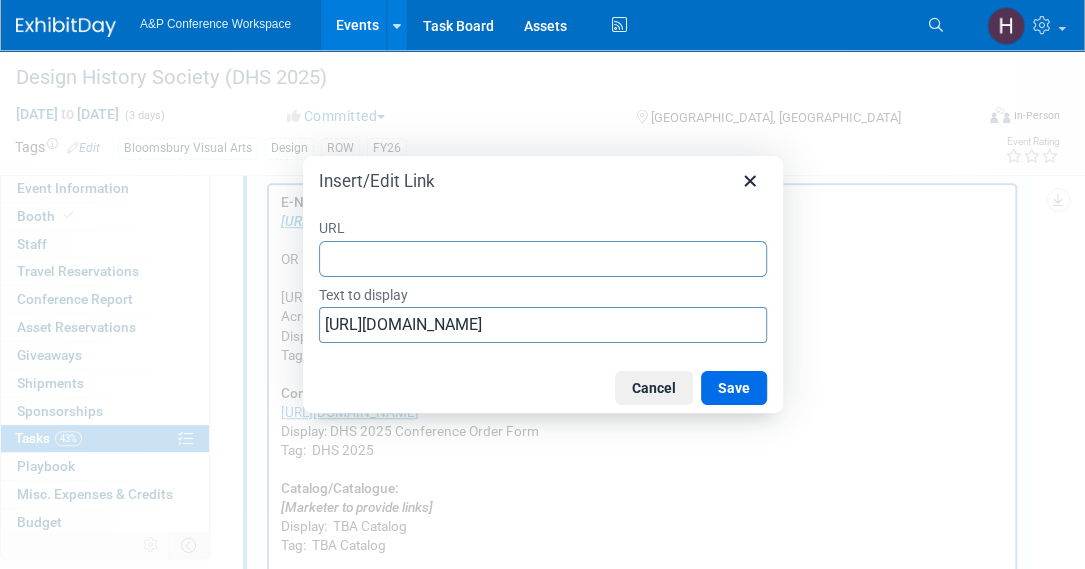 type on "https://www.bloomsbury.com/uk/discover/bloomsbury-digital-resources/products/bloomsbury-visual-arts/" 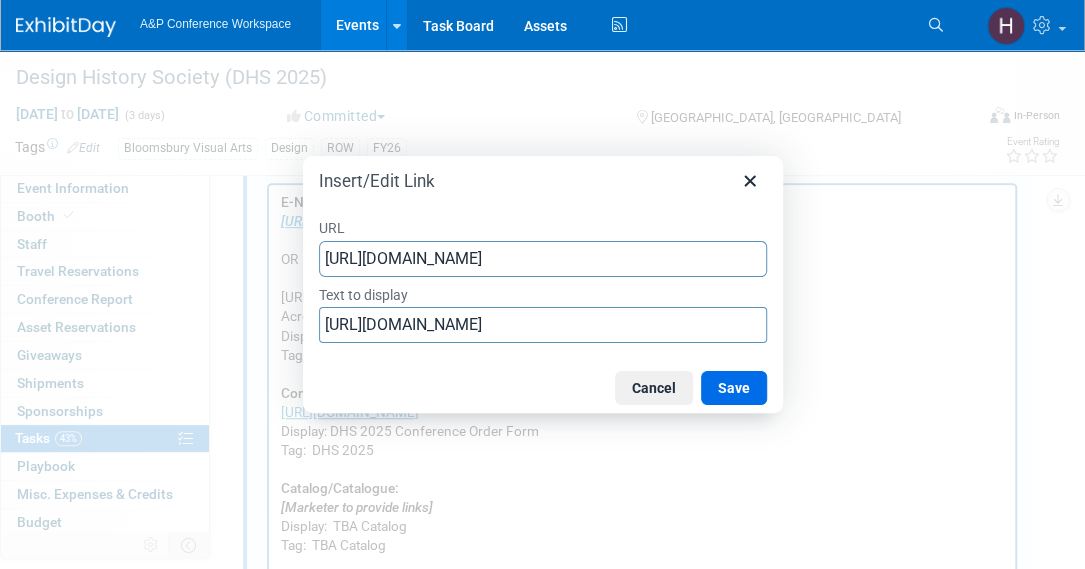 scroll, scrollTop: 0, scrollLeft: 325, axis: horizontal 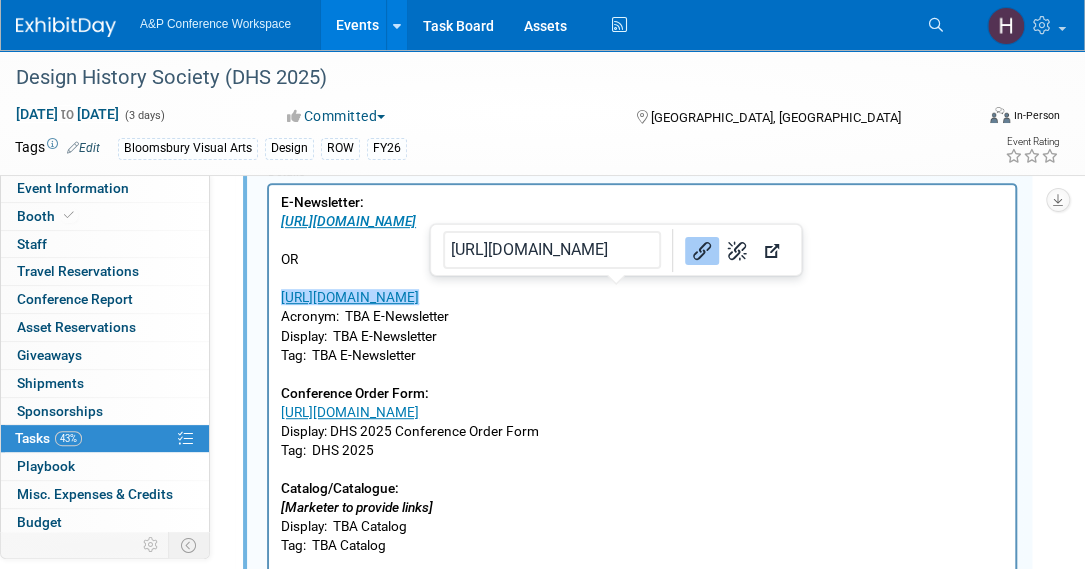 click on "Acronym:  TBA E-Newsletter Display:  TBA E-Newsletter Tag:  TBA E-Newsletter Conference Order Form: https://www.bloomsbury.com/media/2wmp4psi/dhs-2025-conference-order-form.pdf Display: DHS 2025 Conference Order Form Tag:  DHS 2025 Catalog/Catalogue: [Marketer to provide links] Display:  TBA Catalog Tag:  TBA Catalog Flyer: [Marketer to provide links] Display:  TBA Flyer Tag:  TBA Flyer" at bounding box center (642, 478) 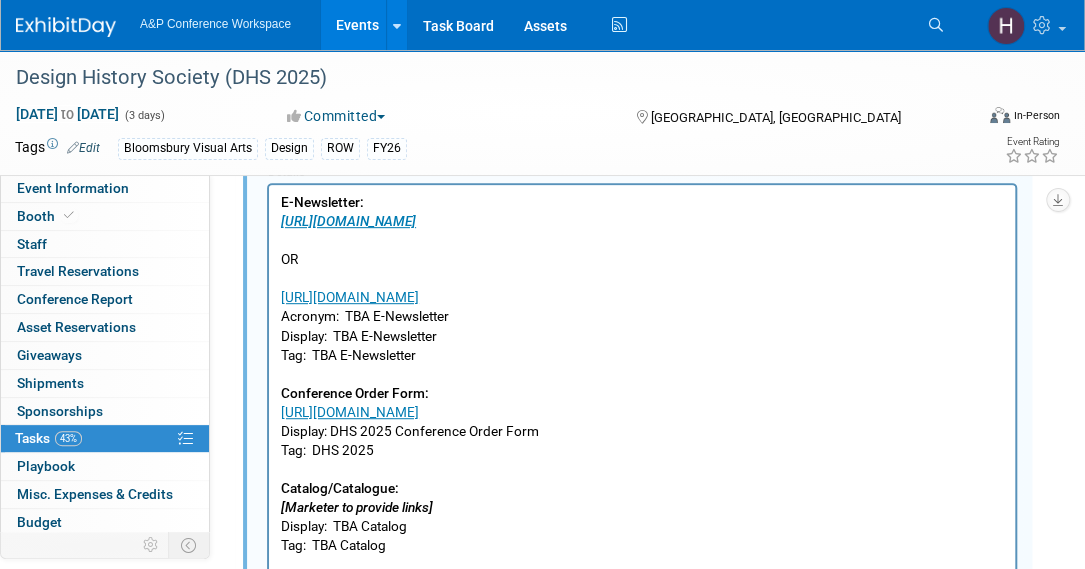 click at bounding box center [642, 278] 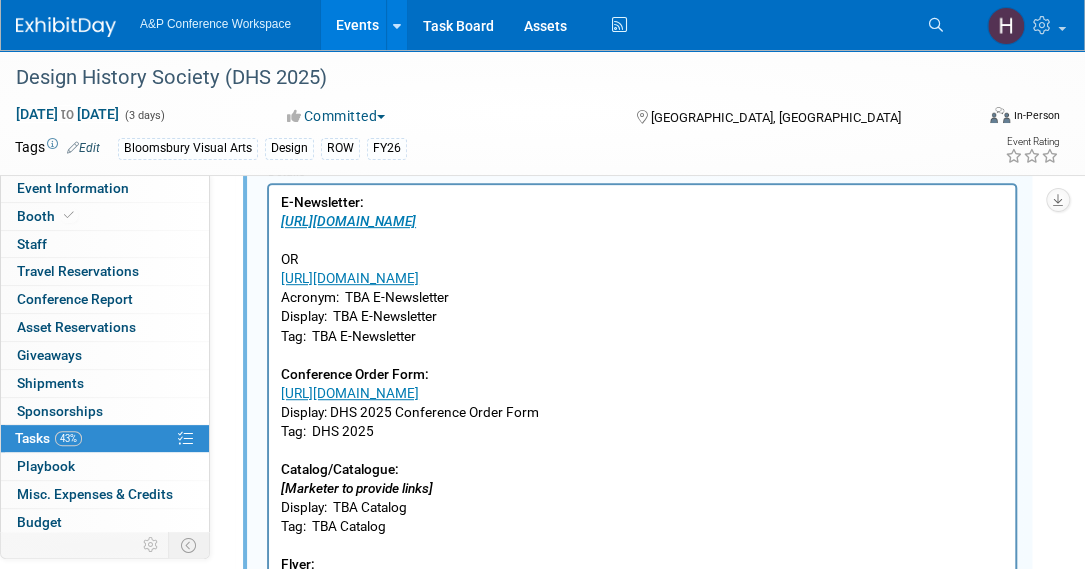 click at bounding box center [642, 240] 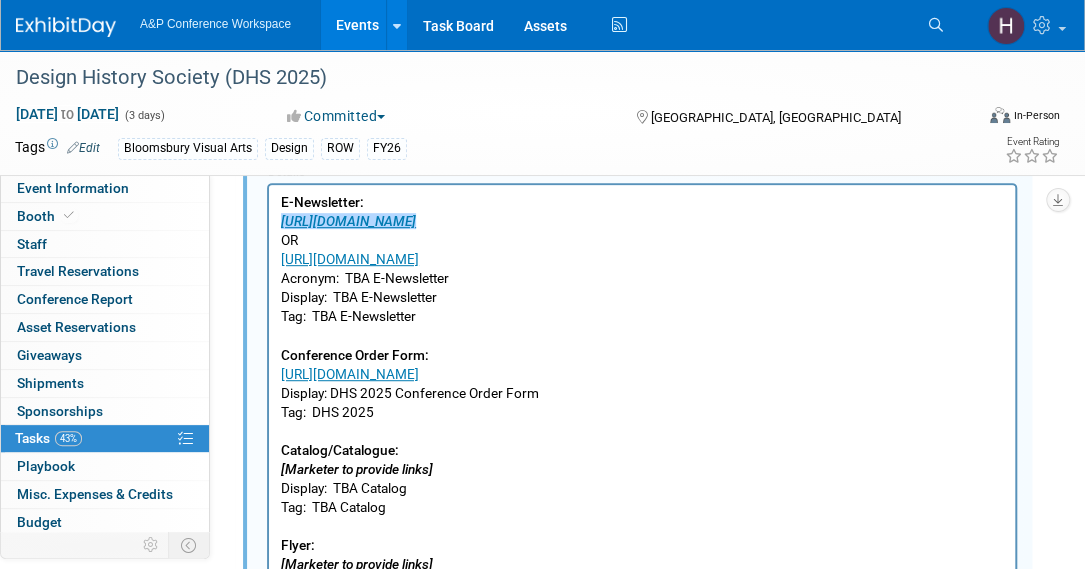 click on "Acronym:  TBA E-Newsletter Display:  TBA E-Newsletter Tag:  TBA E-Newsletter Conference Order Form: https://www.bloomsbury.com/media/2wmp4psi/dhs-2025-conference-order-form.pdf Display: DHS 2025 Conference Order Form Tag:  DHS 2025 Catalog/Catalogue: [Marketer to provide links] Display:  TBA Catalog Tag:  TBA Catalog Flyer: [Marketer to provide links] Display:  TBA Flyer Tag:  TBA Flyer" at bounding box center [642, 440] 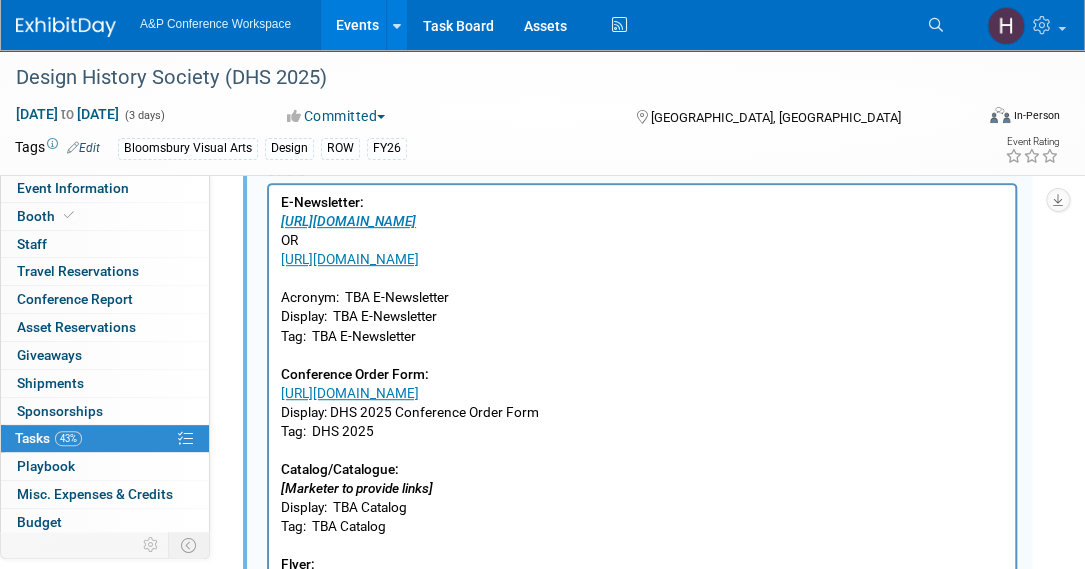 click on "Acronym:  TBA E-Newsletter Display:  TBA E-Newsletter Tag:  TBA E-Newsletter Conference Order Form: https://www.bloomsbury.com/media/2wmp4psi/dhs-2025-conference-order-form.pdf Display: DHS 2025 Conference Order Form Tag:  DHS 2025 Catalog/Catalogue: [Marketer to provide links] Display:  TBA Catalog Tag:  TBA Catalog Flyer: [Marketer to provide links] Display:  TBA Flyer Tag:  TBA Flyer" at bounding box center [642, 459] 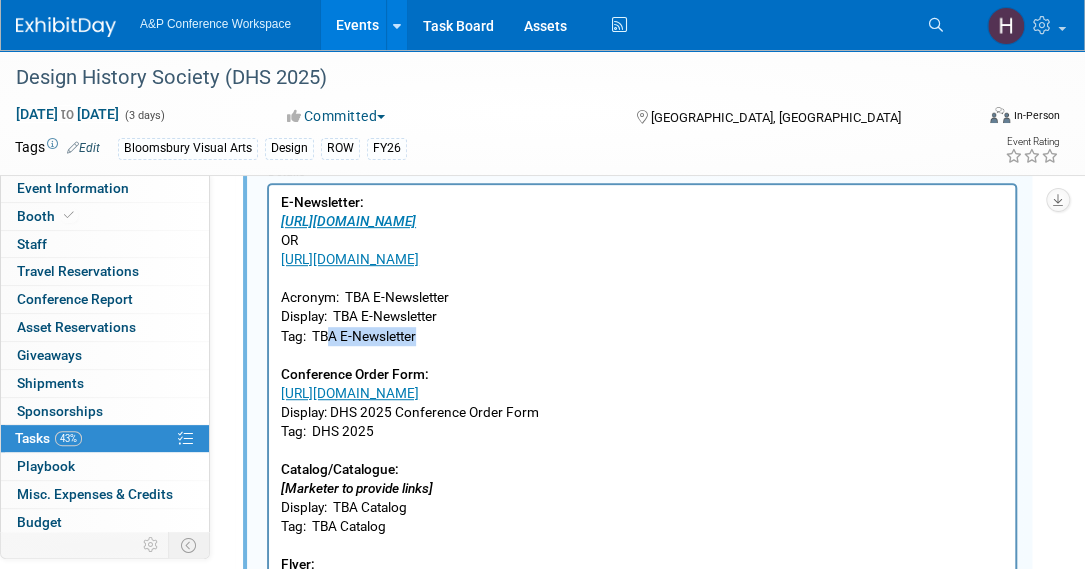 drag, startPoint x: 431, startPoint y: 335, endPoint x: 326, endPoint y: 340, distance: 105.11898 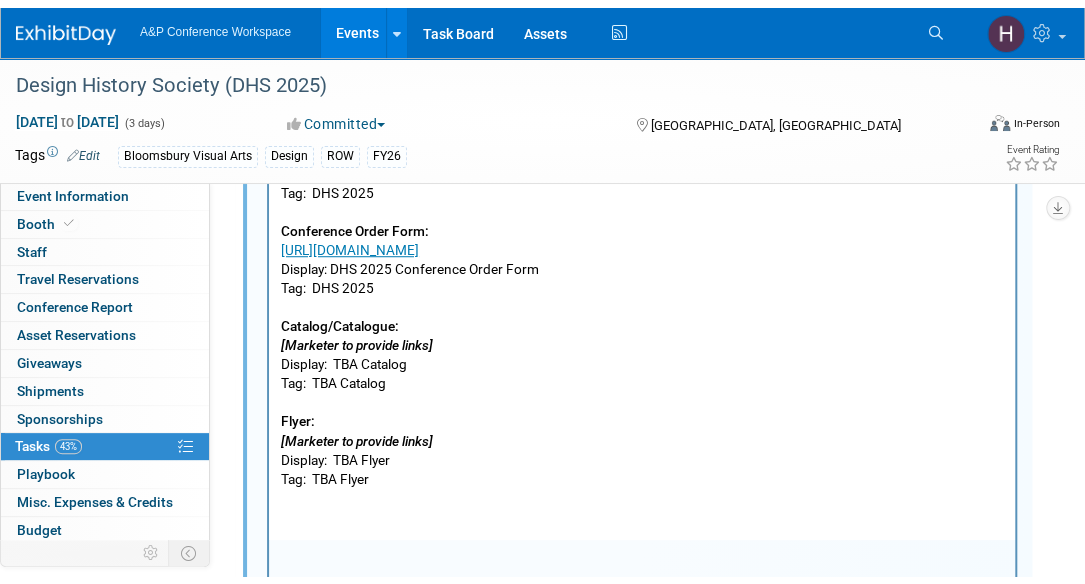 scroll, scrollTop: 476, scrollLeft: 0, axis: vertical 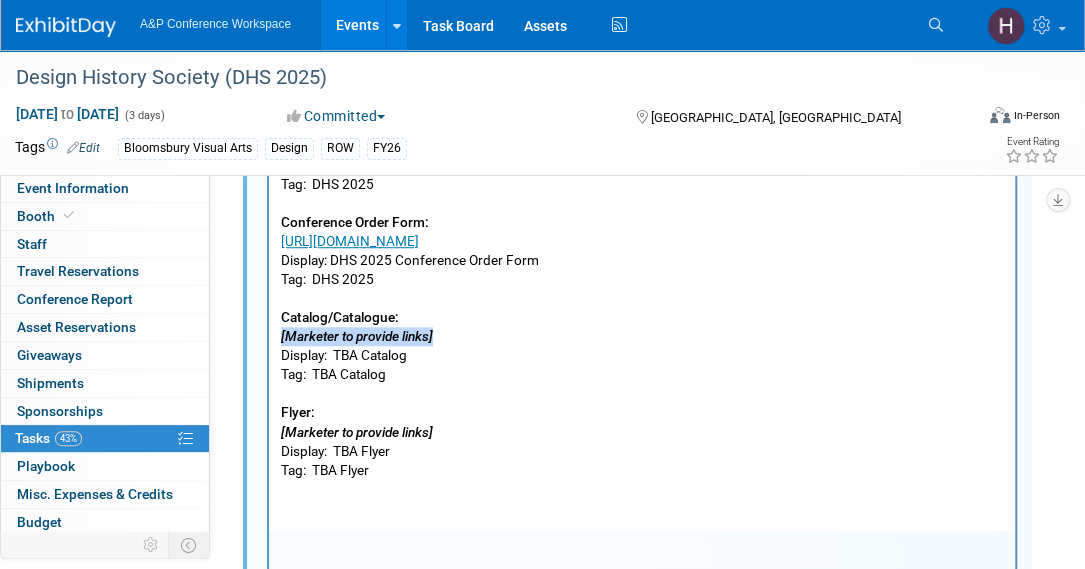 drag, startPoint x: 457, startPoint y: 341, endPoint x: 257, endPoint y: 335, distance: 200.08998 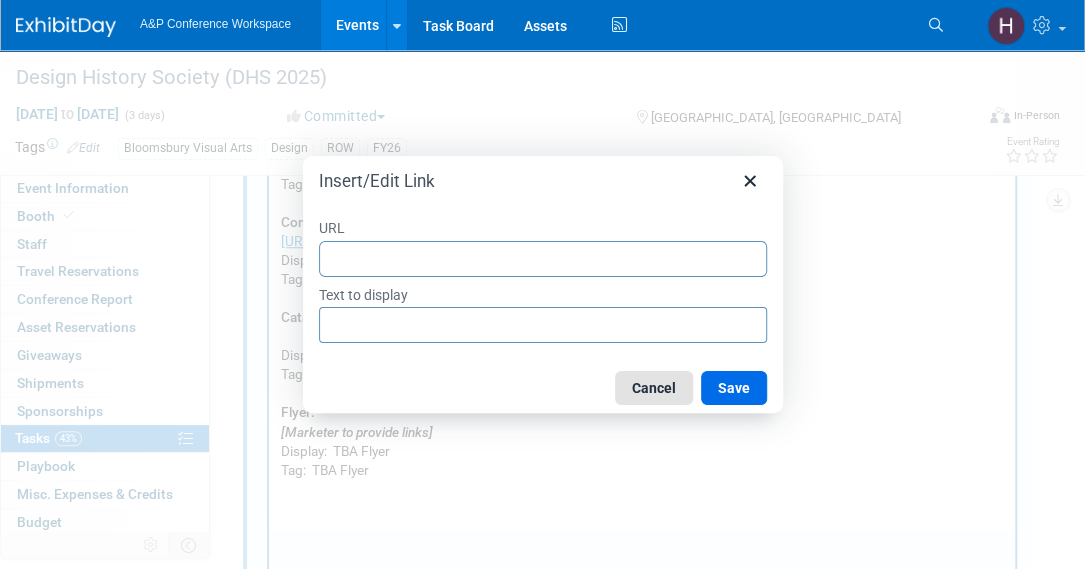 click on "Cancel" at bounding box center [654, 388] 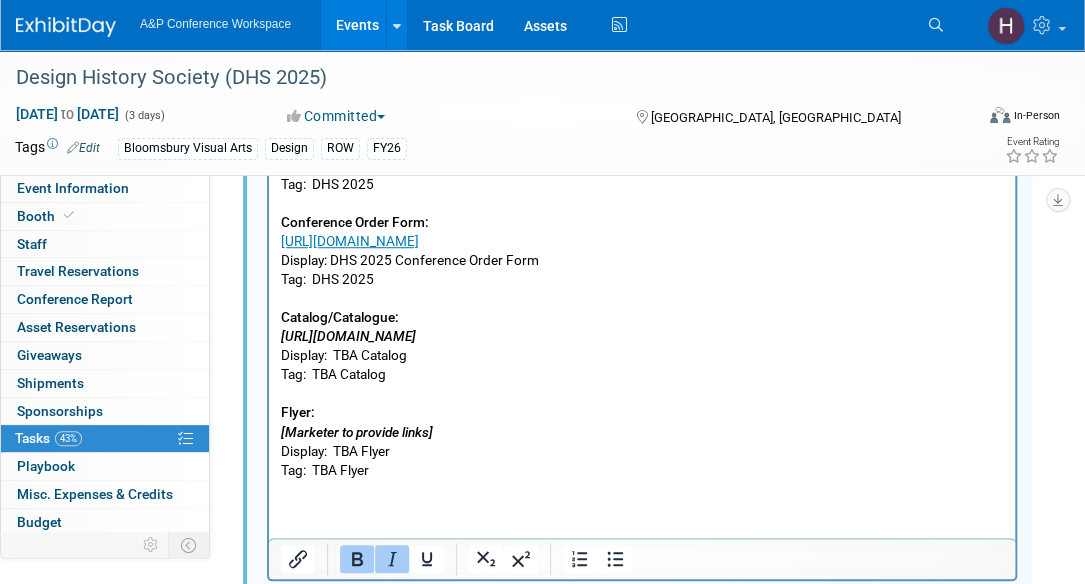 drag, startPoint x: 713, startPoint y: 355, endPoint x: 207, endPoint y: 334, distance: 506.43558 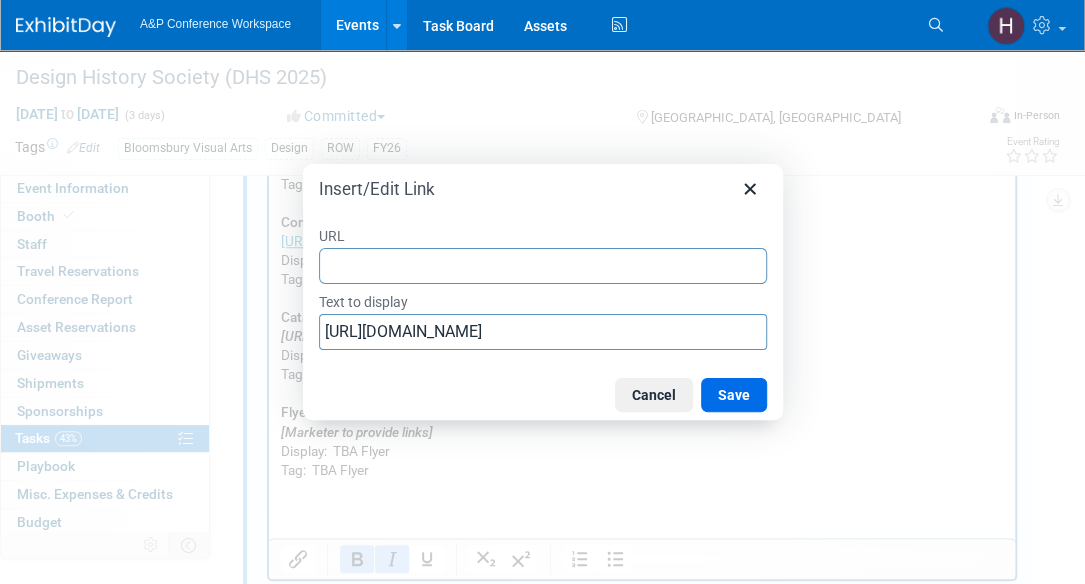 type on "https://www.bloomsbury.com/umbraco#/media/media/edit/41408?mculture=en-US&list=-1&page=2&filter=&orderBy=updateDate&orderDirection=desc" 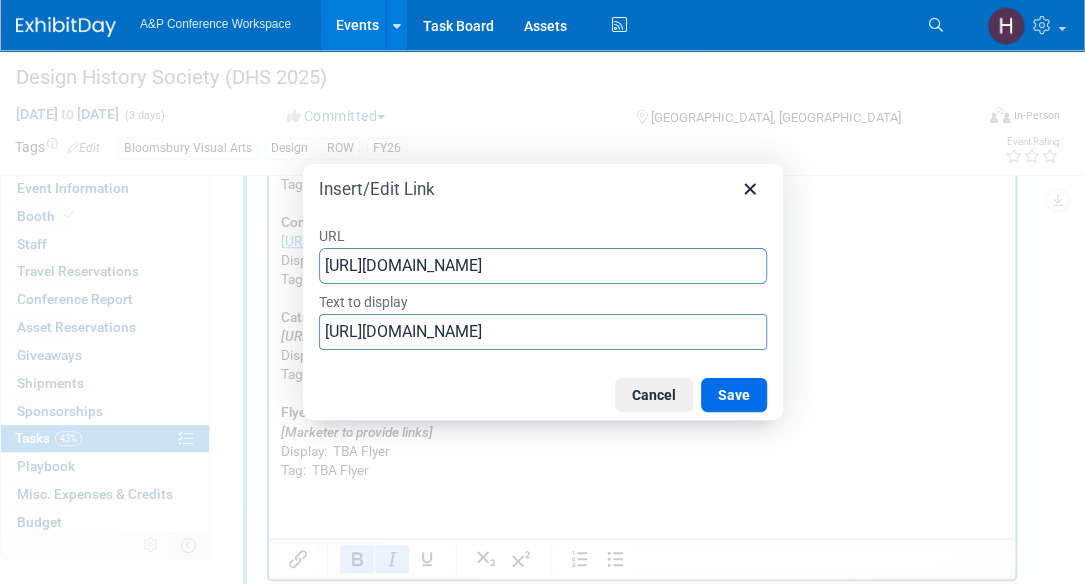 scroll, scrollTop: 0, scrollLeft: 639, axis: horizontal 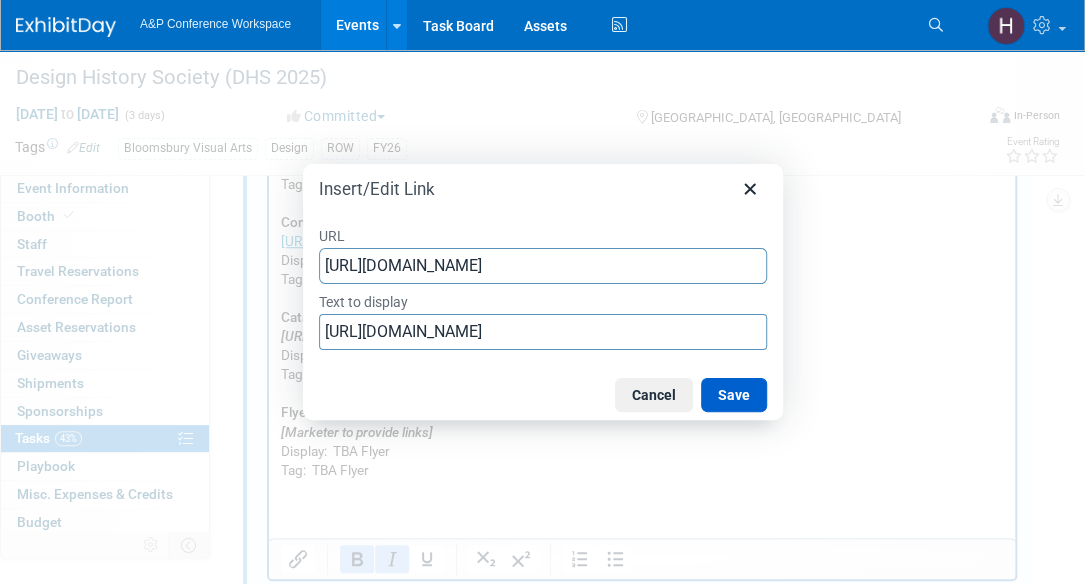 click on "Save" at bounding box center [734, 395] 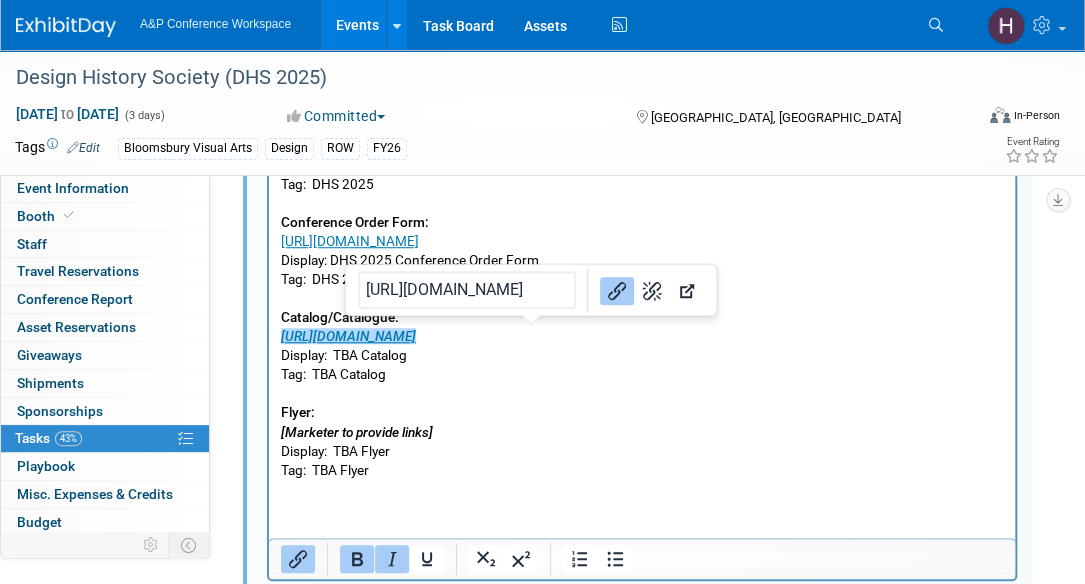 click on "Acronym:  TBA E-Newsletter Display:  TBA E-Newsletter Tag:  DHS 2025 Conference Order Form: https://www.bloomsbury.com/media/2wmp4psi/dhs-2025-conference-order-form.pdf Display: DHS 2025 Conference Order Form Tag:  DHS 2025 Catalog/Catalogue: https://www.bloomsbury.com/umbraco#/media/media/edit/41408?mculture=en-US&list=-1&page=2&filter=&orderBy=updateDate&orderDirection=desc Display:  TBA Catalog Tag:  TBA Catalog Flyer: [Marketer to provide links] Display:  TBA Flyer Tag:  TBA Flyer" at bounding box center (642, 307) 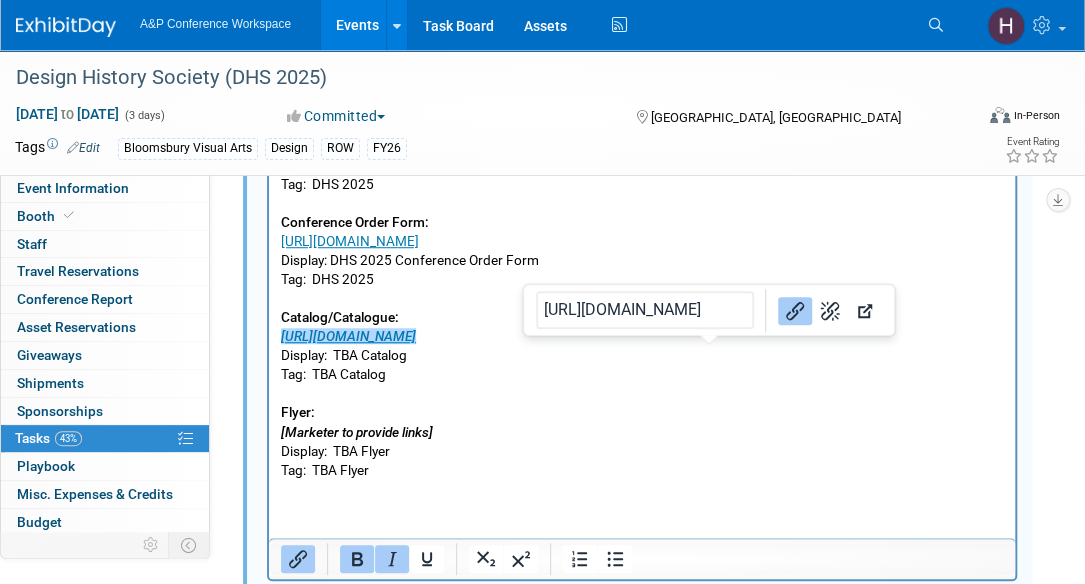 drag, startPoint x: 704, startPoint y: 353, endPoint x: 276, endPoint y: 330, distance: 428.61755 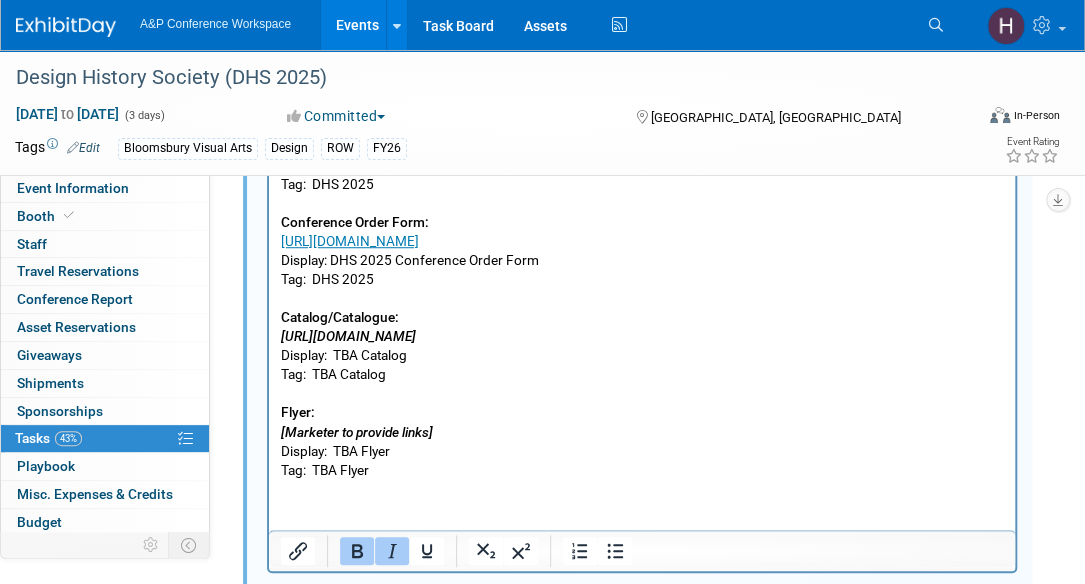 drag, startPoint x: 894, startPoint y: 336, endPoint x: 585, endPoint y: 322, distance: 309.317 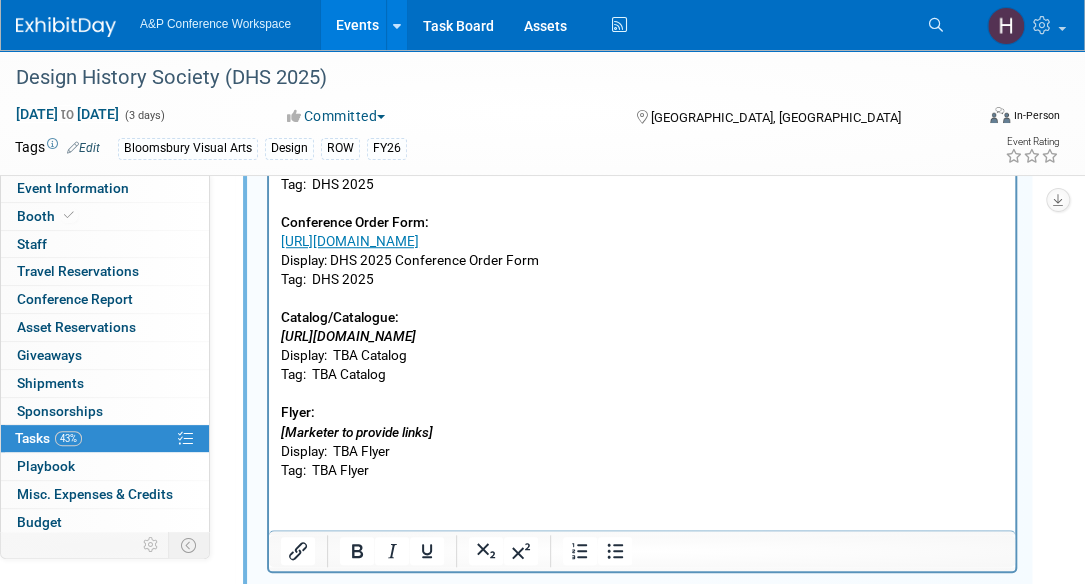 click on "Acronym:  TBA E-Newsletter Display:  TBA E-Newsletter Tag:  DHS 2025 Conference Order Form: https://www.bloomsbury.com/media/2wmp4psi/dhs-2025-conference-order-form.pdf Display: DHS 2025 Conference Order Form Tag:  DHS 2025 Catalog/Catalogue: https://www.bloomsbury.com/media/kkgjyoxh/academic-new-books-catalogue-july-september-2025.pdf Display:  TBA Catalog Tag:  TBA Catalog Flyer: [Marketer to provide links] Display:  TBA Flyer Tag:  TBA Flyer" at bounding box center [642, 307] 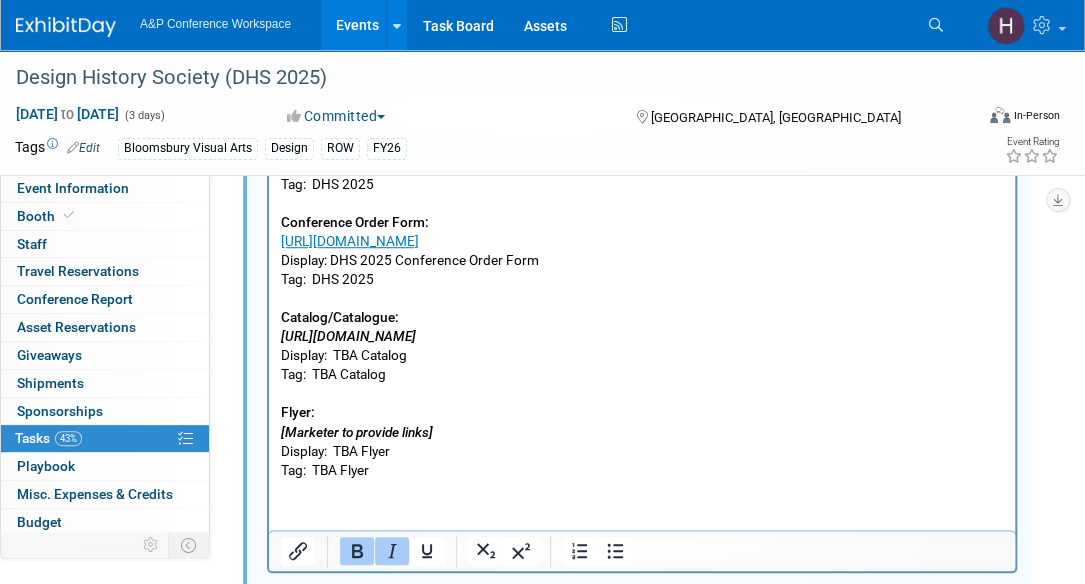 drag, startPoint x: 909, startPoint y: 334, endPoint x: 236, endPoint y: 341, distance: 673.0364 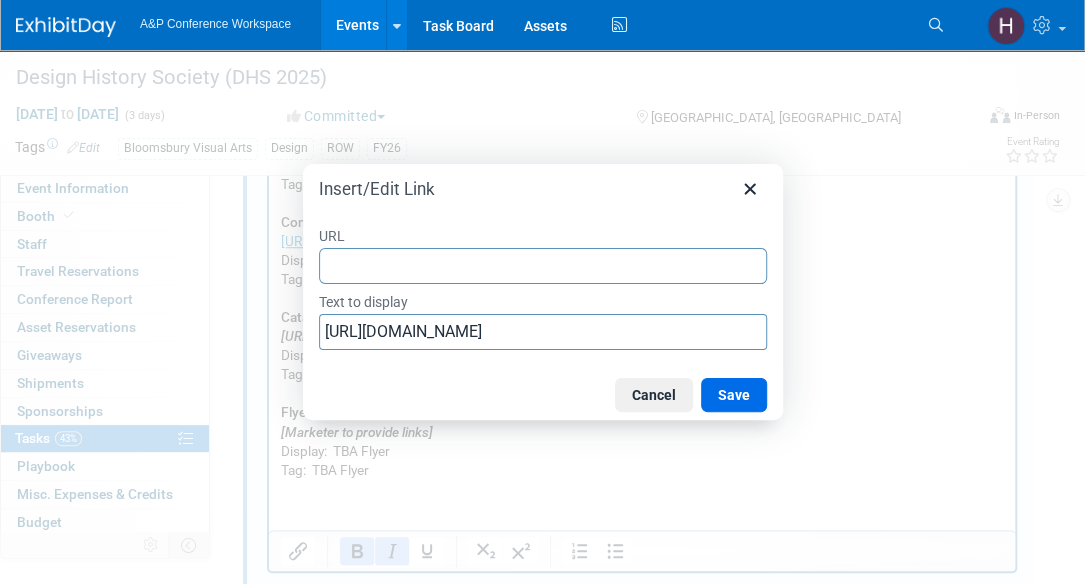 type on "https://www.bloomsbury.com/media/kkgjyoxh/academic-new-books-catalogue-july-september-2025.pdf" 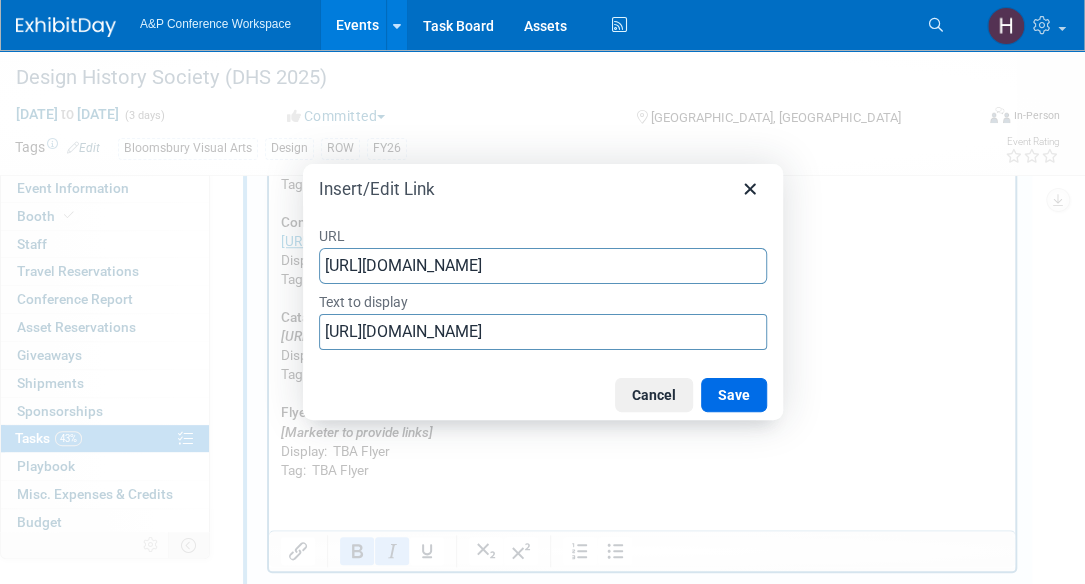 scroll, scrollTop: 0, scrollLeft: 305, axis: horizontal 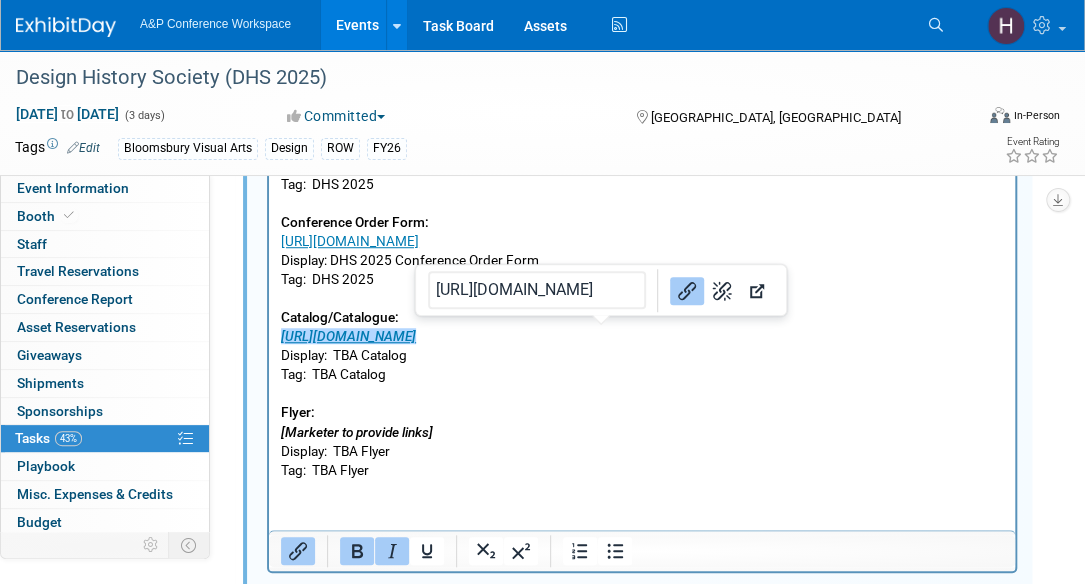 click on "Acronym:  TBA E-Newsletter Display:  TBA E-Newsletter Tag:  DHS 2025 Conference Order Form: https://www.bloomsbury.com/media/2wmp4psi/dhs-2025-conference-order-form.pdf Display: DHS 2025 Conference Order Form Tag:  DHS 2025 Catalog/Catalogue: https://www.bloomsbury.com/media/kkgjyoxh/academic-new-books-catalogue-july-september-2025.pdf Display:  TBA Catalog Tag:  TBA Catalog Flyer: [Marketer to provide links] Display:  TBA Flyer Tag:  TBA Flyer" at bounding box center [642, 307] 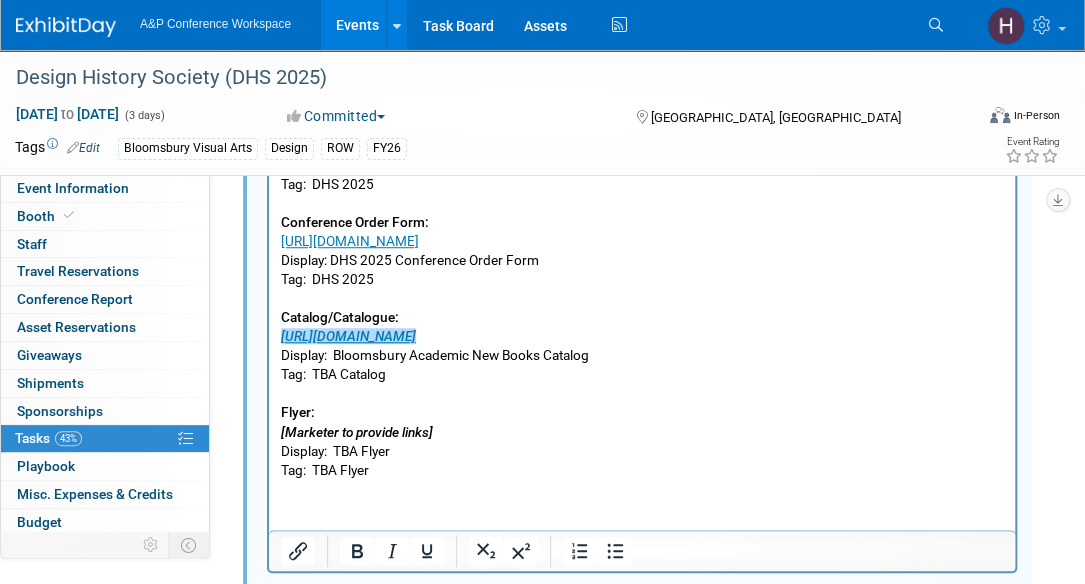 click on "Acronym:  TBA E-Newsletter Display:  TBA E-Newsletter Tag:  DHS 2025 Conference Order Form: https://www.bloomsbury.com/media/2wmp4psi/dhs-2025-conference-order-form.pdf Display: DHS 2025 Conference Order Form Tag:  DHS 2025 Catalog/Catalogue: https://www.bloomsbury.com/media/kkgjyoxh/academic-new-books-catalogue-july-september-2025.pdf Display:  Bloomsbury Academic New Books Catalog Tag:  TBA Catalog Flyer: [Marketer to provide links] Display:  TBA Flyer Tag:  TBA Flyer" at bounding box center [642, 307] 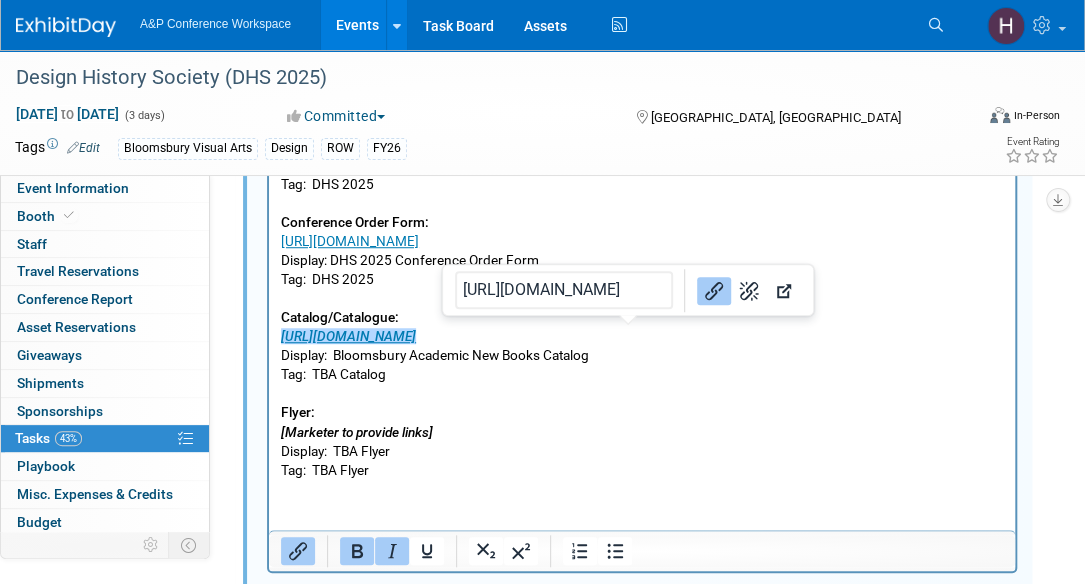 click on "Acronym:  TBA E-Newsletter Display:  TBA E-Newsletter Tag:  DHS 2025 Conference Order Form: https://www.bloomsbury.com/media/2wmp4psi/dhs-2025-conference-order-form.pdf Display: DHS 2025 Conference Order Form Tag:  DHS 2025 Catalog/Catalogue: https://www.bloomsbury.com/media/kkgjyoxh/academic-new-books-catalogue-july-september-2025.pdf Display:  Bloomsbury Academic New Books Catalog Tag:  TBA Catalog Flyer: [Marketer to provide links] Display:  TBA Flyer Tag:  TBA Flyer" at bounding box center [642, 307] 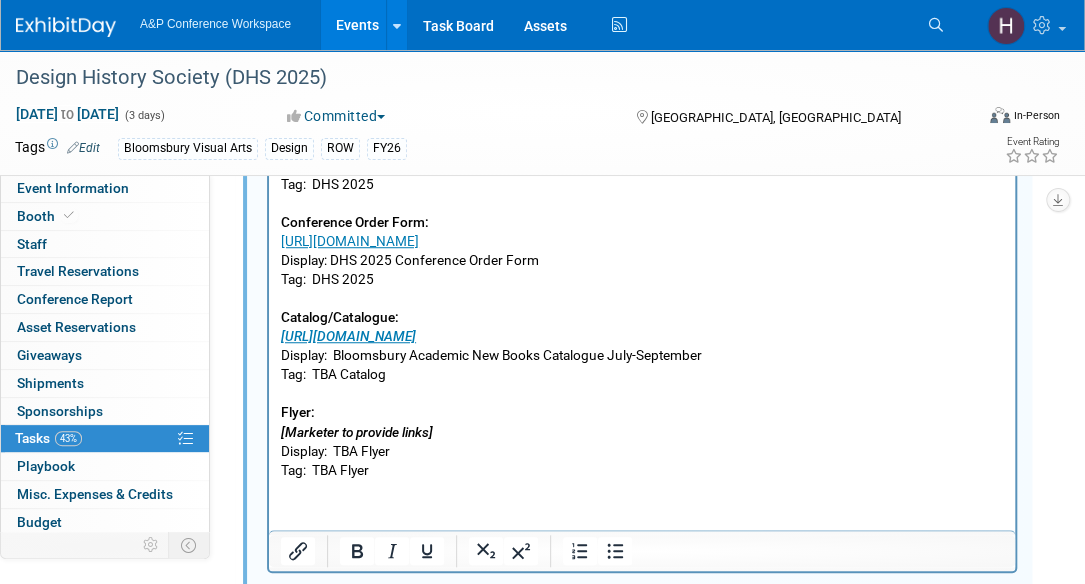click on "Acronym:  TBA E-Newsletter Display:  TBA E-Newsletter Tag:  DHS 2025 Conference Order Form: https://www.bloomsbury.com/media/2wmp4psi/dhs-2025-conference-order-form.pdf Display: DHS 2025 Conference Order Form Tag:  DHS 2025 Catalog/Catalogue: https://www.bloomsbury.com/media/kkgjyoxh/academic-new-books-catalogue-july-september-2025.pdf Display:  Bloomsbury Academic New Books Catalogue July-September Tag:  TBA Catalog Flyer: [Marketer to provide links] Display:  TBA Flyer Tag:  TBA Flyer" at bounding box center [642, 307] 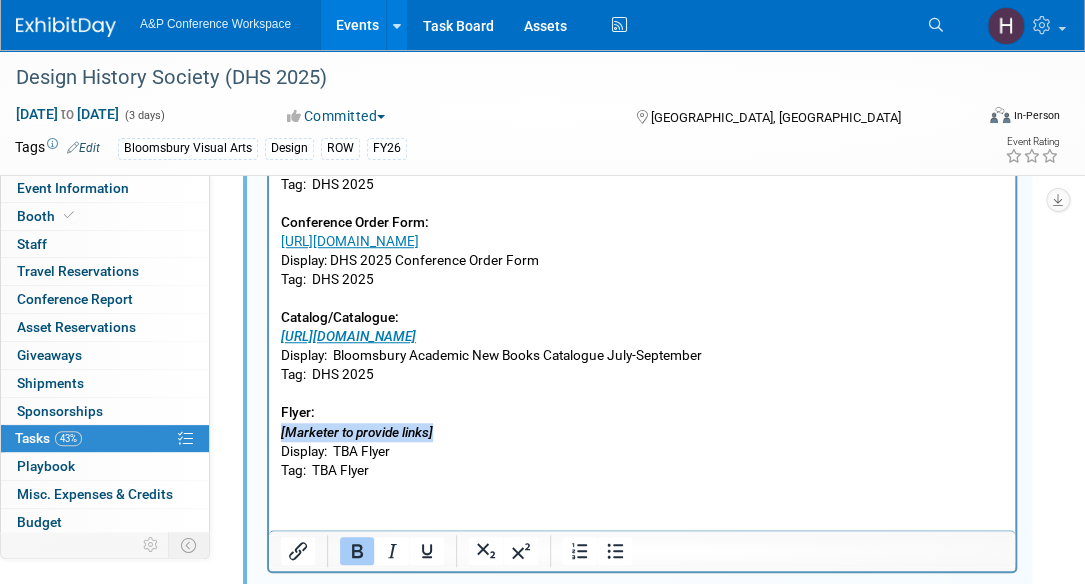 drag, startPoint x: 451, startPoint y: 437, endPoint x: 261, endPoint y: 422, distance: 190.59119 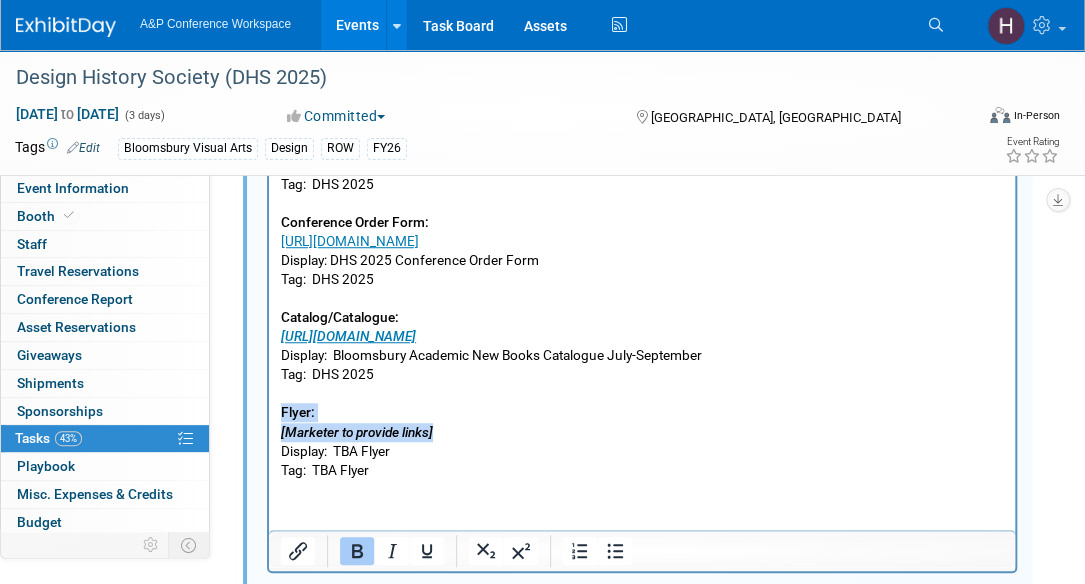 drag, startPoint x: 391, startPoint y: 423, endPoint x: 466, endPoint y: 438, distance: 76.48529 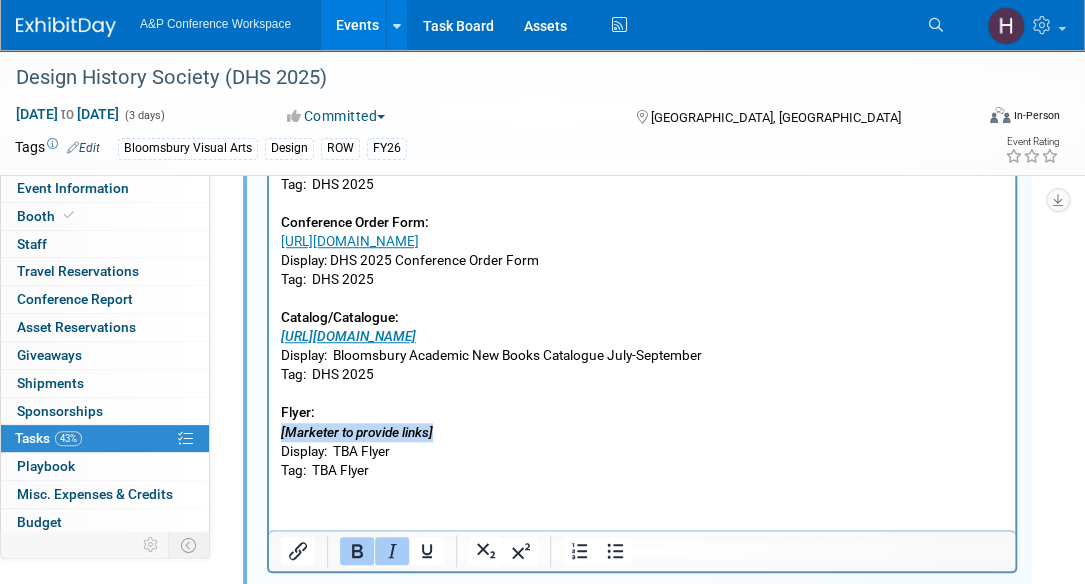 drag, startPoint x: 473, startPoint y: 430, endPoint x: 273, endPoint y: 429, distance: 200.0025 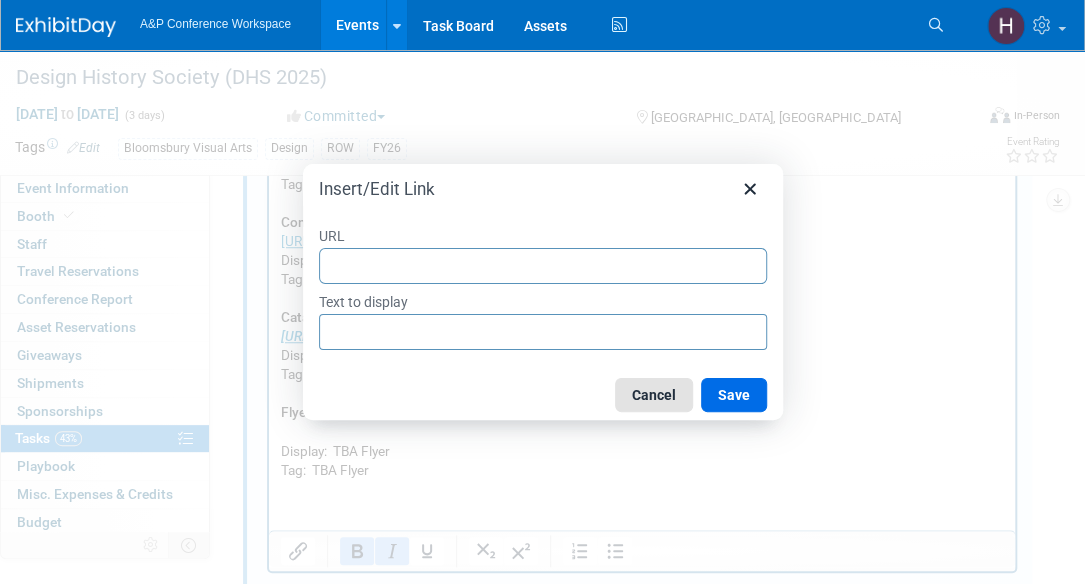 click on "Cancel" at bounding box center [654, 395] 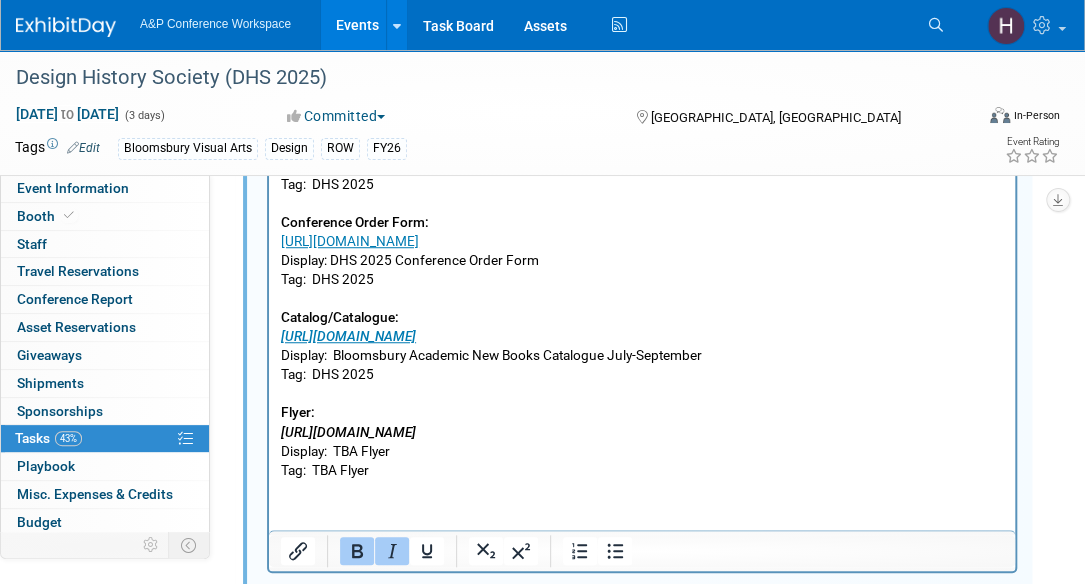 drag, startPoint x: 848, startPoint y: 425, endPoint x: 249, endPoint y: 433, distance: 599.0534 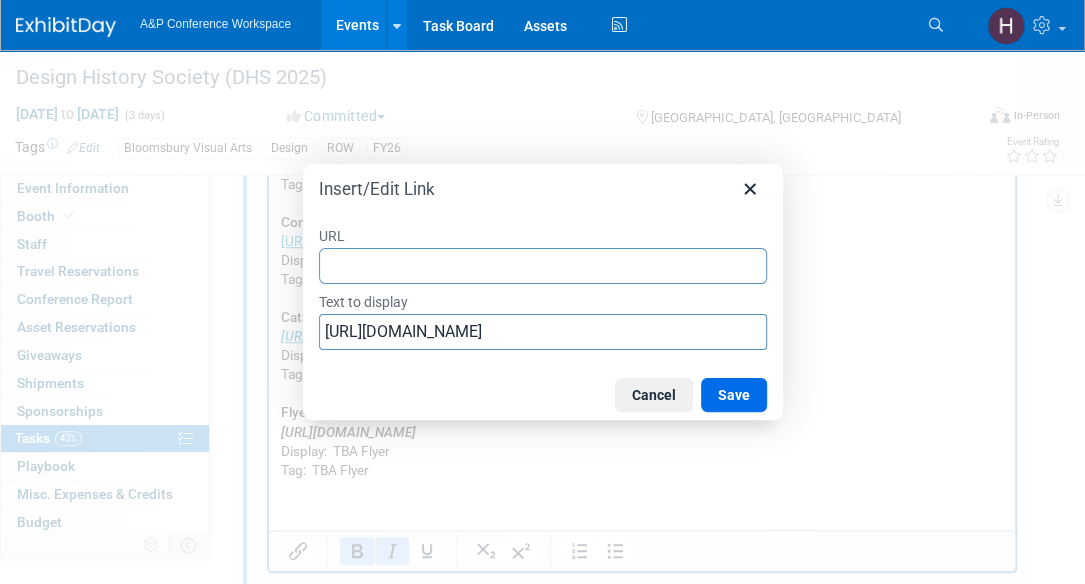 type on "https://www.bloomsbury.com/media/2u5ogesw/the-development-of-corporate-design-flyer.pdf" 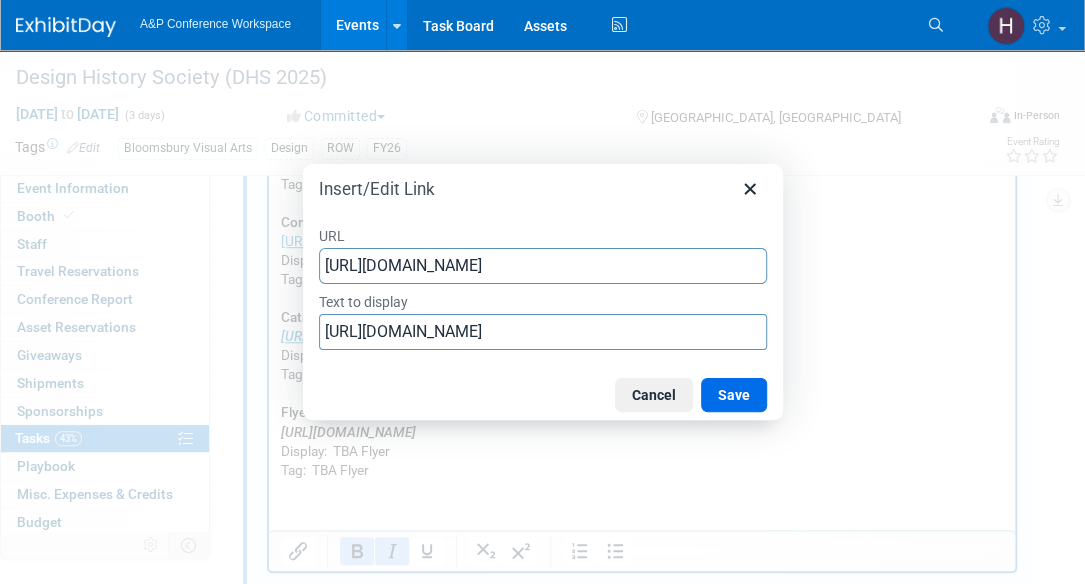 scroll, scrollTop: 0, scrollLeft: 238, axis: horizontal 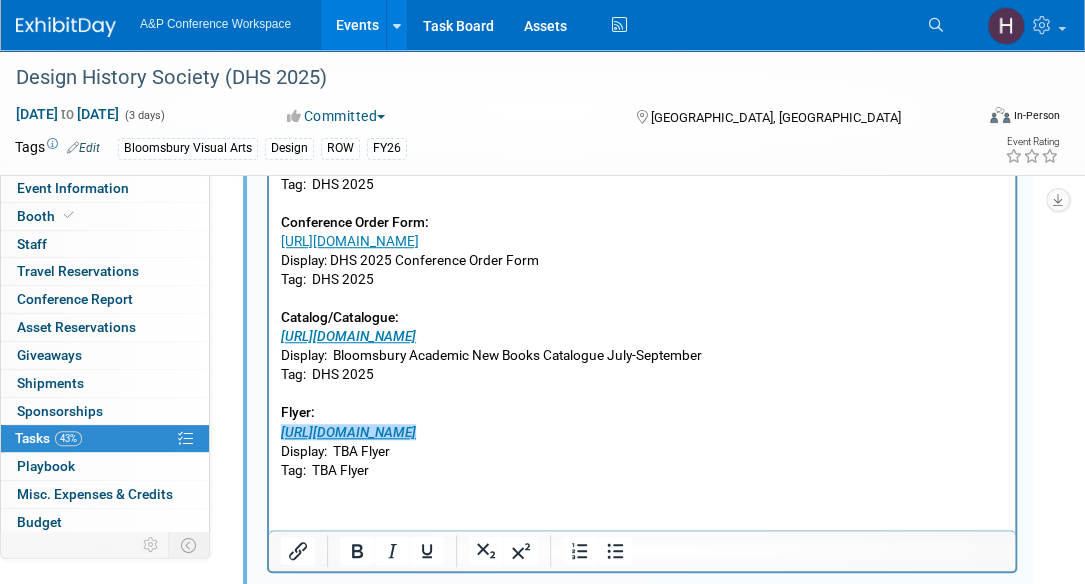 click on "Acronym:  TBA E-Newsletter Display:  TBA E-Newsletter Tag:  DHS 2025 Conference Order Form: https://www.bloomsbury.com/media/2wmp4psi/dhs-2025-conference-order-form.pdf Display: DHS 2025 Conference Order Form Tag:  DHS 2025 Catalog/Catalogue: https://www.bloomsbury.com/media/kkgjyoxh/academic-new-books-catalogue-july-september-2025.pdf Display:  Bloomsbury Academic New Books Catalogue July-September Tag:  DHS 2025 Flyer: https://www.bloomsbury.com/media/2u5ogesw/the-development-of-corporate-design-flyer.pdf Display:  TBA Flyer Tag:  TBA Flyer" at bounding box center [642, 307] 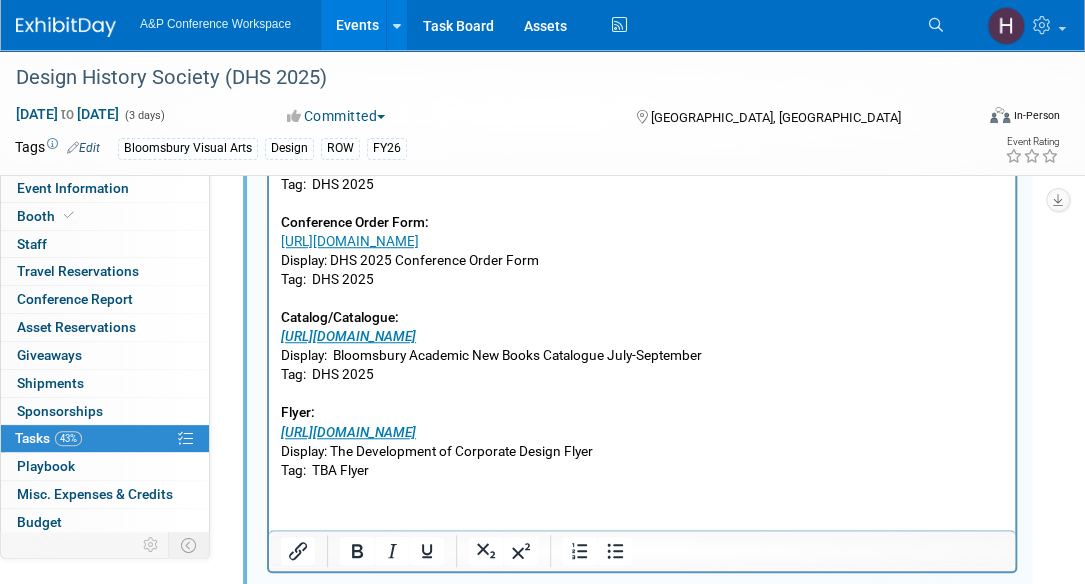 click on "Acronym:  TBA E-Newsletter Display:  TBA E-Newsletter Tag:  DHS 2025 Conference Order Form: https://www.bloomsbury.com/media/2wmp4psi/dhs-2025-conference-order-form.pdf Display: DHS 2025 Conference Order Form Tag:  DHS 2025 Catalog/Catalogue: https://www.bloomsbury.com/media/kkgjyoxh/academic-new-books-catalogue-july-september-2025.pdf Display:  Bloomsbury Academic New Books Catalogue July-September Tag:  DHS 2025 Flyer: https://www.bloomsbury.com/media/2u5ogesw/the-development-of-corporate-design-flyer.pdf Display: The Development of Corporate Design Flyer Tag:  TBA Flyer" at bounding box center (642, 307) 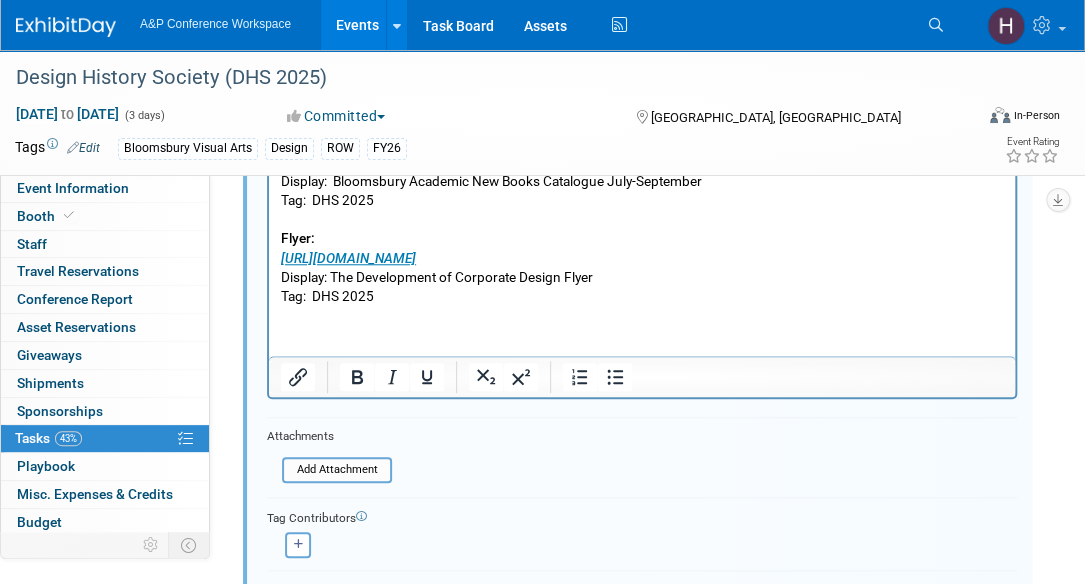 scroll, scrollTop: 717, scrollLeft: 0, axis: vertical 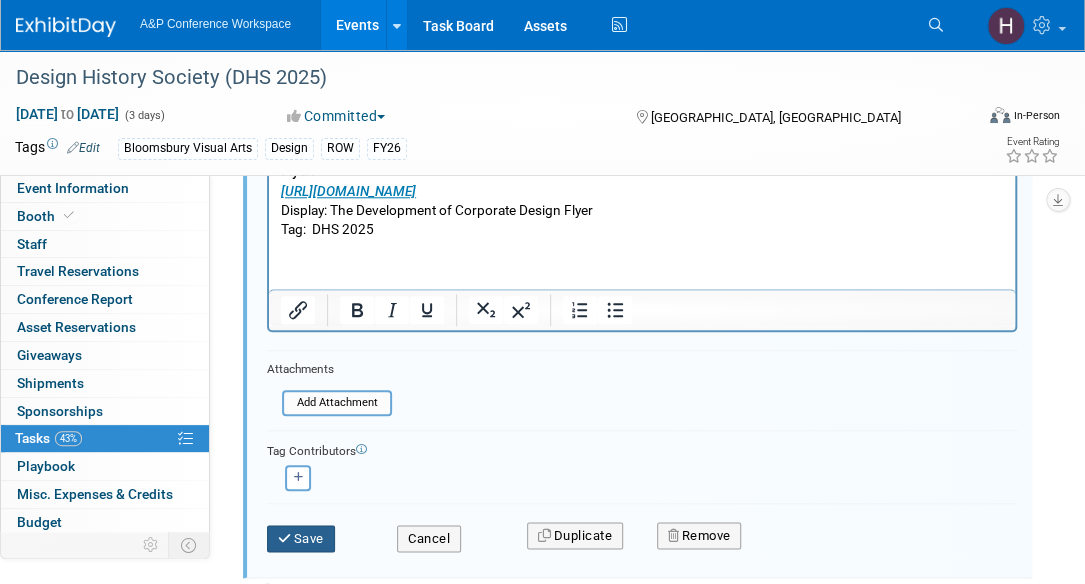 click on "Save" at bounding box center (301, 539) 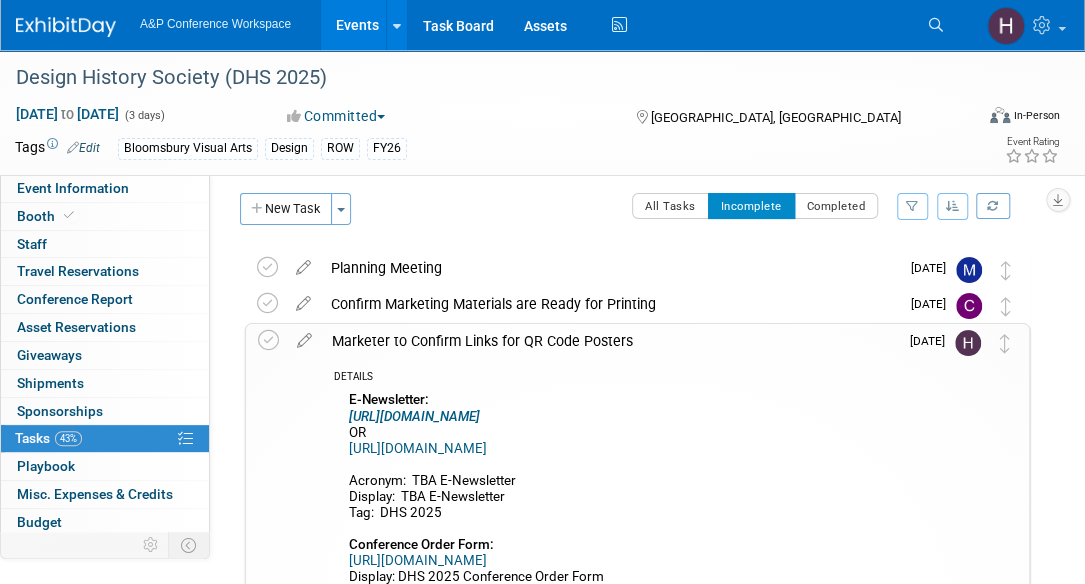 scroll, scrollTop: 0, scrollLeft: 0, axis: both 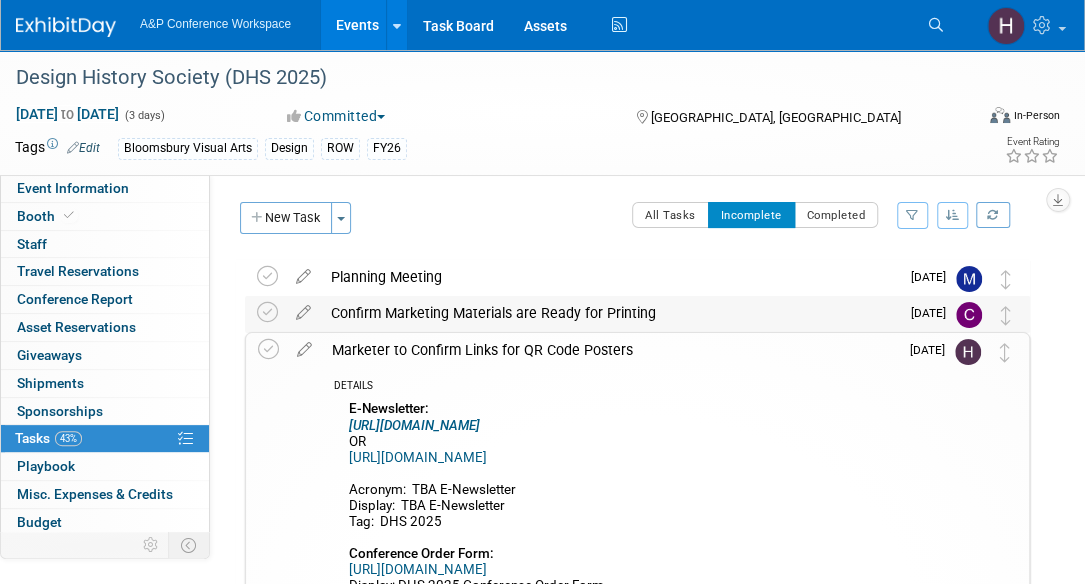 click on "Confirm Marketing Materials are Ready for Printing" at bounding box center [610, 313] 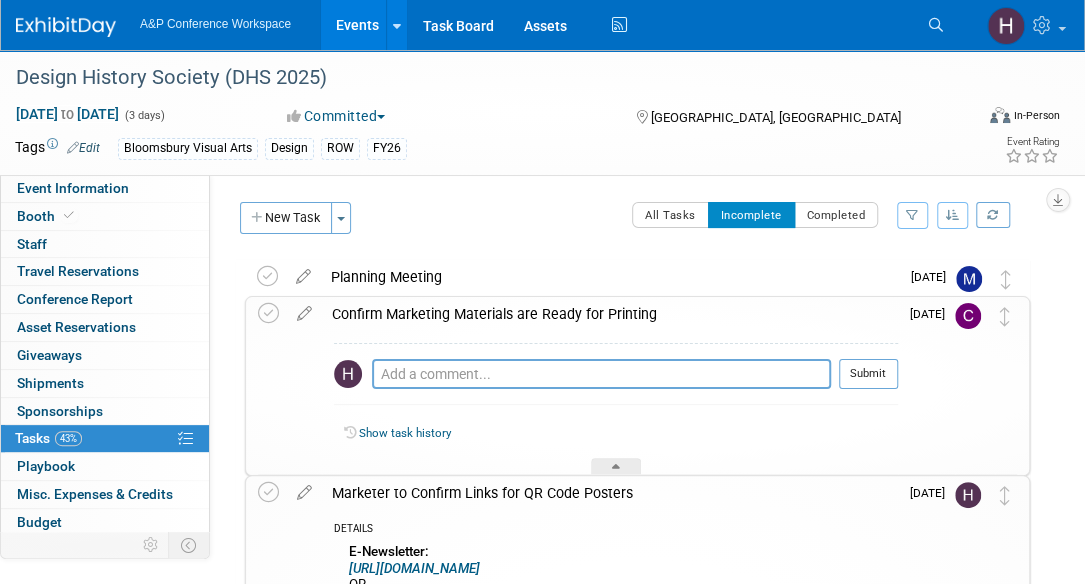 click at bounding box center (968, 316) 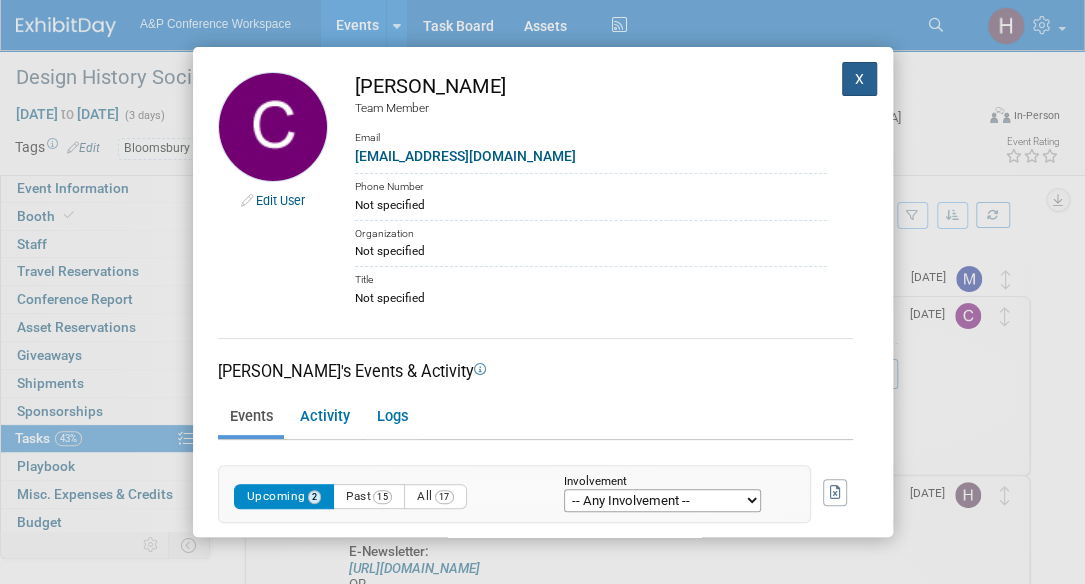 click on "X" at bounding box center [860, 79] 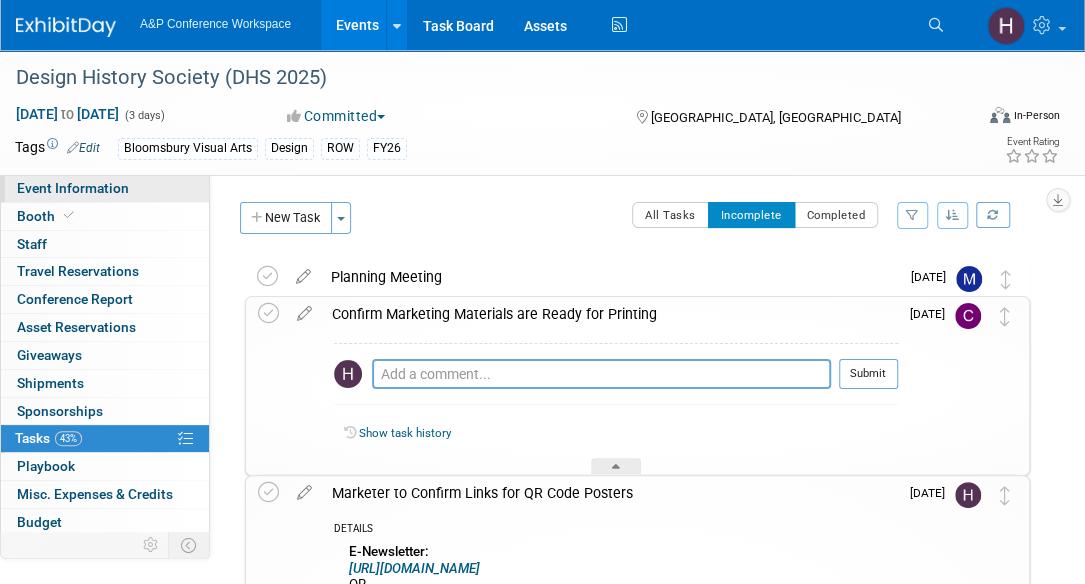 click on "Event Information" at bounding box center [105, 188] 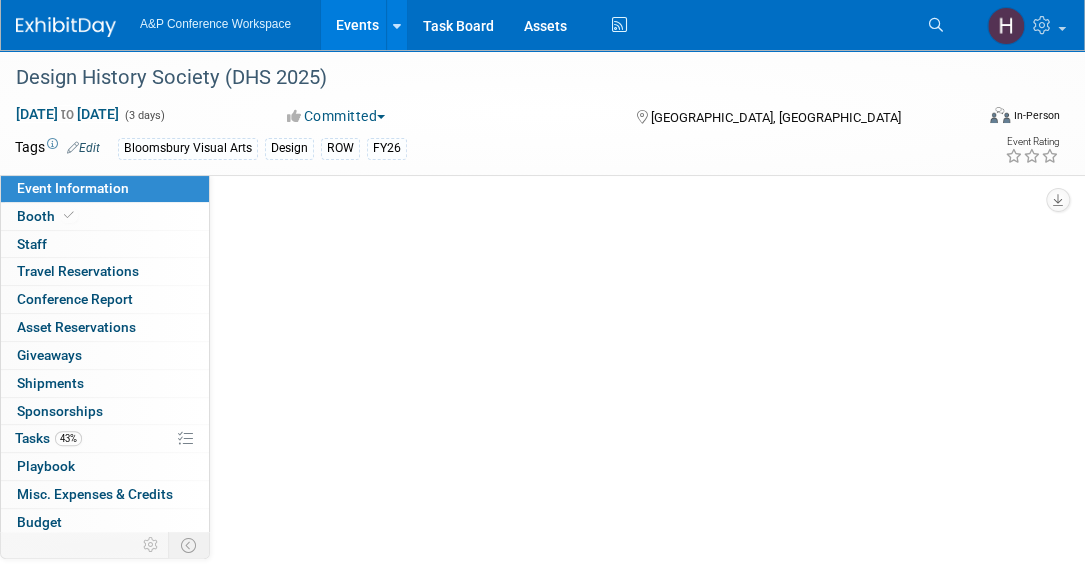 select on "Annual" 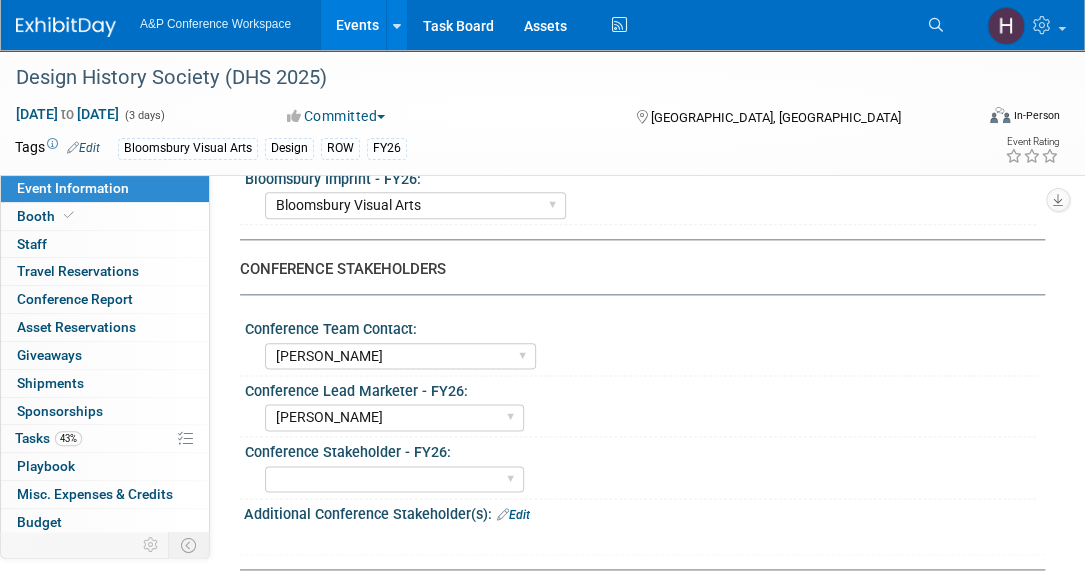scroll, scrollTop: 855, scrollLeft: 0, axis: vertical 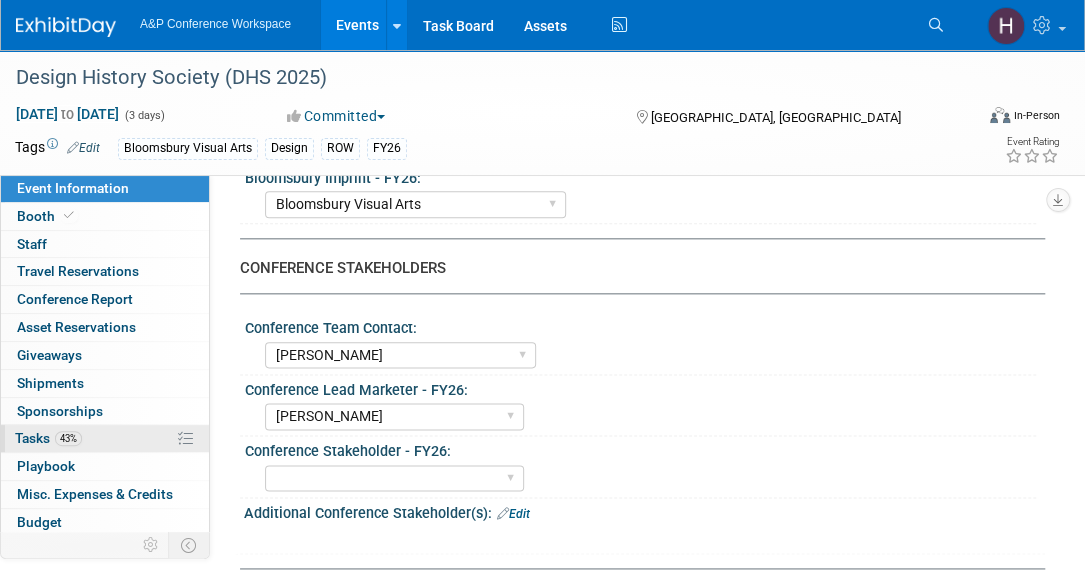click on "43%
Tasks 43%" at bounding box center (105, 438) 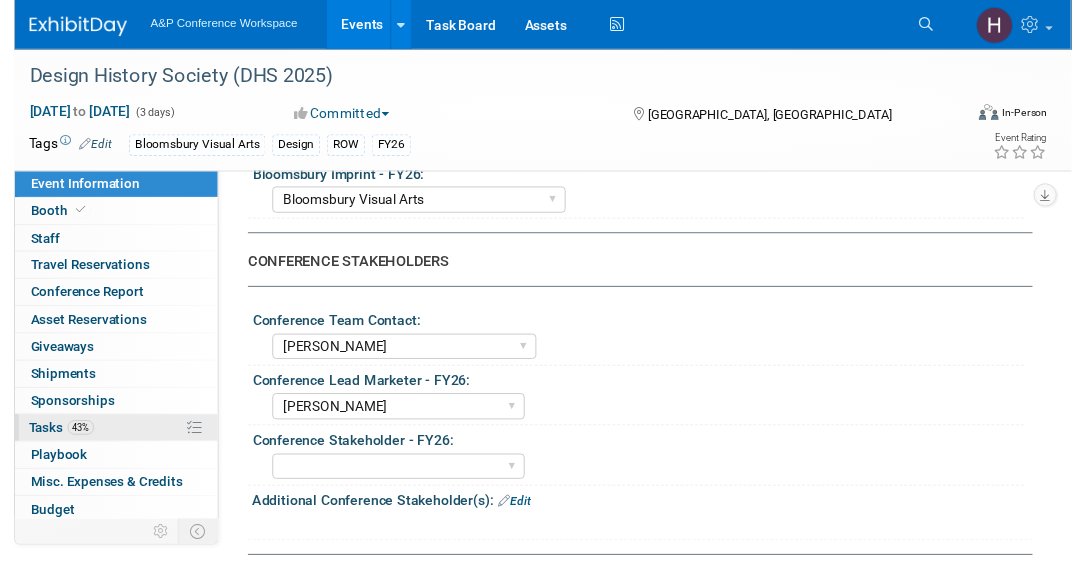 scroll, scrollTop: 0, scrollLeft: 0, axis: both 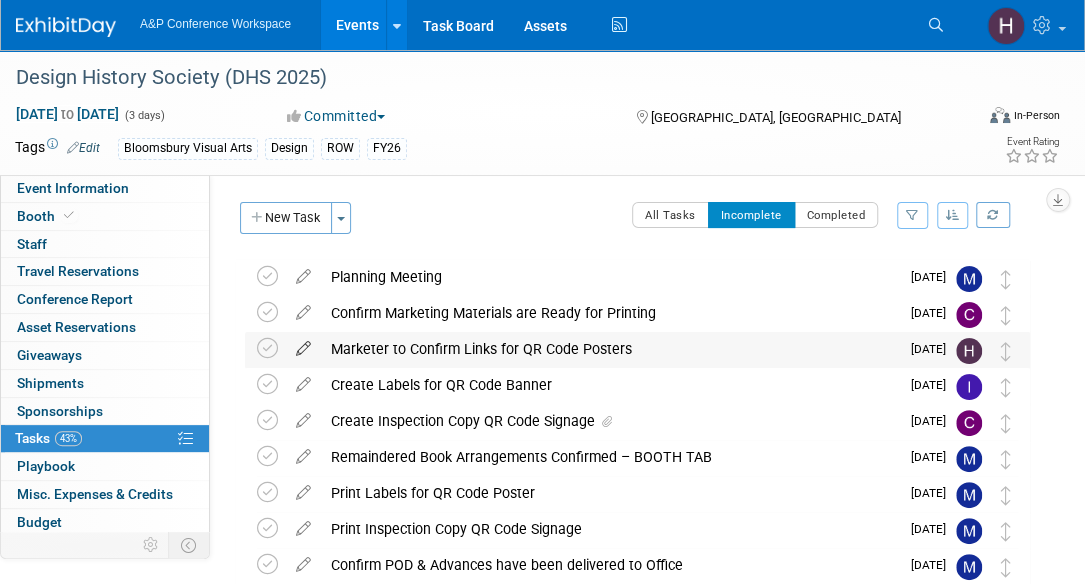 click at bounding box center (303, 344) 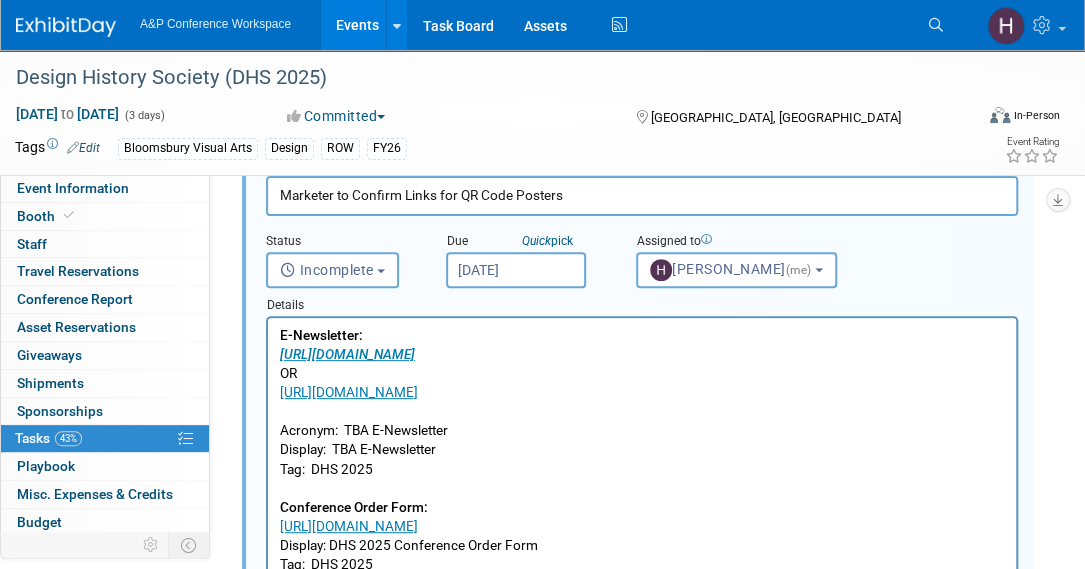 scroll, scrollTop: 198, scrollLeft: 0, axis: vertical 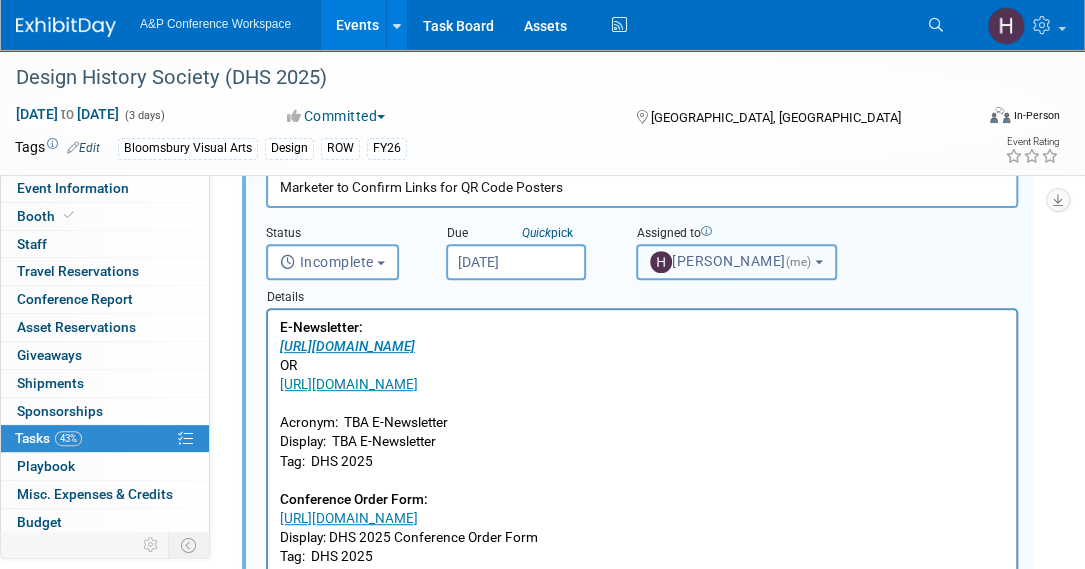 click on "Hannah Siegel
(me)" at bounding box center (736, 262) 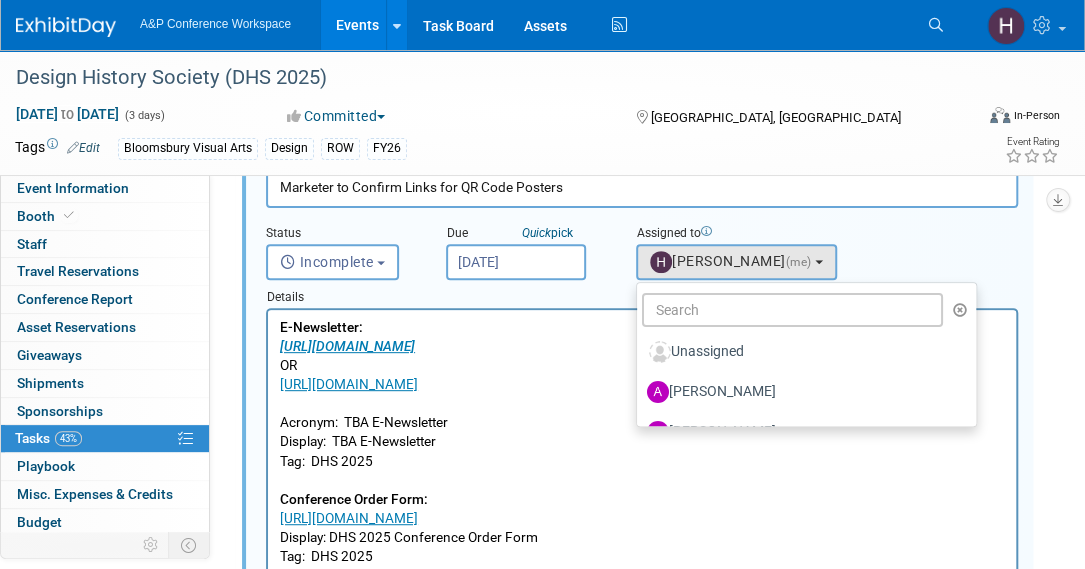 click on "Unassigned
Abbie Walker
Abby Somers
Abigail Lane
Abigail Larkin
Al Bell
Alex Kind
Alexander Highfield
Alice Billington
Alice Bryant
(me)" at bounding box center (806, 354) 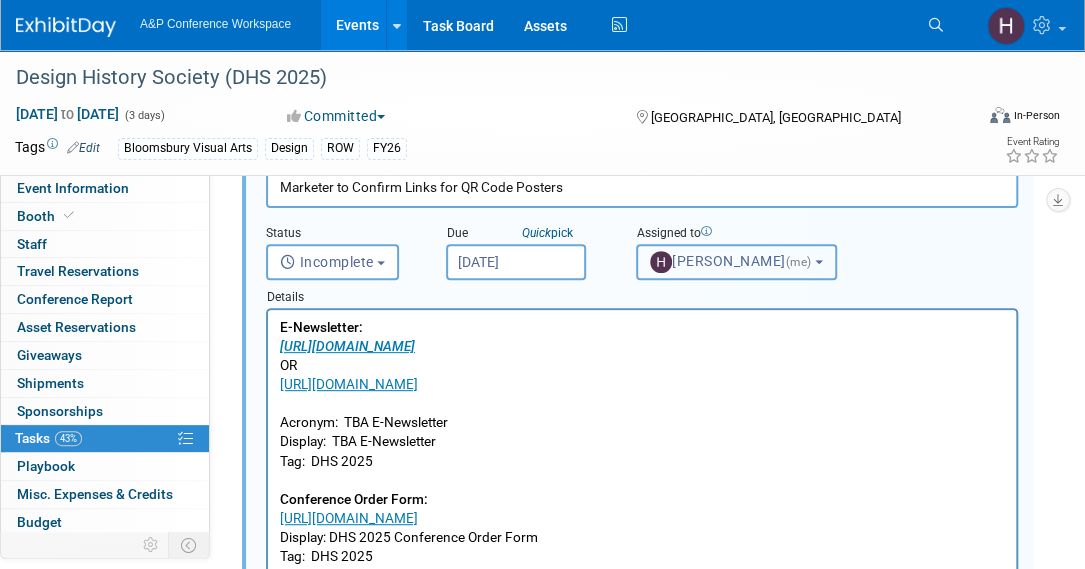click on "Hannah Siegel
(me)" at bounding box center [736, 262] 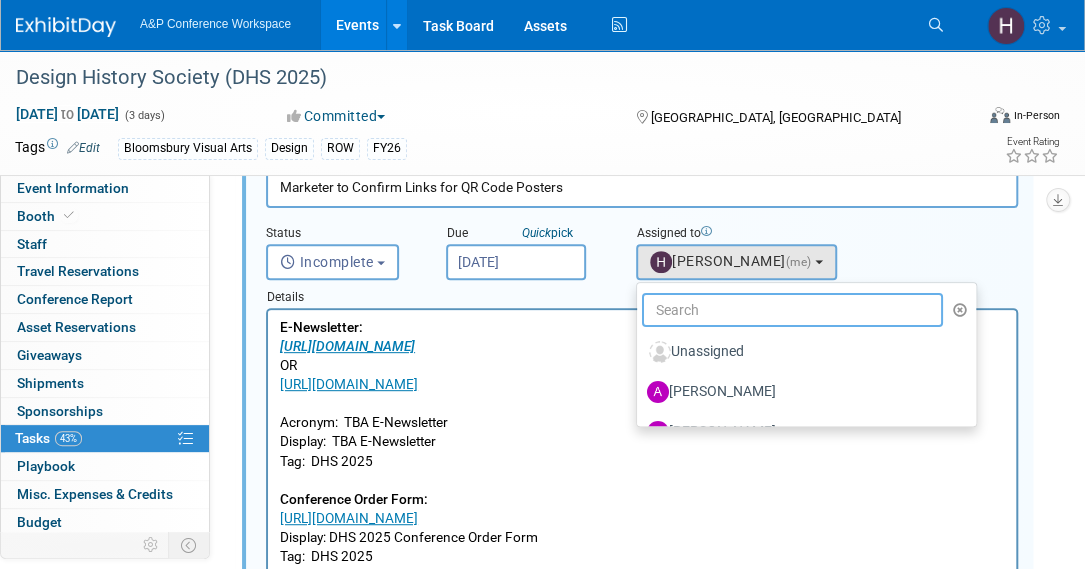 click at bounding box center [792, 310] 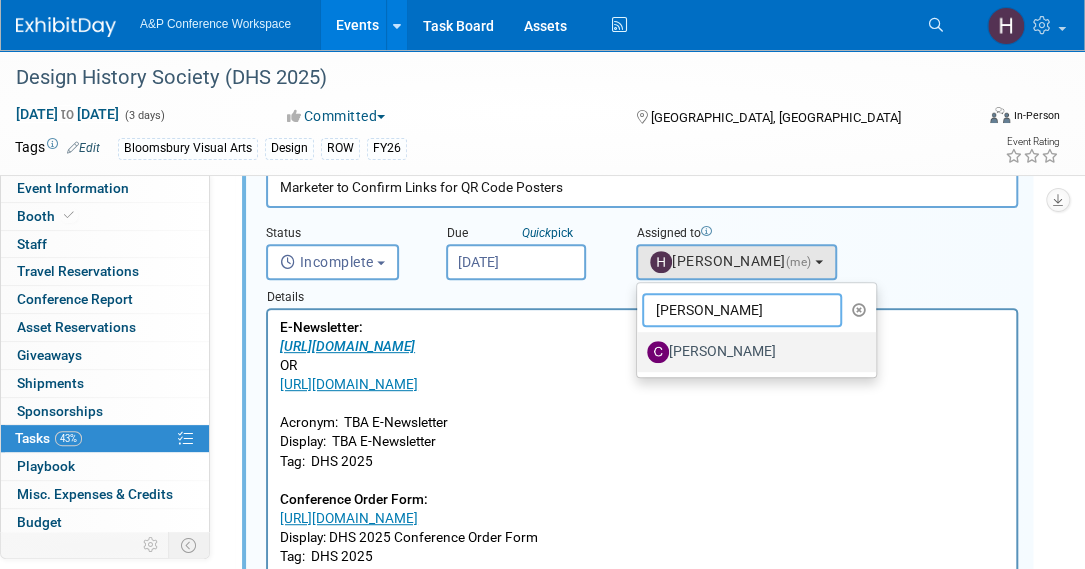 type on "CARLY" 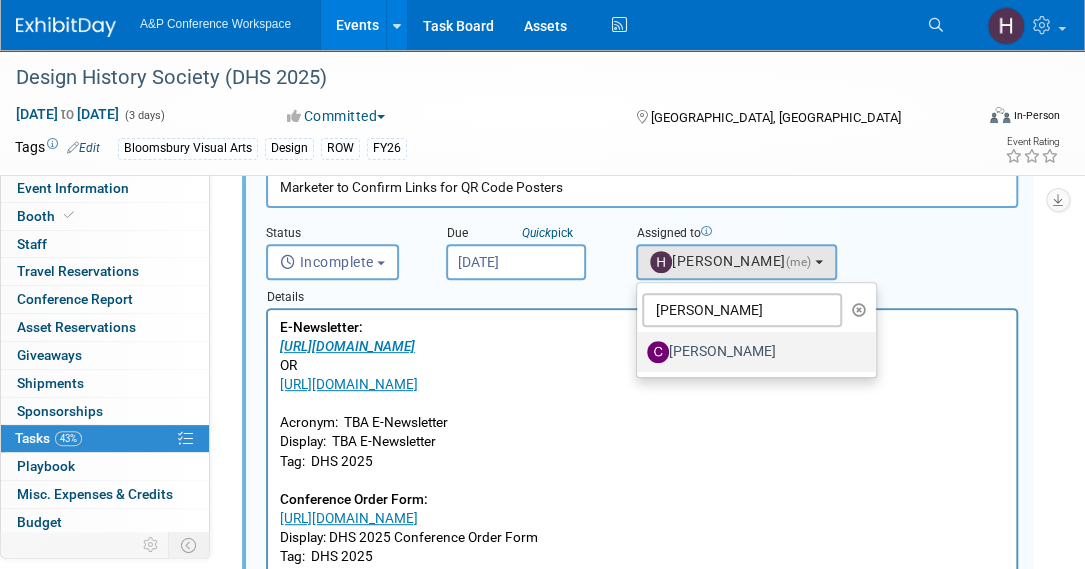 click on "Carly Bull" at bounding box center [751, 352] 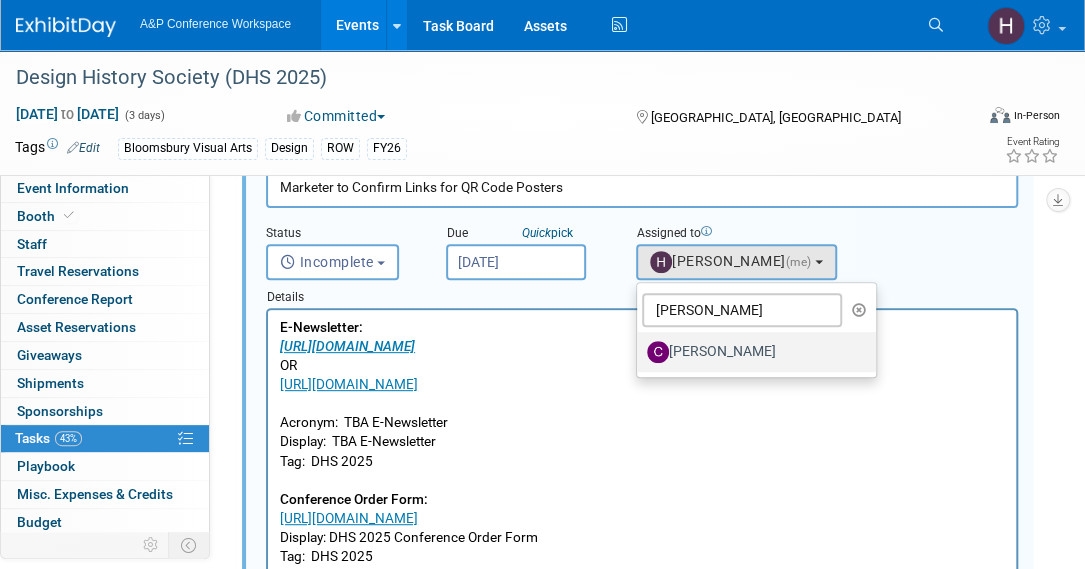click on "Carly Bull" at bounding box center [633, 349] 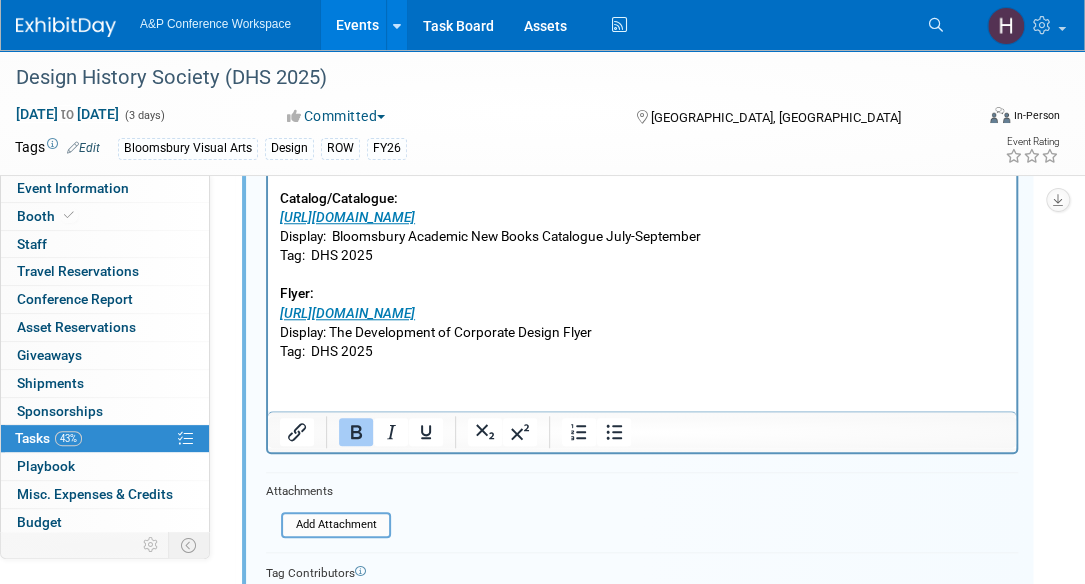 scroll, scrollTop: 708, scrollLeft: 0, axis: vertical 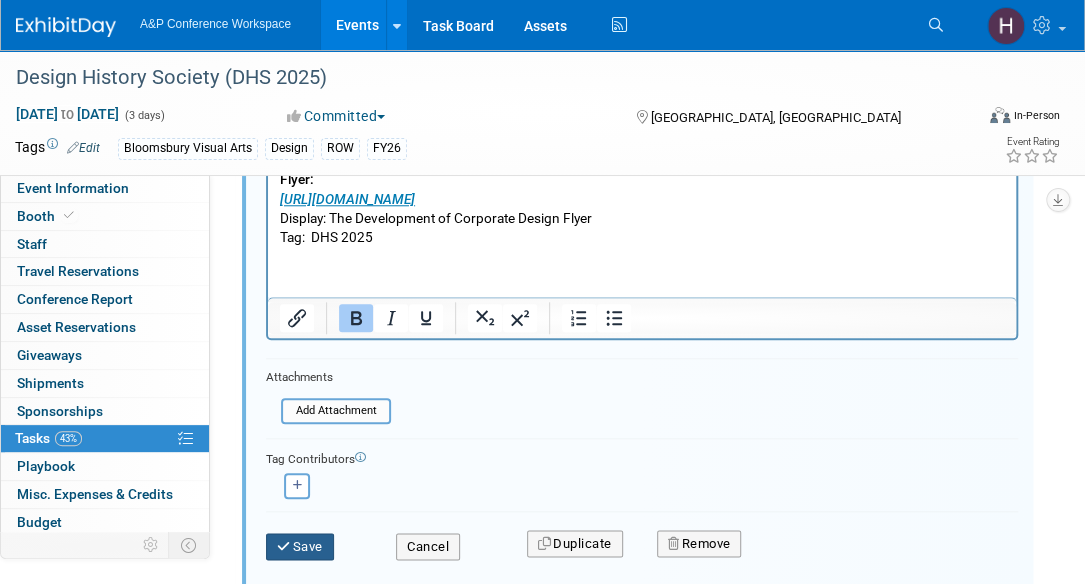 click on "Save" at bounding box center [300, 547] 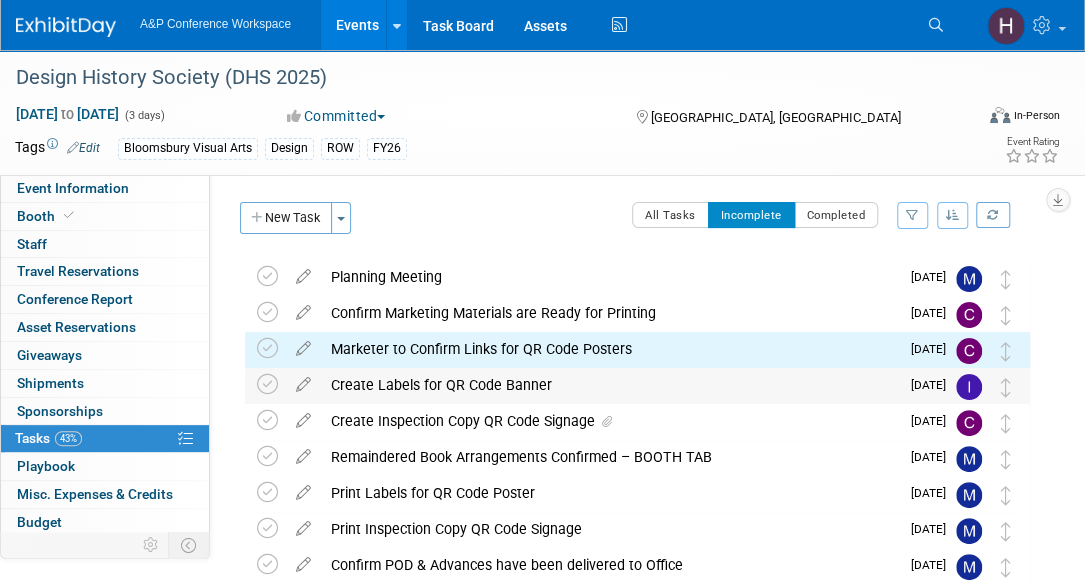 scroll, scrollTop: 8, scrollLeft: 0, axis: vertical 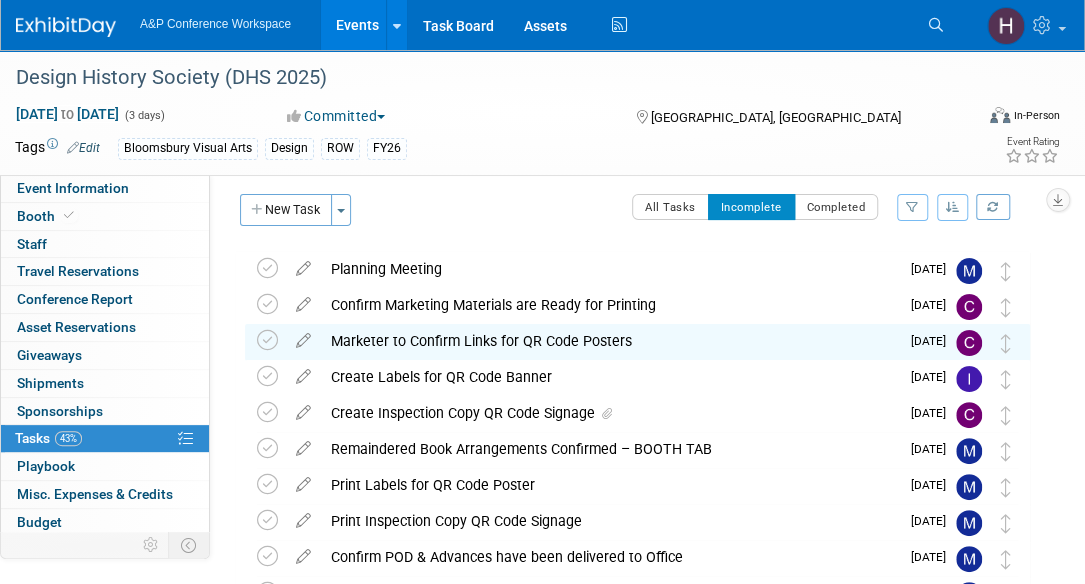 click on "Marketer to Confirm Links for QR Code Posters" at bounding box center (610, 341) 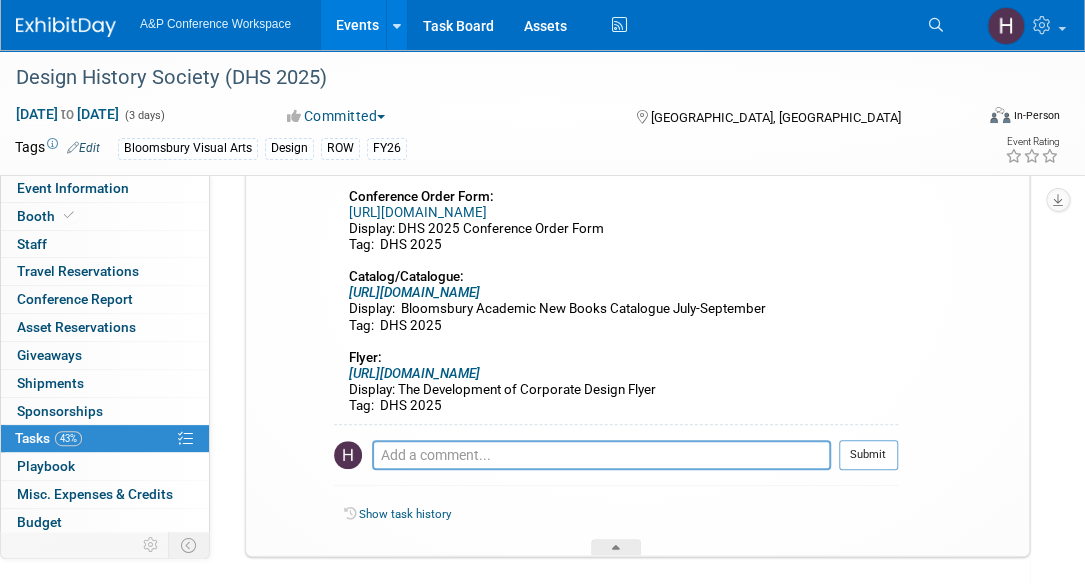 scroll, scrollTop: 340, scrollLeft: 0, axis: vertical 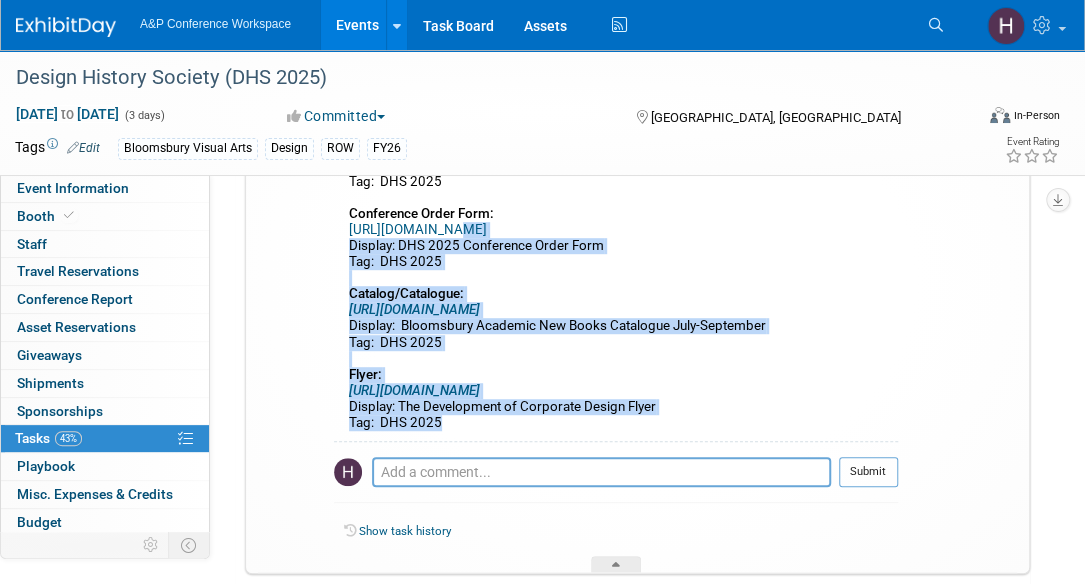 drag, startPoint x: 451, startPoint y: 453, endPoint x: 440, endPoint y: 253, distance: 200.30228 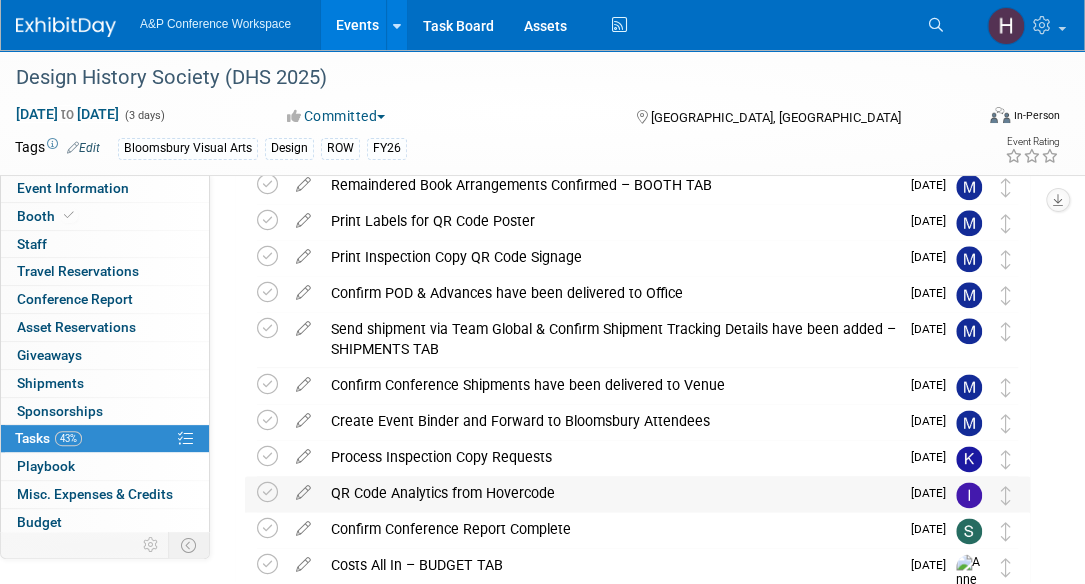 scroll, scrollTop: 909, scrollLeft: 0, axis: vertical 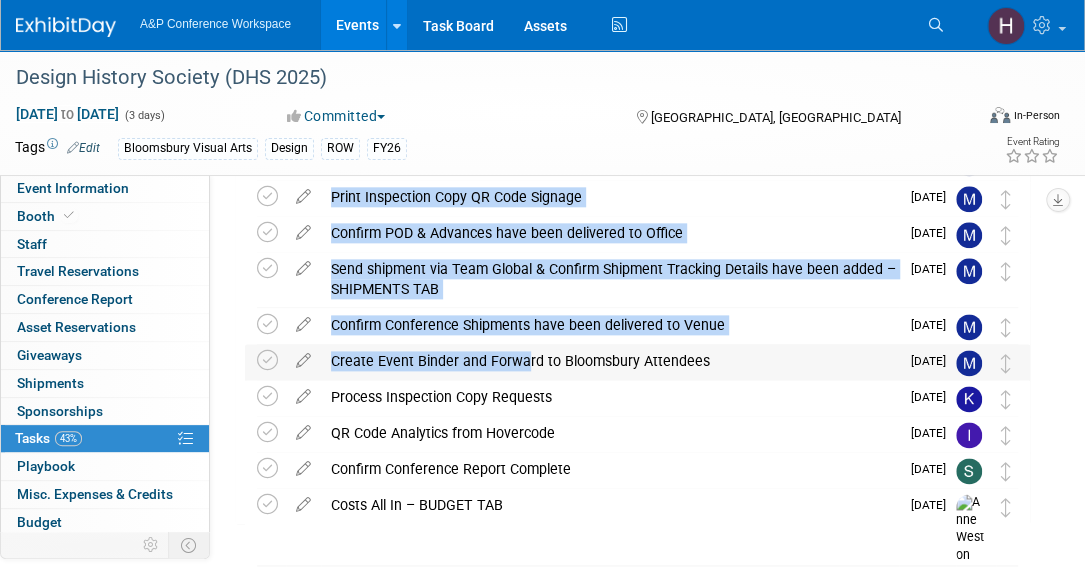 drag, startPoint x: 344, startPoint y: 197, endPoint x: 517, endPoint y: 369, distance: 243.95287 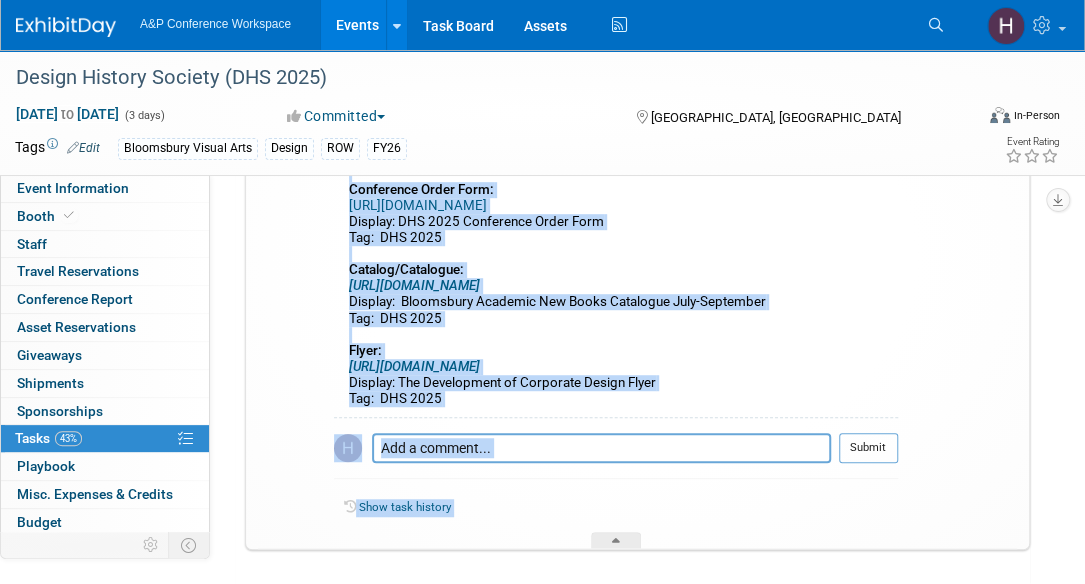 scroll, scrollTop: 363, scrollLeft: 0, axis: vertical 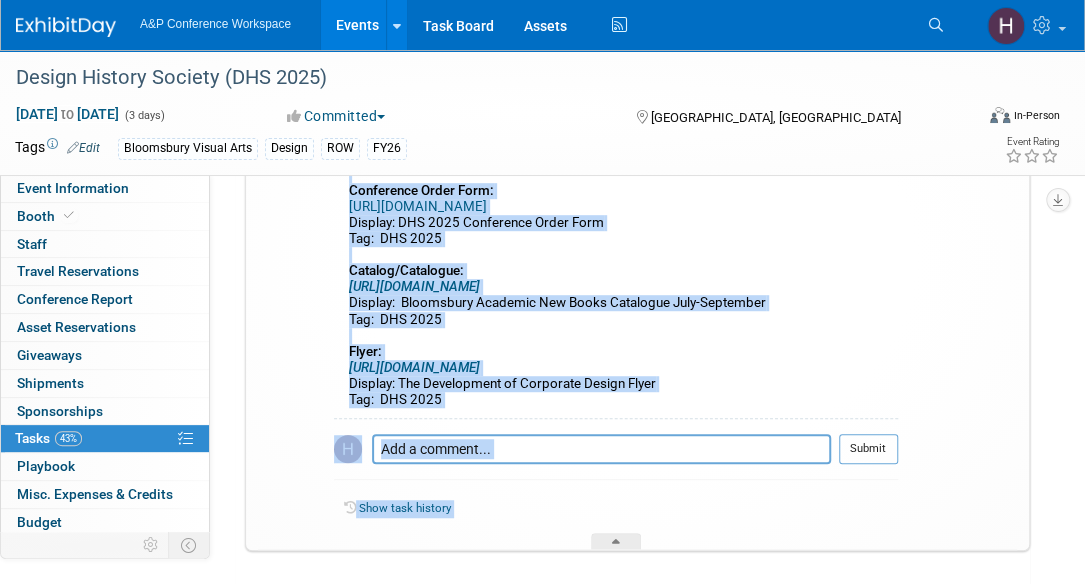 click on "E-Newsletter: https://www.bloomsbury.com/uk/newsletters/design-newsletter/ OR https://www.bloomsbury.com/uk/discover/bloomsbury-digital-resources/products/bloomsbury-visual-arts/ Acronym:  TBA E-Newsletter Display:  TBA E-Newsletter Tag:  DHS 2025 Conference Order Form: https://www.bloomsbury.com/media/2wmp4psi/dhs-2025-conference-order-form.pdf Display: DHS 2025 Conference Order Form Tag:  DHS 2025 Catalog/Catalogue: https://www.bloomsbury.com/media/kkgjyoxh/academic-new-books-catalogue-july-september-2025.pdf Display:  Bloomsbury Academic New Books Catalogue July-September Tag:  DHS 2025 Flyer: https://www.bloomsbury.com/media/2u5ogesw/the-development-of-corporate-design-flyer.pdf Display: The Development of Corporate Design Flyer Tag:  DHS 2025" at bounding box center [616, 225] 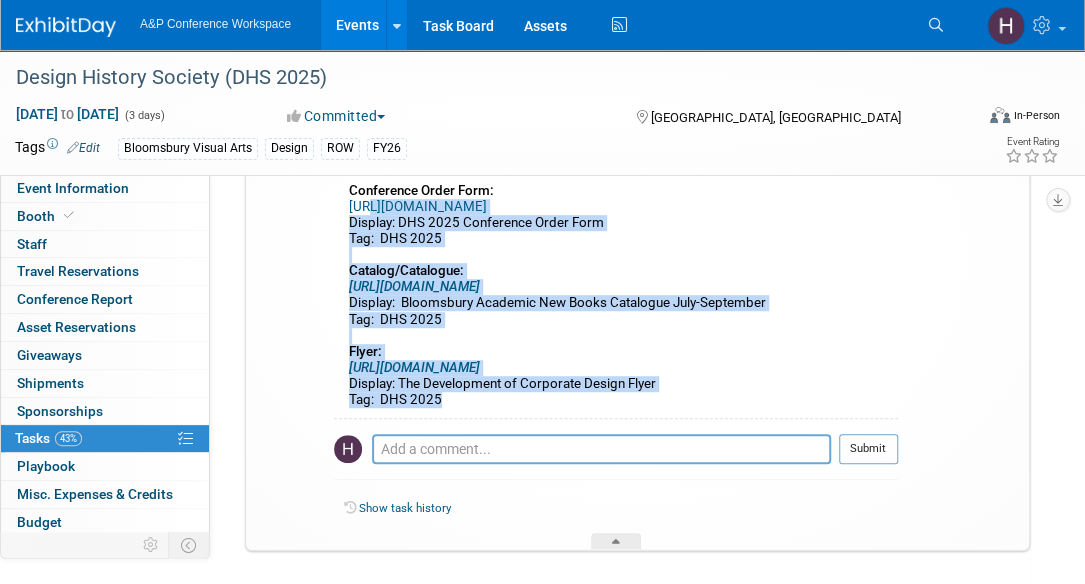 drag, startPoint x: 476, startPoint y: 432, endPoint x: 363, endPoint y: 225, distance: 235.83469 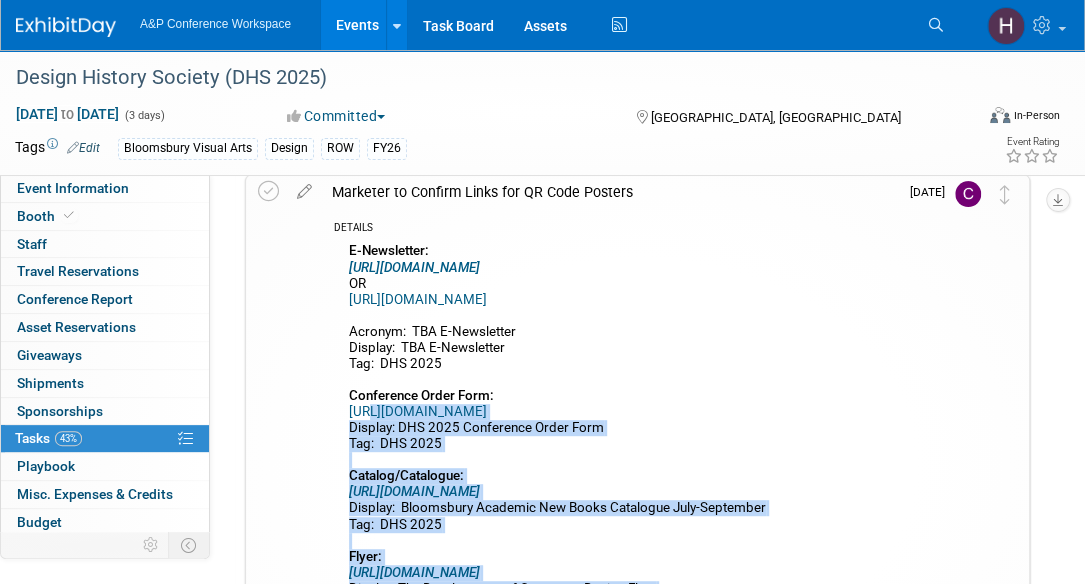 scroll, scrollTop: 155, scrollLeft: 0, axis: vertical 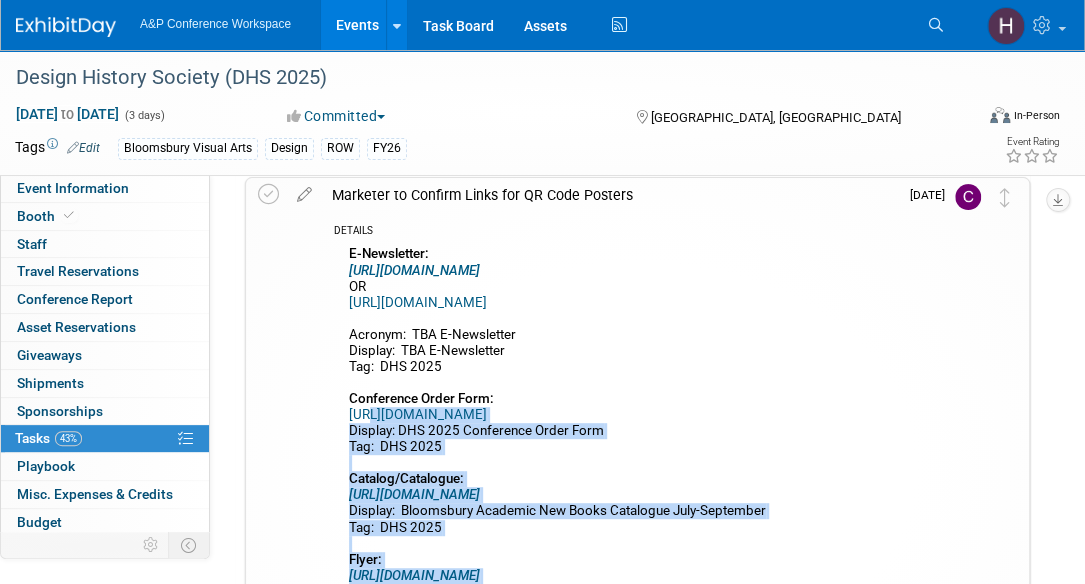 drag, startPoint x: 326, startPoint y: 271, endPoint x: 401, endPoint y: 302, distance: 81.154175 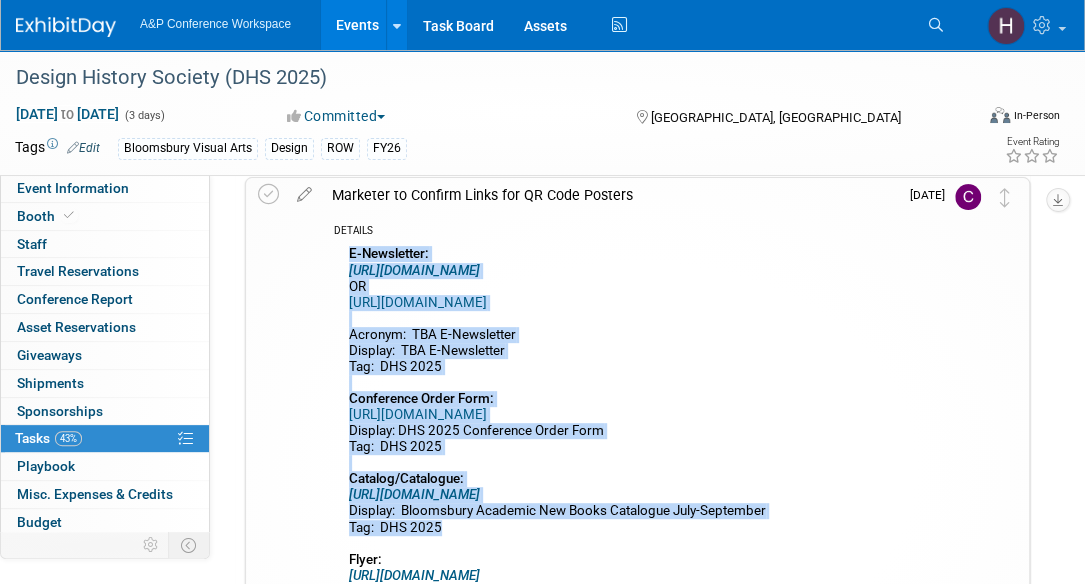 drag, startPoint x: 331, startPoint y: 258, endPoint x: 531, endPoint y: 555, distance: 358.06284 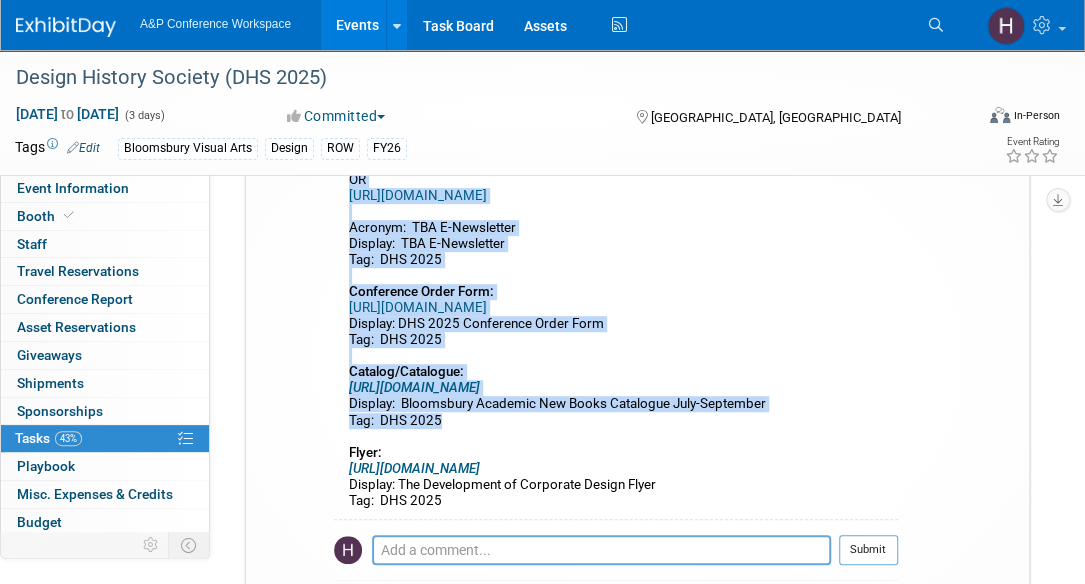 scroll, scrollTop: 263, scrollLeft: 0, axis: vertical 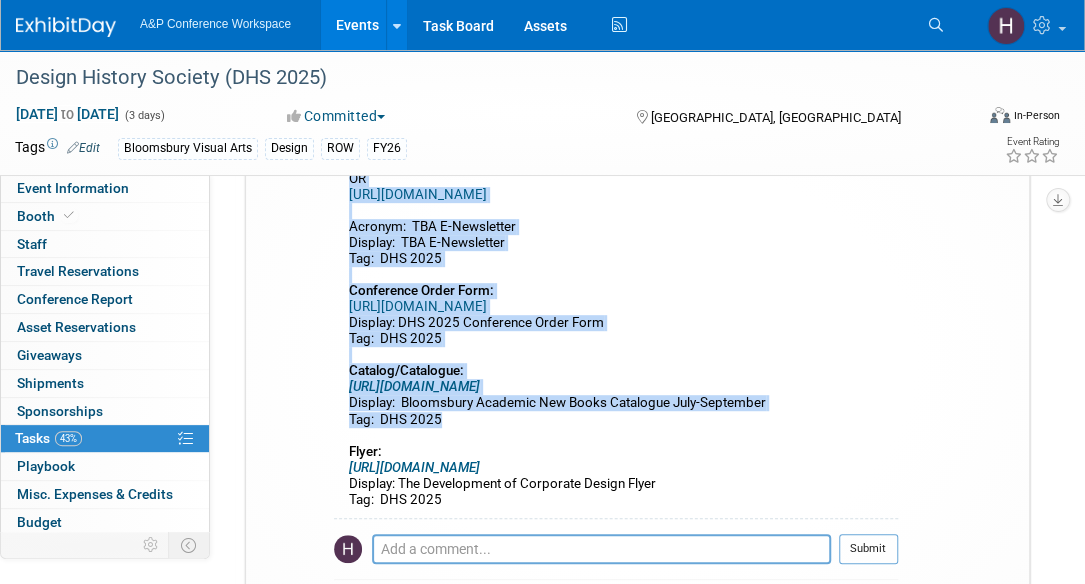 copy on "E-Newsletter: https://www.bloomsbury.com/uk/newsletters/design-newsletter/ OR https://www.bloomsbury.com/uk/discover/bloomsbury-digital-resources/products/bloomsbury-visual-arts/ Acronym:  TBA E-Newsletter Display:  TBA E-Newsletter Tag:  DHS 2025 Conference Order Form: https://www.bloomsbury.com/media/2wmp4psi/dhs-2025-conference-order-form.pdf Display: DHS 2025 Conference Order Form Tag:  DHS 2025 Catalog/Catalogue: https://www.bloomsbury.com/media/kkgjyoxh/academic-new-books-catalogue-july-september-2025.pdf Display:  Bloomsbury Academic New Books Catalogue July-September Tag:  DHS 2025" 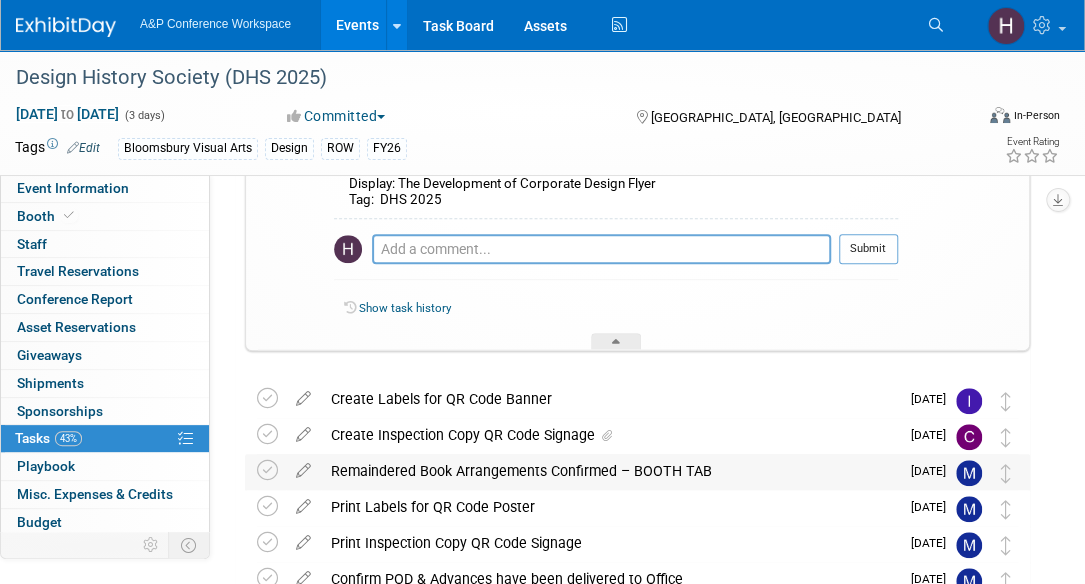 scroll, scrollTop: 593, scrollLeft: 0, axis: vertical 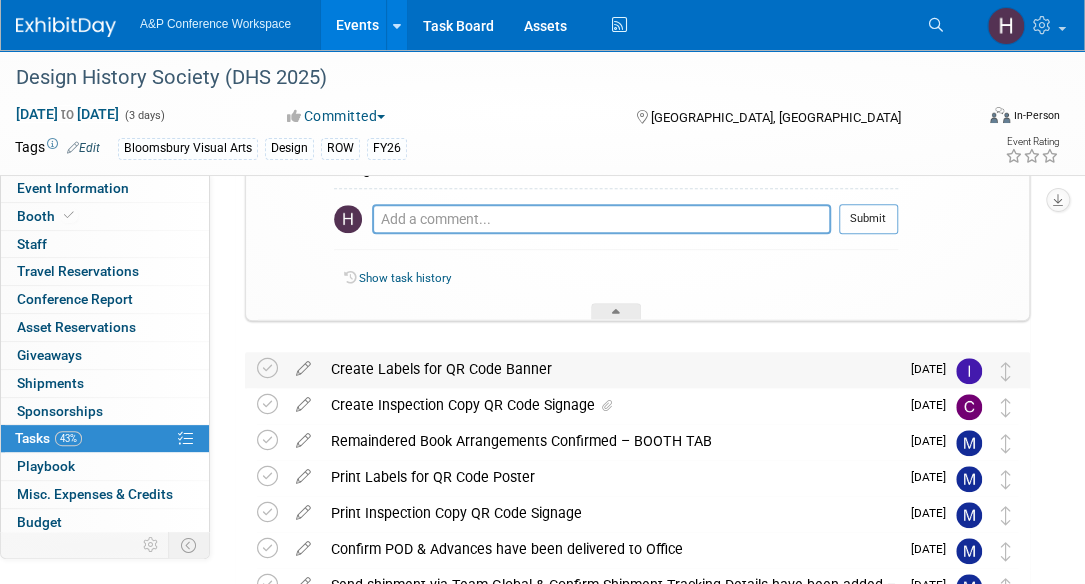 click on "Create Labels for QR Code Banner" at bounding box center (610, 369) 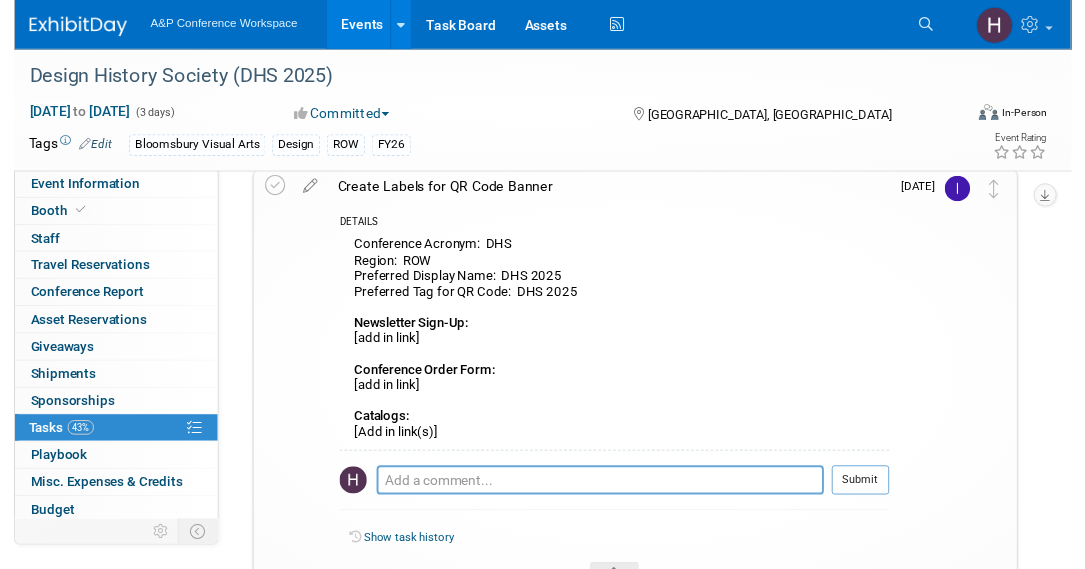 scroll, scrollTop: 779, scrollLeft: 0, axis: vertical 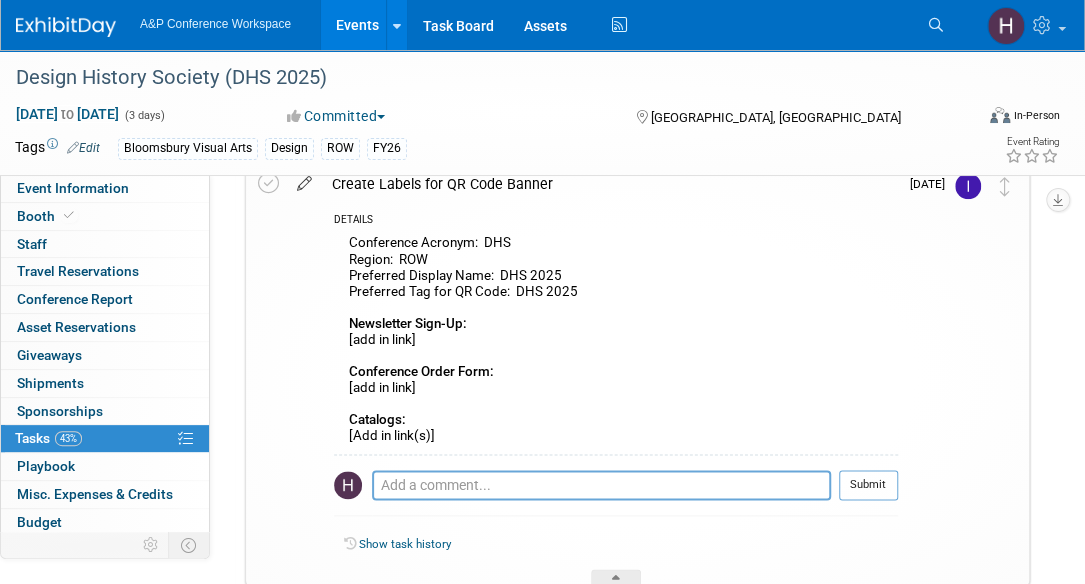 click at bounding box center (304, 184) 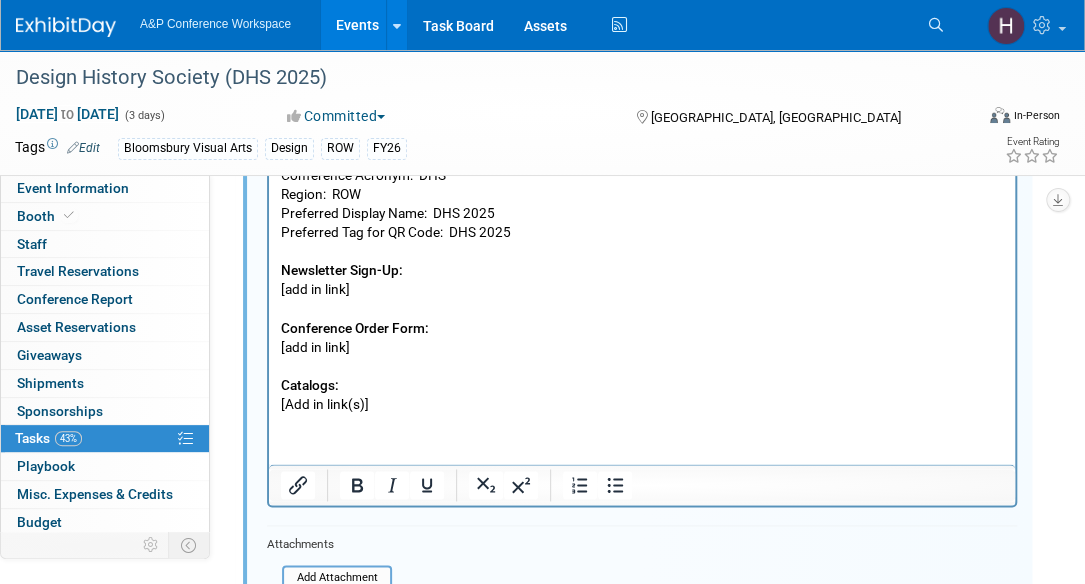 scroll, scrollTop: 958, scrollLeft: 0, axis: vertical 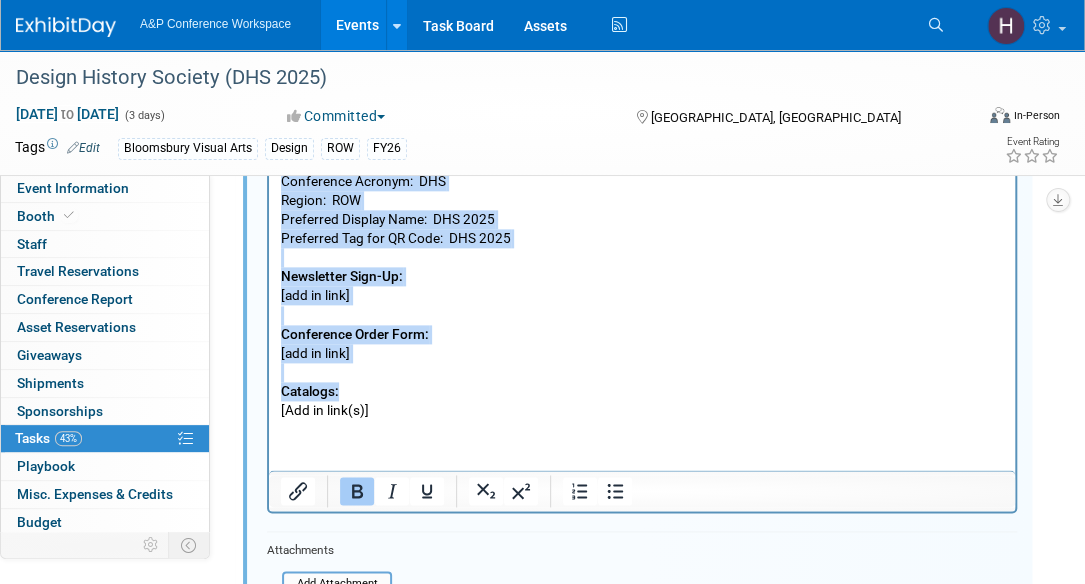 drag, startPoint x: 387, startPoint y: 401, endPoint x: 198, endPoint y: 56, distance: 393.3777 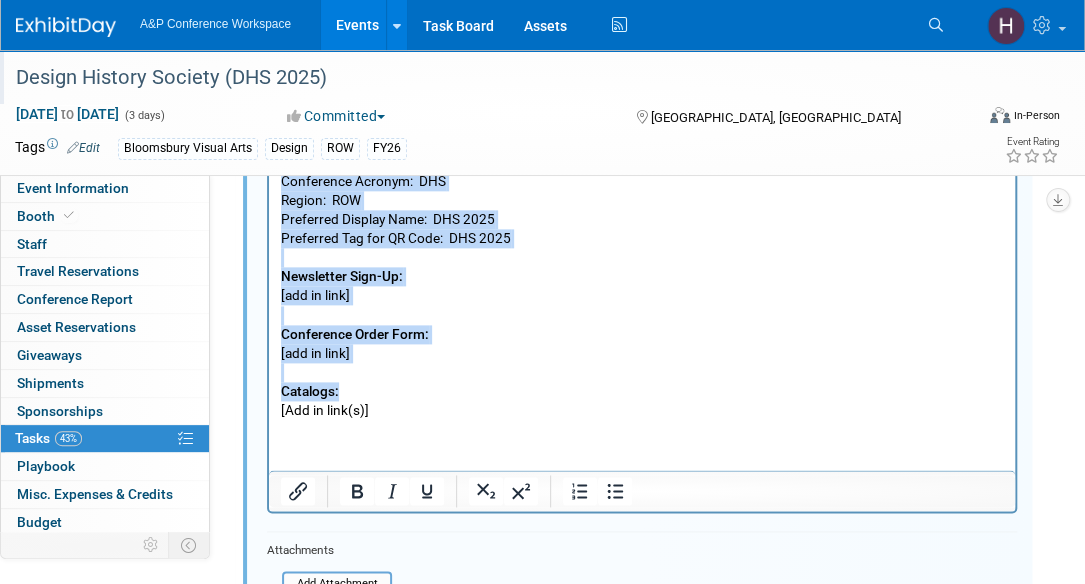 type 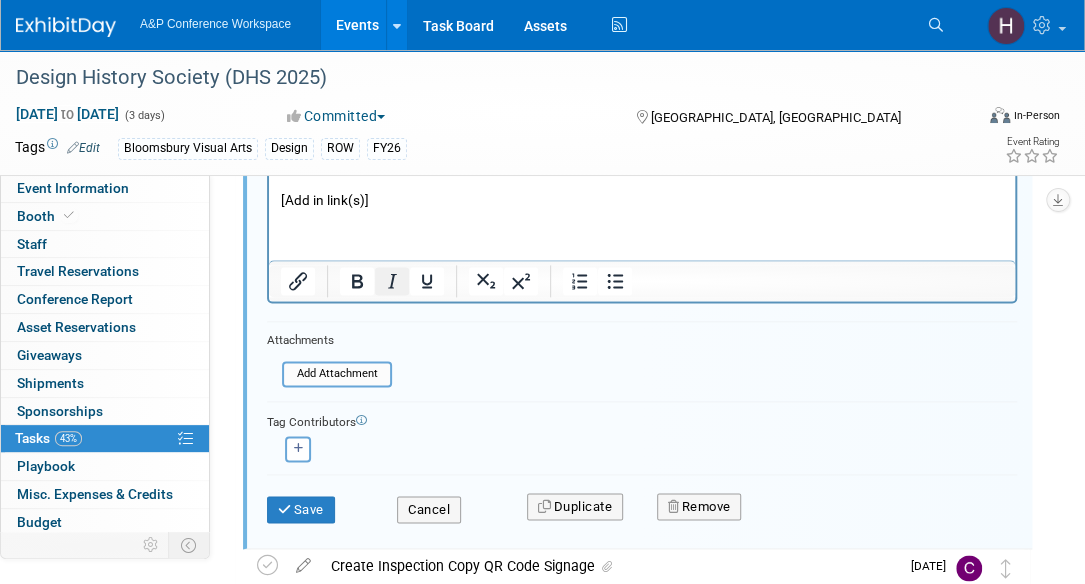 scroll, scrollTop: 834, scrollLeft: 0, axis: vertical 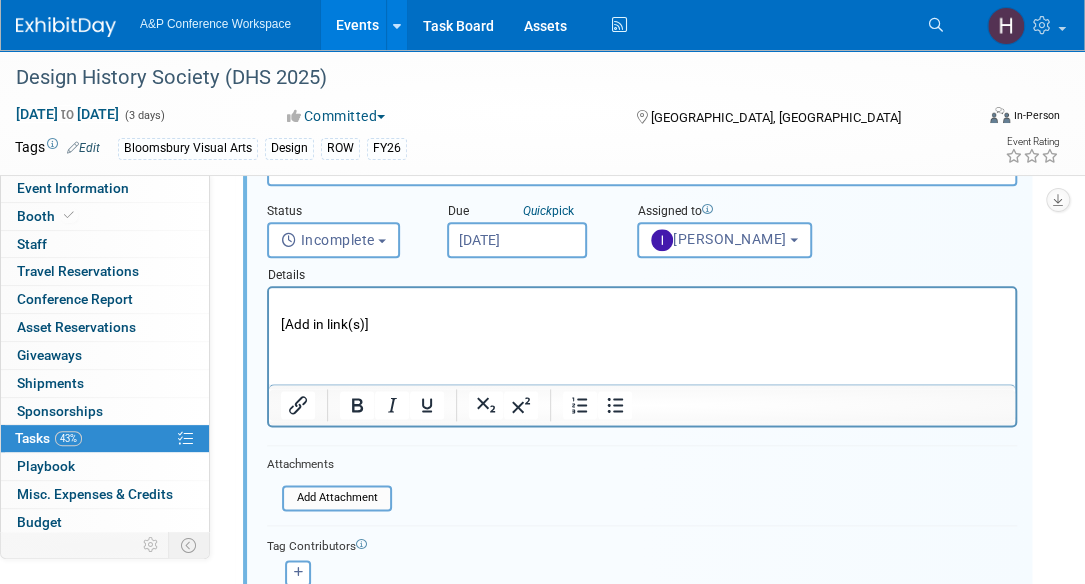 drag, startPoint x: 393, startPoint y: 335, endPoint x: 176, endPoint y: 237, distance: 238.10292 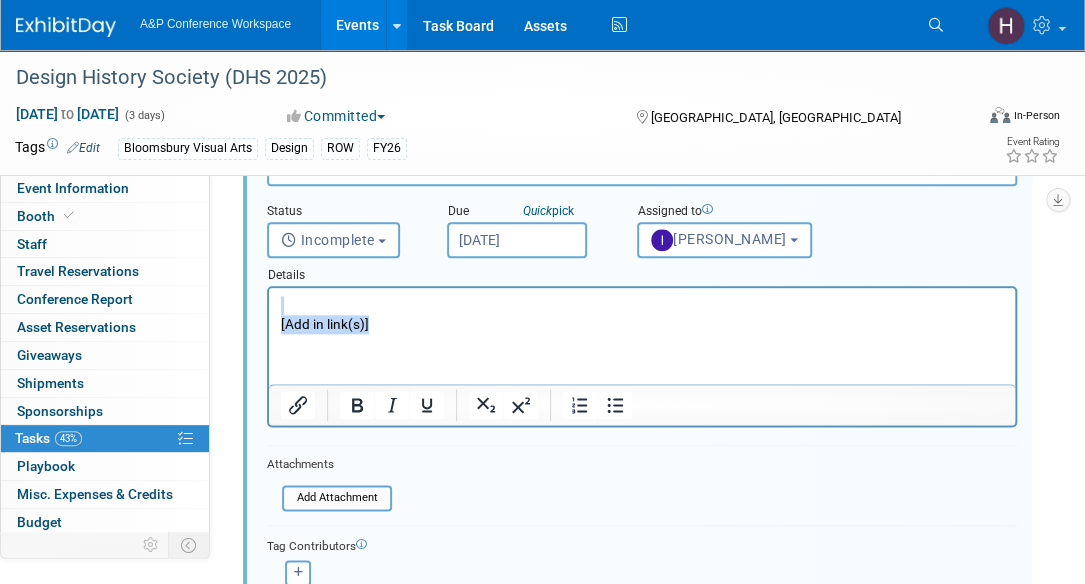 drag, startPoint x: 430, startPoint y: 327, endPoint x: 223, endPoint y: 289, distance: 210.45901 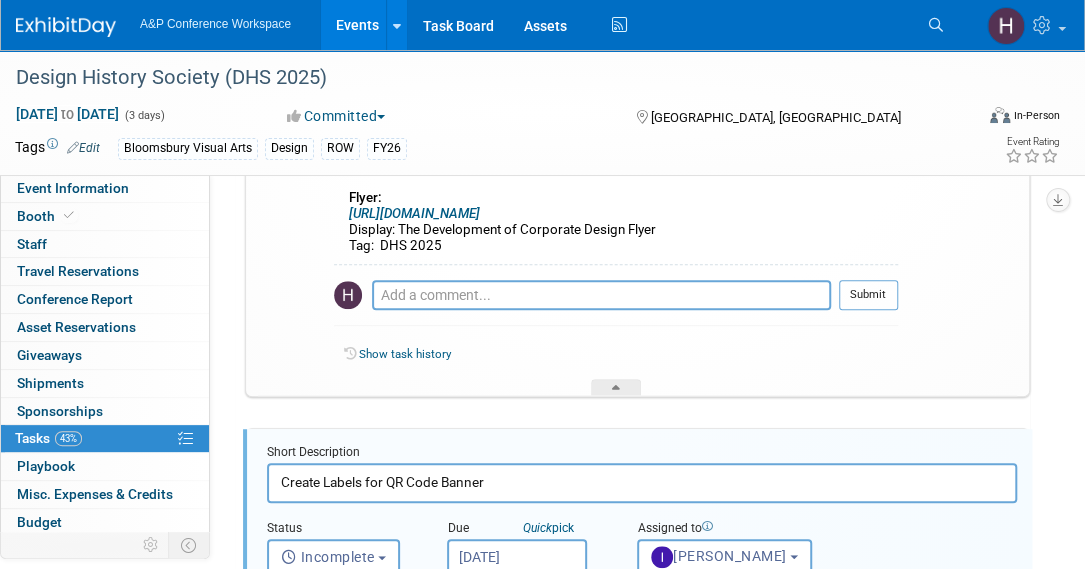 scroll, scrollTop: 518, scrollLeft: 0, axis: vertical 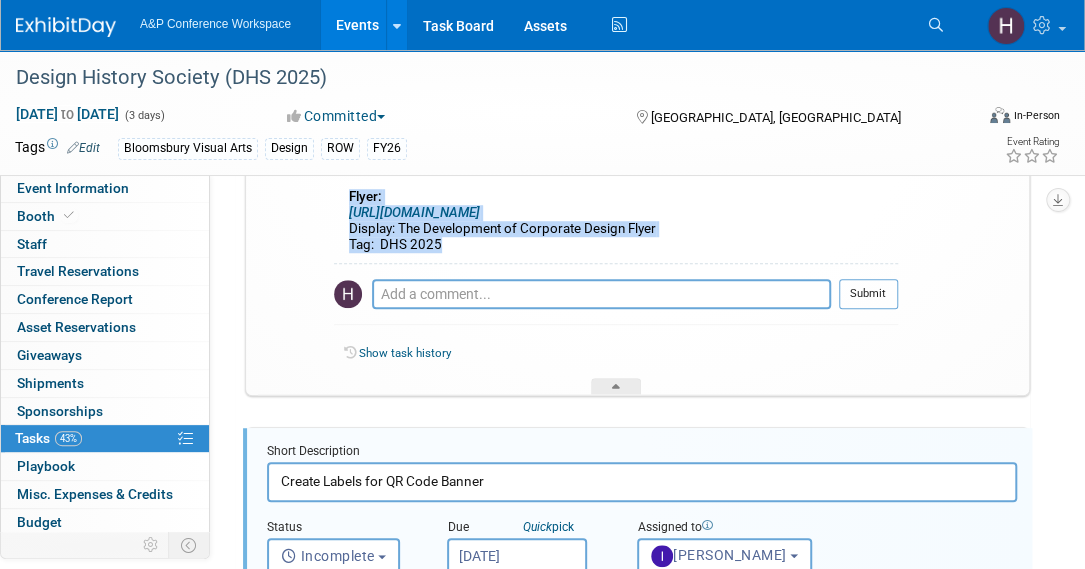 drag, startPoint x: 447, startPoint y: 268, endPoint x: 345, endPoint y: 224, distance: 111.085556 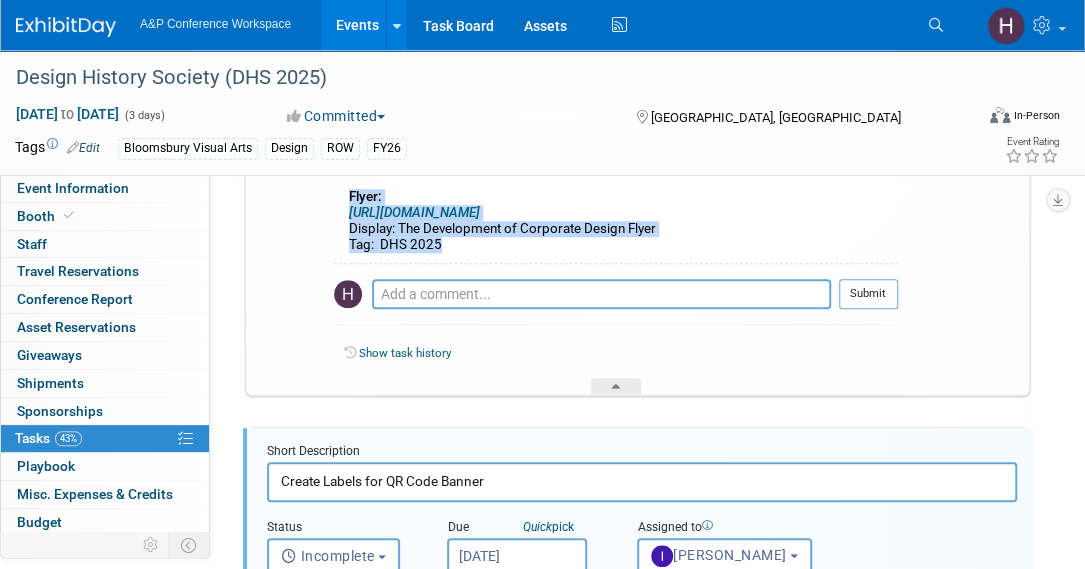 click on "E-Newsletter: https://www.bloomsbury.com/uk/newsletters/design-newsletter/ OR https://www.bloomsbury.com/uk/discover/bloomsbury-digital-resources/products/bloomsbury-visual-arts/ Acronym:  TBA E-Newsletter Display:  TBA E-Newsletter Tag:  DHS 2025 Conference Order Form: https://www.bloomsbury.com/media/2wmp4psi/dhs-2025-conference-order-form.pdf Display: DHS 2025 Conference Order Form Tag:  DHS 2025 Catalog/Catalogue: https://www.bloomsbury.com/media/kkgjyoxh/academic-new-books-catalogue-july-september-2025.pdf Display:  Bloomsbury Academic New Books Catalogue July-September Tag:  DHS 2025 Flyer: https://www.bloomsbury.com/media/2u5ogesw/the-development-of-corporate-design-flyer.pdf Display: The Development of Corporate Design Flyer Tag:  DHS 2025" at bounding box center [616, 70] 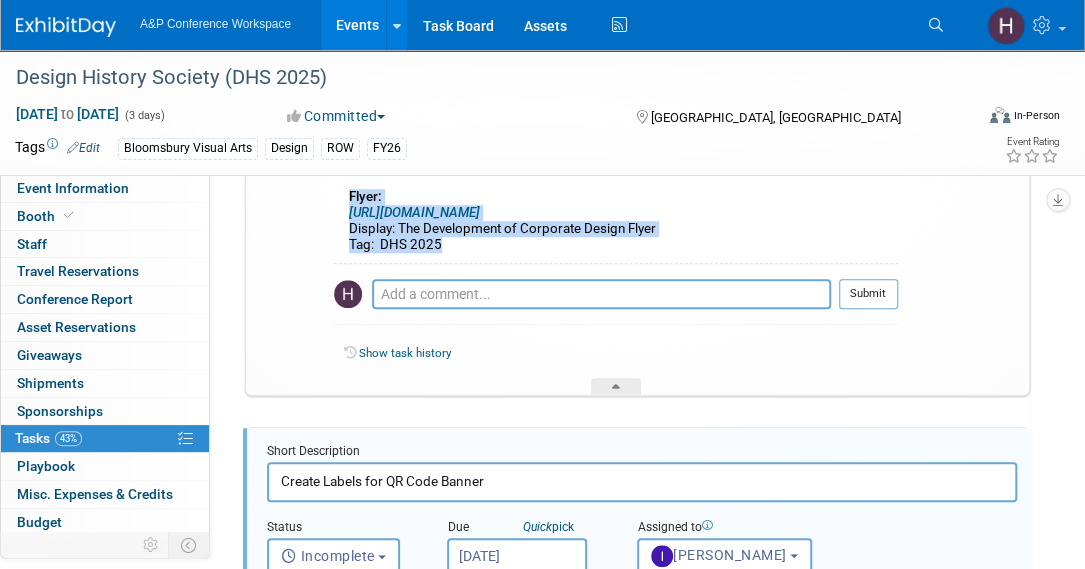 copy on "Flyer: https://www.bloomsbury.com/media/2u5ogesw/the-development-of-corporate-design-flyer.pdf Display: The Development of Corporate Design Flyer Tag:  DHS 2025" 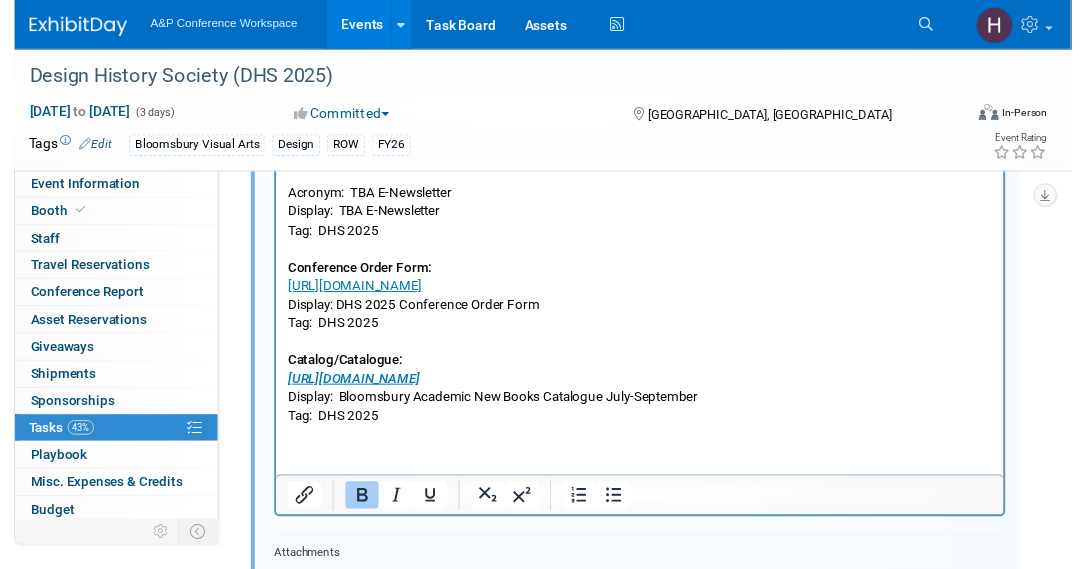 scroll, scrollTop: 1035, scrollLeft: 0, axis: vertical 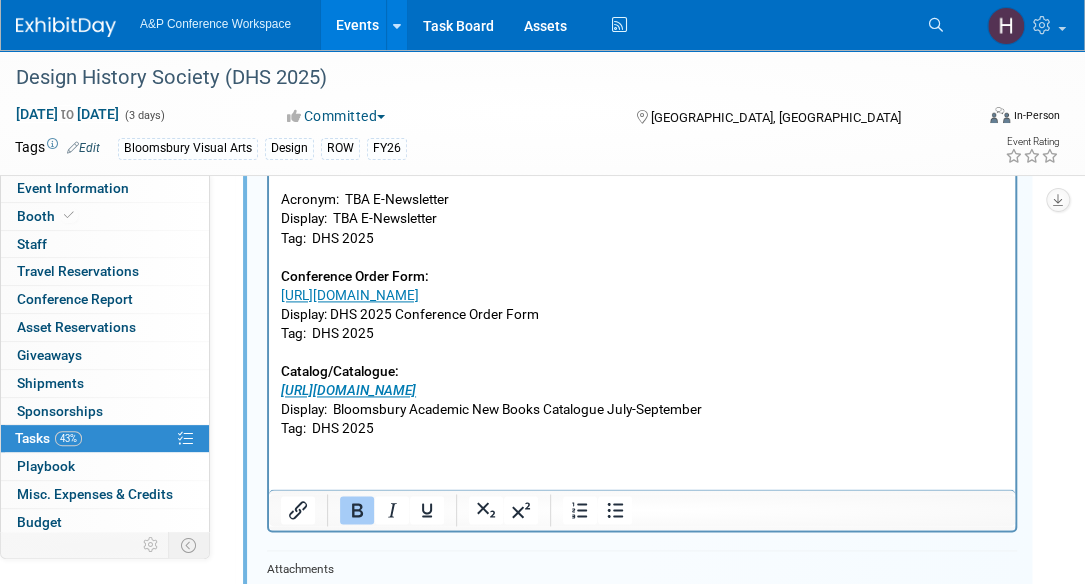 click on "E-Newsletter: https://www.bloomsbury.com/uk/newsletters/design-newsletter/ OR https://www.bloomsbury.com/uk/discover/bloomsbury-digital-resources/products/bloomsbury-visual-arts/ Acronym:  TBA E-Newsletter Display:  TBA E-Newsletter Tag:  DHS 2025 Conference Order Form: https://www.bloomsbury.com/media/2wmp4psi/dhs-2025-conference-order-form.pdf Display: DHS 2025 Conference Order Form Tag:  DHS 2025 Catalog/Catalogue: https://www.bloomsbury.com/media/kkgjyoxh/academic-new-books-catalogue-july-september-2025.pdf Display:  Bloomsbury Academic New Books Catalogue July-September Tag:  DHS 2025" at bounding box center [642, 266] 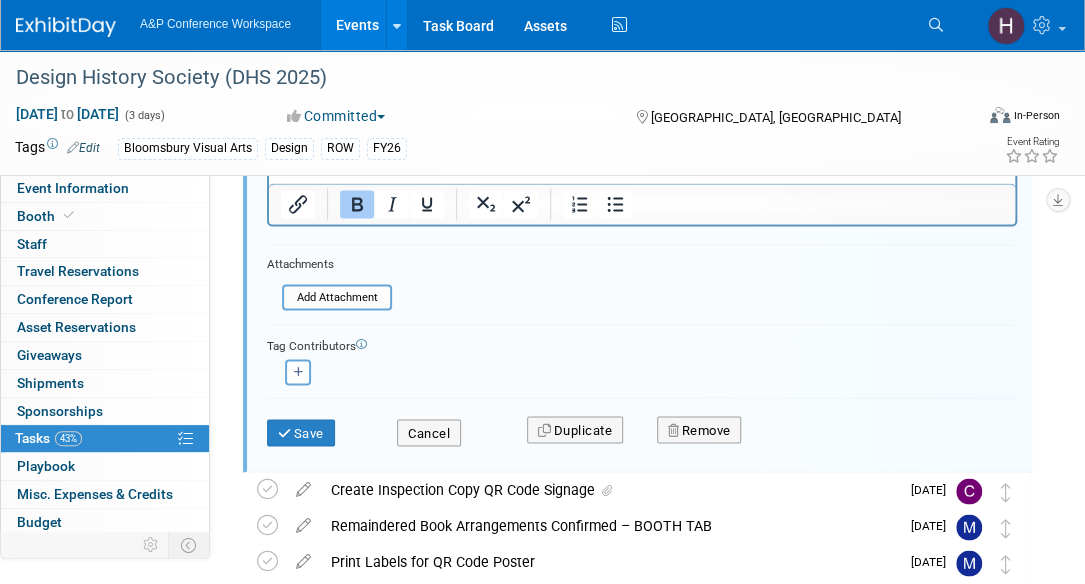 scroll, scrollTop: 1431, scrollLeft: 0, axis: vertical 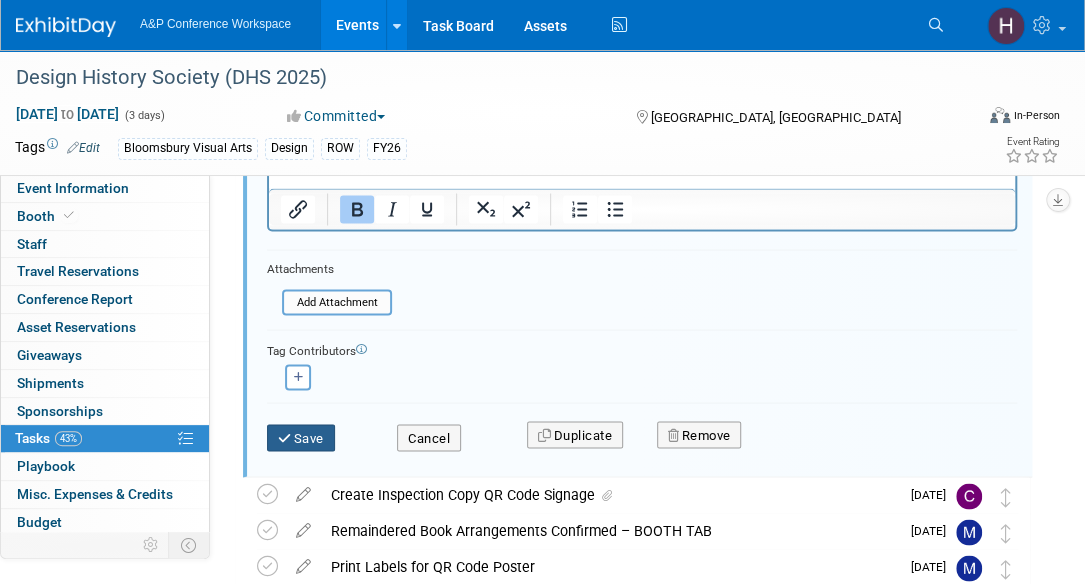 click on "Save" at bounding box center (301, 438) 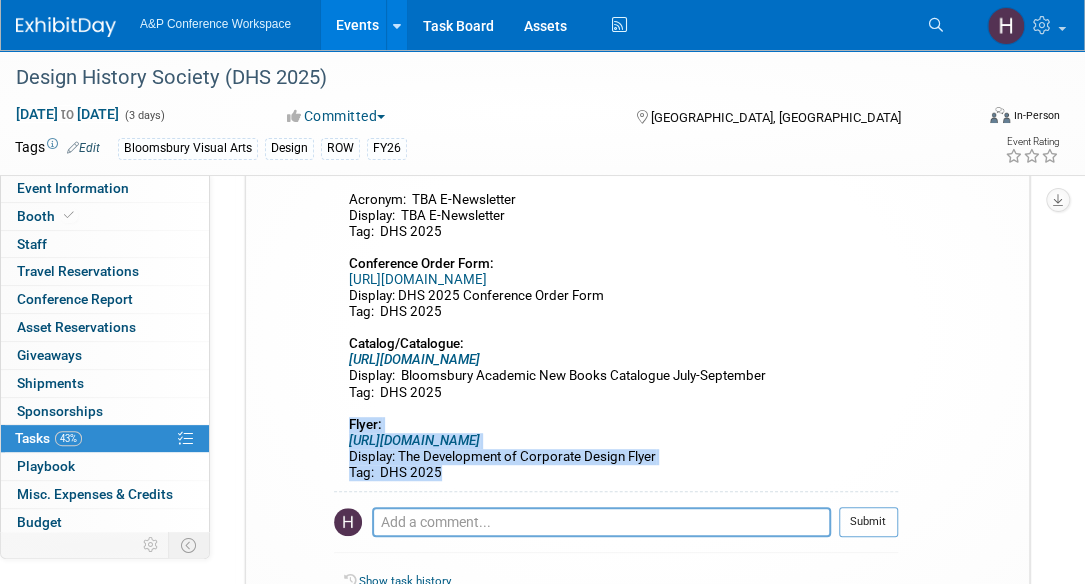 scroll, scrollTop: 0, scrollLeft: 0, axis: both 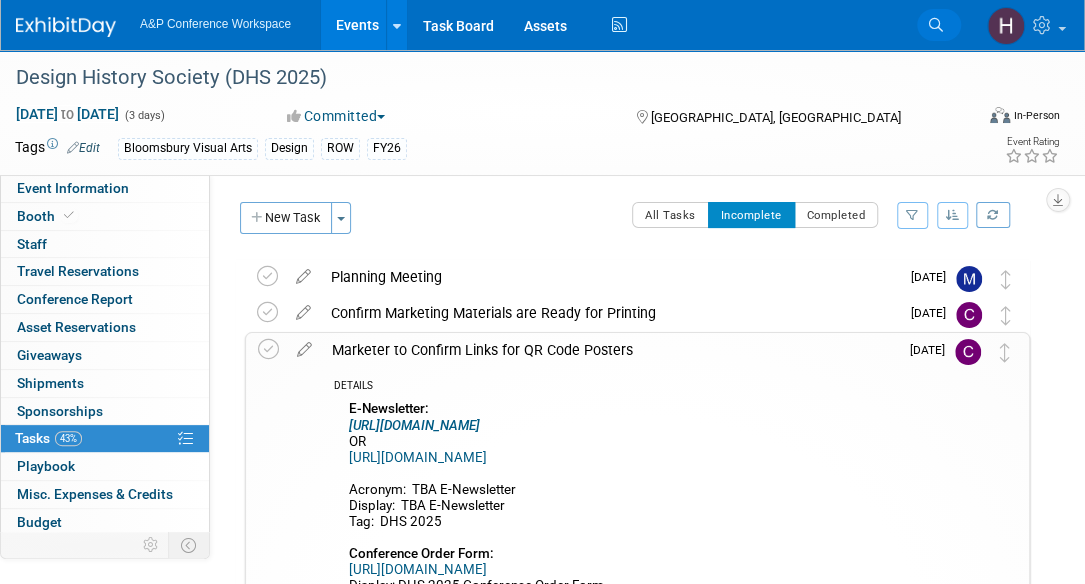 click on "Search" at bounding box center [939, 25] 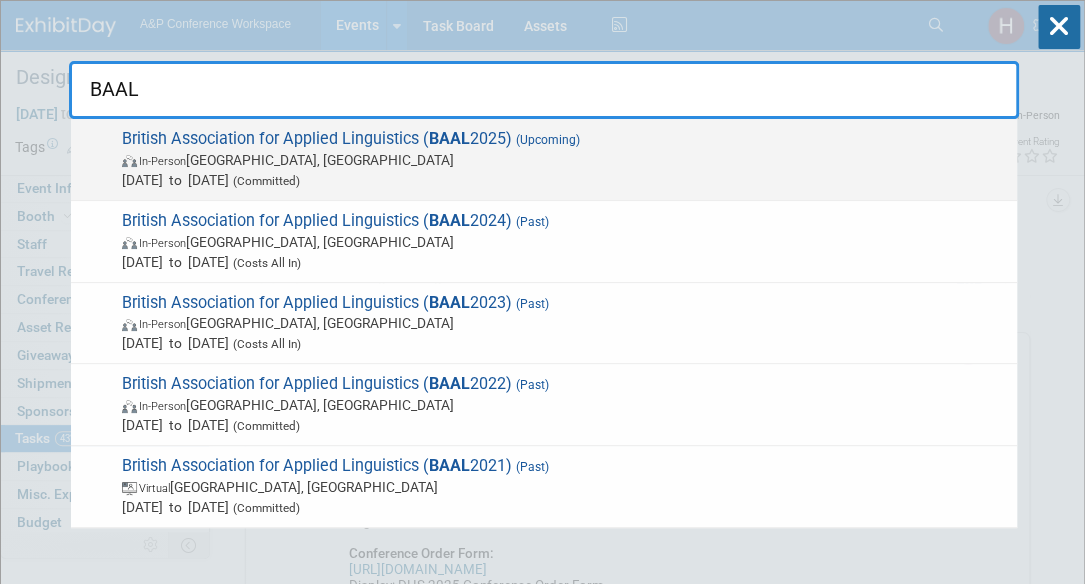 type on "BAAL" 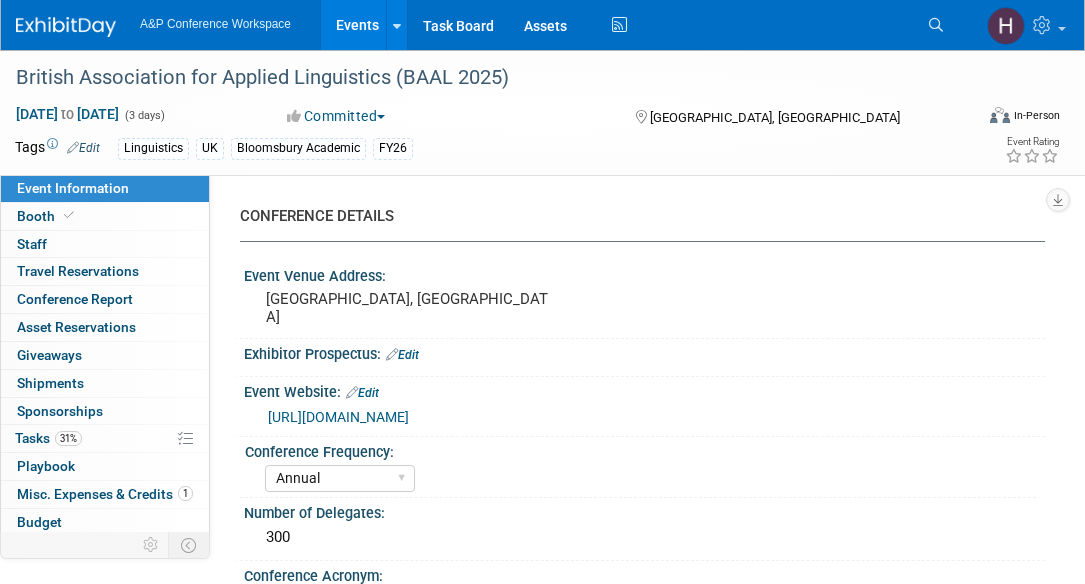 select on "Annual" 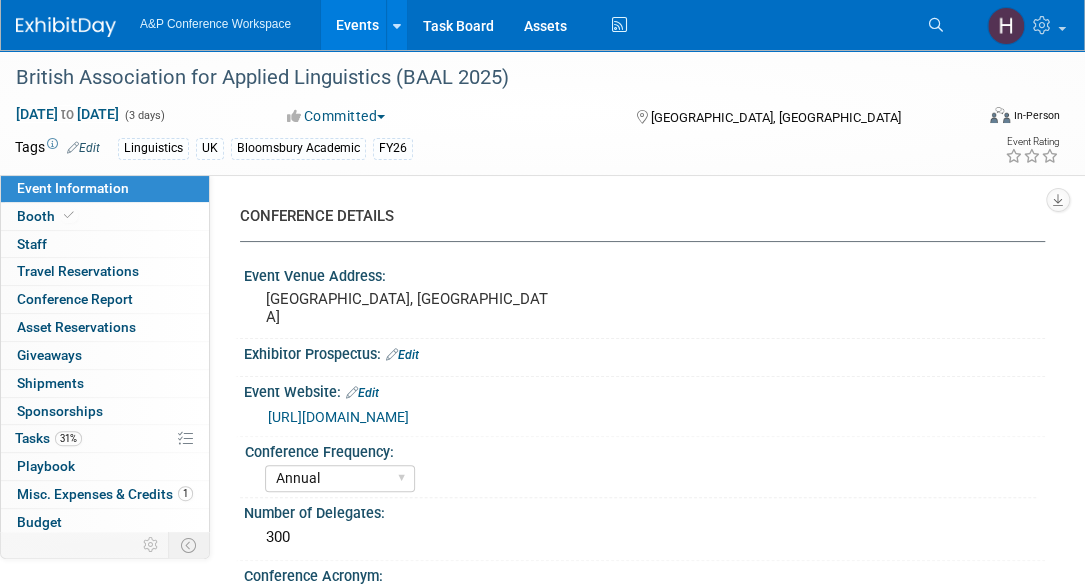 scroll, scrollTop: 0, scrollLeft: 0, axis: both 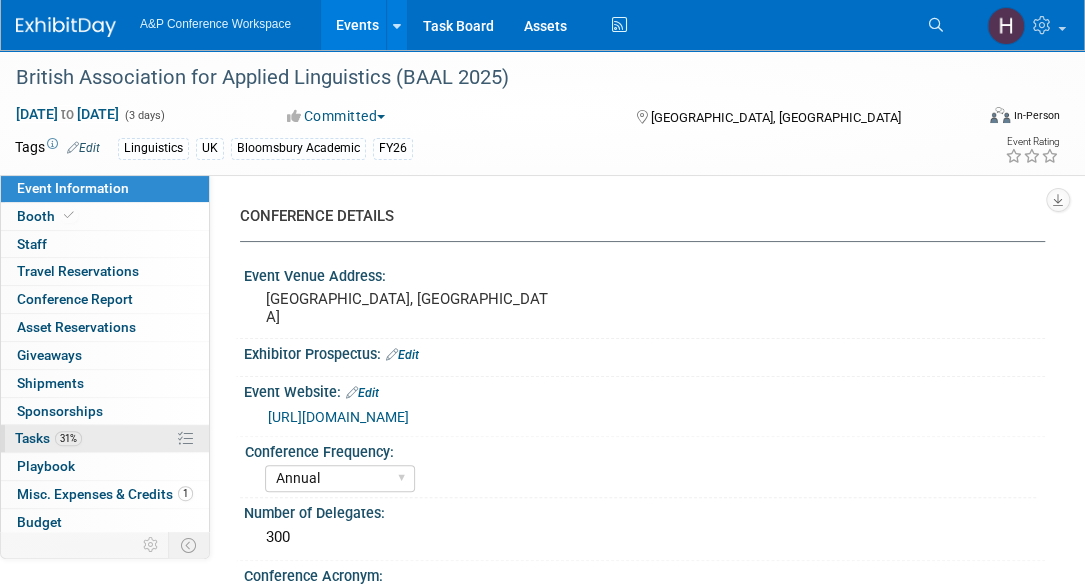 click on "31%
Tasks 31%" at bounding box center (105, 438) 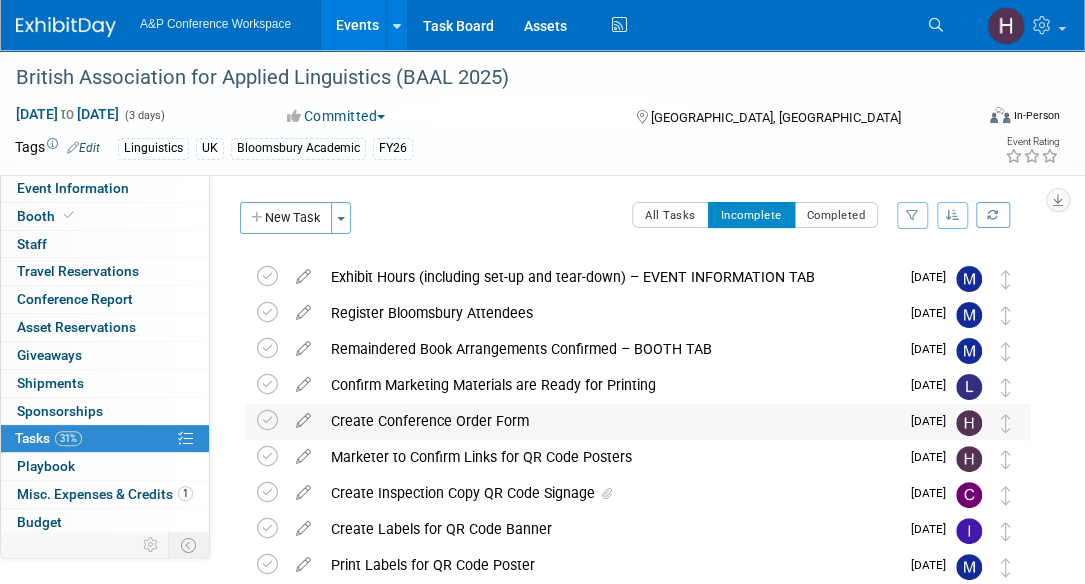 click on "Create Conference Order Form" at bounding box center (610, 421) 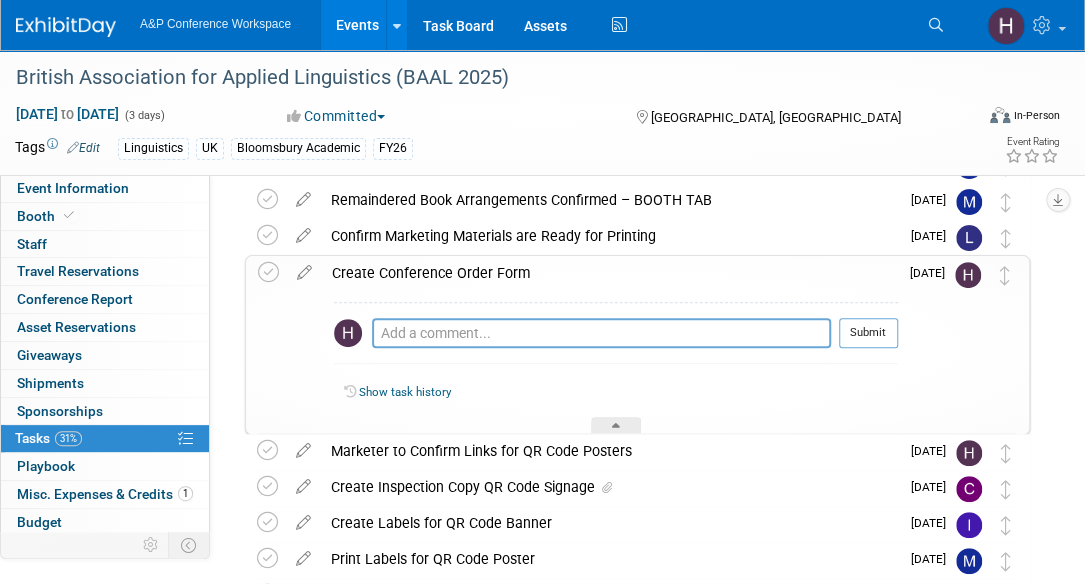scroll, scrollTop: 150, scrollLeft: 0, axis: vertical 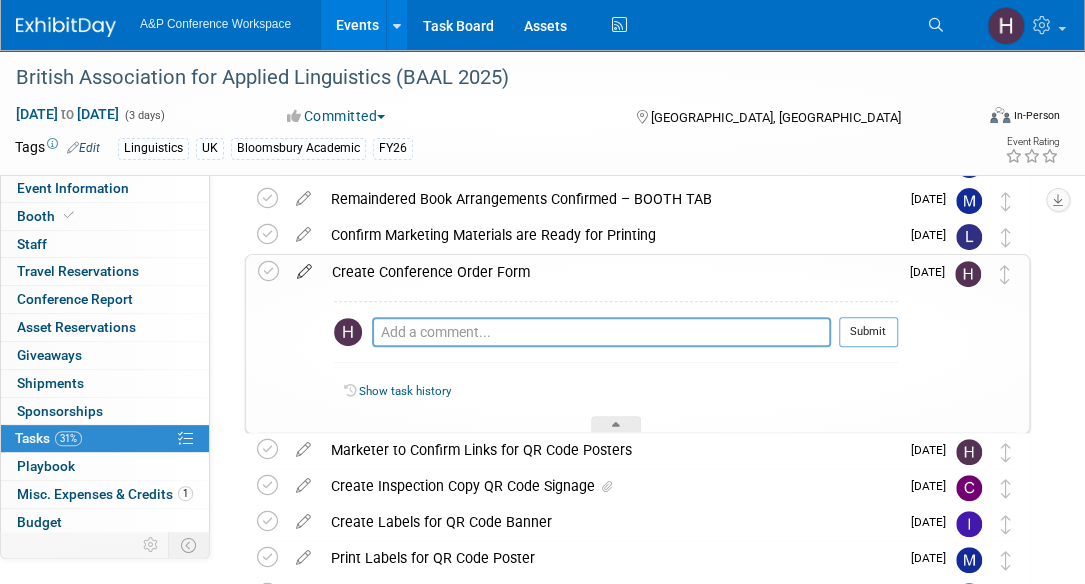 click at bounding box center [304, 267] 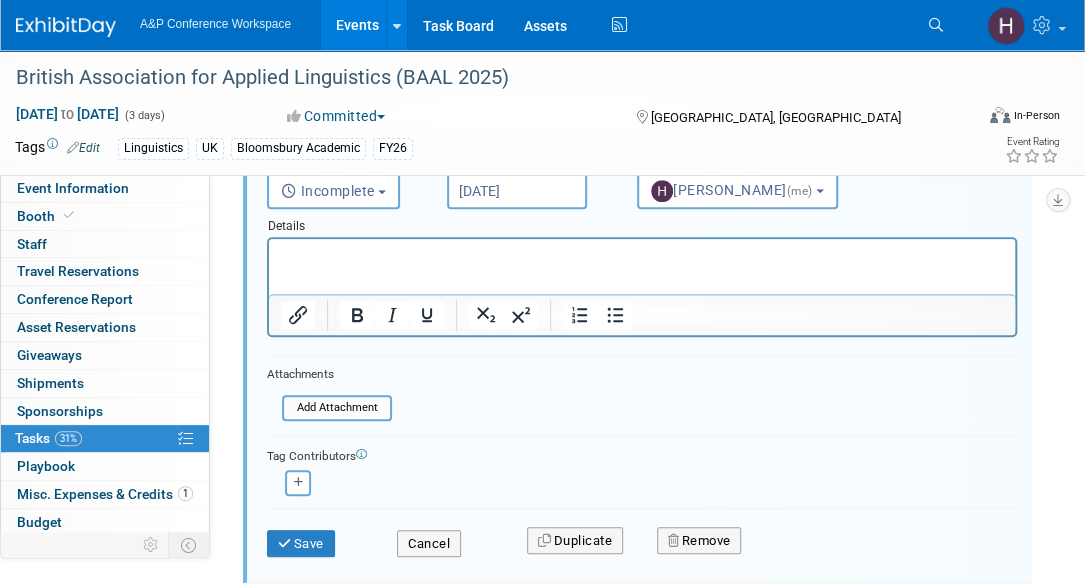 scroll, scrollTop: 333, scrollLeft: 0, axis: vertical 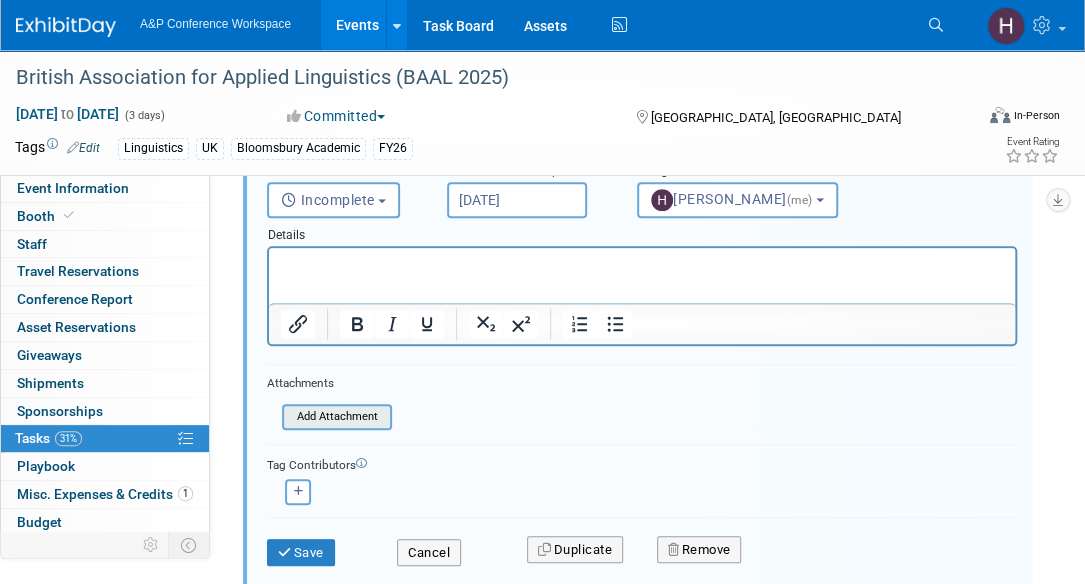 click at bounding box center (288, 417) 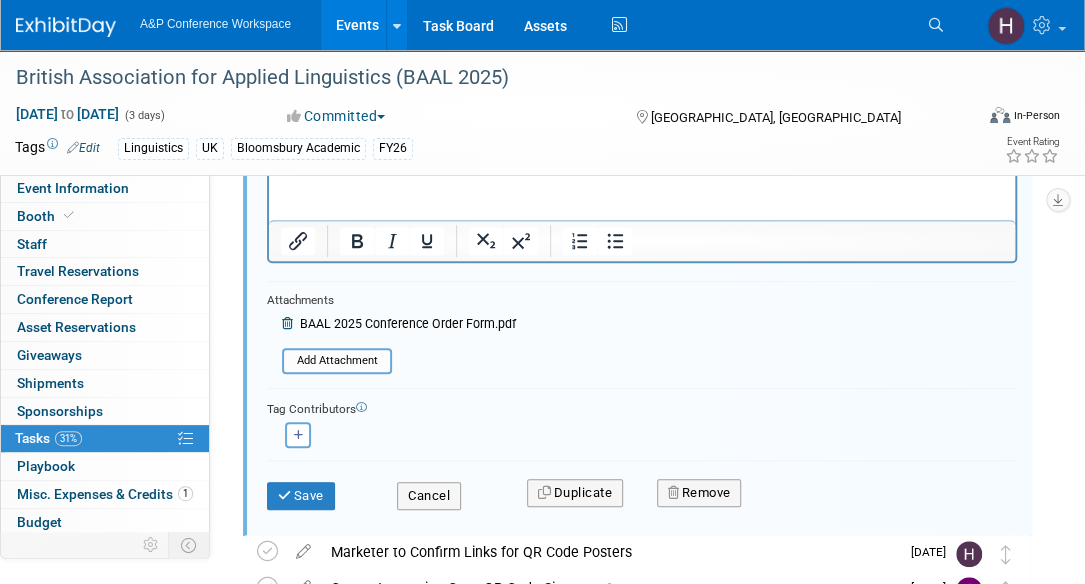 scroll, scrollTop: 414, scrollLeft: 0, axis: vertical 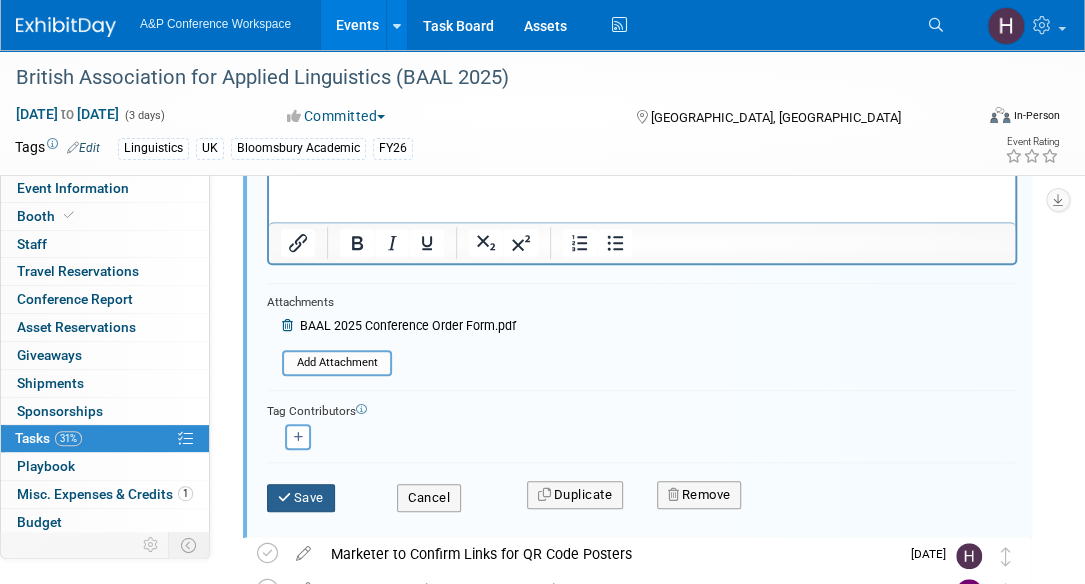 click on "Save" at bounding box center (301, 498) 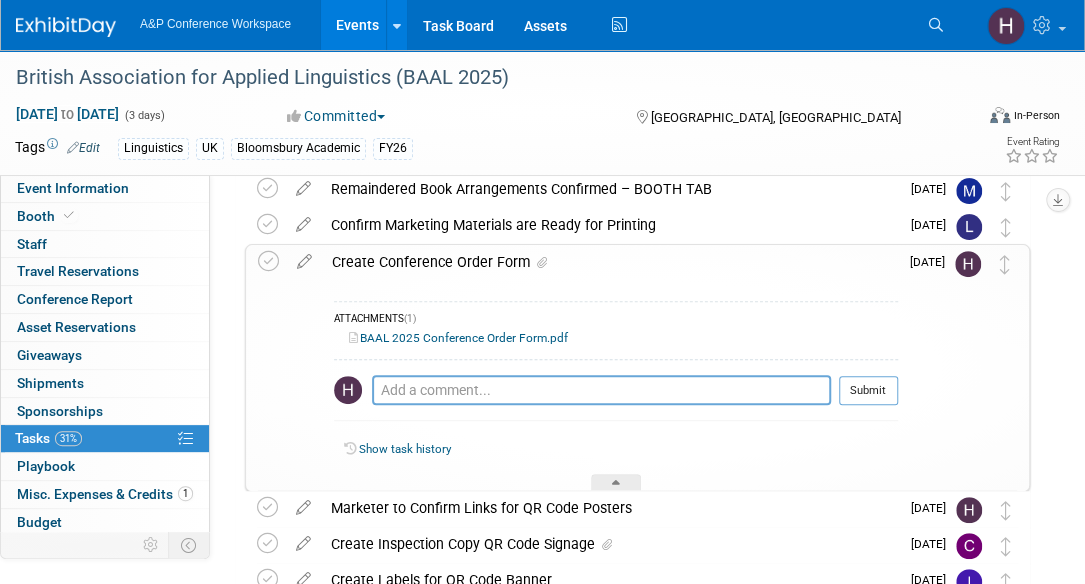 scroll, scrollTop: 159, scrollLeft: 0, axis: vertical 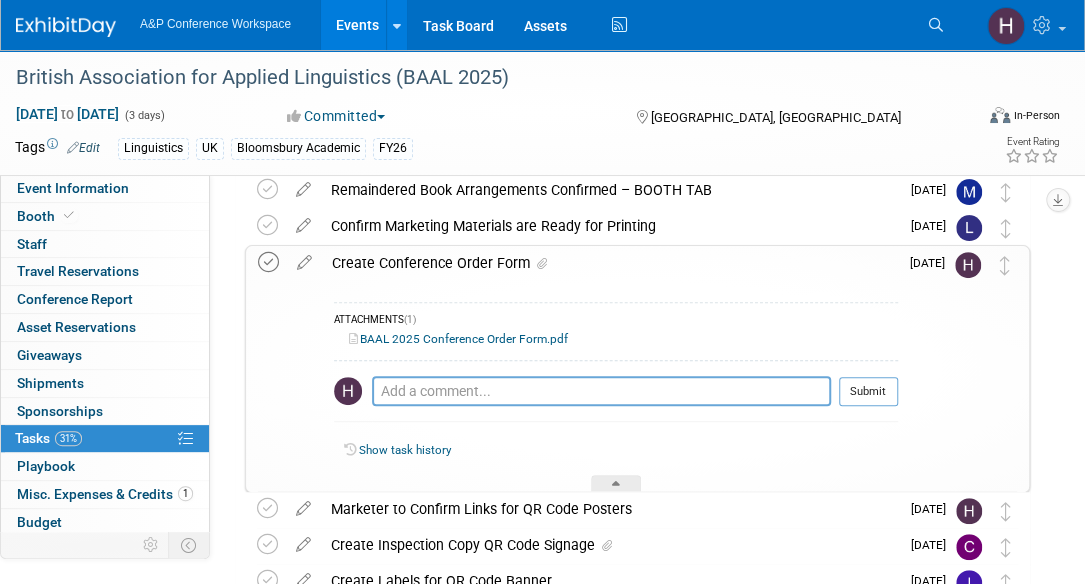 click at bounding box center (268, 262) 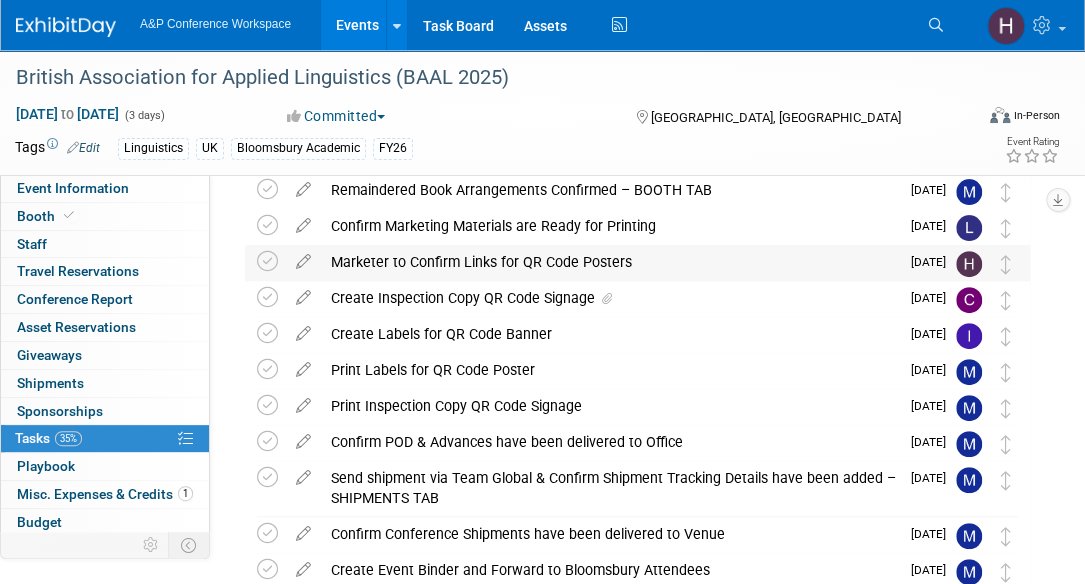 click on "Marketer to Confirm Links for QR Code Posters" at bounding box center [610, 262] 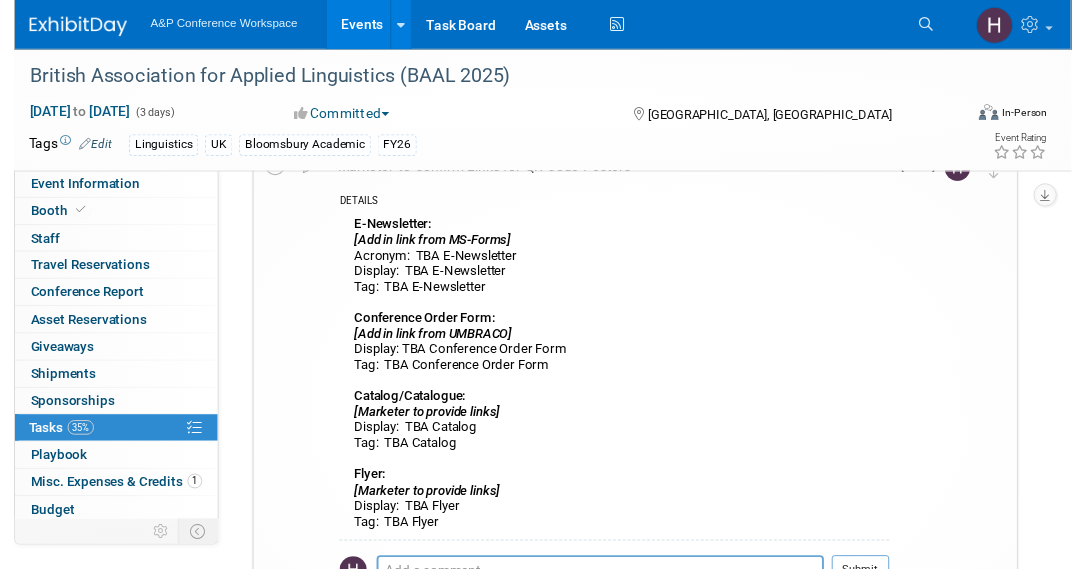 scroll, scrollTop: 243, scrollLeft: 0, axis: vertical 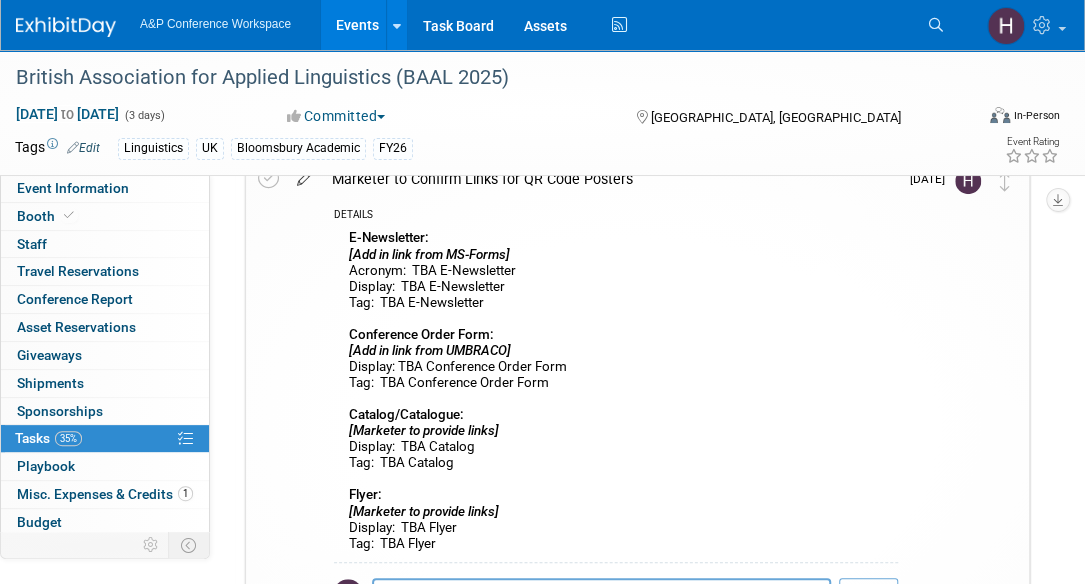 click at bounding box center (304, 174) 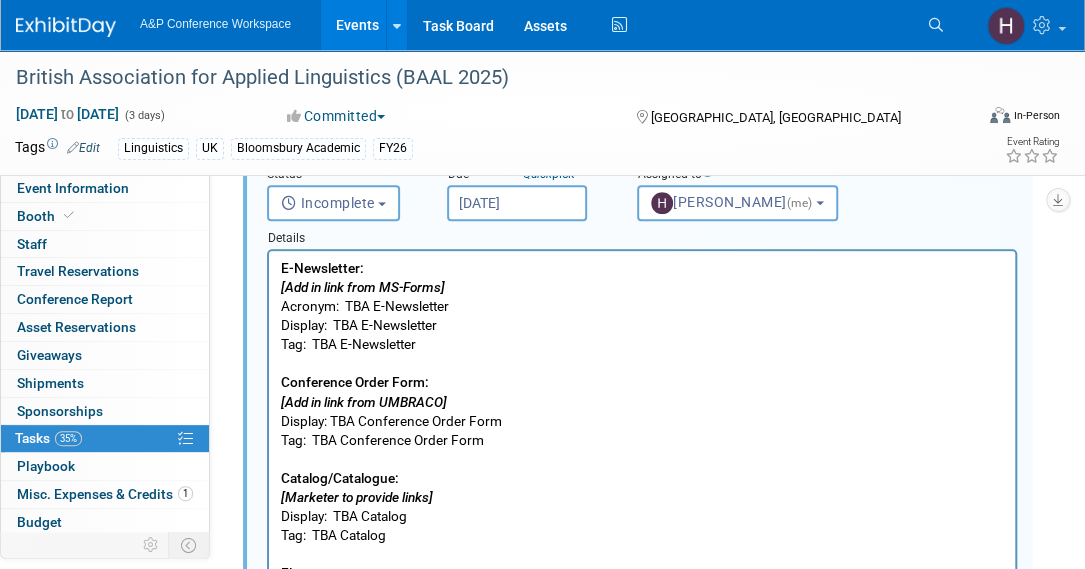 scroll, scrollTop: 364, scrollLeft: 0, axis: vertical 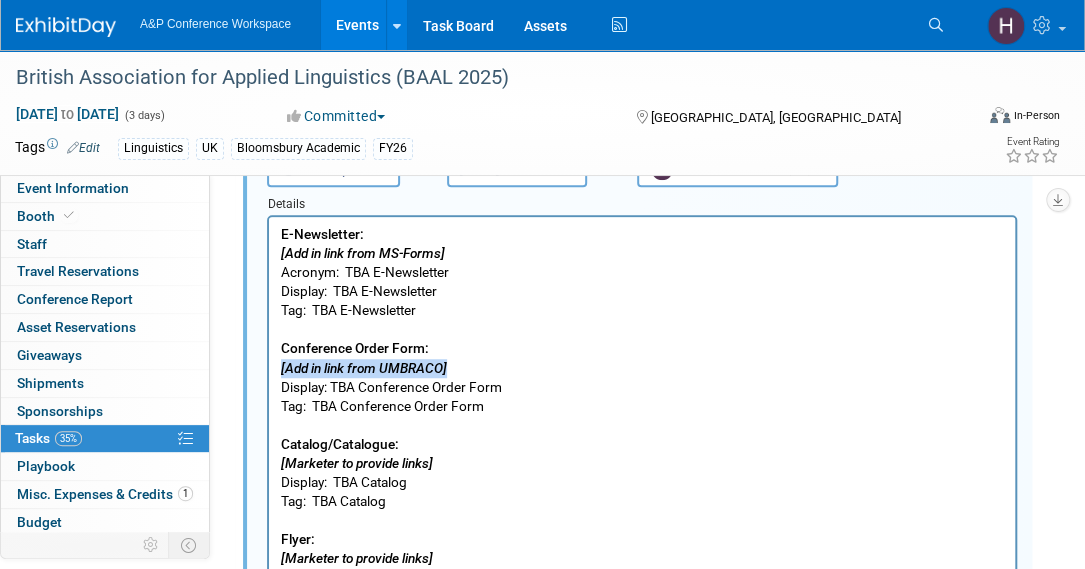 drag, startPoint x: 463, startPoint y: 367, endPoint x: 244, endPoint y: 370, distance: 219.02055 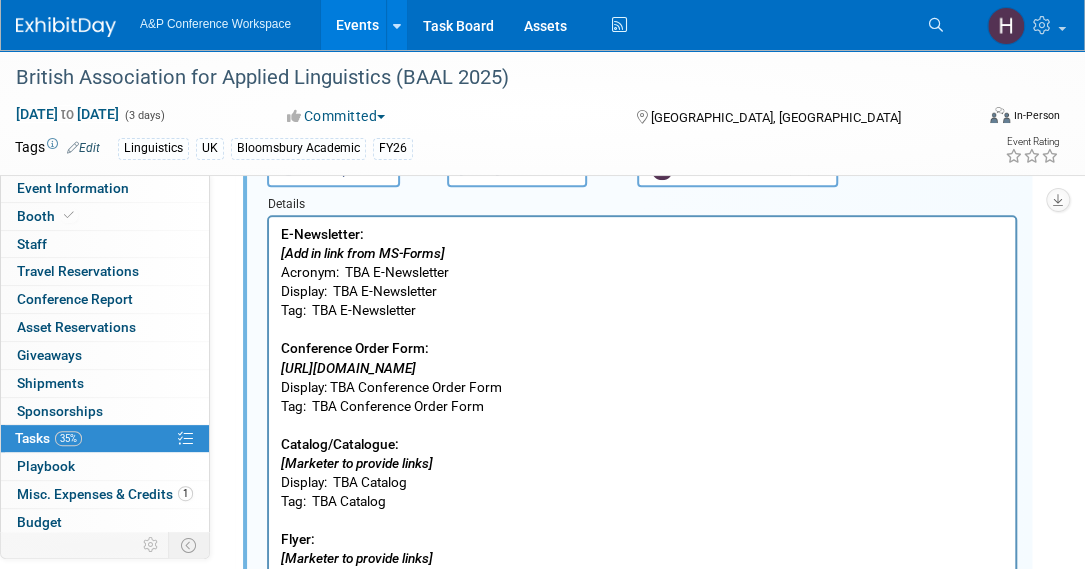 drag, startPoint x: 784, startPoint y: 362, endPoint x: 275, endPoint y: 368, distance: 509.03537 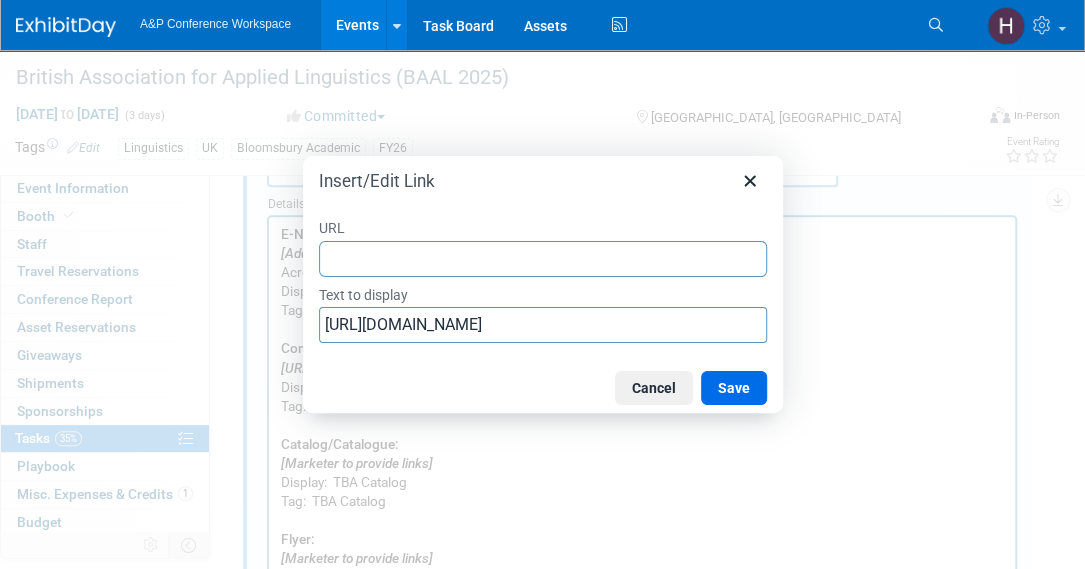 type on "https://www.bloomsbury.com/media/q5sjcs3t/baal-2025-conference-order-form.pdf" 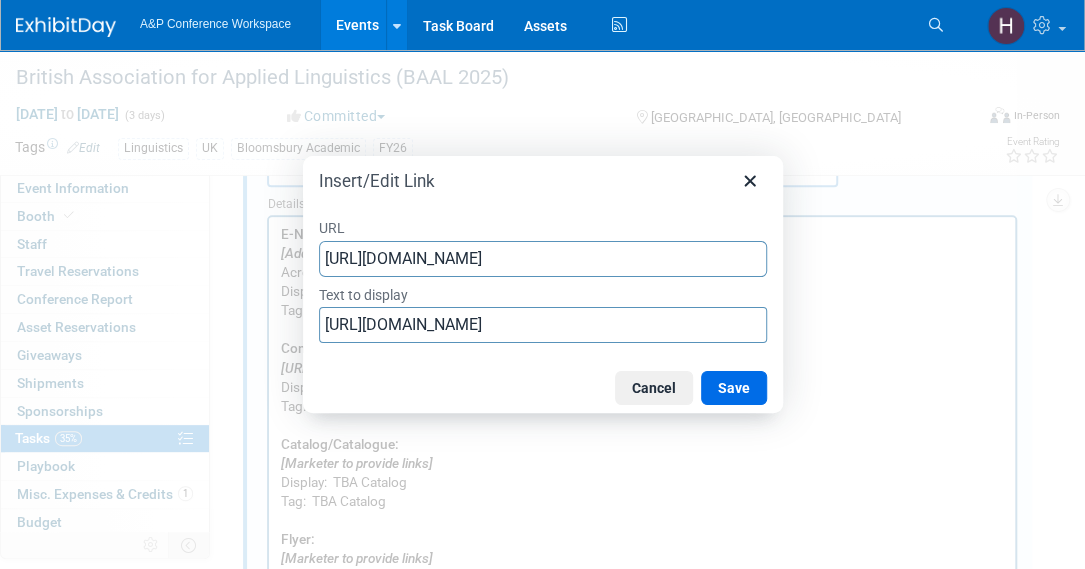 scroll, scrollTop: 0, scrollLeft: 163, axis: horizontal 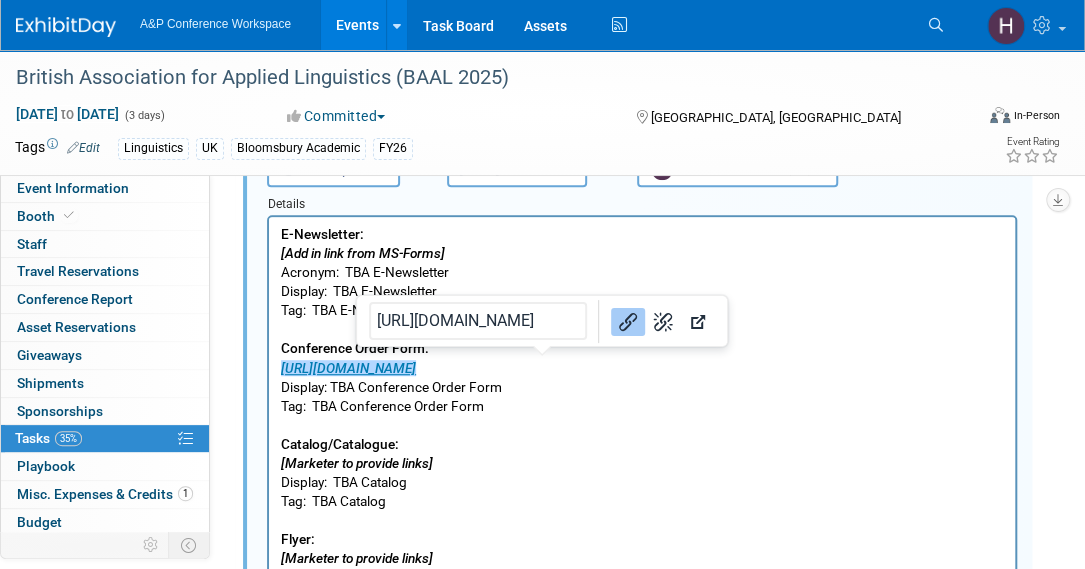 click on "E-Newsletter: [Add in link from MS-Forms] Acronym:  TBA E-Newsletter Display:  TBA E-Newsletter Tag:  TBA E-Newsletter Conference Order Form: https://www.bloomsbury.com/media/q5sjcs3t/baal-2025-conference-order-form.pdf Display: TBA Conference Order Form Tag:  TBA Conference Order Form Catalog/Catalogue: [Marketer to provide links] Display:  TBA Catalog Tag:  TBA Catalog Flyer: [Marketer to provide links] Display:  TBA Flyer Tag:  TBA Flyer" at bounding box center (642, 416) 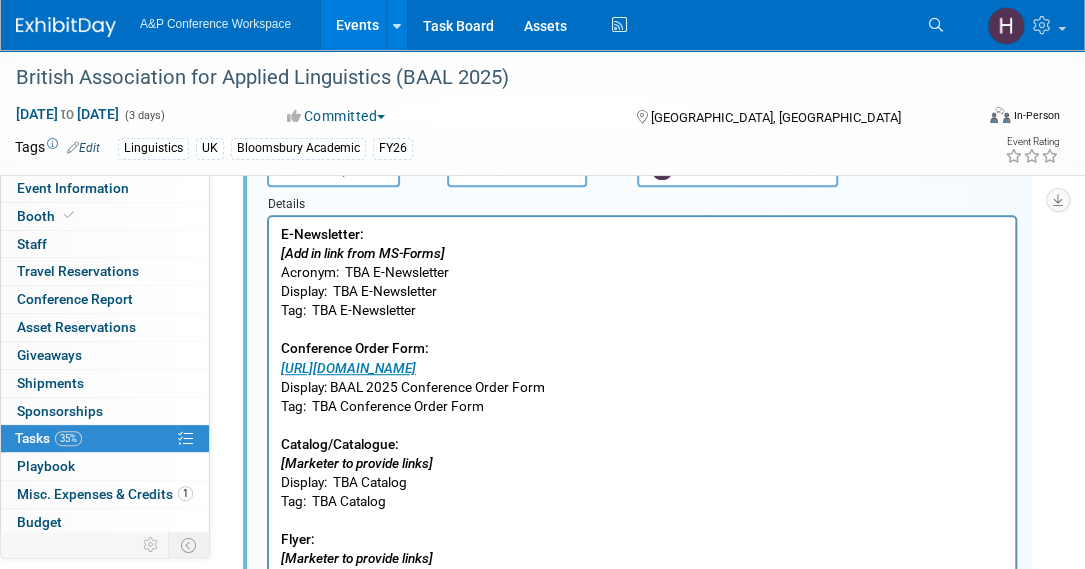 click on "E-Newsletter: [Add in link from MS-Forms] Acronym:  TBA E-Newsletter Display:  TBA E-Newsletter Tag:  TBA E-Newsletter Conference Order Form: https://www.bloomsbury.com/media/q5sjcs3t/baal-2025-conference-order-form.pdf Display: BAAL 2025 Conference Order Form Tag:  TBA Conference Order Form Catalog/Catalogue: [Marketer to provide links] Display:  TBA Catalog Tag:  TBA Catalog Flyer: [Marketer to provide links] Display:  TBA Flyer Tag:  TBA Flyer" at bounding box center (642, 416) 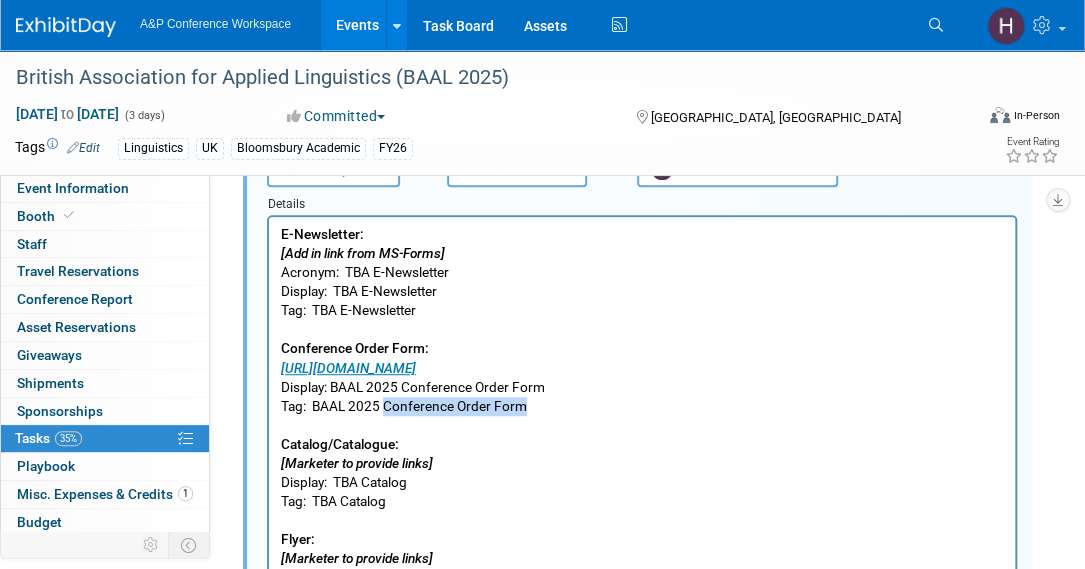 drag, startPoint x: 546, startPoint y: 406, endPoint x: 383, endPoint y: 410, distance: 163.04907 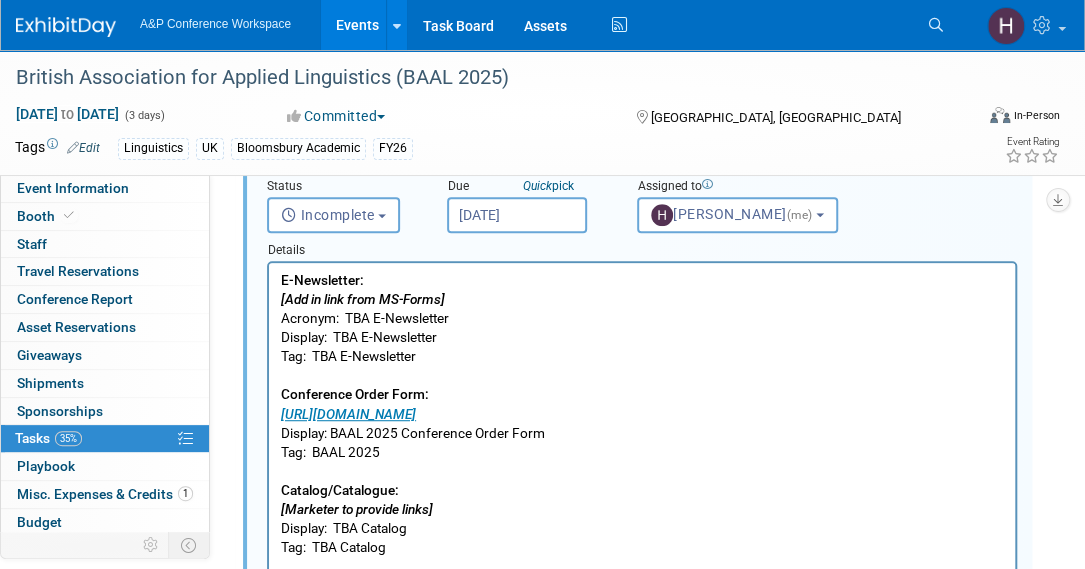 scroll, scrollTop: 314, scrollLeft: 0, axis: vertical 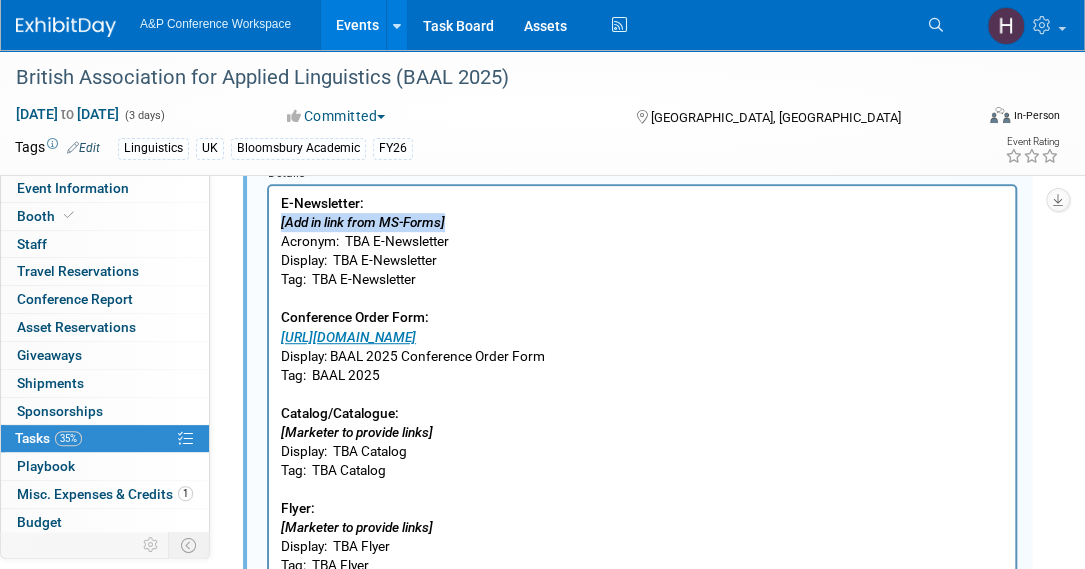 drag, startPoint x: 465, startPoint y: 224, endPoint x: 281, endPoint y: 224, distance: 184 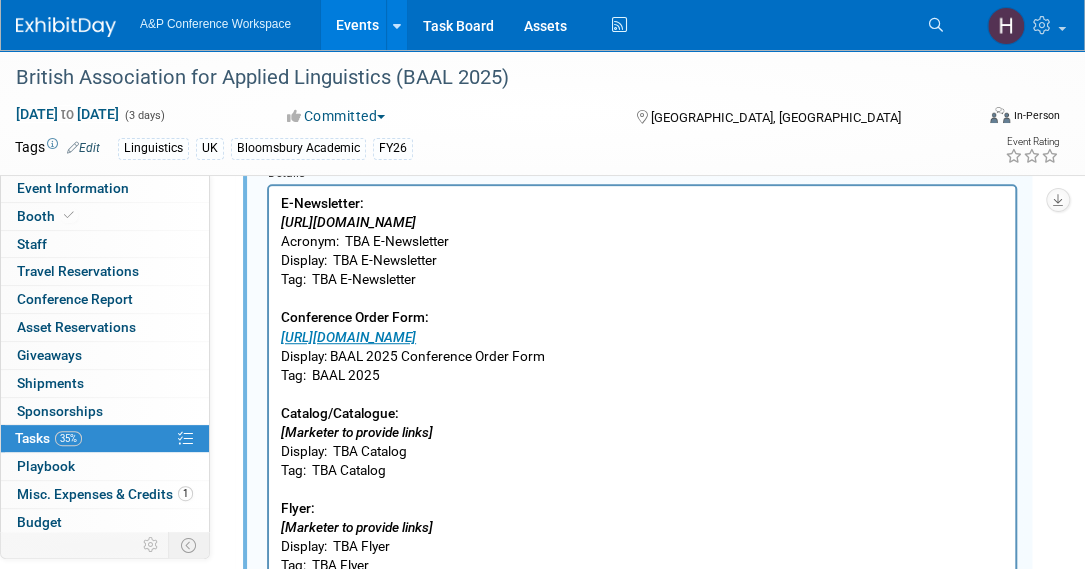 drag, startPoint x: 692, startPoint y: 222, endPoint x: 254, endPoint y: 216, distance: 438.0411 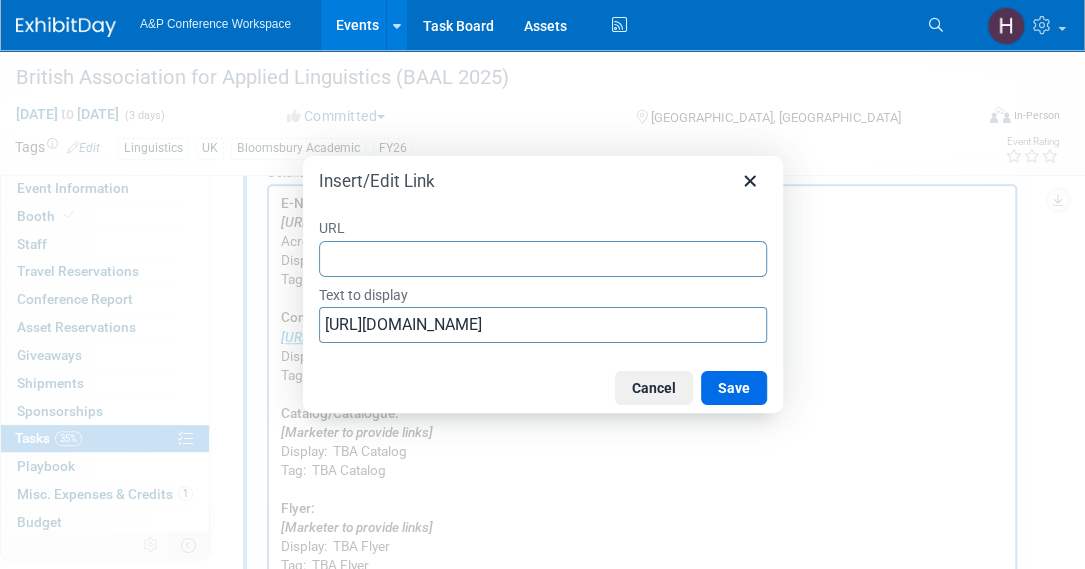 type on "https://www.bloomsbury.com/uk/newsletters/linguistics-newsletter/" 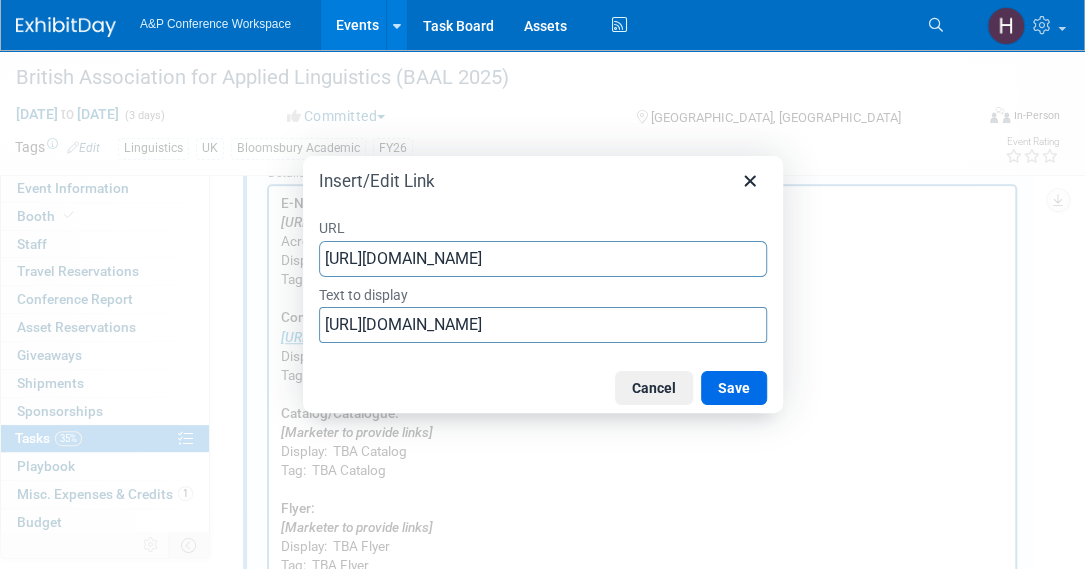 scroll, scrollTop: 0, scrollLeft: 52, axis: horizontal 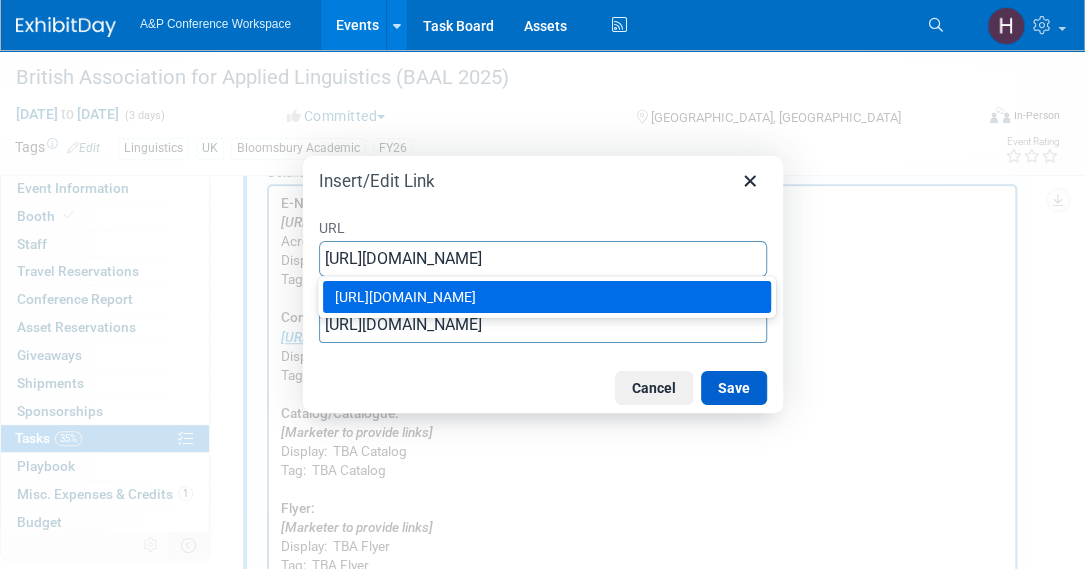 click on "Save" at bounding box center [734, 388] 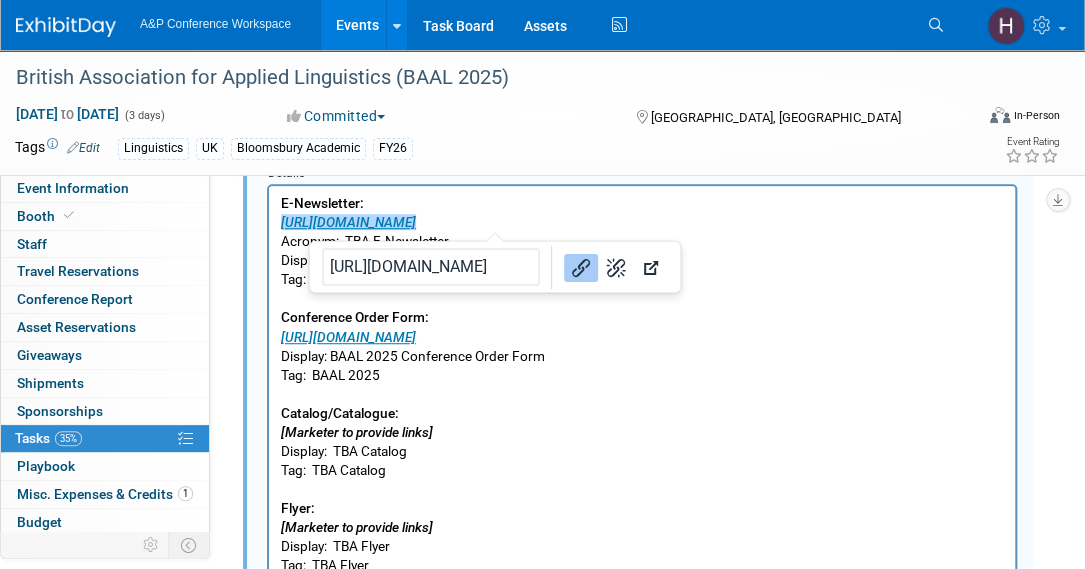 click on "E-Newsletter: https://www.bloomsbury.com/uk/newsletters/linguistics-newsletter/ Acronym:  TBA E-Newsletter Display:  TBA E-Newsletter Tag:  TBA E-Newsletter Conference Order Form: https://www.bloomsbury.com/media/q5sjcs3t/baal-2025-conference-order-form.pdf Display: BAAL 2025 Conference Order Form Tag:  BAAL 2025 Catalog/Catalogue: [Marketer to provide links] Display:  TBA Catalog Tag:  TBA Catalog Flyer: [Marketer to provide links] Display:  TBA Flyer Tag:  TBA Flyer" at bounding box center [642, 381] 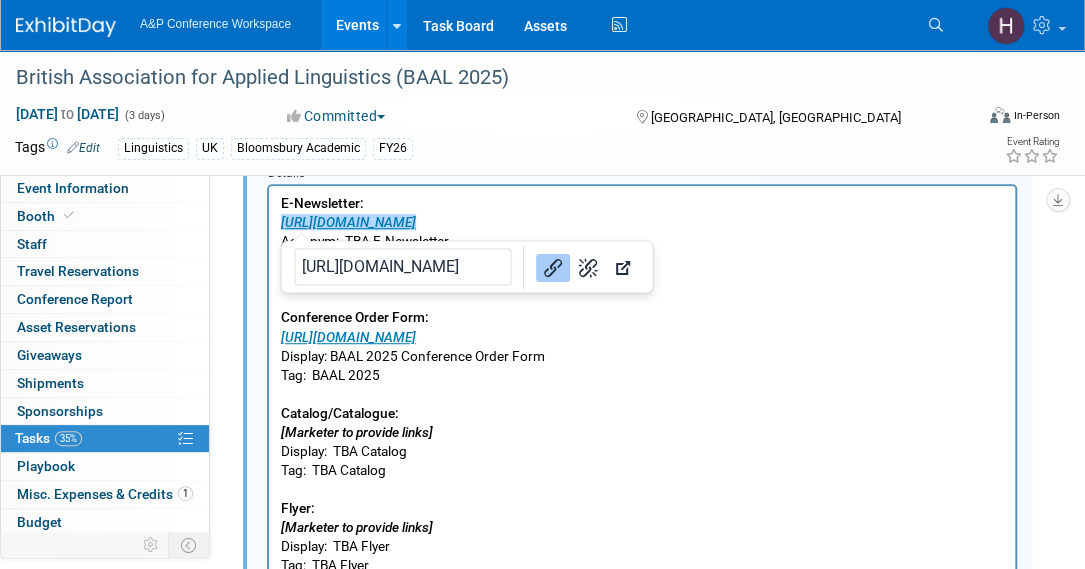click on "E-Newsletter: ﻿https://www.bloomsbury.com/uk/newsletters/linguistics-newsletter/ Acronym:  TBA E-Newsletter Display:  TBA E-Newsletter Tag:  TBA E-Newsletter Conference Order Form: https://www.bloomsbury.com/media/q5sjcs3t/baal-2025-conference-order-form.pdf Display: BAAL 2025 Conference Order Form Tag:  BAAL 2025 Catalog/Catalogue: [Marketer to provide links] Display:  TBA Catalog Tag:  TBA Catalog Flyer: [Marketer to provide links] Display:  TBA Flyer Tag:  TBA Flyer" at bounding box center [642, 385] 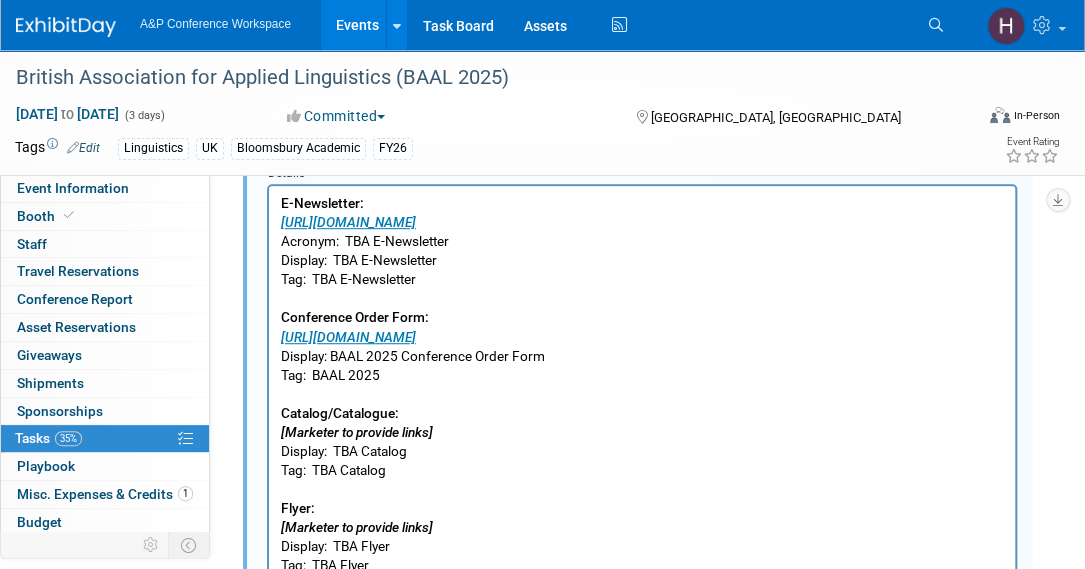 click on "E-Newsletter: https://www.bloomsbury.com/uk/newsletters/linguistics-newsletter/ Acronym:  TBA E-Newsletter Display:  TBA E-Newsletter Tag:  TBA E-Newsletter Conference Order Form: https://www.bloomsbury.com/media/q5sjcs3t/baal-2025-conference-order-form.pdf Display: BAAL 2025 Conference Order Form Tag:  BAAL 2025 Catalog/Catalogue: [Marketer to provide links] Display:  TBA Catalog Tag:  TBA Catalog Flyer: [Marketer to provide links] Display:  TBA Flyer Tag:  TBA Flyer" at bounding box center (642, 385) 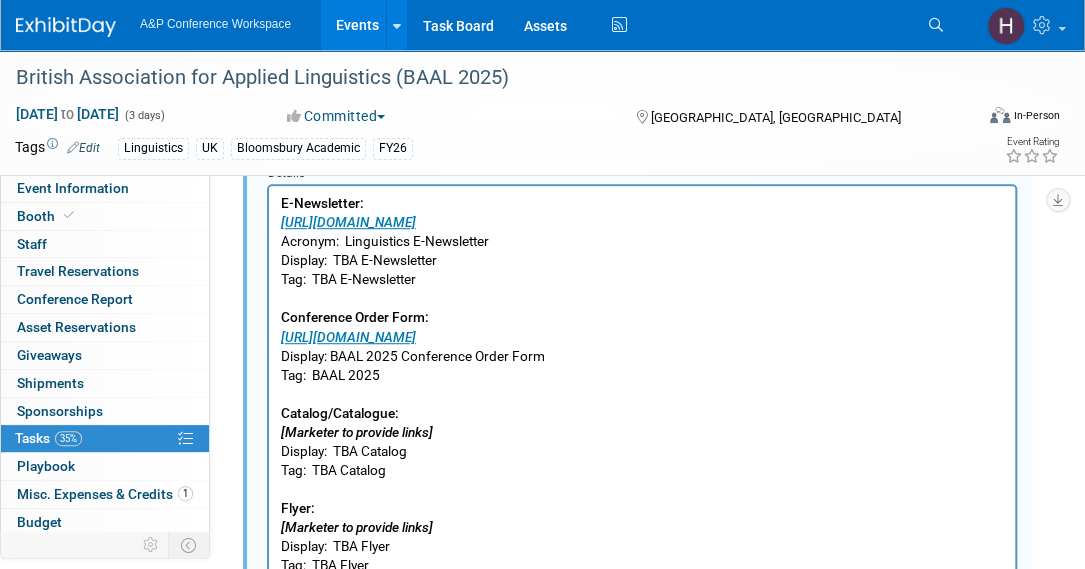 click on "E-Newsletter: https://www.bloomsbury.com/uk/newsletters/linguistics-newsletter/ Acronym:  Linguistics E-Newsletter Display:  TBA E-Newsletter Tag:  TBA E-Newsletter Conference Order Form: https://www.bloomsbury.com/media/q5sjcs3t/baal-2025-conference-order-form.pdf Display: BAAL 2025 Conference Order Form Tag:  BAAL 2025 Catalog/Catalogue: [Marketer to provide links] Display:  TBA Catalog Tag:  TBA Catalog Flyer: [Marketer to provide links] Display:  TBA Flyer Tag:  TBA Flyer" at bounding box center (642, 385) 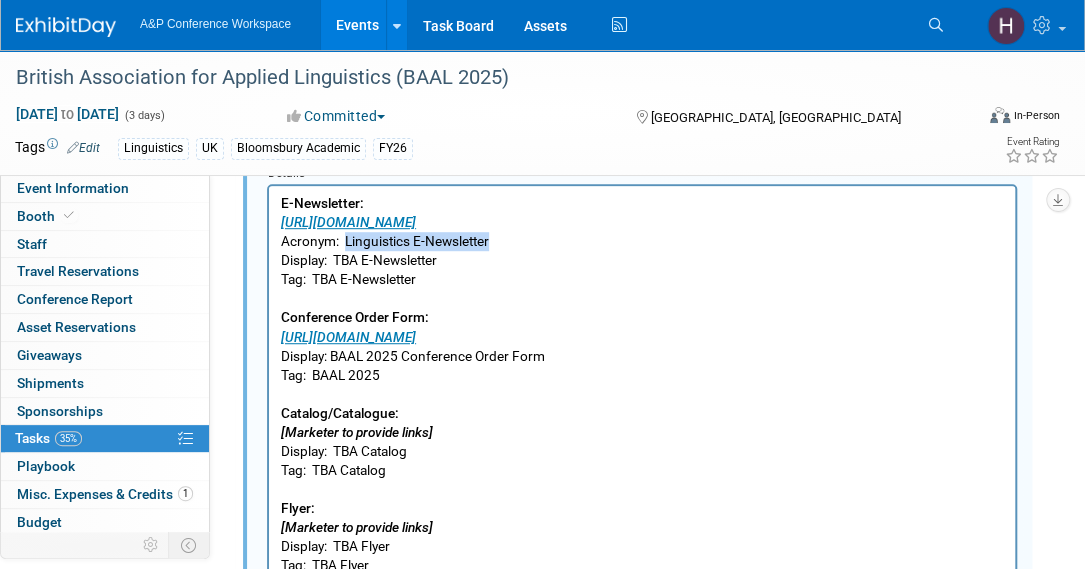 drag, startPoint x: 520, startPoint y: 239, endPoint x: 344, endPoint y: 242, distance: 176.02557 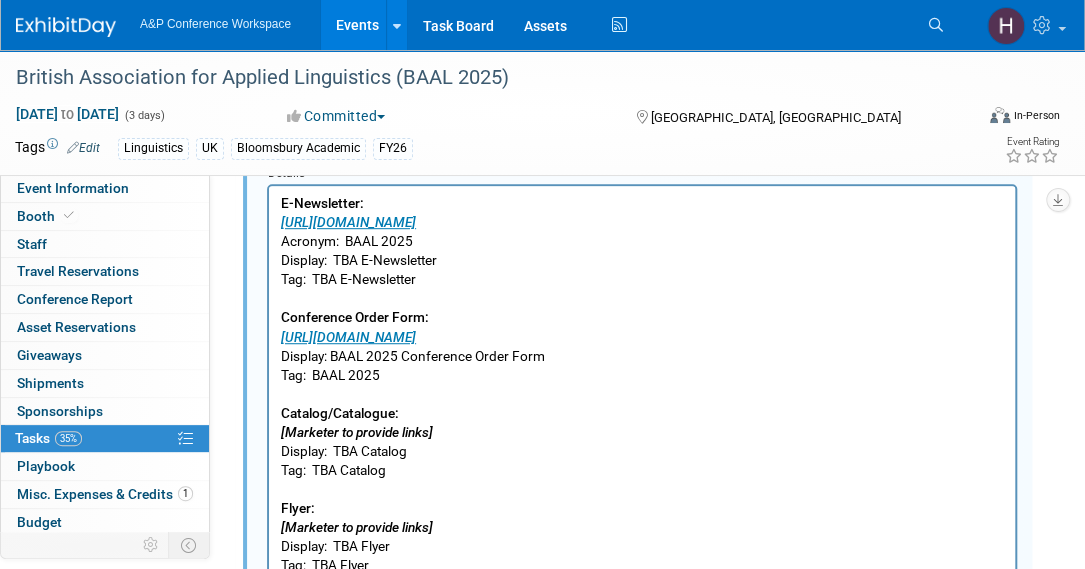 click on "E-Newsletter: https://www.bloomsbury.com/uk/newsletters/linguistics-newsletter/ Acronym:  BAAL 2025 Display:  TBA E-Newsletter Tag:  TBA E-Newsletter Conference Order Form: https://www.bloomsbury.com/media/q5sjcs3t/baal-2025-conference-order-form.pdf Display: BAAL 2025 Conference Order Form Tag:  BAAL 2025 Catalog/Catalogue: [Marketer to provide links] Display:  TBA Catalog Tag:  TBA Catalog Flyer: [Marketer to provide links] Display:  TBA Flyer Tag:  TBA Flyer" at bounding box center [642, 385] 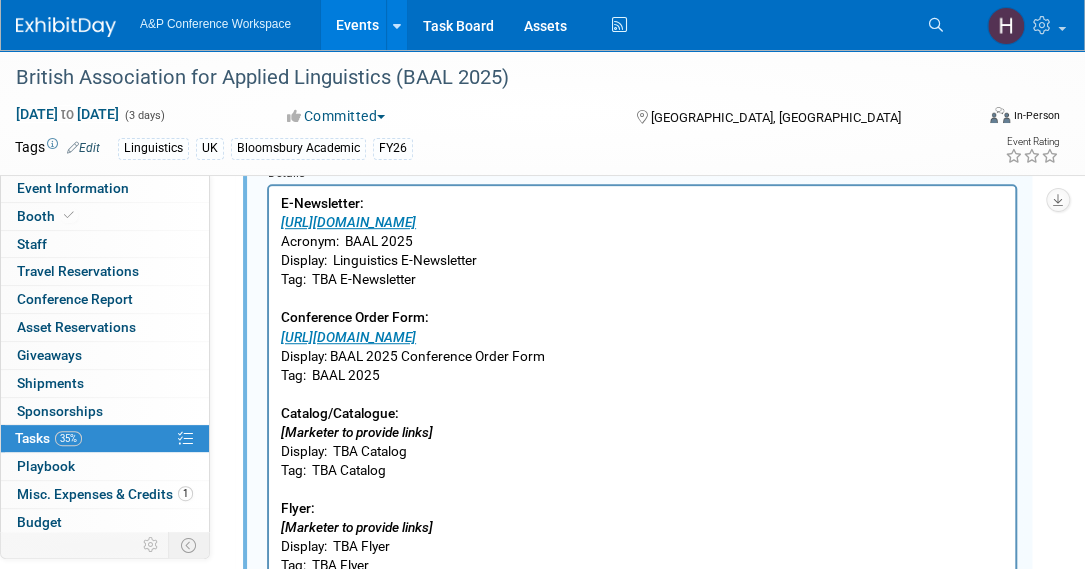 click on "E-Newsletter: https://www.bloomsbury.com/uk/newsletters/linguistics-newsletter/ Acronym:  BAAL 2025 Display:  Linguistics E-Newsletter Tag:  TBA E-Newsletter Conference Order Form: https://www.bloomsbury.com/media/q5sjcs3t/baal-2025-conference-order-form.pdf Display: BAAL 2025 Conference Order Form Tag:  BAAL 2025 Catalog/Catalogue: [Marketer to provide links] Display:  TBA Catalog Tag:  TBA Catalog Flyer: [Marketer to provide links] Display:  TBA Flyer Tag:  TBA Flyer" at bounding box center (642, 385) 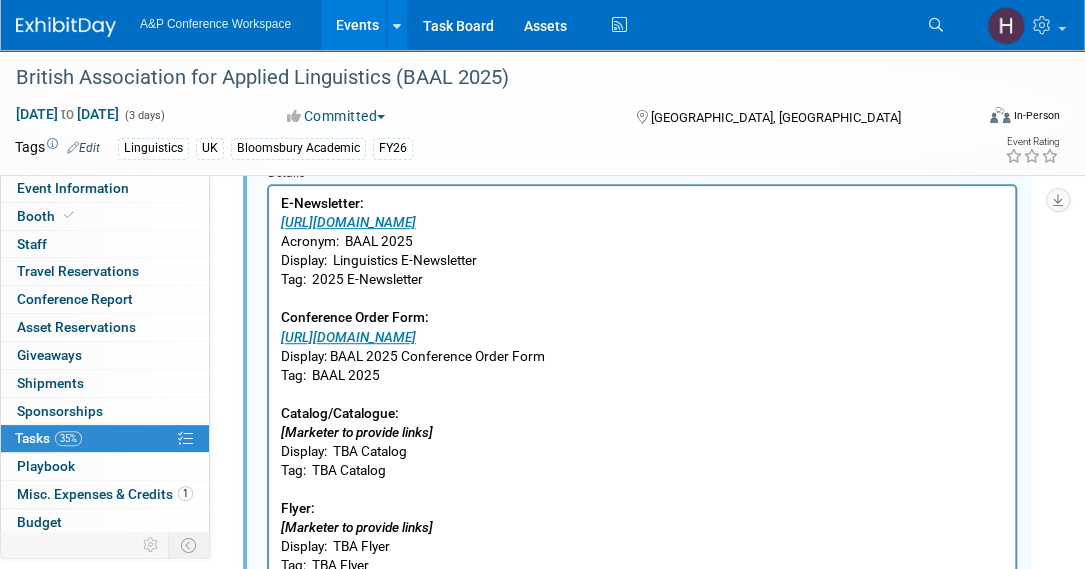 click on "E-Newsletter: https://www.bloomsbury.com/uk/newsletters/linguistics-newsletter/ Acronym:  BAAL 2025 Display:  Linguistics E-Newsletter Tag:  2025 E-Newsletter Conference Order Form: https://www.bloomsbury.com/media/q5sjcs3t/baal-2025-conference-order-form.pdf Display: BAAL 2025 Conference Order Form Tag:  BAAL 2025 Catalog/Catalogue: [Marketer to provide links] Display:  TBA Catalog Tag:  TBA Catalog Flyer: [Marketer to provide links] Display:  TBA Flyer Tag:  TBA Flyer" at bounding box center [642, 385] 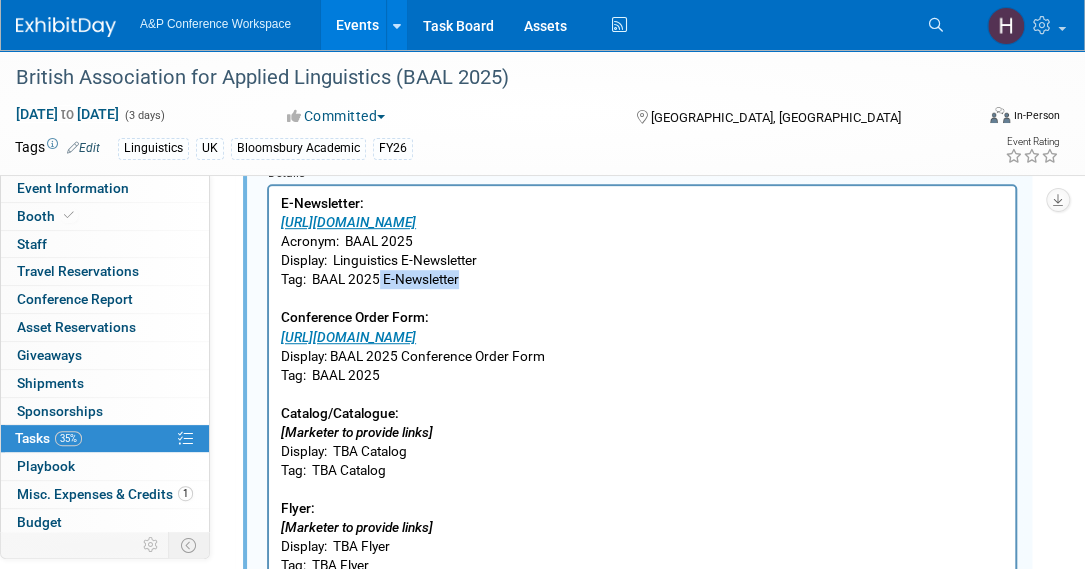 drag, startPoint x: 478, startPoint y: 280, endPoint x: 379, endPoint y: 285, distance: 99.12618 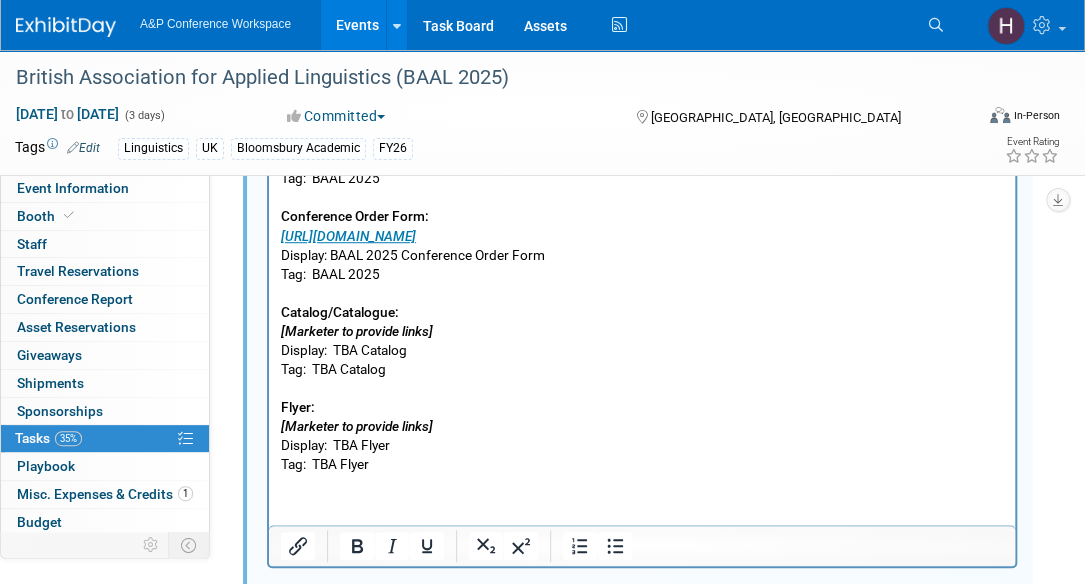 scroll, scrollTop: 494, scrollLeft: 0, axis: vertical 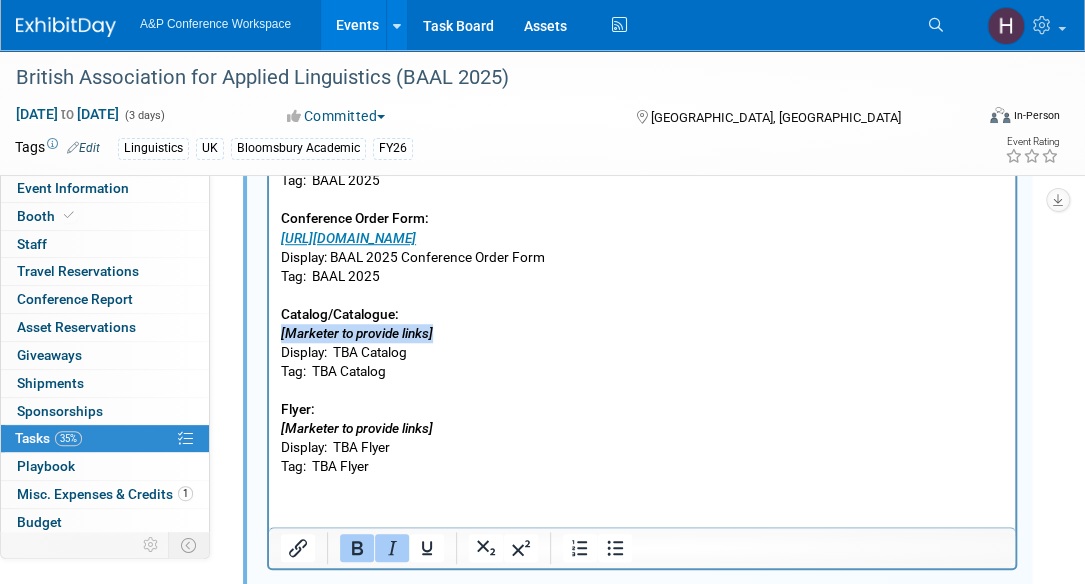 drag, startPoint x: 445, startPoint y: 335, endPoint x: 533, endPoint y: 419, distance: 121.65525 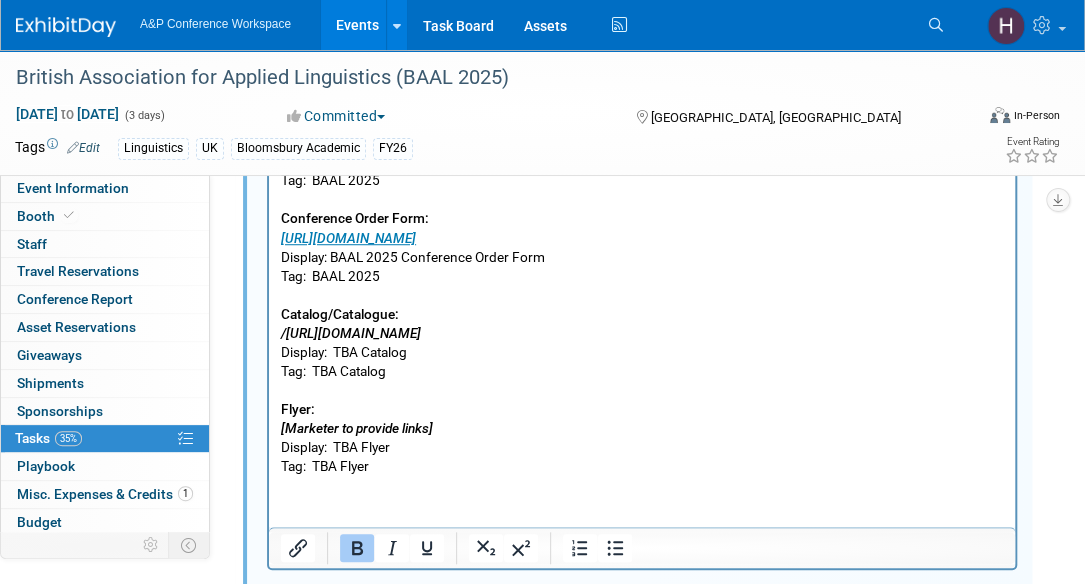 click on "/https://www.bloomsbury.com/media/mpala44m/academic-new-books-catalogue-july-september-2025.pdf" at bounding box center (351, 333) 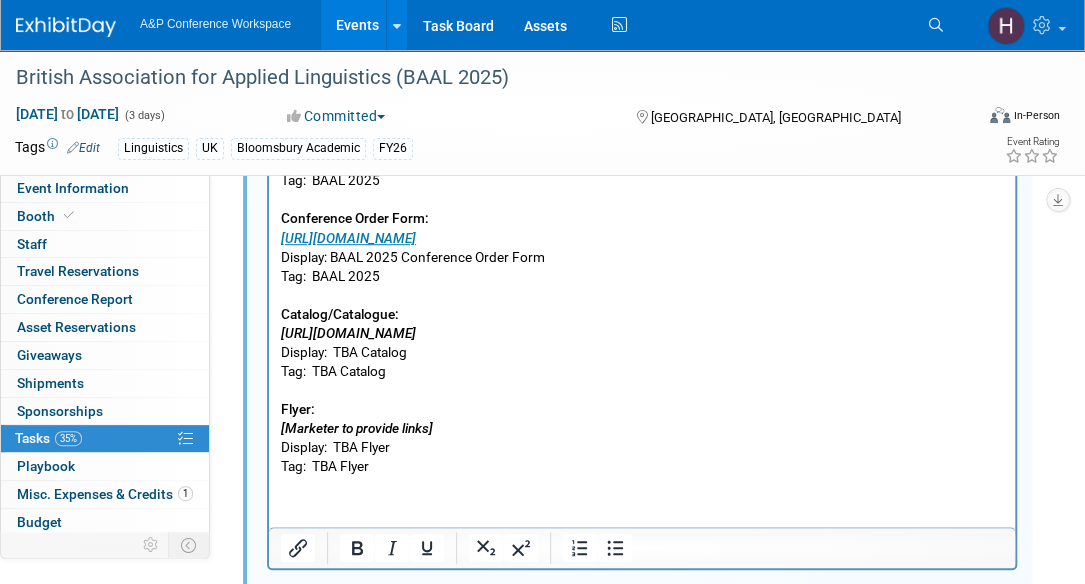click on "E-Newsletter: https://www.bloomsbury.com/uk/newsletters/linguistics-newsletter/ Acronym:  BAAL 2025 Display:  Linguistics E-Newsletter Tag:  BAAL 2025 Conference Order Form: https://www.bloomsbury.com/media/q5sjcs3t/baal-2025-conference-order-form.pdf Display: BAAL 2025 Conference Order Form Tag:  BAAL 2025 Catalog/Catalogue: https://www.bloomsbury.com/media/mpala44m/academic-new-books-catalogue-july-september-2025.pdf Display:  TBA Catalog Tag:  TBA Catalog Flyer: [Marketer to provide links] Display:  TBA Flyer Tag:  TBA Flyer" at bounding box center (642, 286) 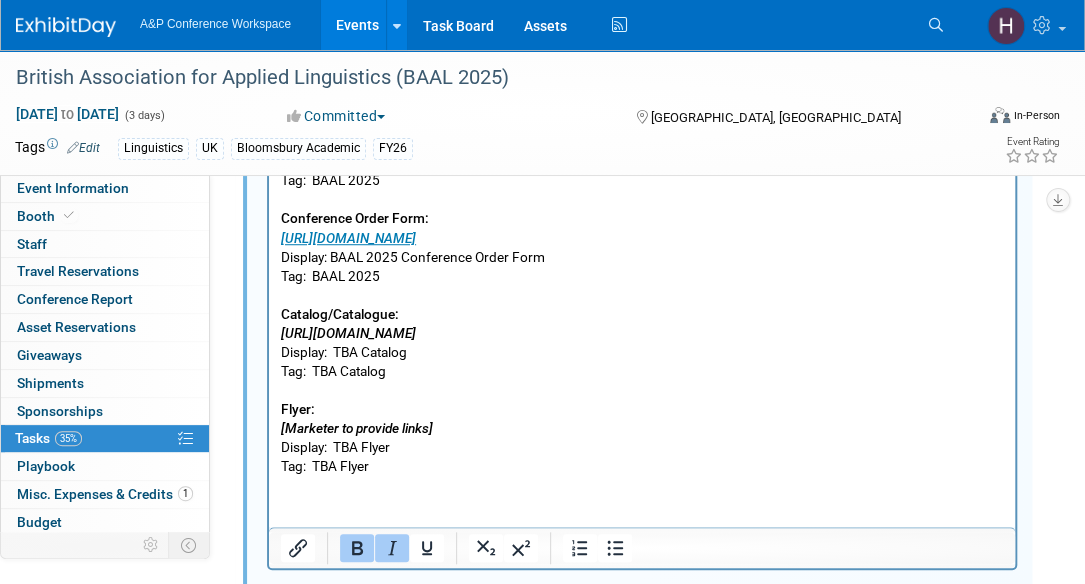 drag, startPoint x: 918, startPoint y: 333, endPoint x: 278, endPoint y: 329, distance: 640.0125 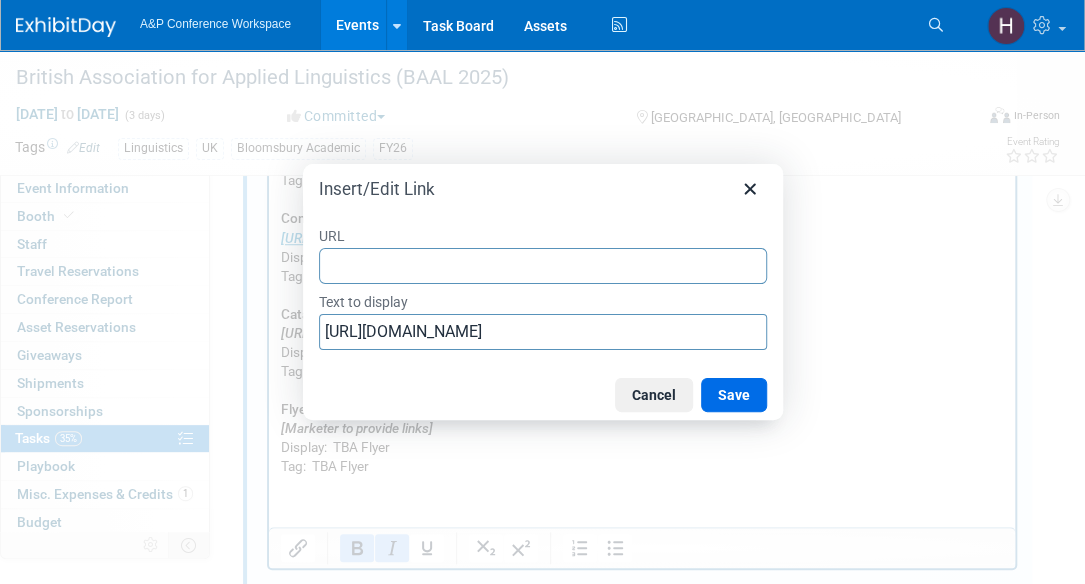type on "/https://www.bloomsbury.com/media/mpala44m/academic-new-books-catalogue-july-september-2025.pdf" 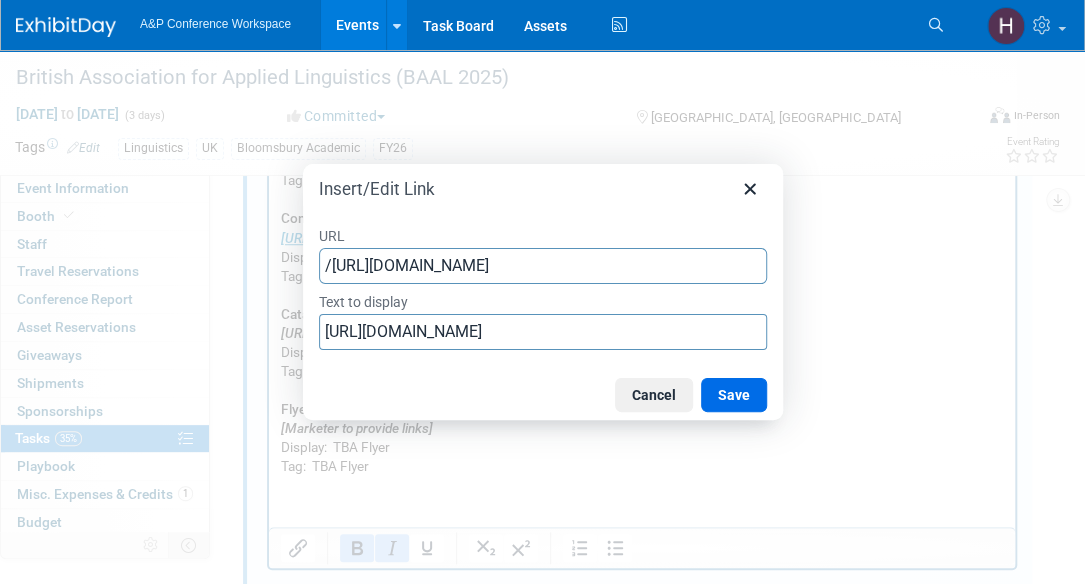 scroll, scrollTop: 0, scrollLeft: 326, axis: horizontal 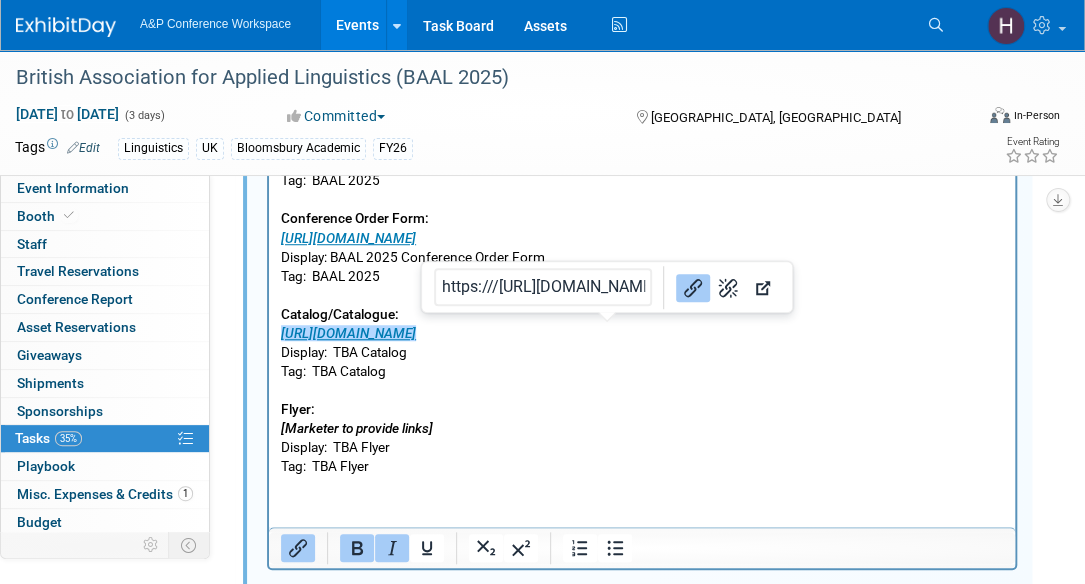click on "E-Newsletter: https://www.bloomsbury.com/uk/newsletters/linguistics-newsletter/ Acronym:  BAAL 2025 Display:  Linguistics E-Newsletter Tag:  BAAL 2025 Conference Order Form: https://www.bloomsbury.com/media/q5sjcs3t/baal-2025-conference-order-form.pdf Display: BAAL 2025 Conference Order Form Tag:  BAAL 2025 Catalog/Catalogue: https://www.bloomsbury.com/media/mpala44m/academic-new-books-catalogue-july-september-2025.pdf Display:  TBA Catalog Tag:  TBA Catalog Flyer: [Marketer to provide links] Display:  TBA Flyer Tag:  TBA Flyer" at bounding box center (642, 286) 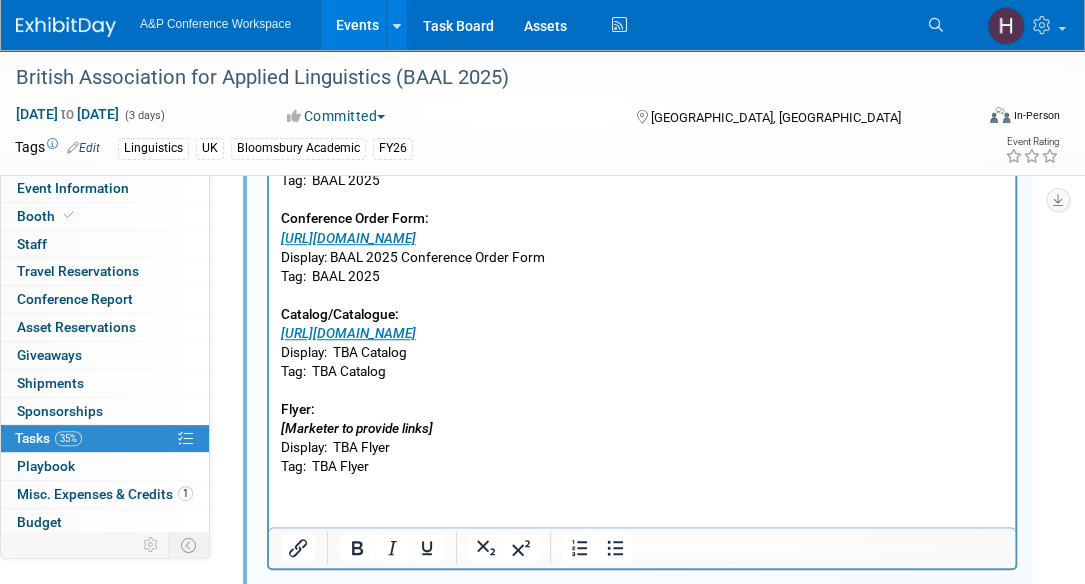 click on "E-Newsletter: https://www.bloomsbury.com/uk/newsletters/linguistics-newsletter/ Acronym:  BAAL 2025 Display:  Linguistics E-Newsletter Tag:  BAAL 2025 Conference Order Form: https://www.bloomsbury.com/media/q5sjcs3t/baal-2025-conference-order-form.pdf Display: BAAL 2025 Conference Order Form Tag:  BAAL 2025 Catalog/Catalogue: https://www.bloomsbury.com/media/mpala44m/academic-new-books-catalogue-july-september-2025.pdf Display:  TBA Catalog Tag:  TBA Catalog Flyer: [Marketer to provide links] Display:  TBA Flyer Tag:  TBA Flyer" at bounding box center (642, 286) 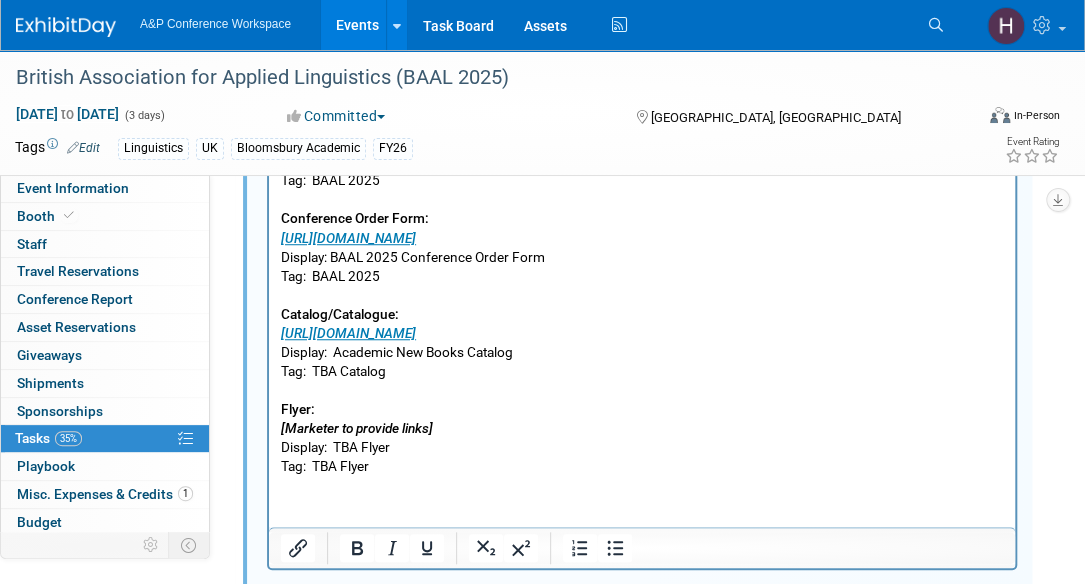 click on "E-Newsletter: https://www.bloomsbury.com/uk/newsletters/linguistics-newsletter/ Acronym:  BAAL 2025 Display:  Linguistics E-Newsletter Tag:  BAAL 2025 Conference Order Form: https://www.bloomsbury.com/media/q5sjcs3t/baal-2025-conference-order-form.pdf Display: BAAL 2025 Conference Order Form Tag:  BAAL 2025 Catalog/Catalogue: https://www.bloomsbury.com/media/mpala44m/academic-new-books-catalogue-july-september-2025.pdf Display:  Academic New Books Catalog Tag:  TBA Catalog Flyer: [Marketer to provide links] Display:  TBA Flyer Tag:  TBA Flyer" at bounding box center [642, 286] 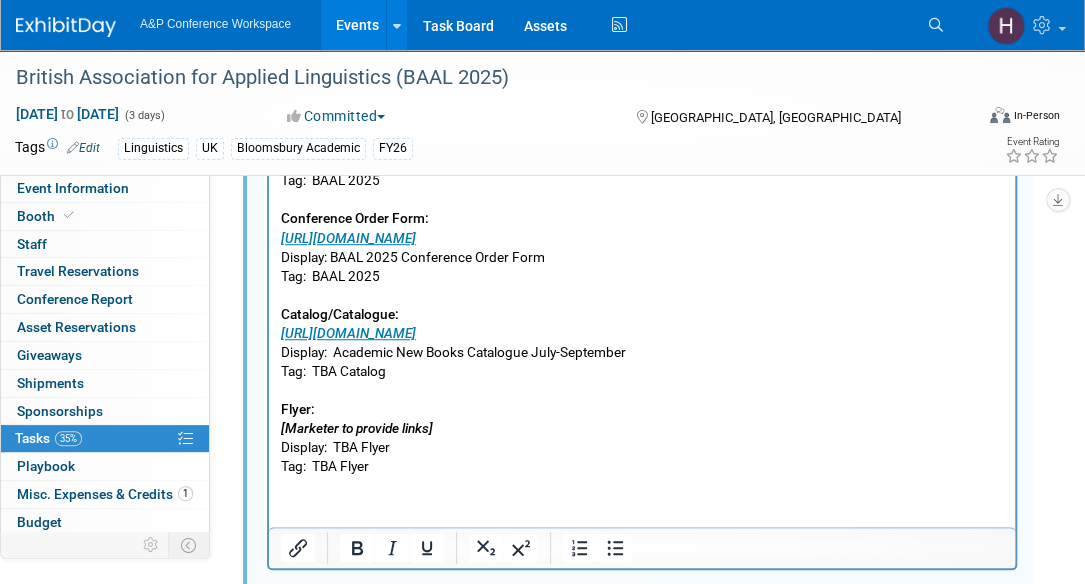 click on "E-Newsletter: https://www.bloomsbury.com/uk/newsletters/linguistics-newsletter/ Acronym:  BAAL 2025 Display:  Linguistics E-Newsletter Tag:  BAAL 2025 Conference Order Form: https://www.bloomsbury.com/media/q5sjcs3t/baal-2025-conference-order-form.pdf Display: BAAL 2025 Conference Order Form Tag:  BAAL 2025 Catalog/Catalogue: https://www.bloomsbury.com/media/mpala44m/academic-new-books-catalogue-july-september-2025.pdf Display:  Academic New Books Catalogue July-September Tag:  TBA Catalog Flyer: [Marketer to provide links] Display:  TBA Flyer Tag:  TBA Flyer" at bounding box center [642, 286] 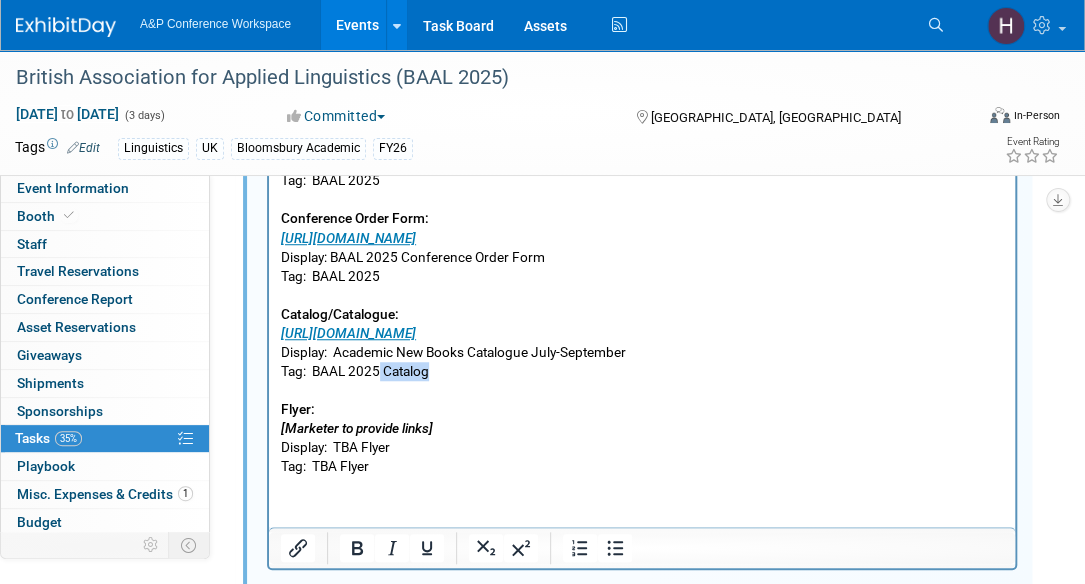 drag, startPoint x: 464, startPoint y: 373, endPoint x: 377, endPoint y: 364, distance: 87.46428 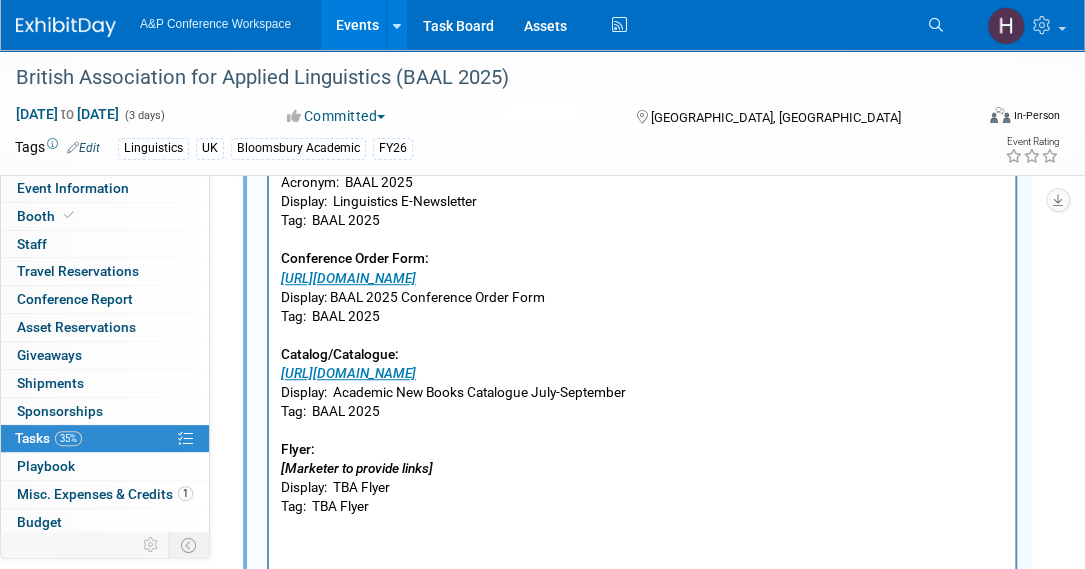 scroll, scrollTop: 446, scrollLeft: 0, axis: vertical 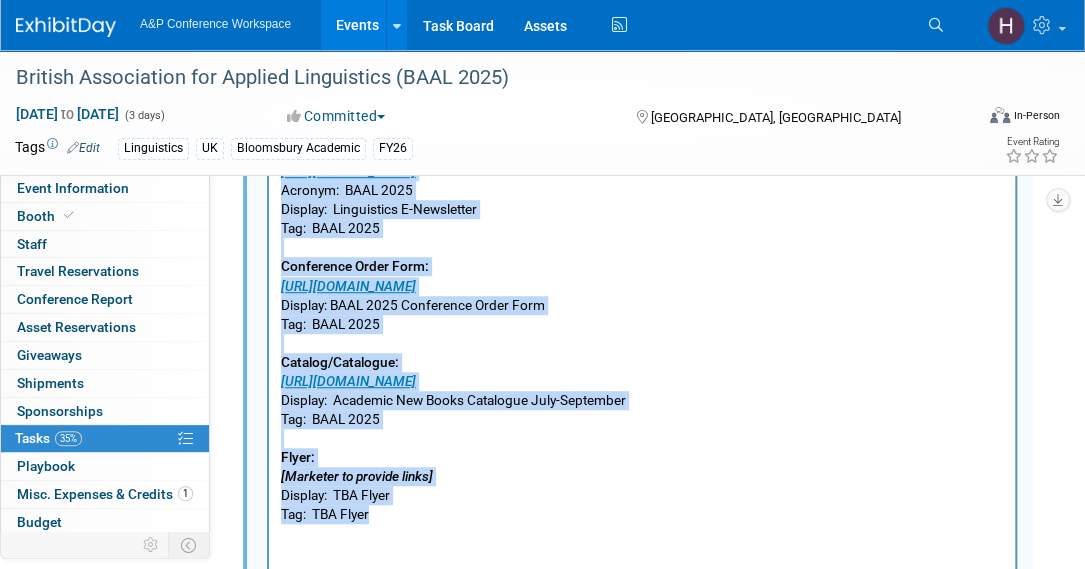 drag, startPoint x: 398, startPoint y: 517, endPoint x: 230, endPoint y: 55, distance: 491.59738 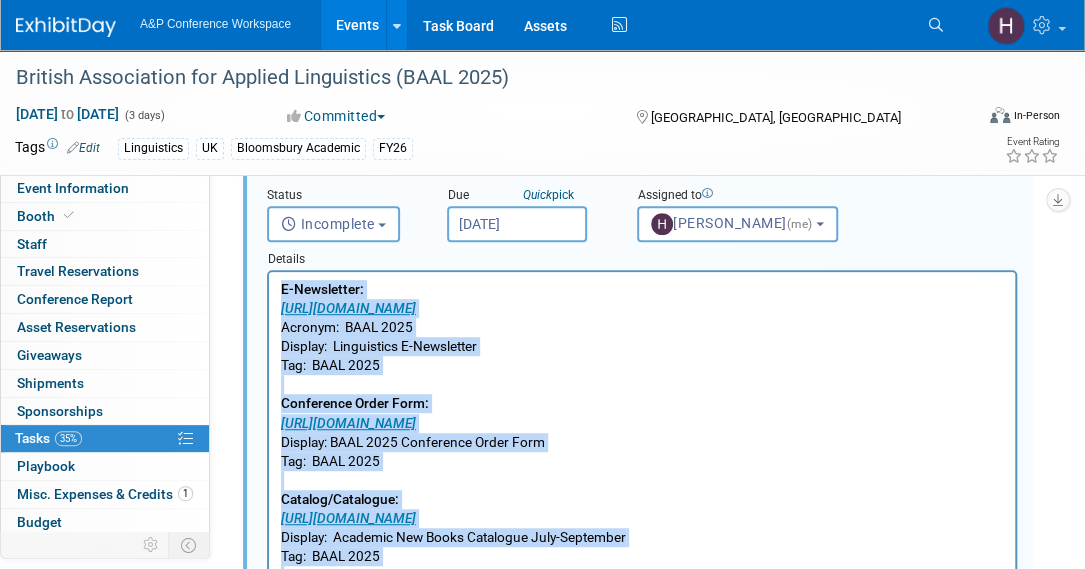 copy on "E-Newsletter: https://www.bloomsbury.com/uk/newsletters/linguistics-newsletter/ Acronym:  BAAL 2025 Display:  Linguistics E-Newsletter Tag:  BAAL 2025 Conference Order Form: https://www.bloomsbury.com/media/q5sjcs3t/baal-2025-conference-order-form.pdf Display: BAAL 2025 Conference Order Form Tag:  BAAL 2025 Catalog/Catalogue: https://www.bloomsbury.com/media/mpala44m/academic-new-books-catalogue-july-september-2025.pdf Display:  Academic New Books Catalogue July-September Tag:  BAAL 2025 Flyer: [Marketer to provide links] Display:  TBA Flyer Tag:  TBA Flyer" 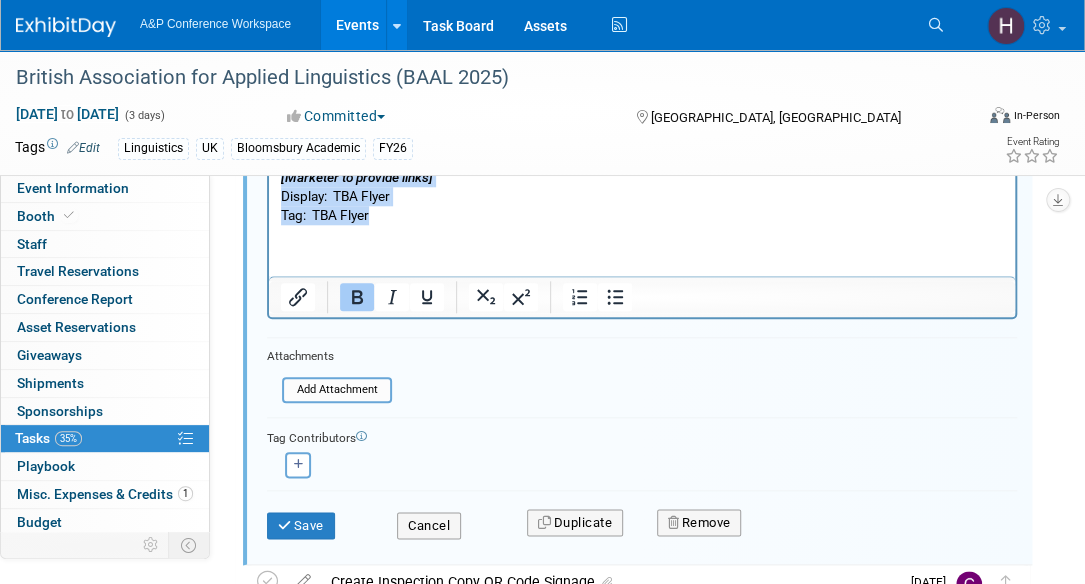 scroll, scrollTop: 735, scrollLeft: 0, axis: vertical 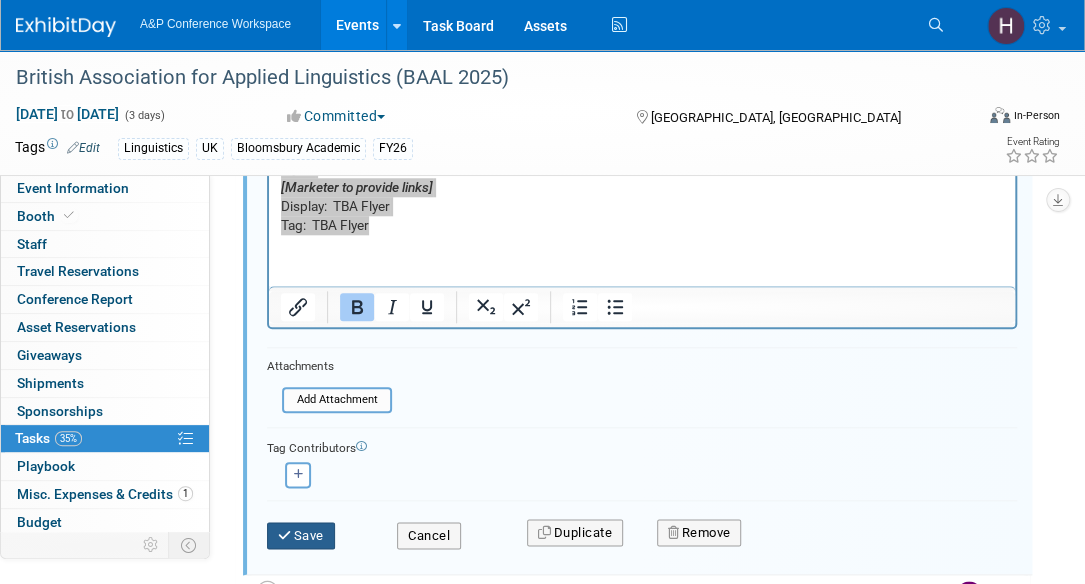 click on "Save" at bounding box center (301, 536) 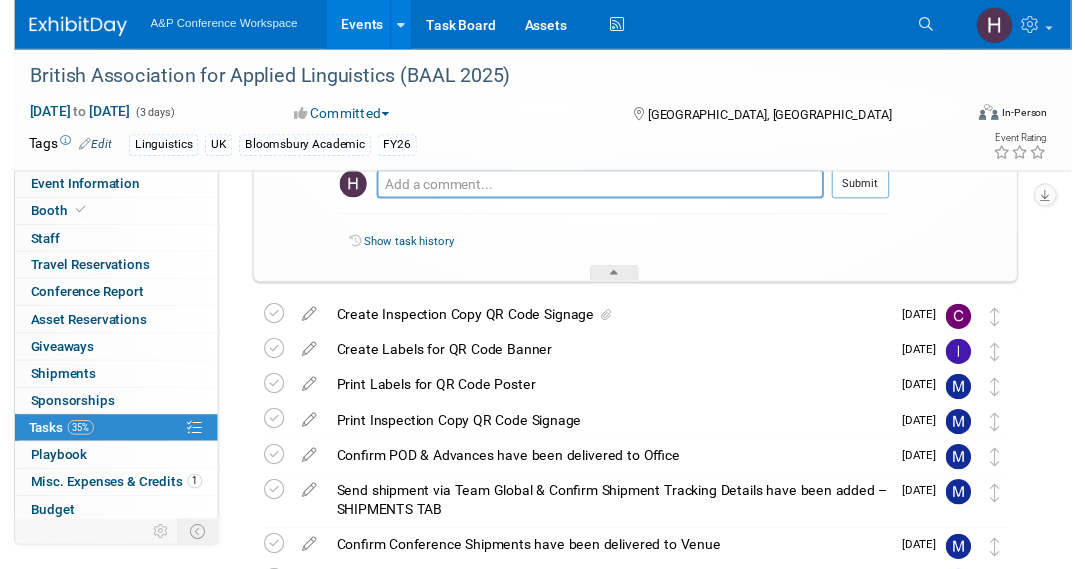 scroll, scrollTop: 650, scrollLeft: 0, axis: vertical 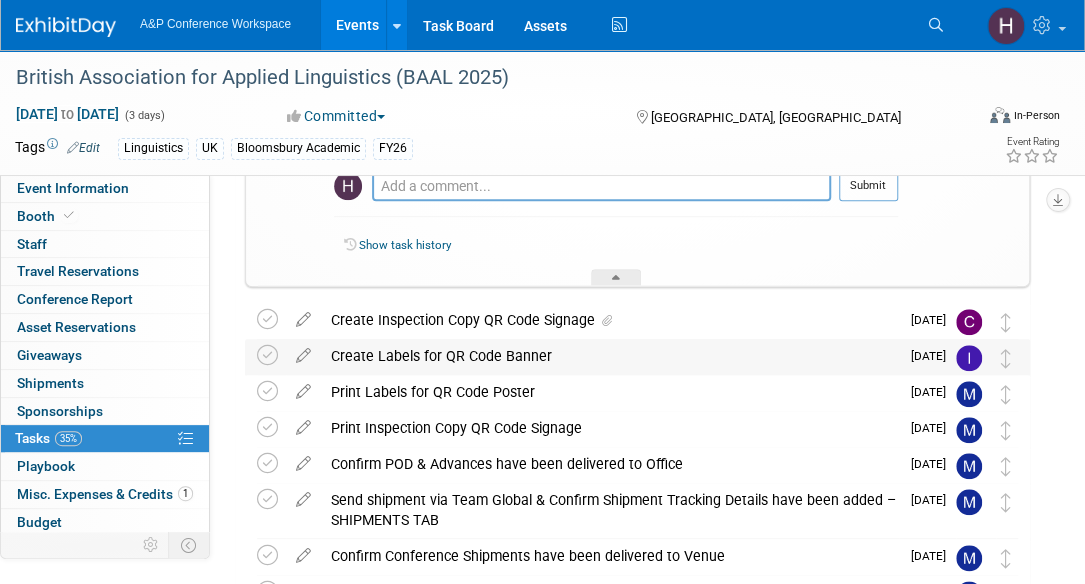 click on "Create Labels for QR Code Banner" at bounding box center (610, 356) 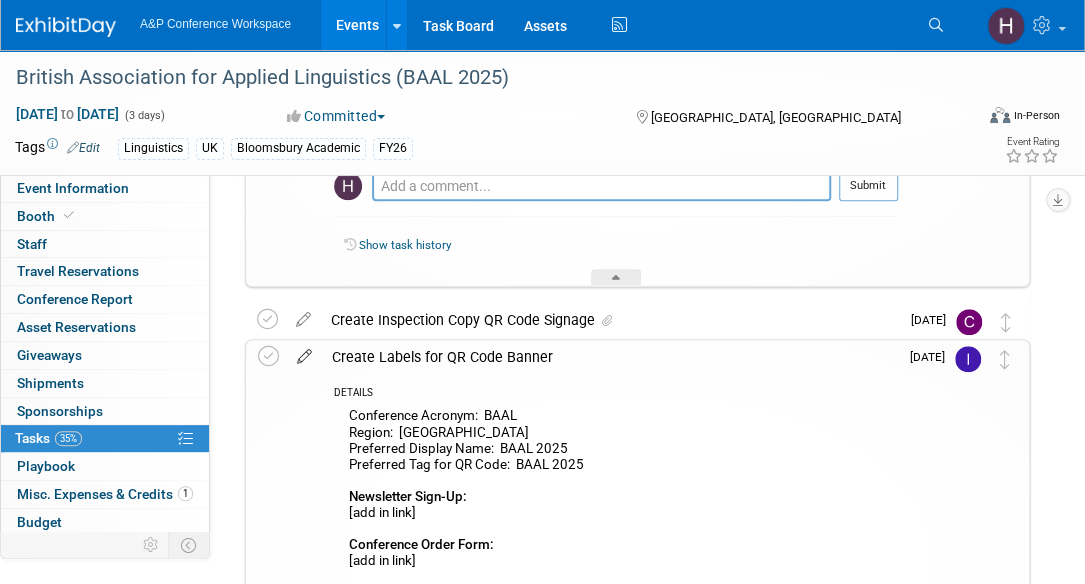 click at bounding box center (304, 352) 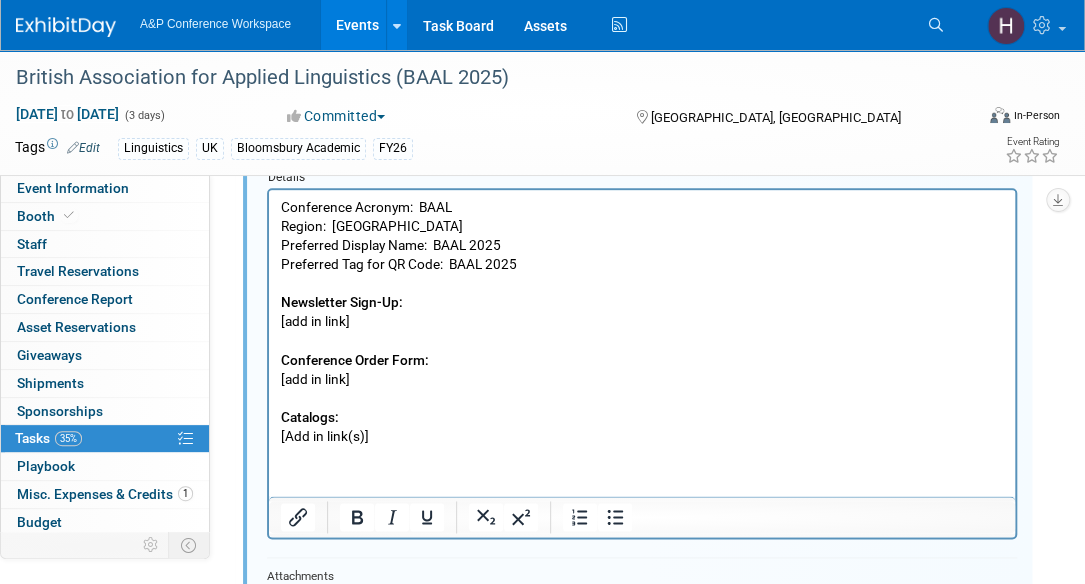 scroll, scrollTop: 974, scrollLeft: 0, axis: vertical 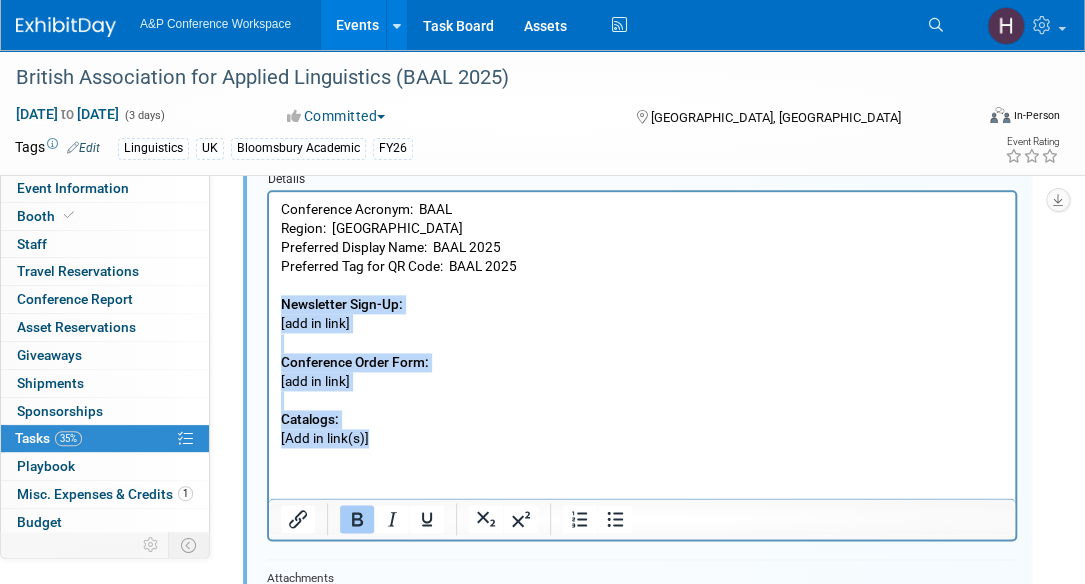 drag, startPoint x: 413, startPoint y: 433, endPoint x: 261, endPoint y: 297, distance: 203.96078 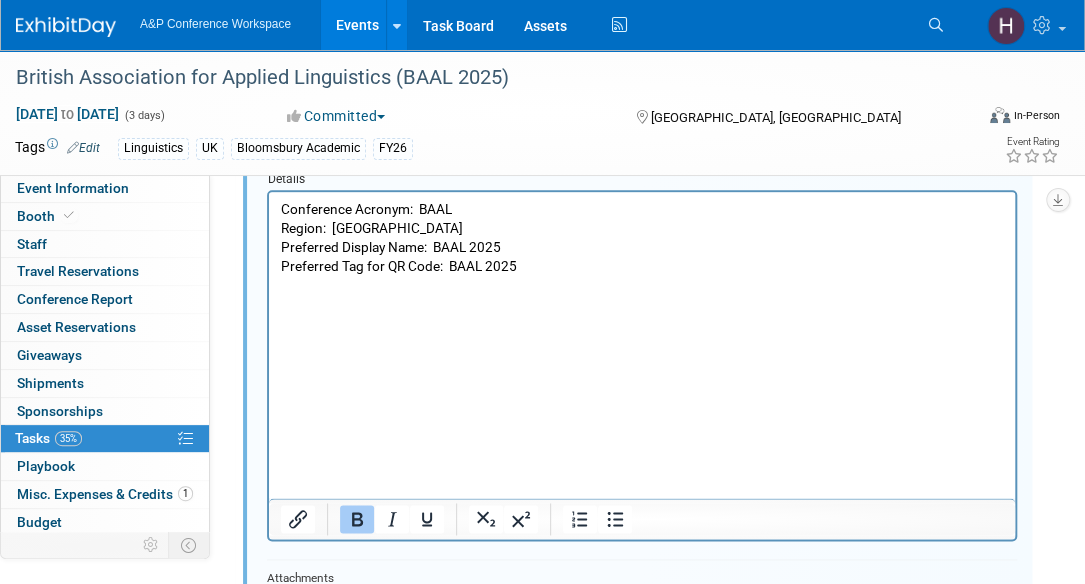 type 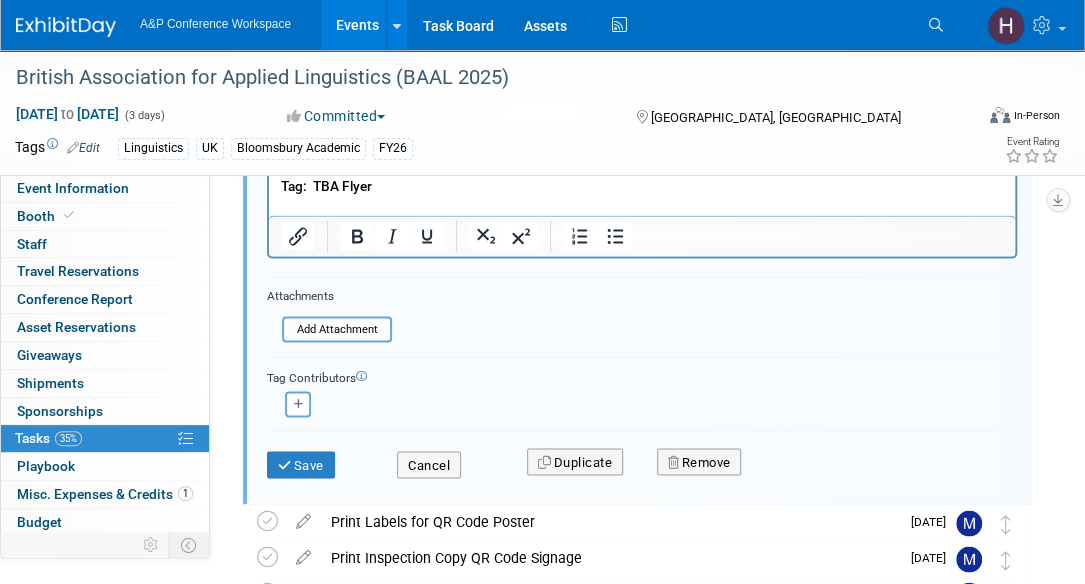 scroll, scrollTop: 1474, scrollLeft: 0, axis: vertical 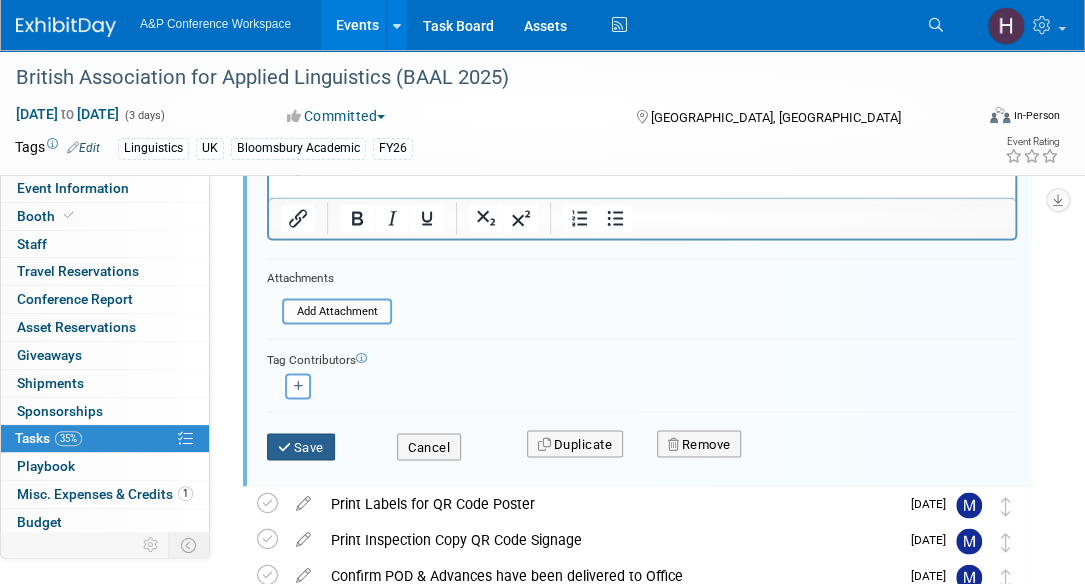 click on "Save" at bounding box center [301, 447] 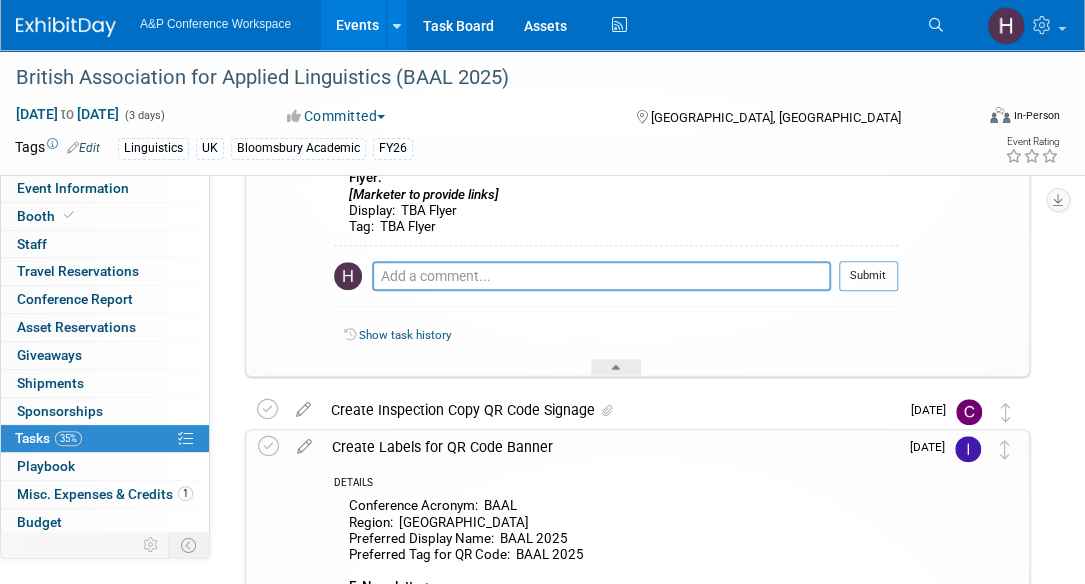 scroll, scrollTop: 0, scrollLeft: 0, axis: both 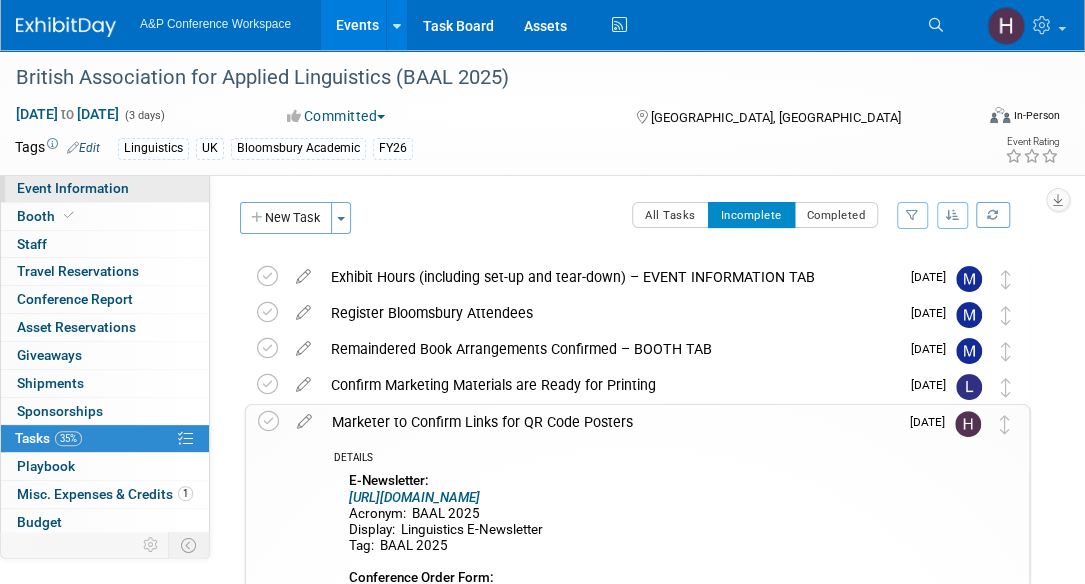 click on "Event Information" 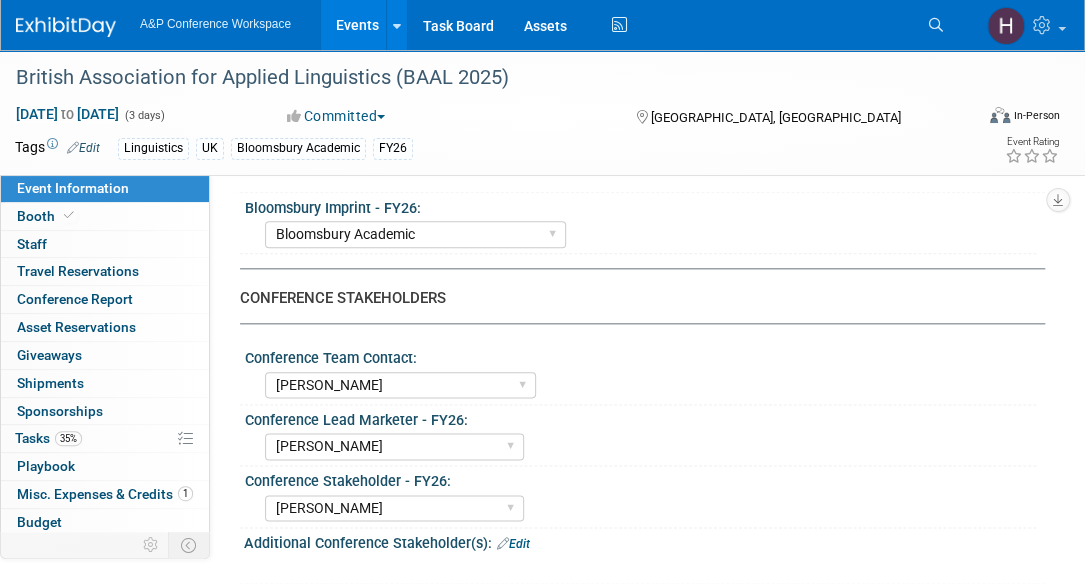 scroll, scrollTop: 848, scrollLeft: 0, axis: vertical 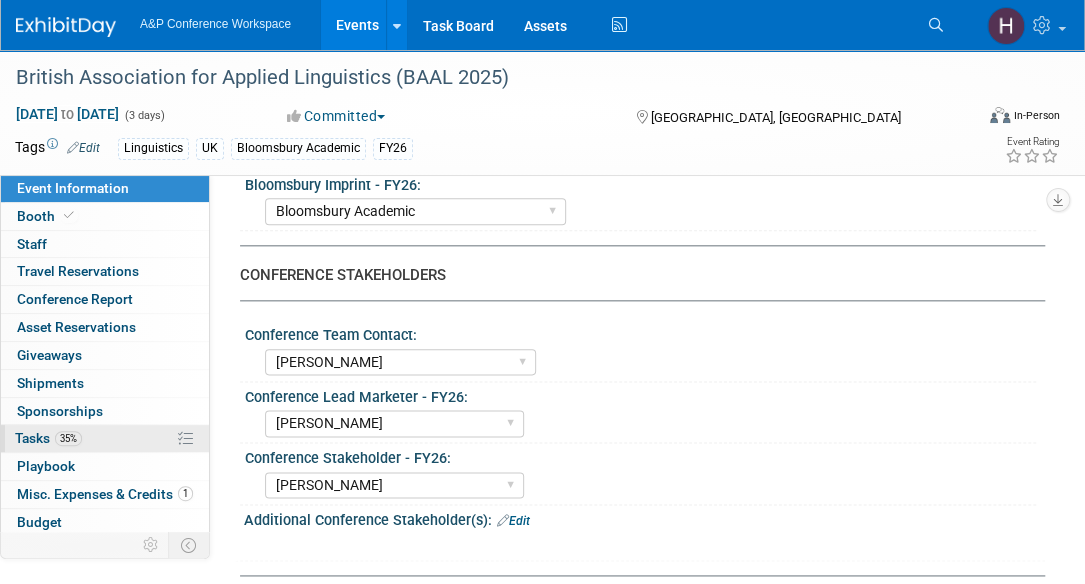 click on "35%
Tasks 35%" 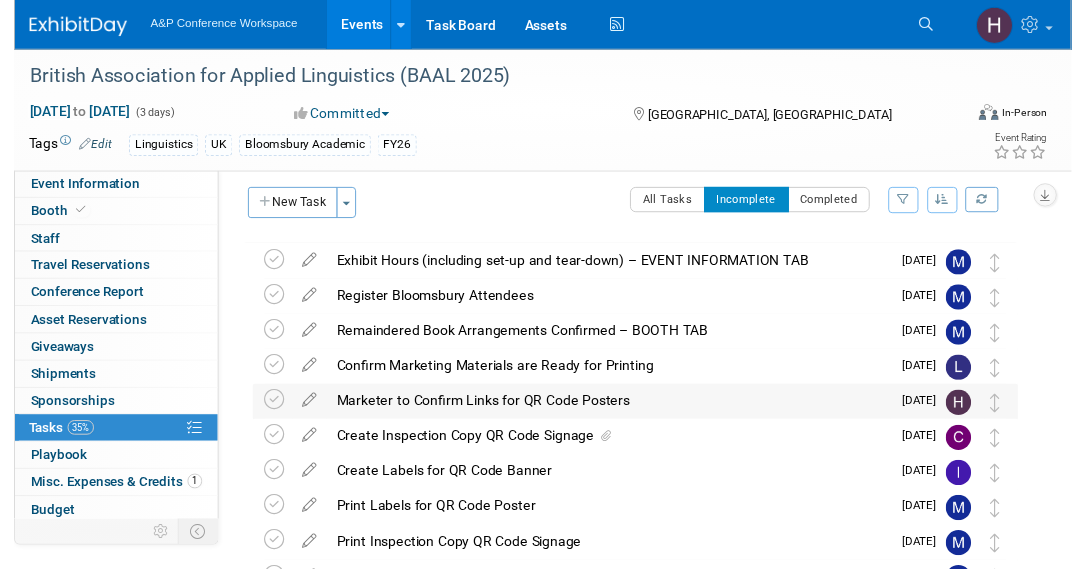 scroll, scrollTop: 12, scrollLeft: 0, axis: vertical 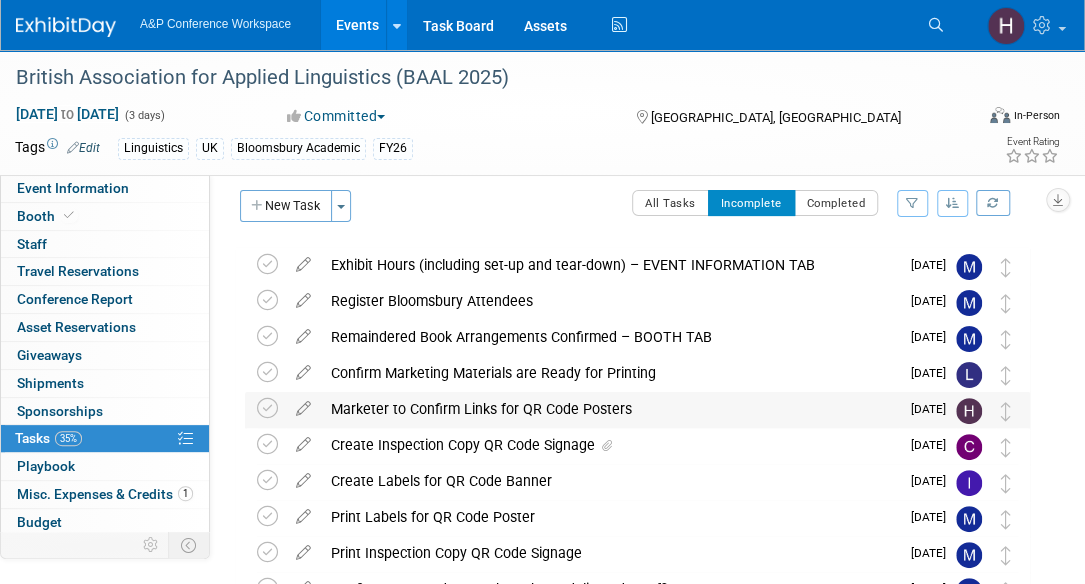 click on "Marketer to Confirm Links for QR Code Posters" 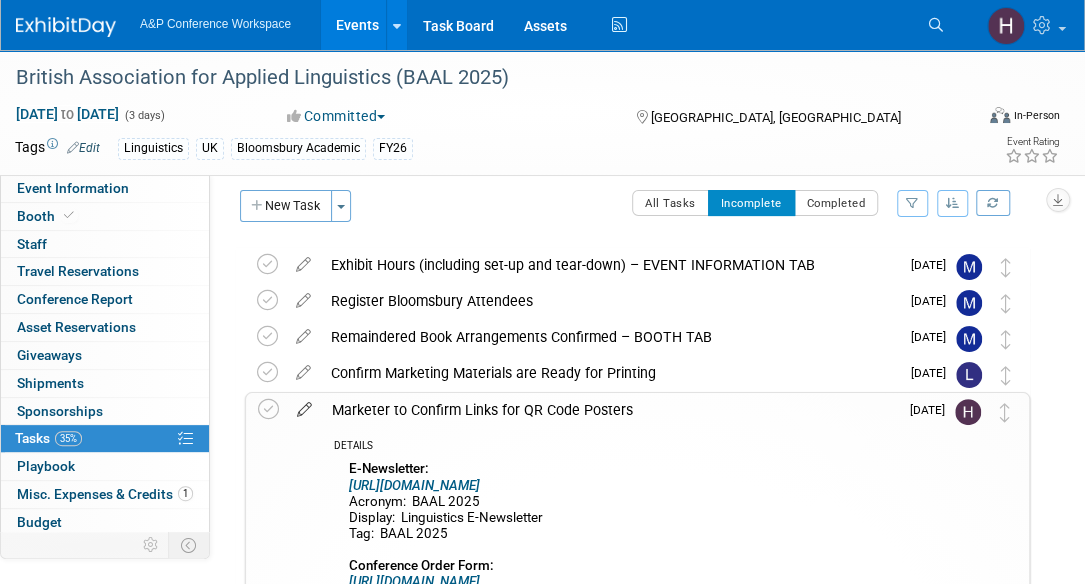 click 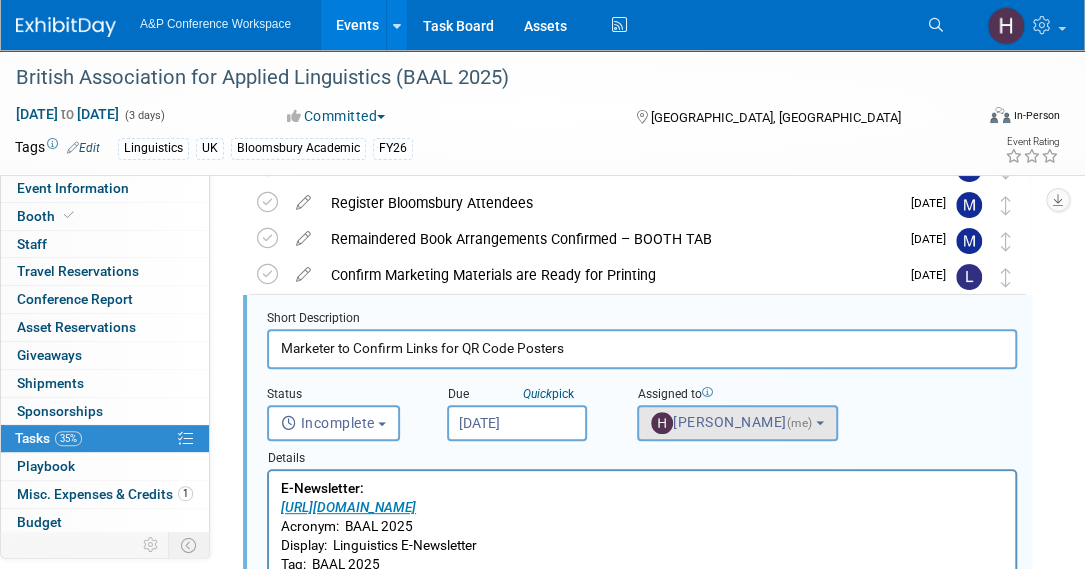 scroll, scrollTop: 111, scrollLeft: 0, axis: vertical 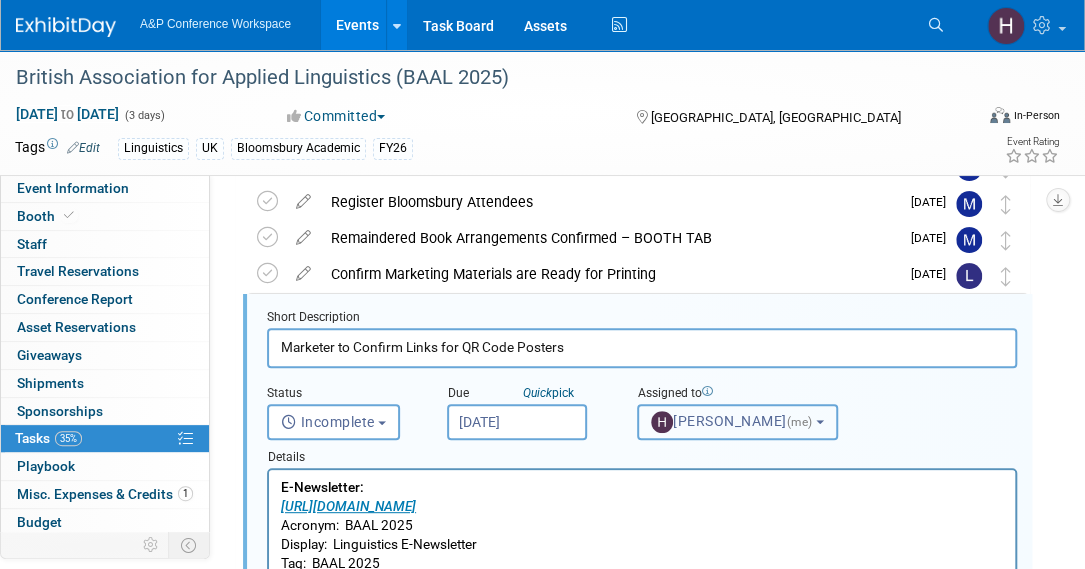 click on "Hannah Siegel
(me)" 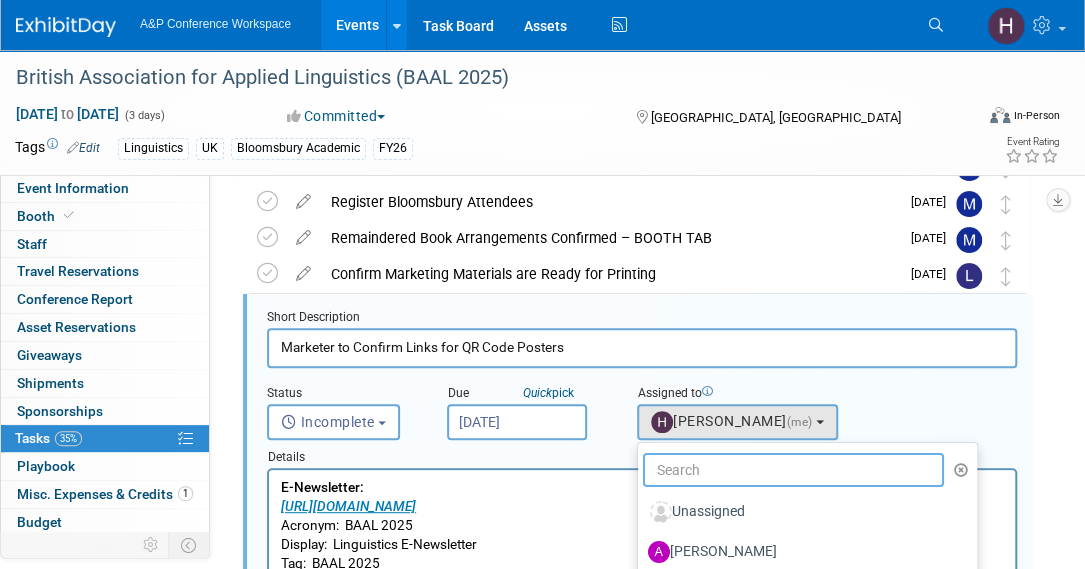 click 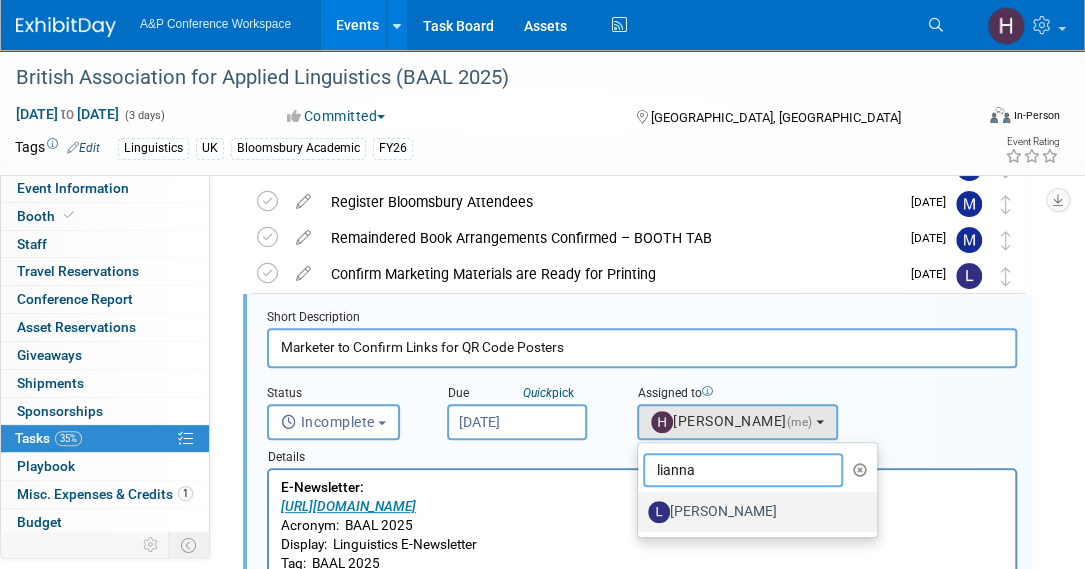 type on "lianna" 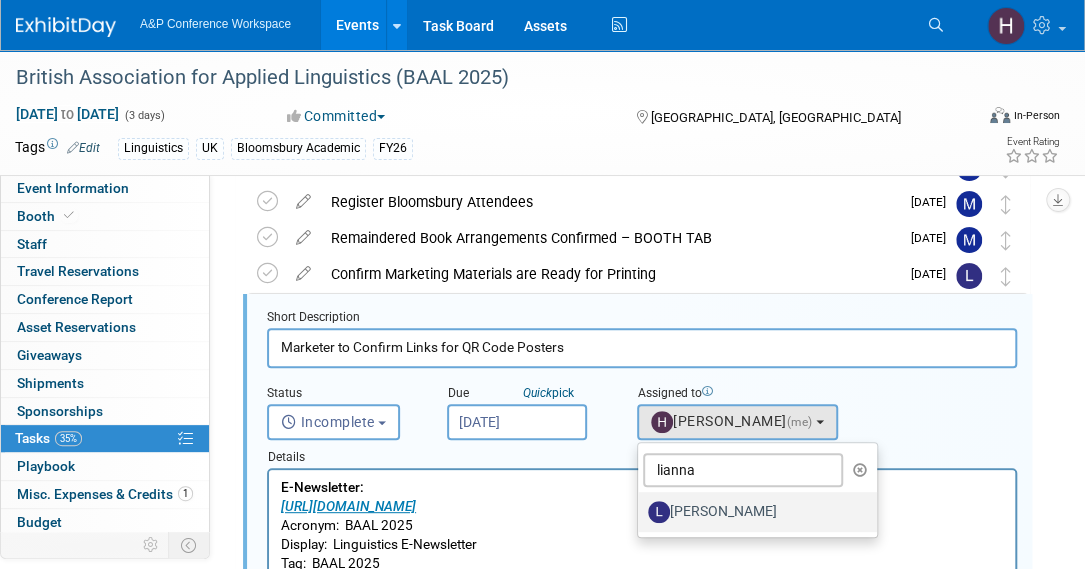 click on "Lianna Iwanikiw" 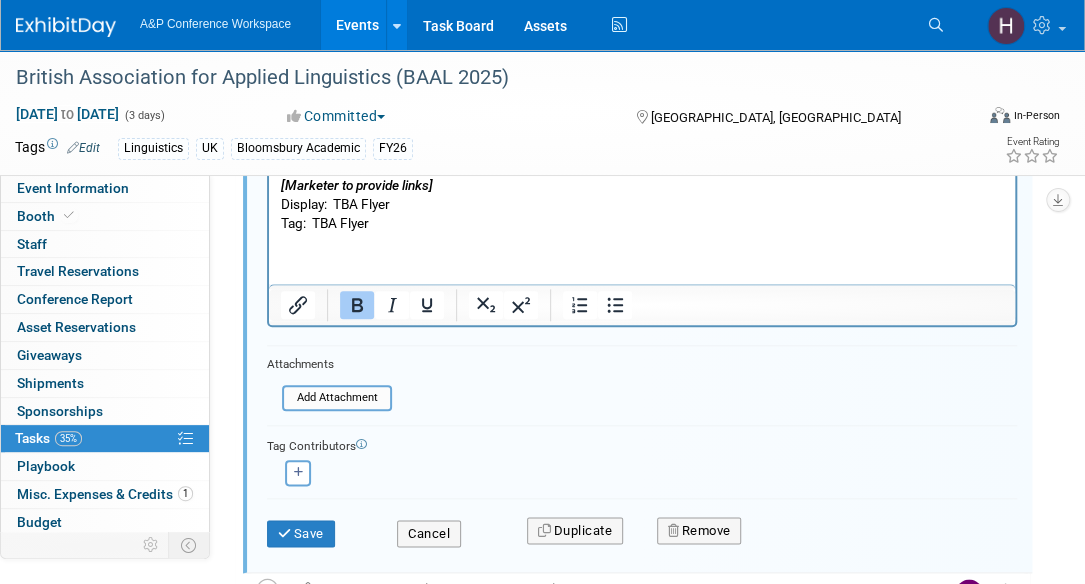 scroll, scrollTop: 743, scrollLeft: 0, axis: vertical 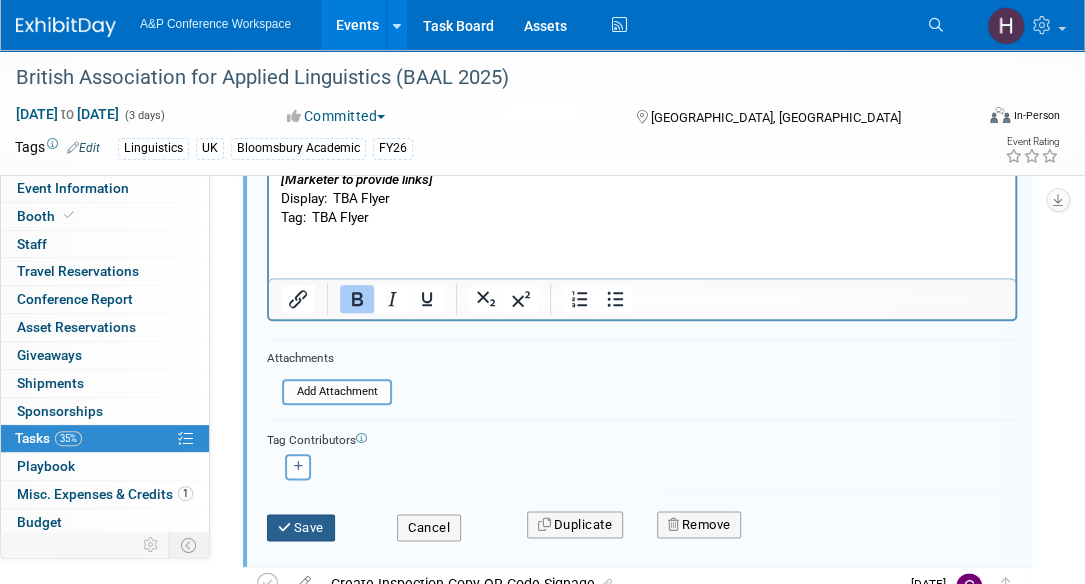 click on "Save" 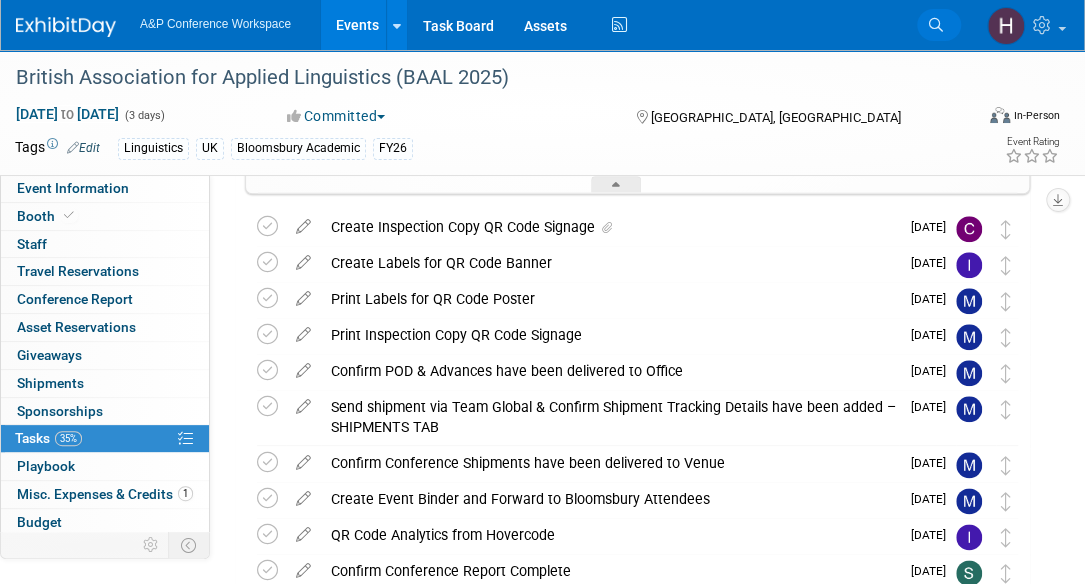 click 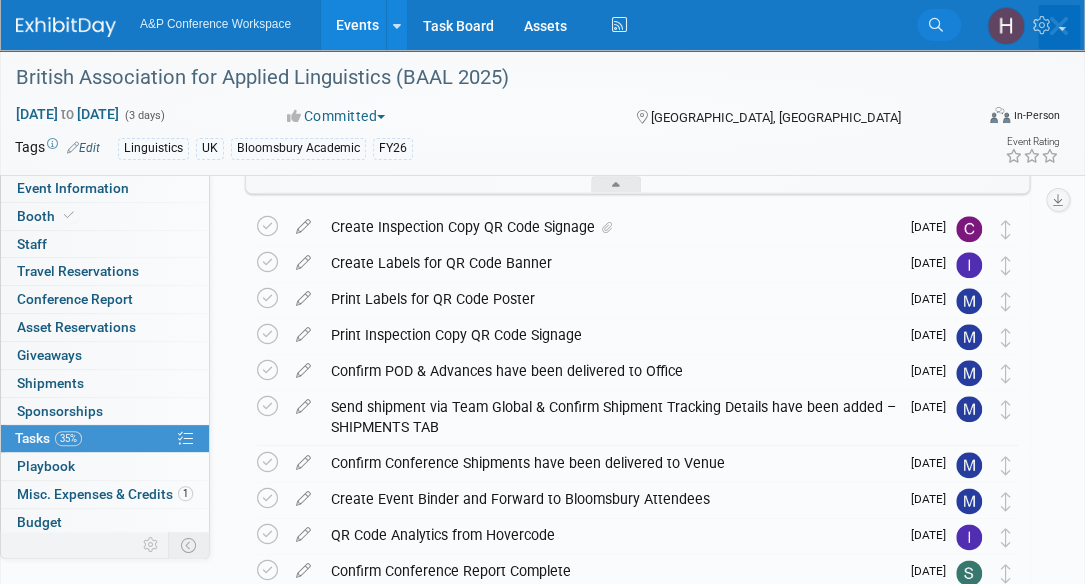 scroll, scrollTop: 0, scrollLeft: 0, axis: both 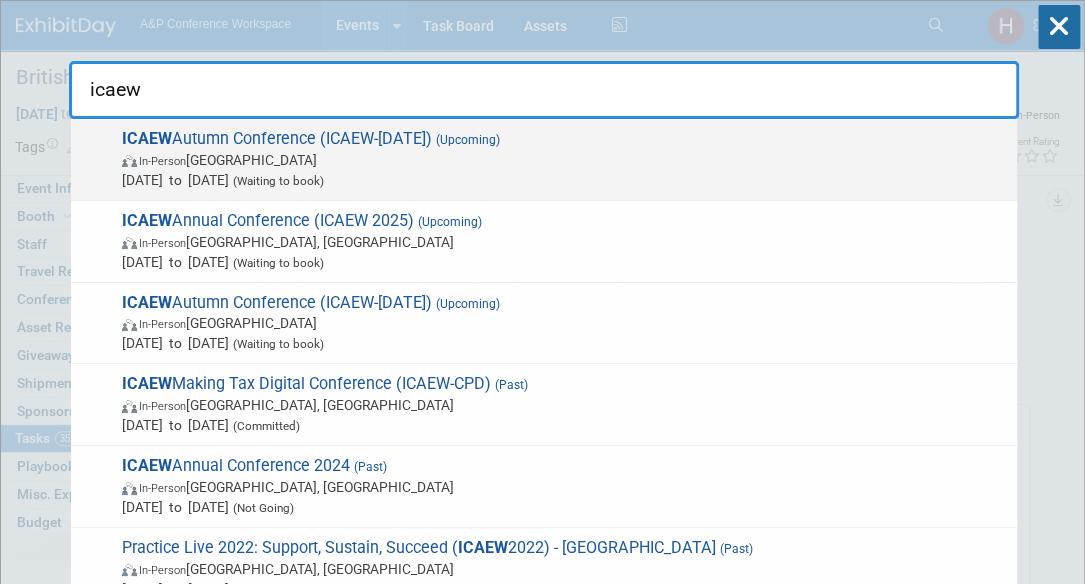 type on "icaew" 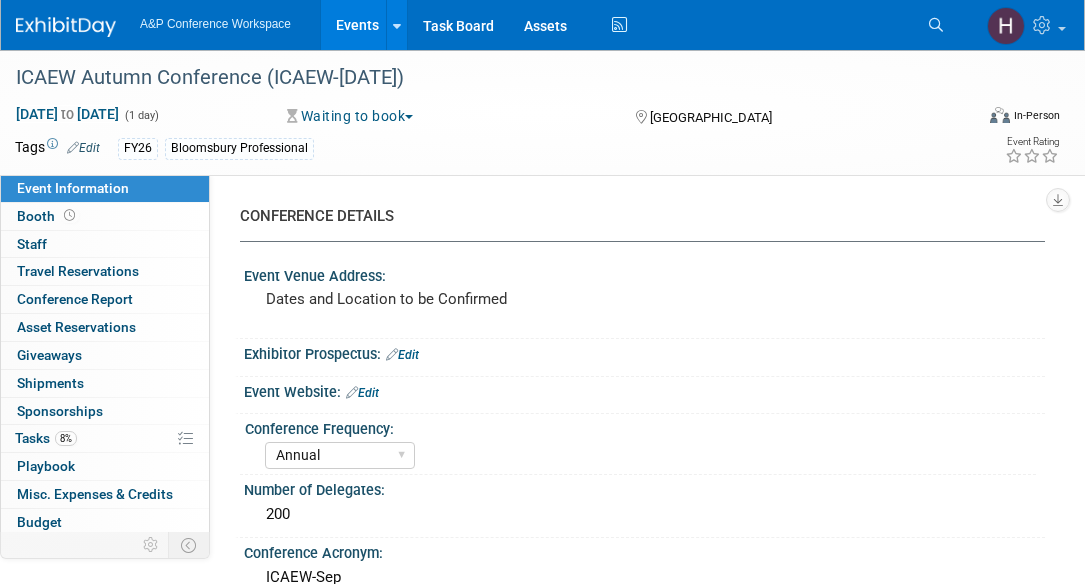 select on "Annual" 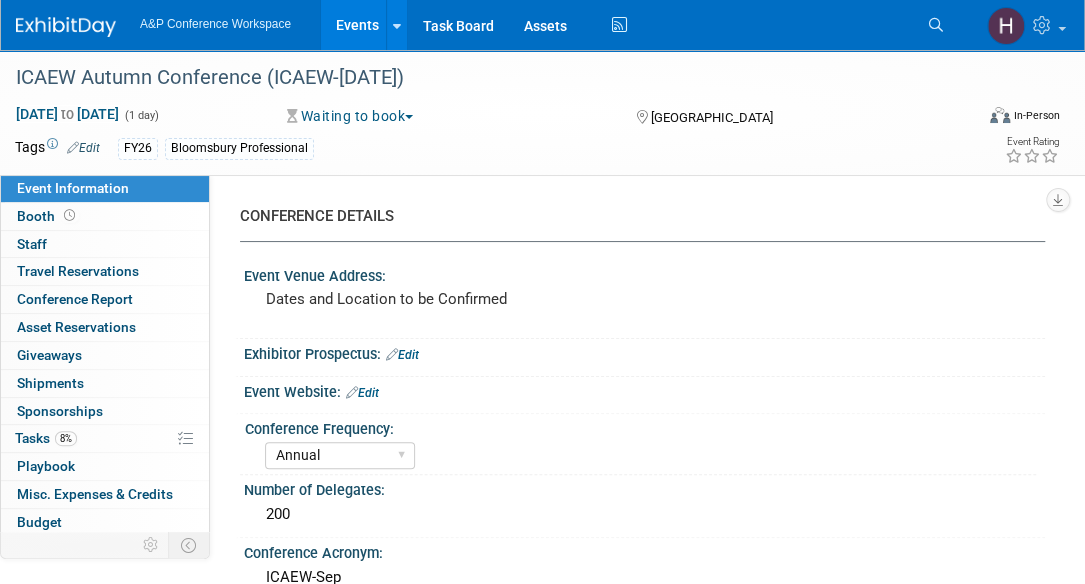 scroll, scrollTop: 0, scrollLeft: 0, axis: both 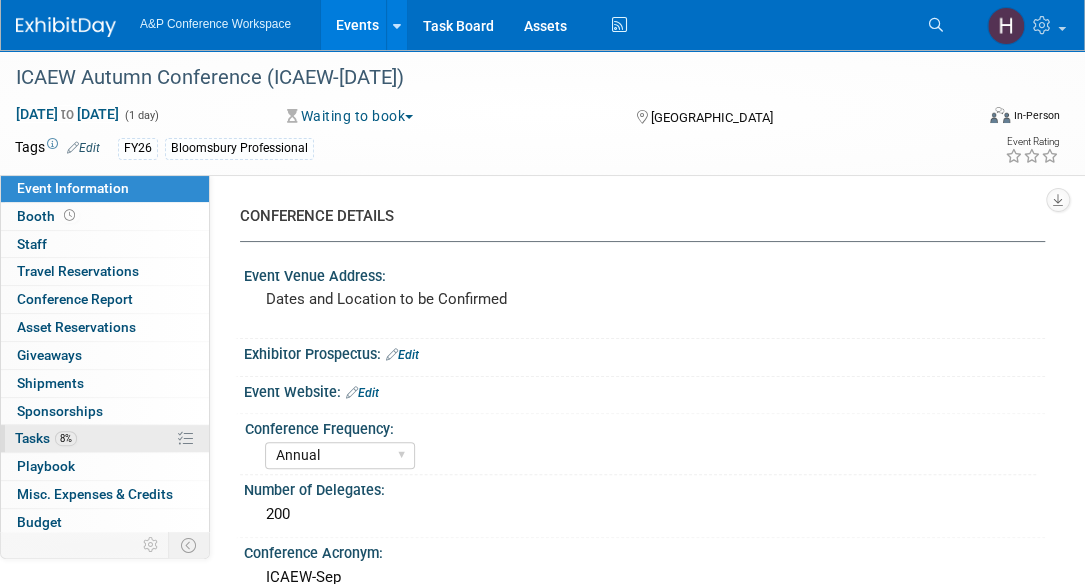 click on "8%" at bounding box center (66, 438) 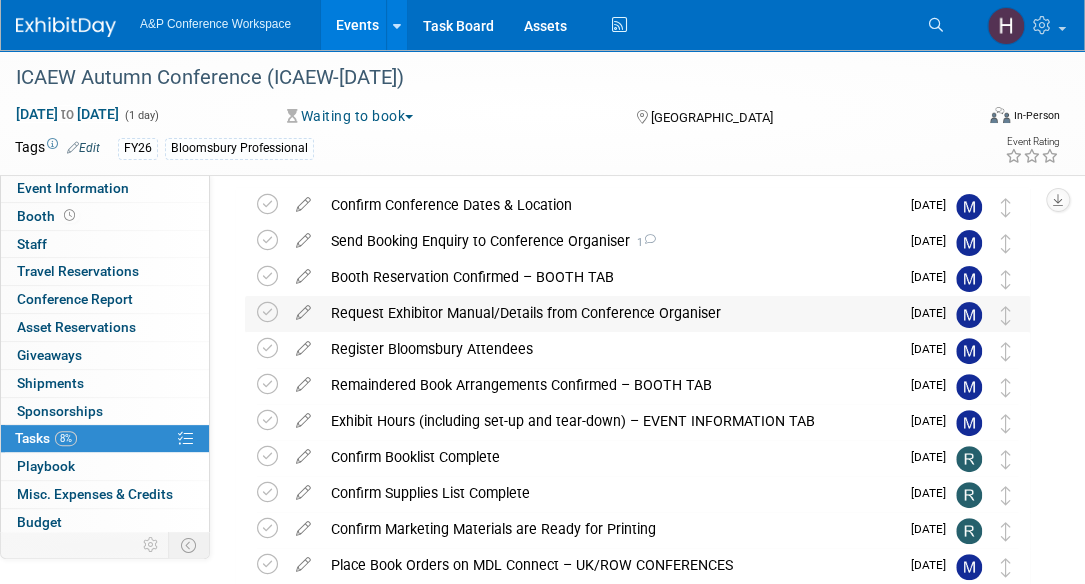 scroll, scrollTop: 0, scrollLeft: 0, axis: both 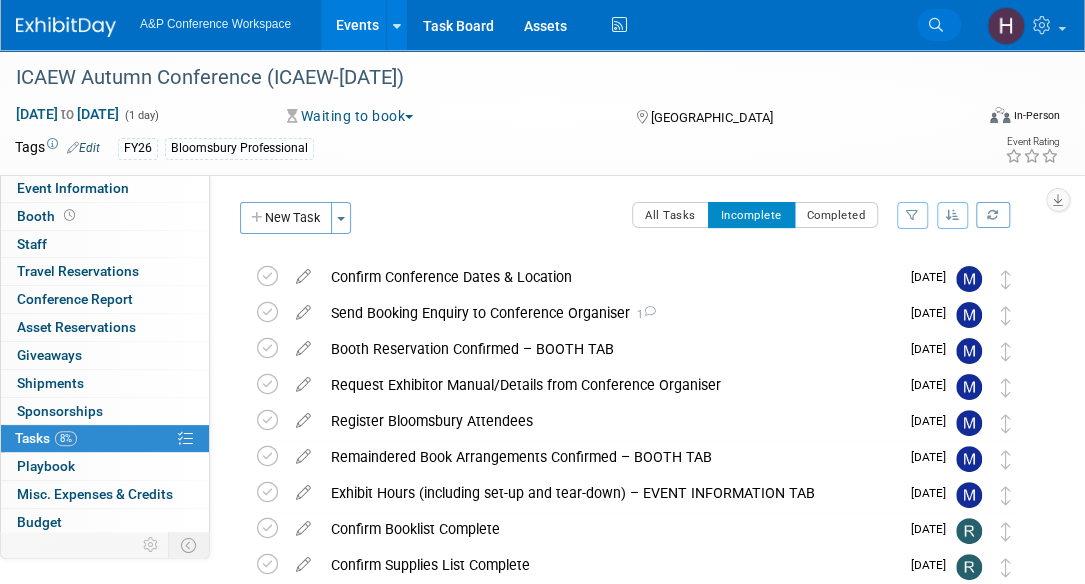 click on "Search" at bounding box center (939, 25) 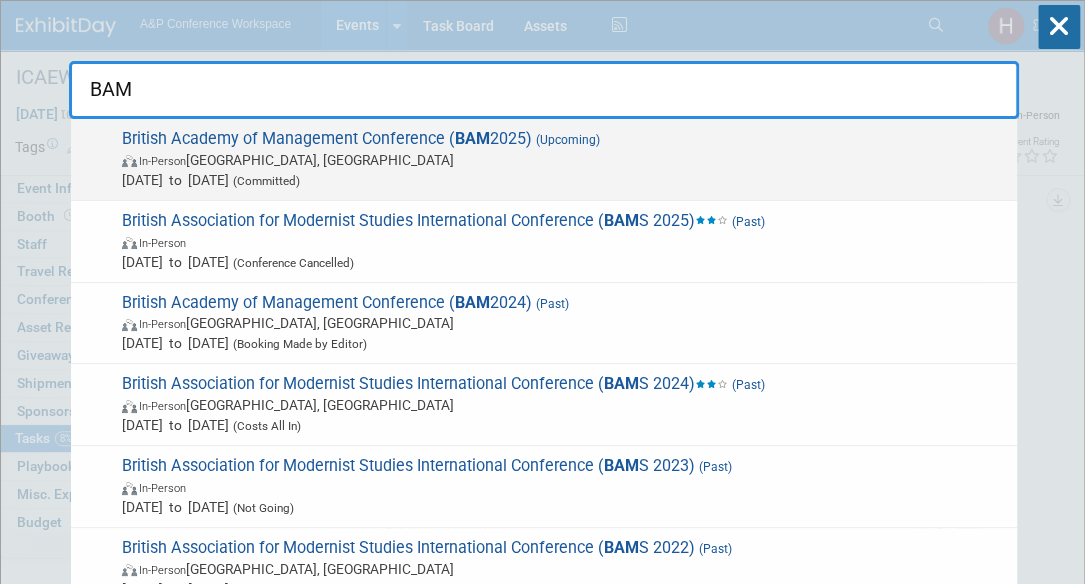 type on "BAM" 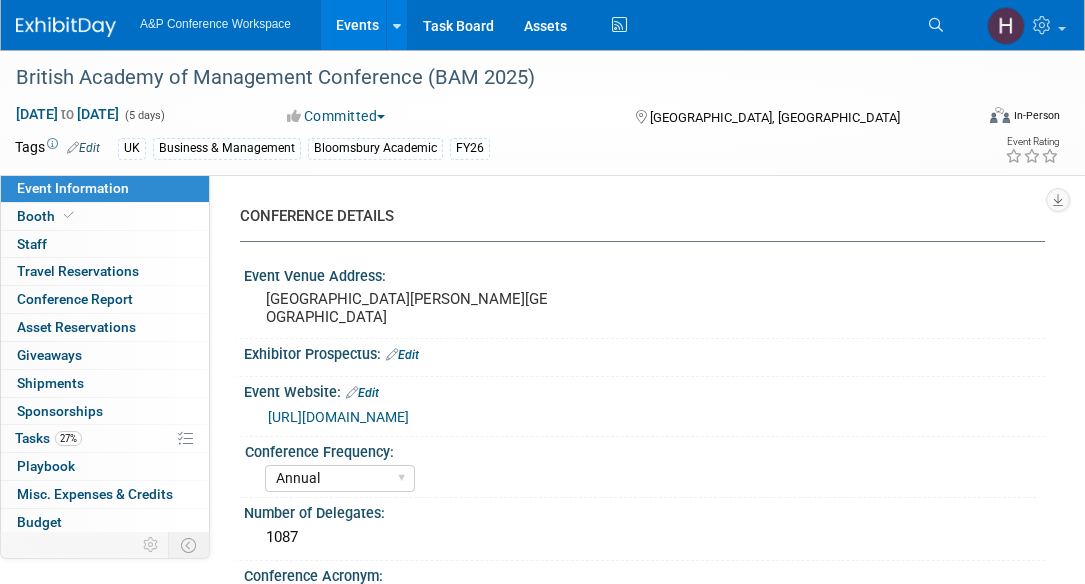 select on "Annual" 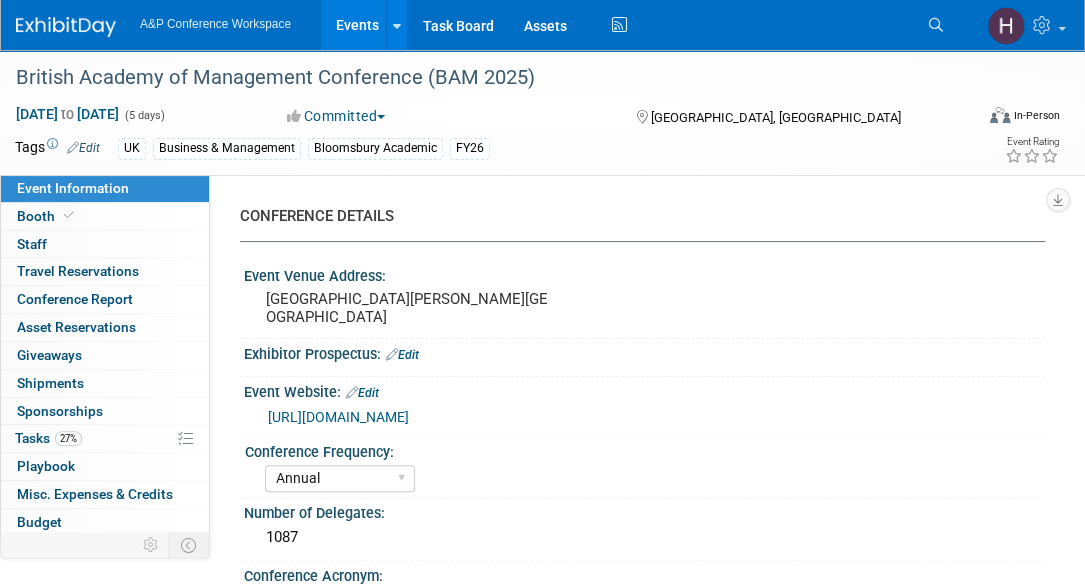 scroll, scrollTop: 0, scrollLeft: 0, axis: both 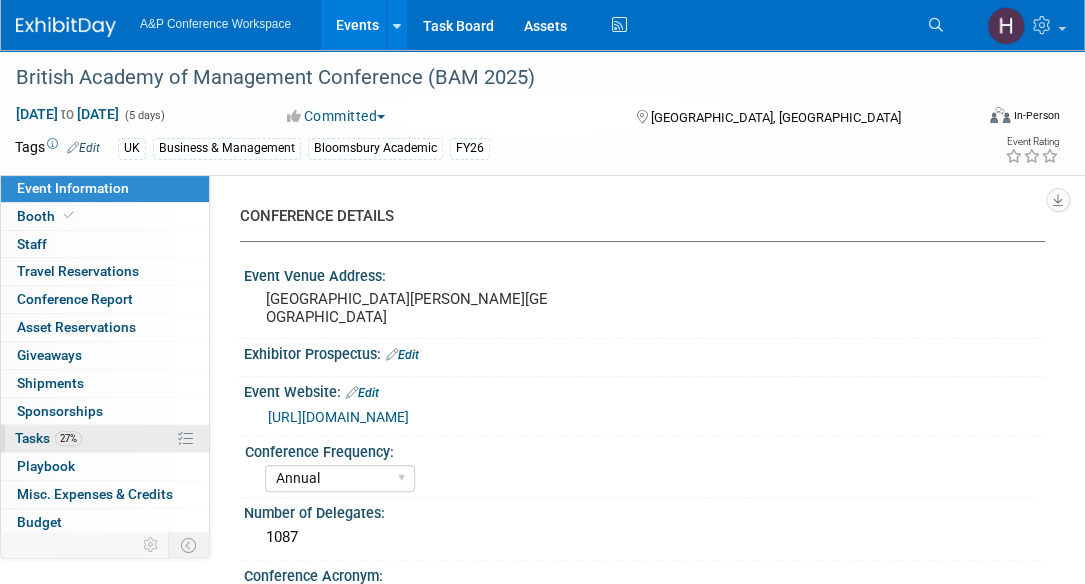 click on "27%
Tasks 27%" at bounding box center (105, 438) 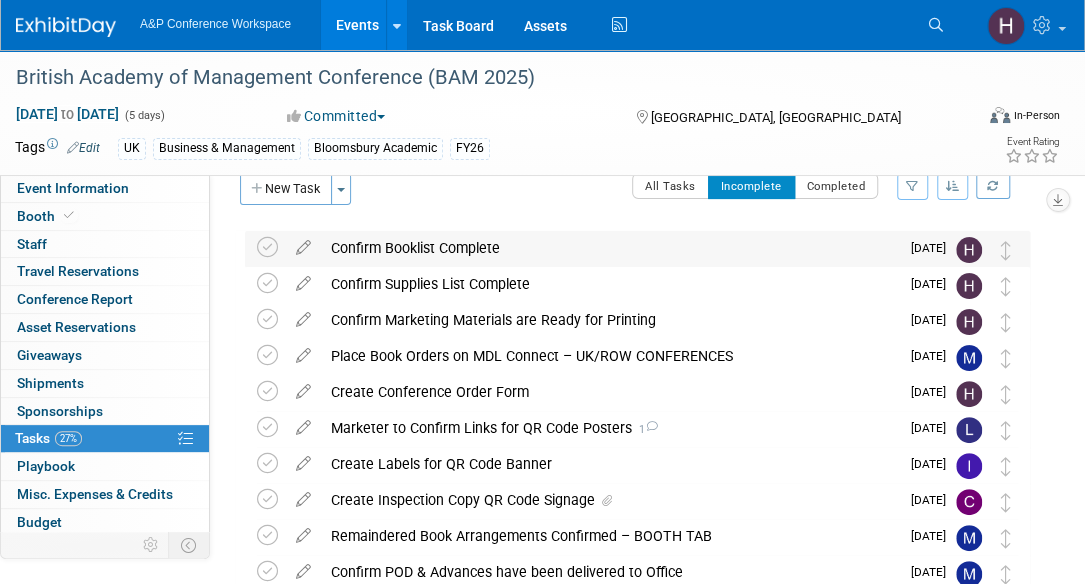 scroll, scrollTop: 36, scrollLeft: 0, axis: vertical 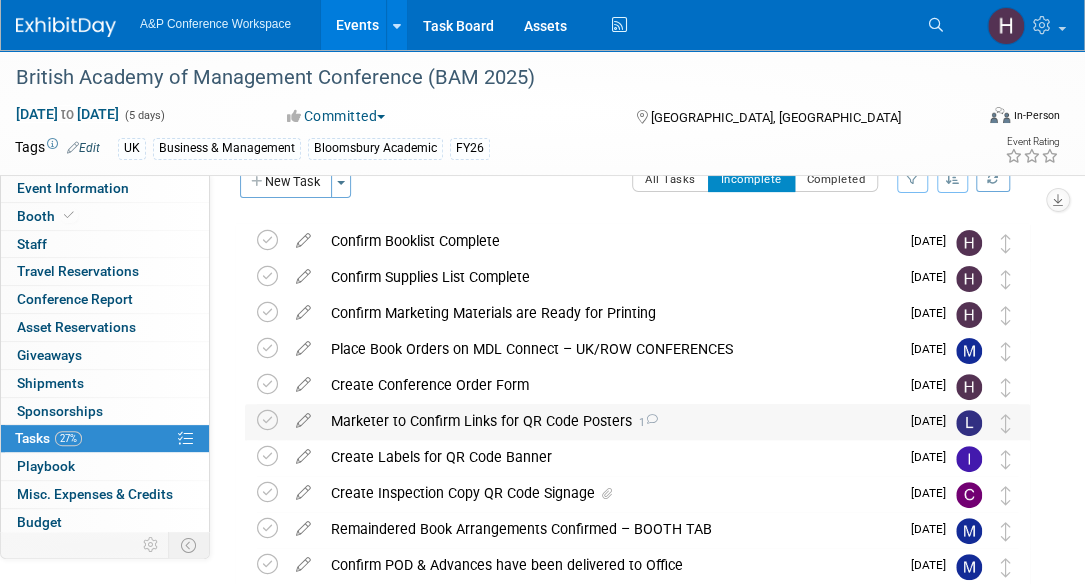click on "Marketer to Confirm Links for QR Code Posters
1" at bounding box center [610, 421] 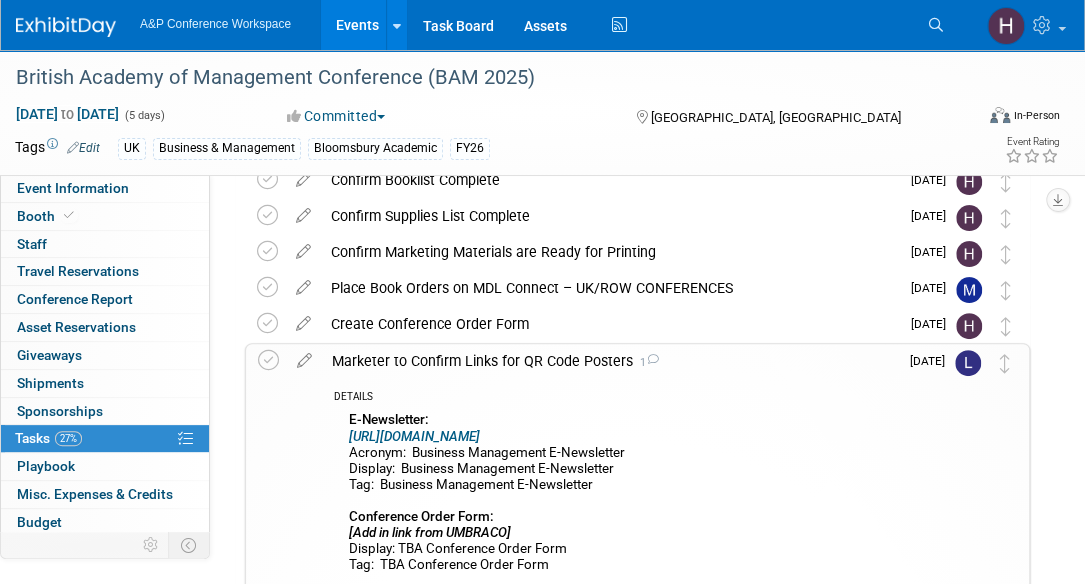 scroll, scrollTop: 96, scrollLeft: 0, axis: vertical 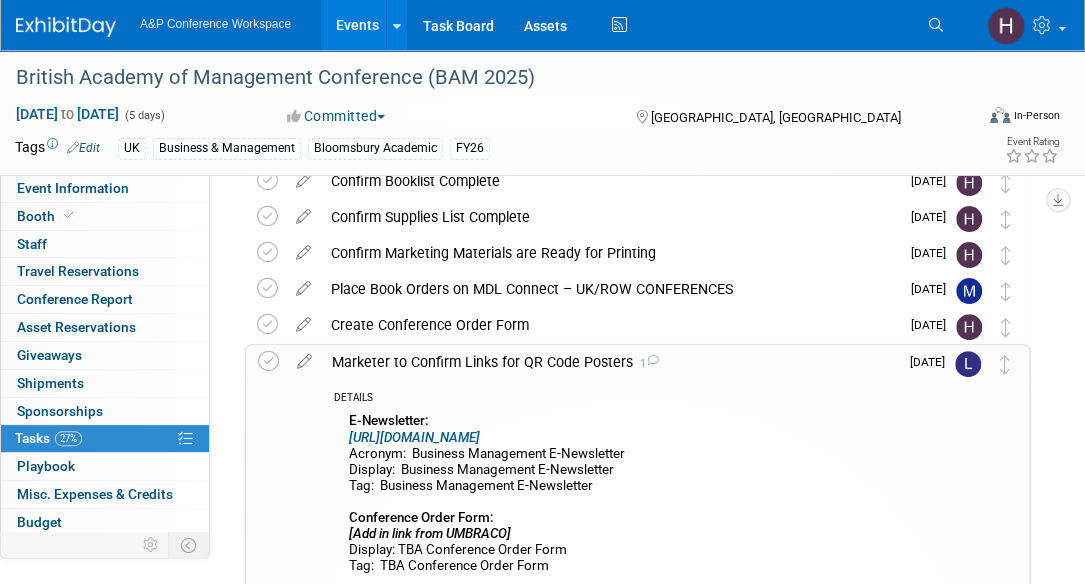 click at bounding box center [304, 687] 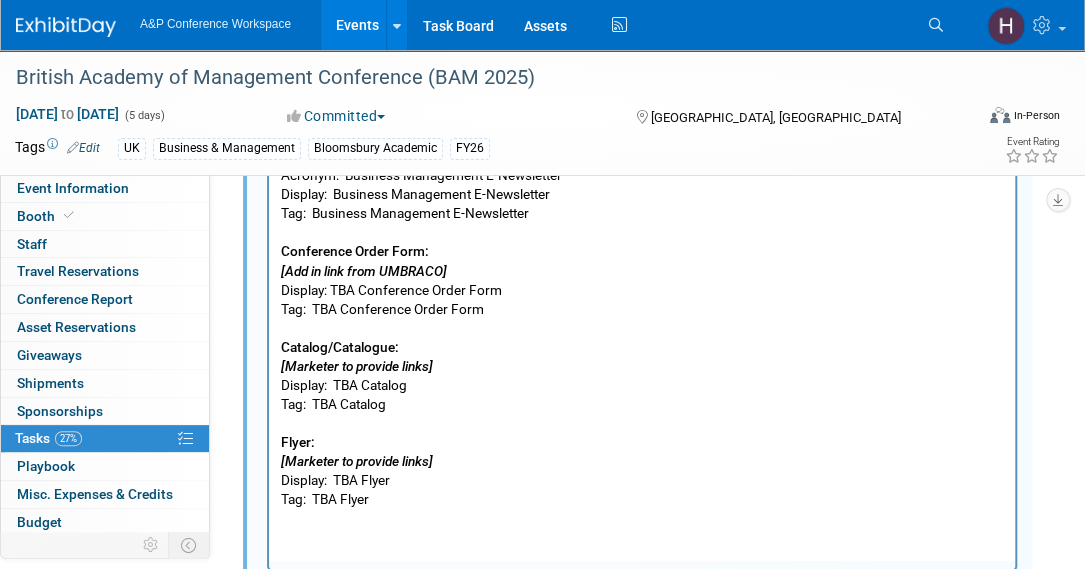 scroll, scrollTop: 496, scrollLeft: 0, axis: vertical 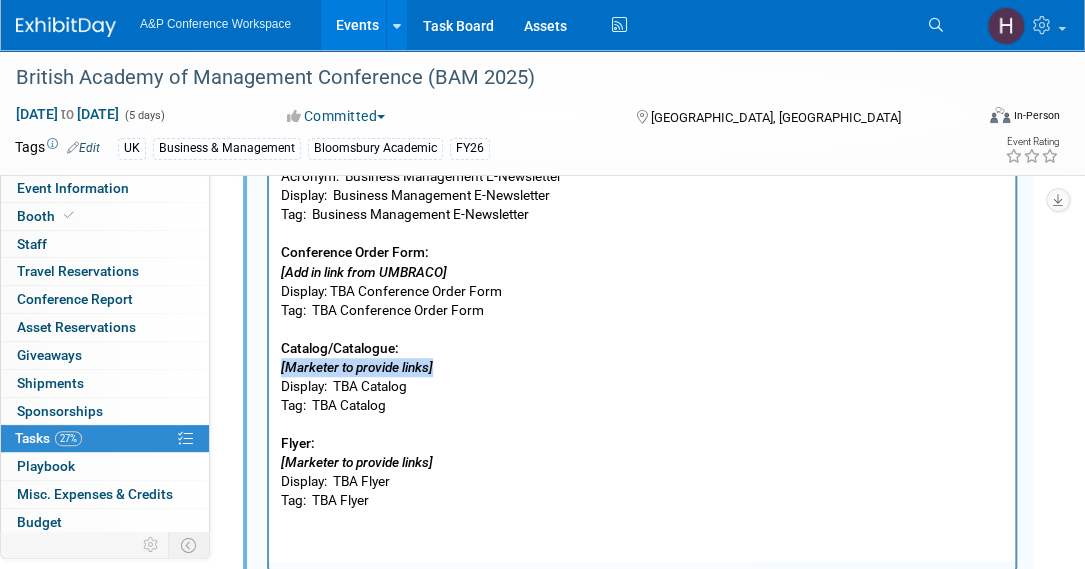 drag, startPoint x: 442, startPoint y: 373, endPoint x: 249, endPoint y: 361, distance: 193.3727 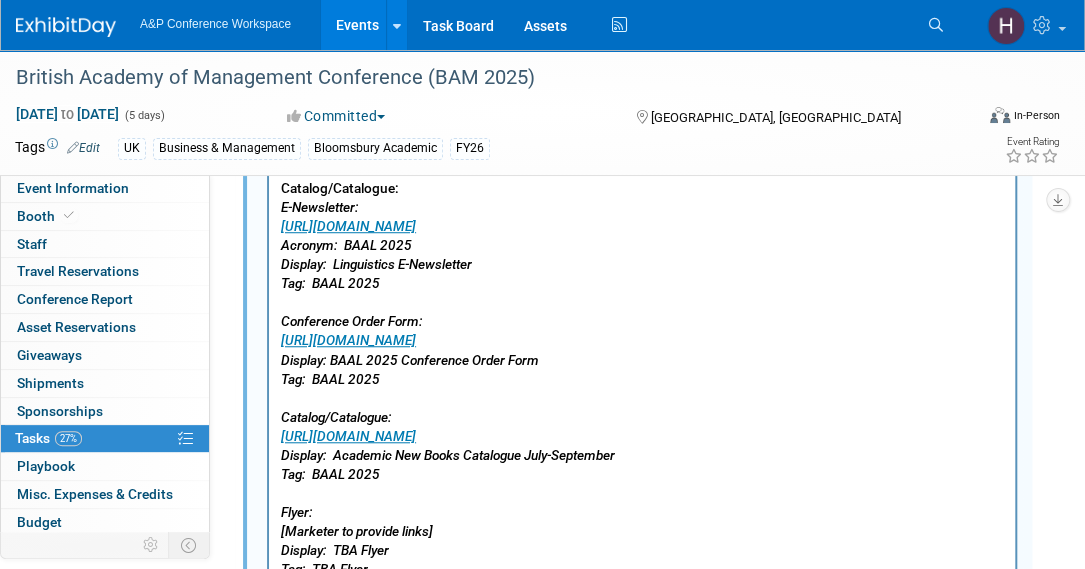 scroll, scrollTop: 150, scrollLeft: 0, axis: vertical 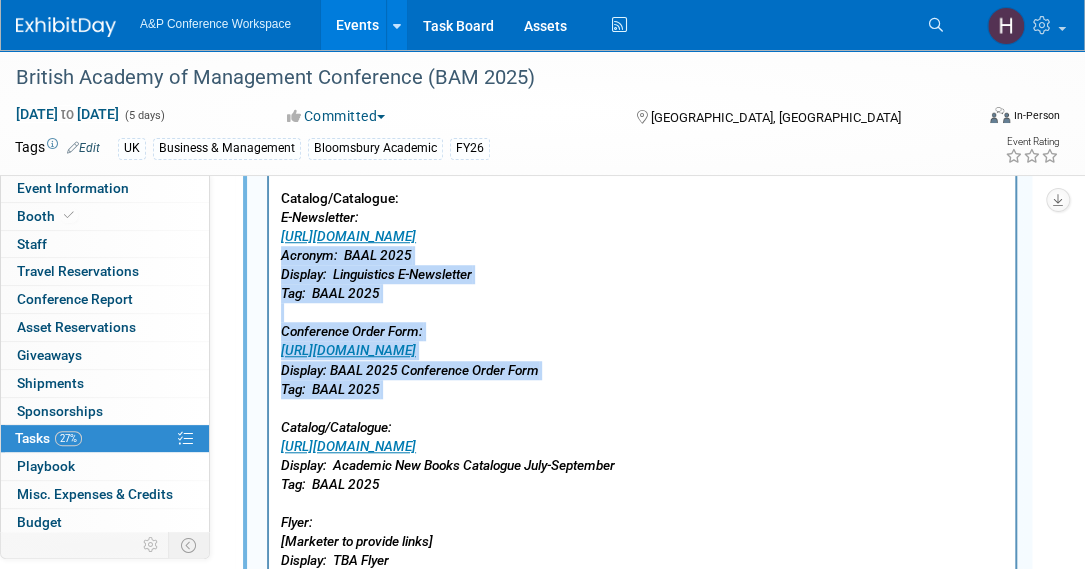 drag, startPoint x: 419, startPoint y: 401, endPoint x: 284, endPoint y: 247, distance: 204.79501 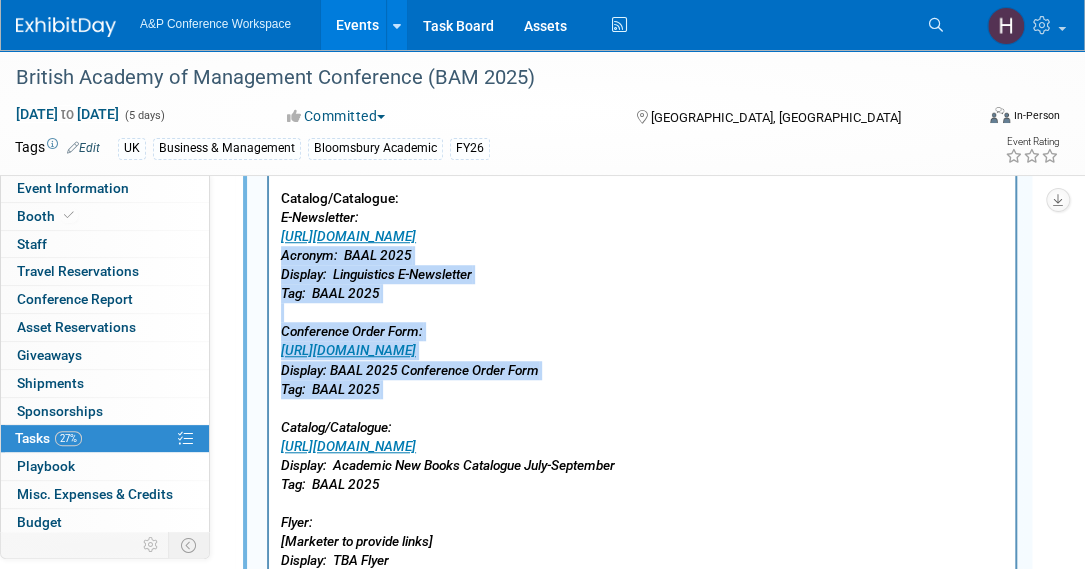 click on "E-Newsletter: [URL][DOMAIN_NAME] Acronym:  Business Management E-Newsletter Display:  Business Management E-Newsletter Tag:  Business Management E-Newsletter Conference Order Form: [Add in link from UMBRACO] Display: TBA Conference Order Form Tag:  TBA Conference Order Form Catalog/Catalogue: E-Newsletter: [URL][DOMAIN_NAME] Acronym:  BAAL 2025 Display:  Linguistics E-Newsletter Tag:  BAAL 2025 Conference Order Form: [URL][DOMAIN_NAME] Display: BAAL 2025 Conference Order Form Tag:  BAAL 2025 Catalog/Catalogue: [URL][DOMAIN_NAME] Display:  Academic New Books Catalogue July-September Tag:  BAAL 2025 Flyer: [Marketer to provide links] Display:  TBA Flyer Tag:  TBA Flyer Display:  TBA Catalog Tag:  TBA Catalog Flyer: [Marketer to provide links] Display:  TBA Flyer" at bounding box center [642, 351] 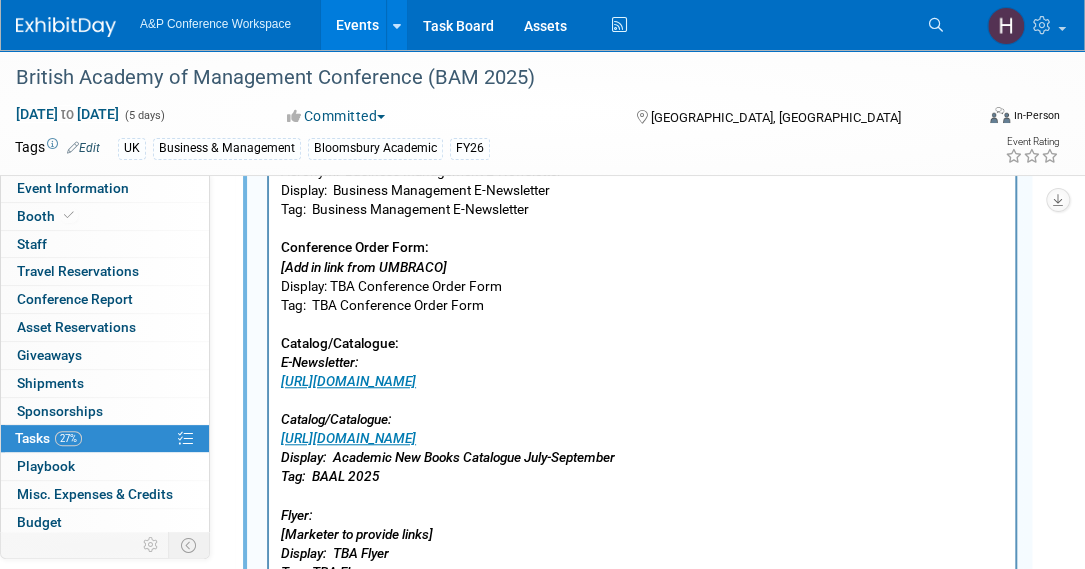scroll, scrollTop: 0, scrollLeft: 0, axis: both 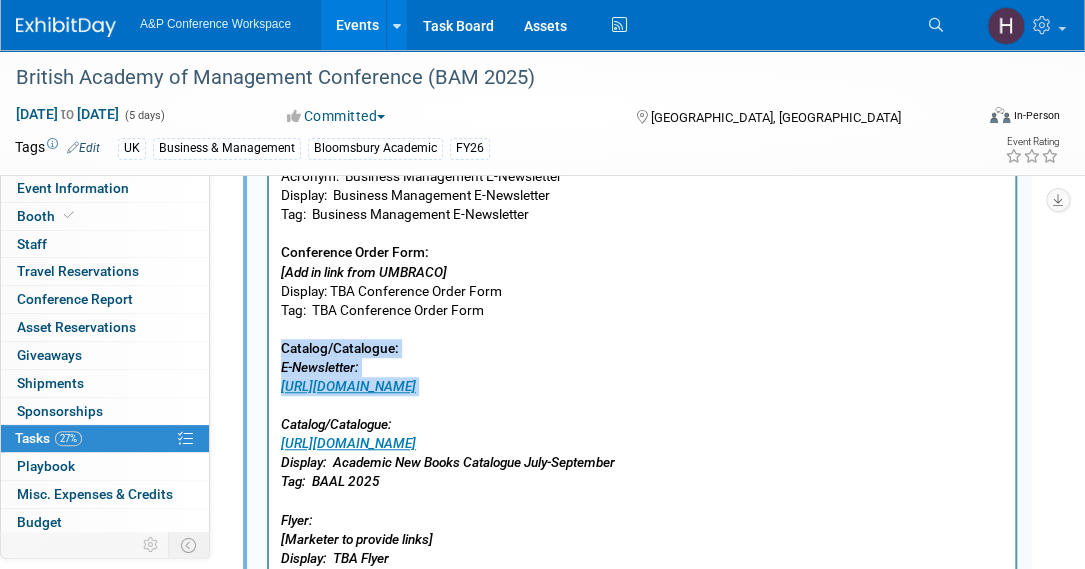 drag, startPoint x: 289, startPoint y: 409, endPoint x: 256, endPoint y: 365, distance: 55 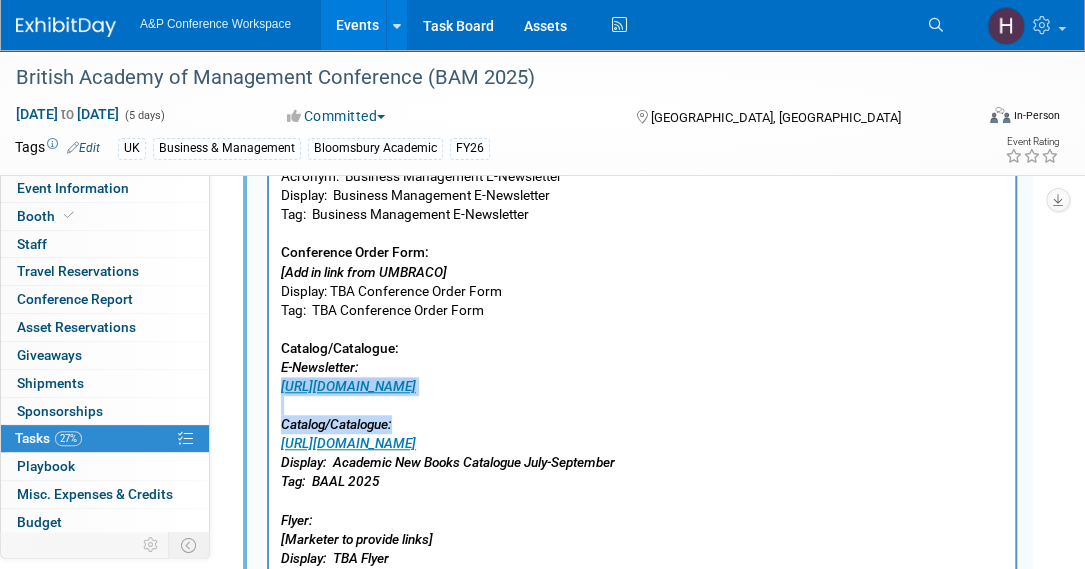 drag, startPoint x: 411, startPoint y: 426, endPoint x: 492, endPoint y: 514, distance: 119.60351 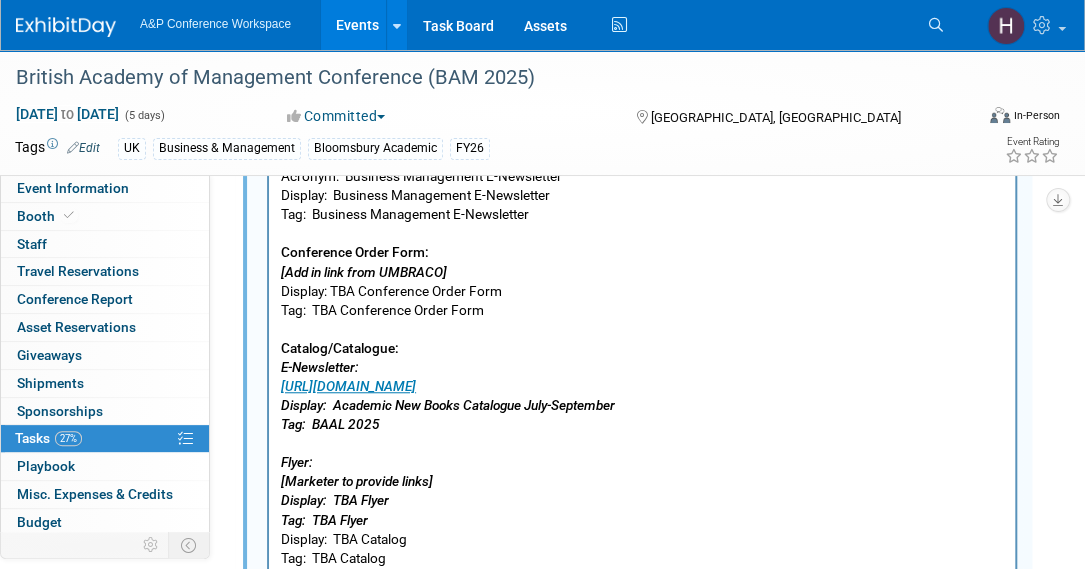 click on "E-Newsletter: [URL][DOMAIN_NAME] Acronym:  Business Management E-Newsletter Display:  Business Management E-Newsletter Tag:  Business Management E-Newsletter Conference Order Form: [Add in link from UMBRACO] Display: TBA Conference Order Form Tag:  TBA Conference Order Form Catalog/Catalogue: E-Newsletter: [URL][DOMAIN_NAME] Display:  Academic New Books Catalogue July-September Tag:  BAAL 2025 Flyer: [Marketer to provide links] Display:  TBA Flyer Tag:  TBA Flyer Display:  TBA Catalog Tag:  TBA Catalog Flyer: [Marketer to provide links] Display:  TBA Flyer Tag:  TBA Flyer" at bounding box center (642, 396) 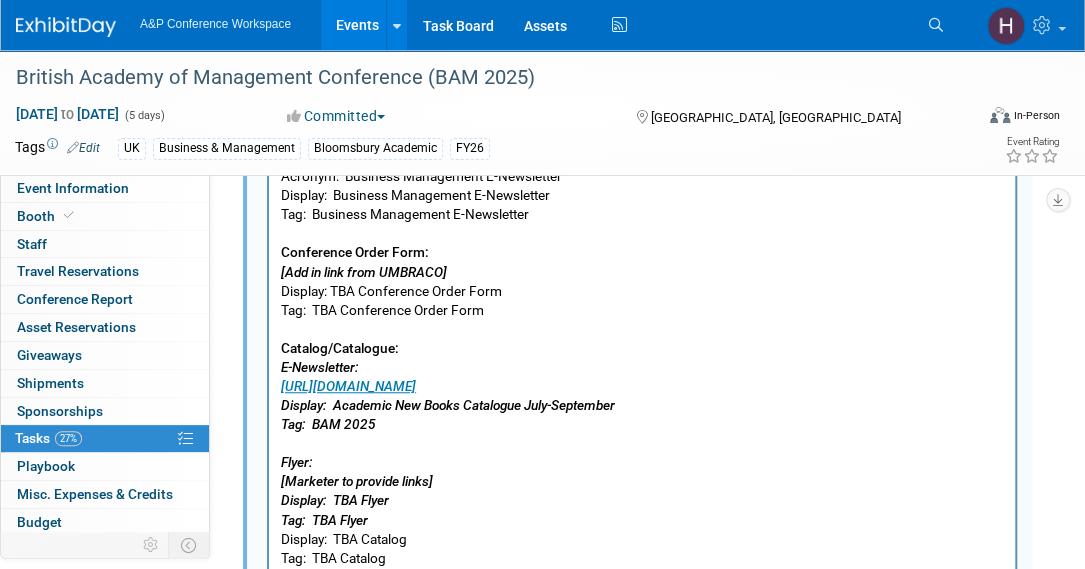 click on "E-Newsletter: [URL][DOMAIN_NAME] Display:  Academic New Books Catalogue July-September Tag:  BAM 2025 Flyer: [Marketer to provide links] Display:  TBA Flyer Tag:  TBA Flyer" at bounding box center (448, 443) 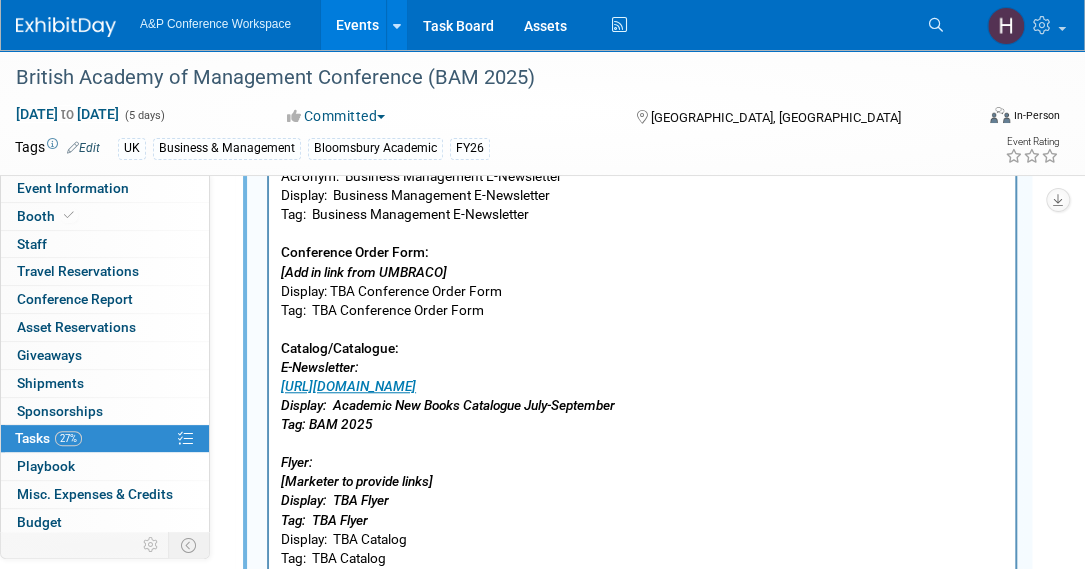 click on "E-Newsletter: [URL][DOMAIN_NAME] Acronym:  Business Management E-Newsletter Display:  Business Management E-Newsletter Tag:  Business Management E-Newsletter Conference Order Form: [Add in link from UMBRACO] Display: TBA Conference Order Form Tag:  TBA Conference Order Form Catalog/Catalogue: E-Newsletter: [URL][DOMAIN_NAME] Display:  Academic New Books Catalogue July-September Tag: BAM 2025 Flyer: [Marketer to provide links] Display:  TBA Flyer Tag:  TBA Flyer Display:  TBA Catalog Tag:  TBA Catalog Flyer: [Marketer to provide links] Display:  TBA Flyer Tag:  TBA Flyer" at bounding box center (642, 396) 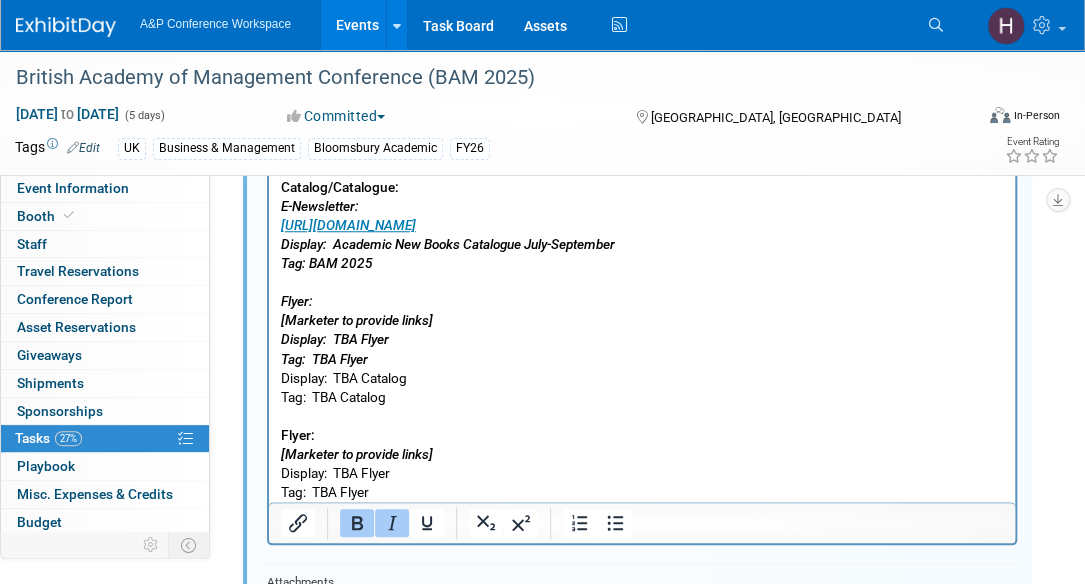 scroll, scrollTop: 619, scrollLeft: 0, axis: vertical 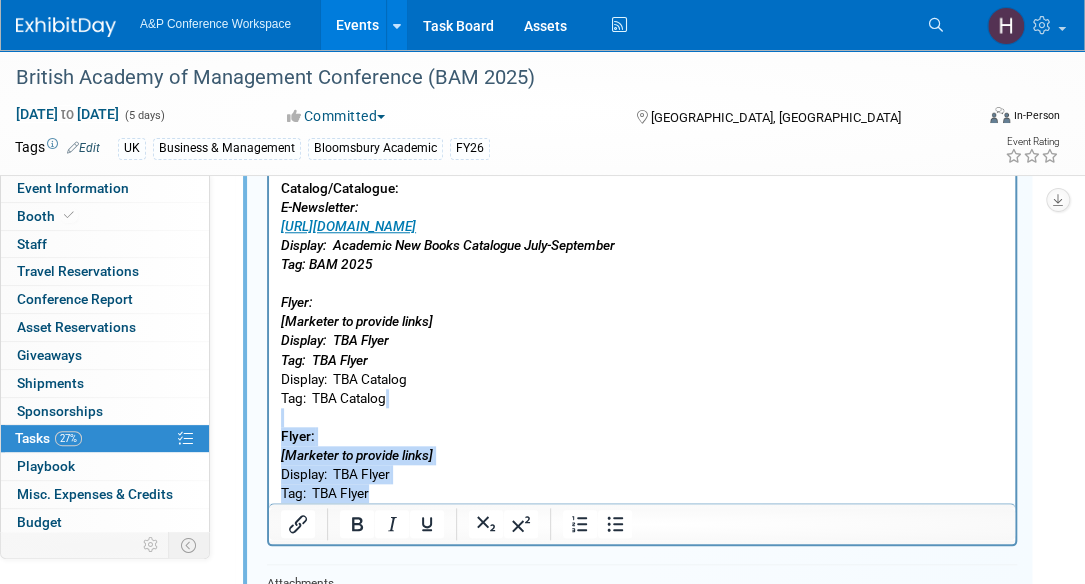 drag, startPoint x: 408, startPoint y: 493, endPoint x: 526, endPoint y: 420, distance: 138.75517 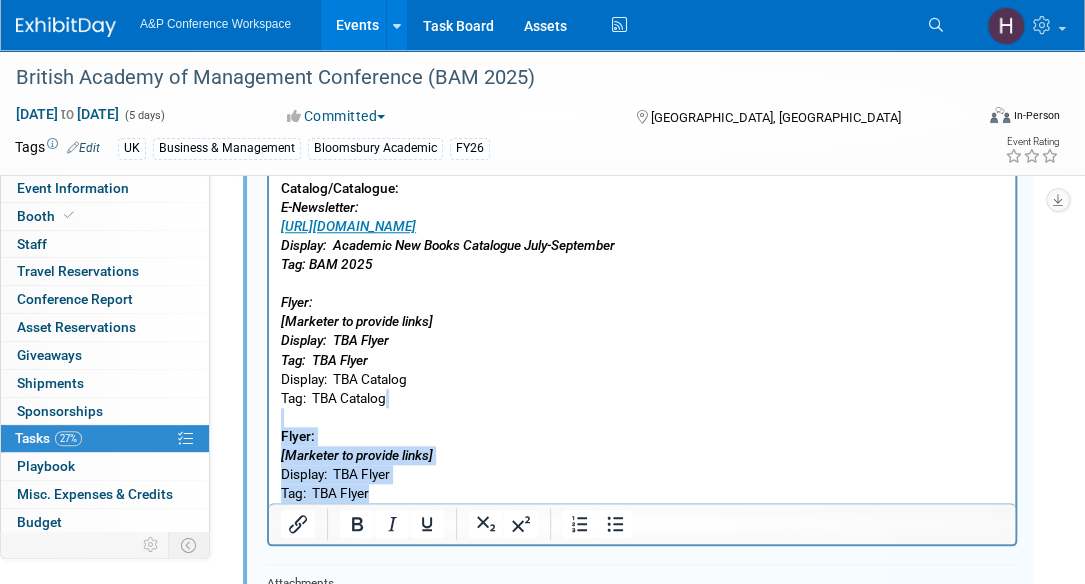 click on "E-Newsletter: [URL][DOMAIN_NAME] Acronym:  Business Management E-Newsletter Display:  Business Management E-Newsletter Tag:  Business Management E-Newsletter Conference Order Form: [Add in link from UMBRACO] Display: TBA Conference Order Form Tag:  TBA Conference Order Form Catalog/Catalogue: E-Newsletter: [URL][DOMAIN_NAME] Display:  Academic New Books Catalogue July-September Tag: BAM 2025 Flyer: [Marketer to provide links] Display:  TBA Flyer Tag:  TBA Flyer Display:  TBA Catalog Tag:  TBA Catalog Flyer: [Marketer to provide links] Display:  TBA Flyer Tag:  TBA Flyer" at bounding box center [642, 233] 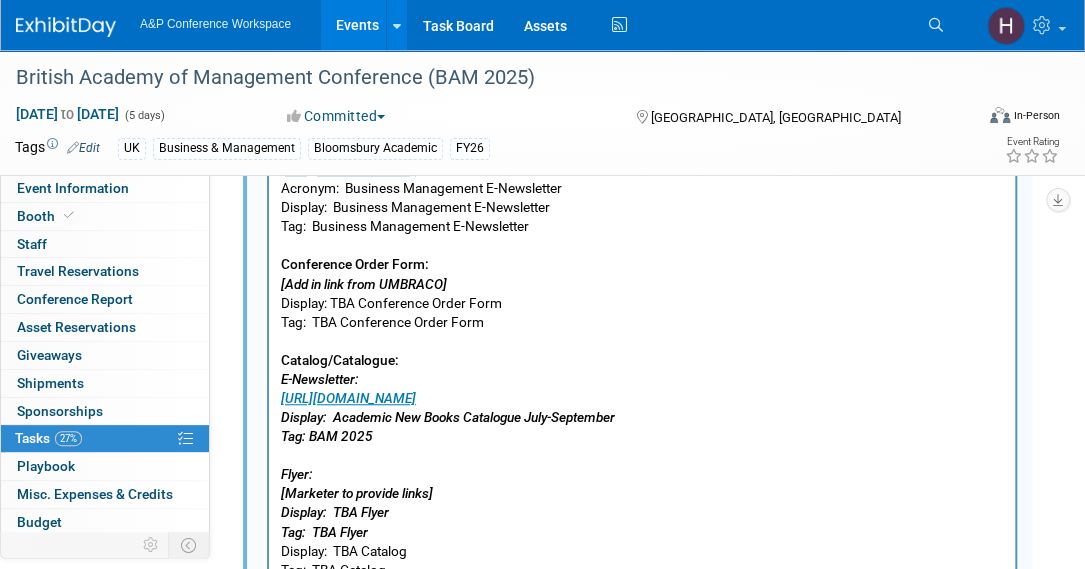 scroll, scrollTop: 526, scrollLeft: 0, axis: vertical 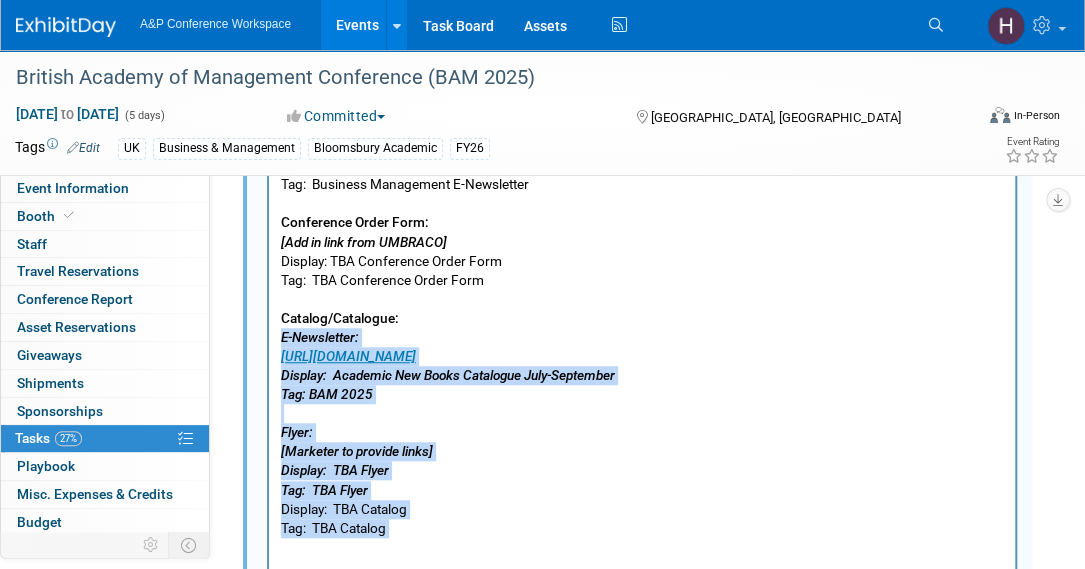 drag, startPoint x: 411, startPoint y: 542, endPoint x: 512, endPoint y: 428, distance: 152.30562 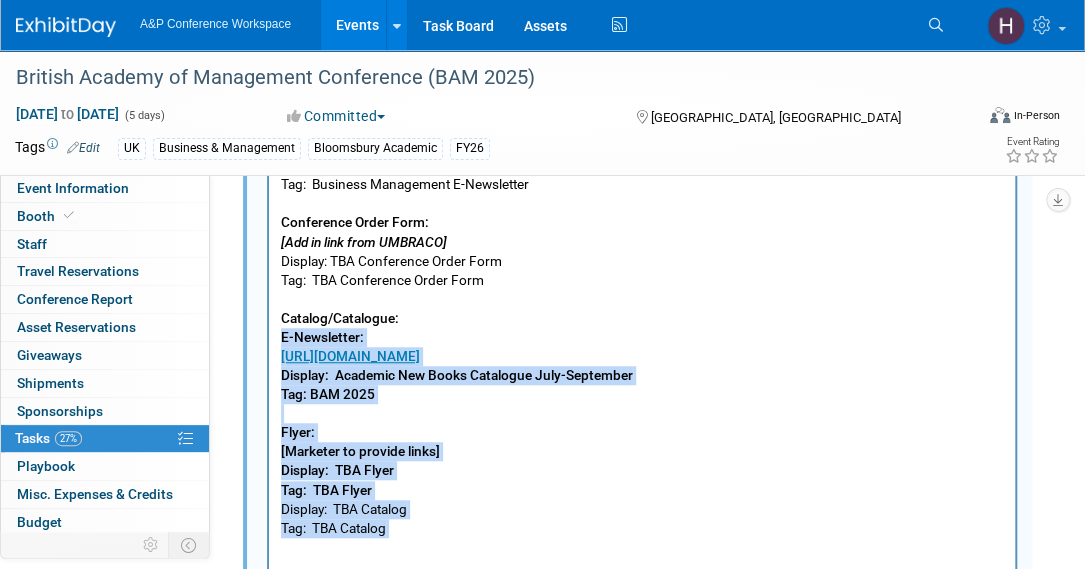 click on "E-Newsletter: [URL][DOMAIN_NAME] Acronym:  Business Management E-Newsletter Display:  Business Management E-Newsletter Tag:  Business Management E-Newsletter Conference Order Form: [Add in link from UMBRACO] Display: TBA Conference Order Form Tag:  TBA Conference Order Form Catalog/Catalogue: E-Newsletter: [URL][DOMAIN_NAME] Display:  Academic New Books Catalogue July-September Tag: BAM 2025 Flyer: [Marketer to provide links] Display:  TBA Flyer Tag:  TBA Flyer Display:  TBA Catalog Tag:  TBA Catalog" at bounding box center (642, 328) 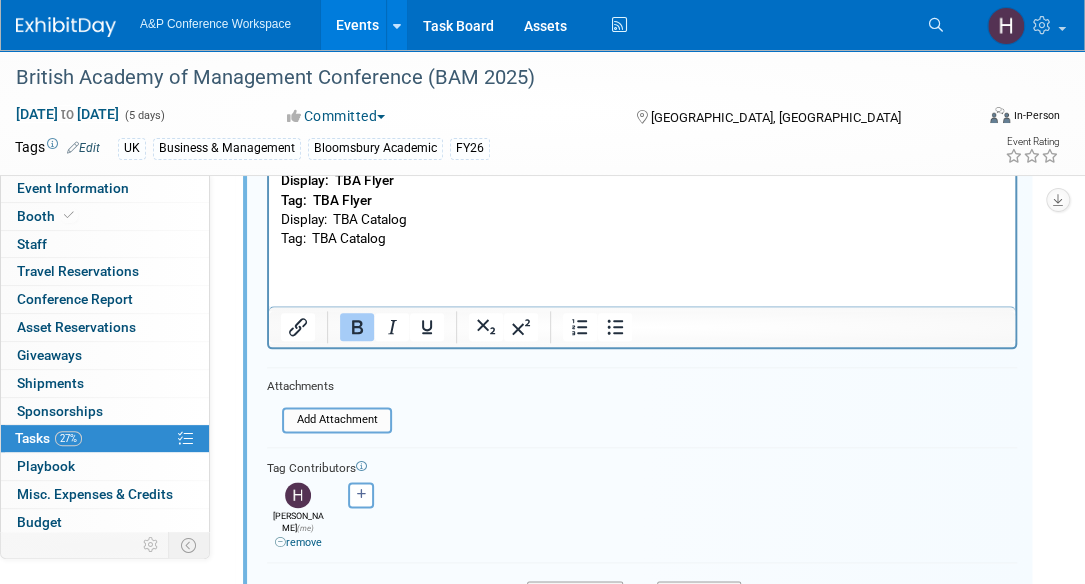 scroll, scrollTop: 818, scrollLeft: 0, axis: vertical 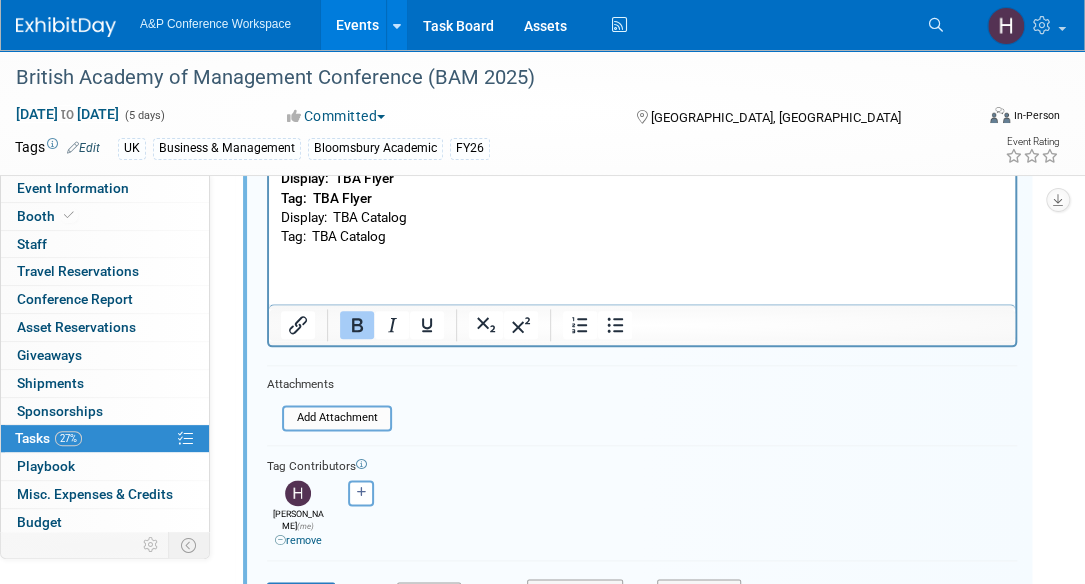 click on "E-Newsletter: [URL][DOMAIN_NAME] Acronym:  Business Management E-Newsletter Display:  Business Management E-Newsletter Tag:  Business Management E-Newsletter Conference Order Form: [Add in link from UMBRACO] Display: TBA Conference Order Form Tag:  TBA Conference Order Form Catalog/Catalogue: E-Newsletter: [URL][DOMAIN_NAME] Display:  Academic New Books Catalogue July-September Tag: BAM 2025 Flyer: [Marketer to provide links] Display:  TBA Flyer Tag:  TBA Flyer Display:  TBA Catalog Tag:  TBA Catalog" at bounding box center (642, 33) 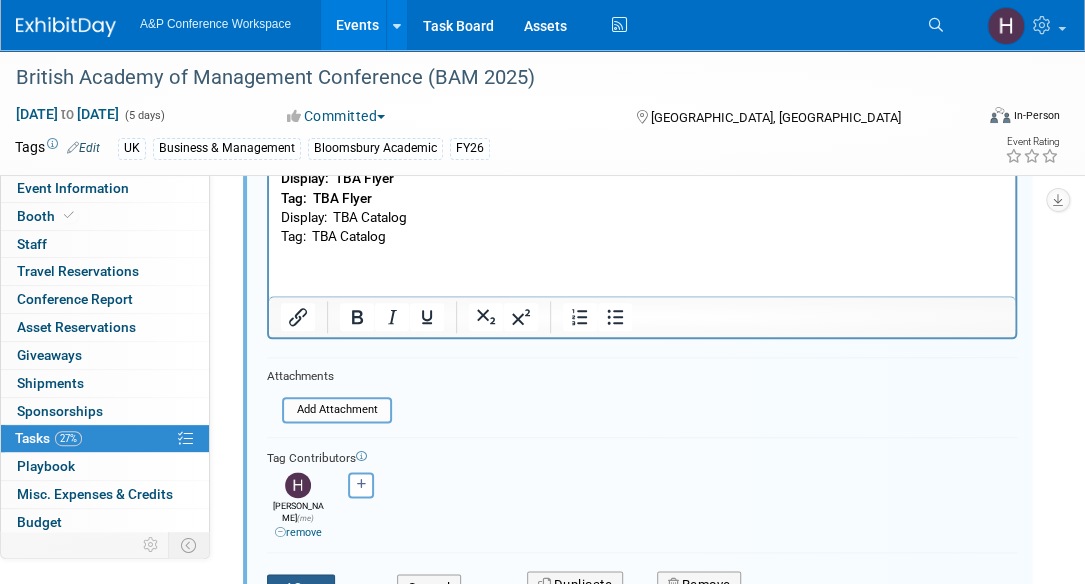 click at bounding box center (286, 587) 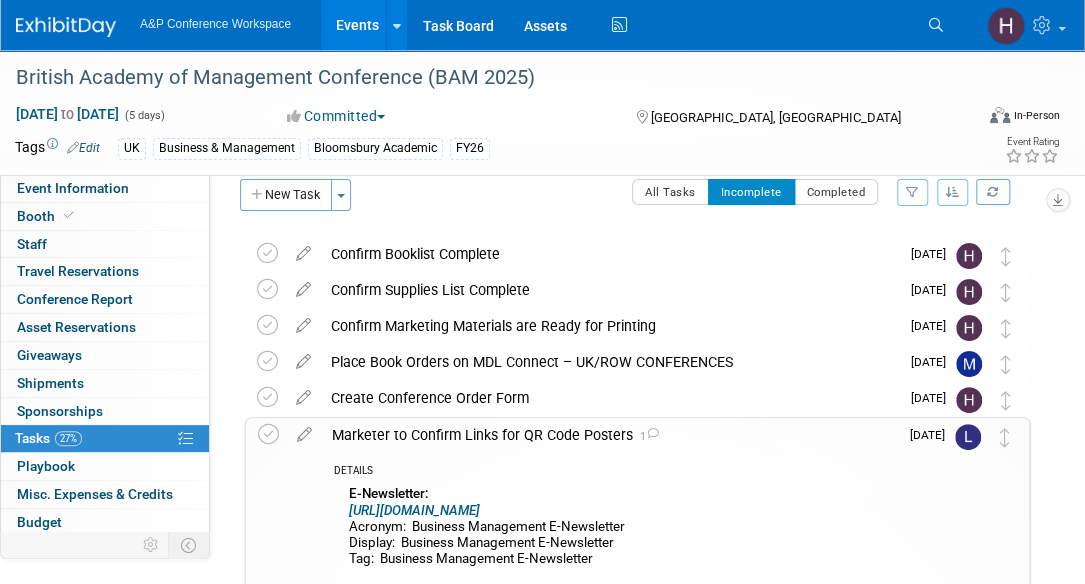 scroll, scrollTop: 0, scrollLeft: 0, axis: both 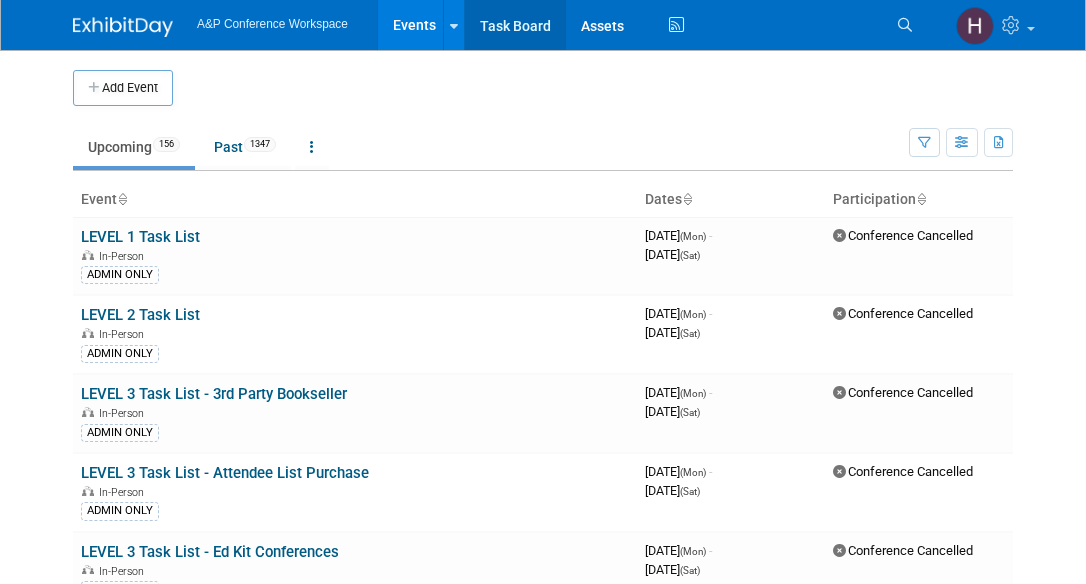 click on "Task Board" at bounding box center (515, 25) 